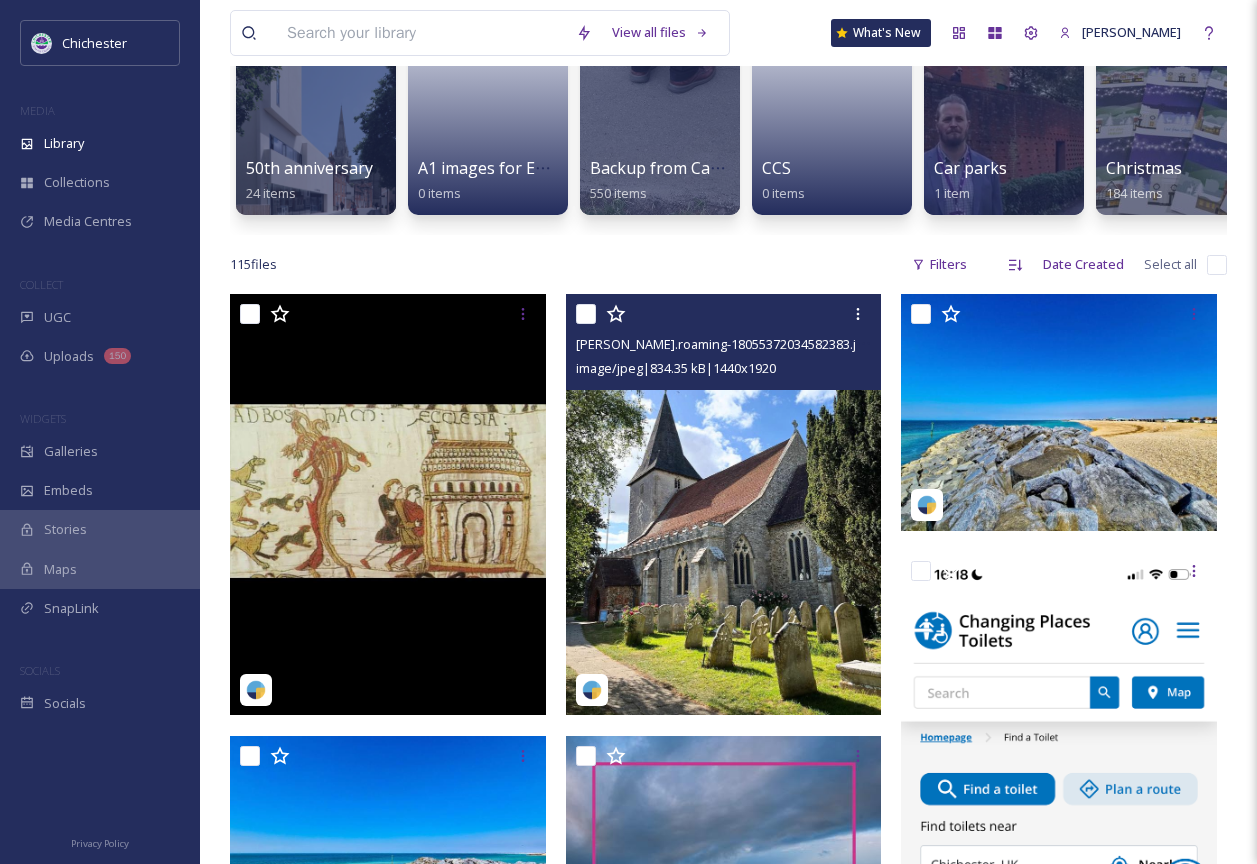 scroll, scrollTop: 200, scrollLeft: 0, axis: vertical 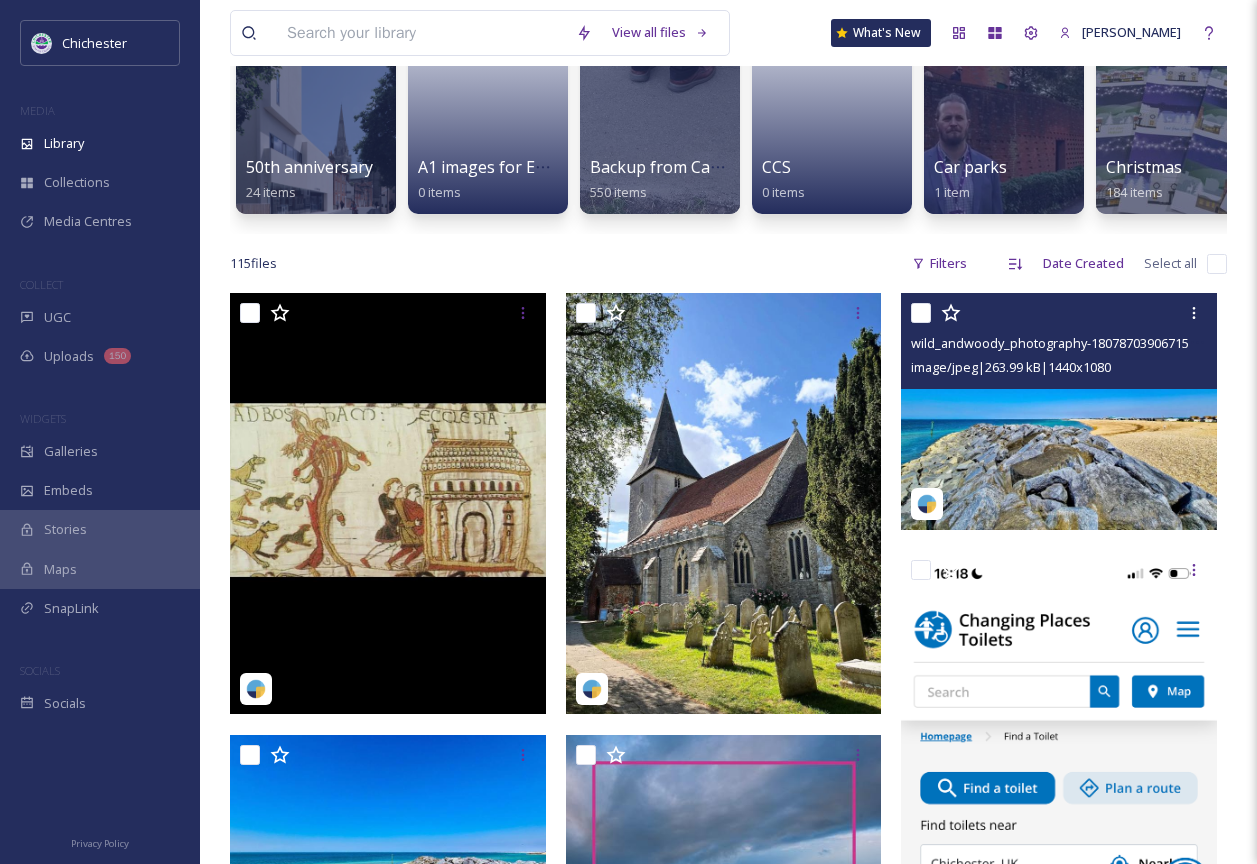 click at bounding box center [921, 313] 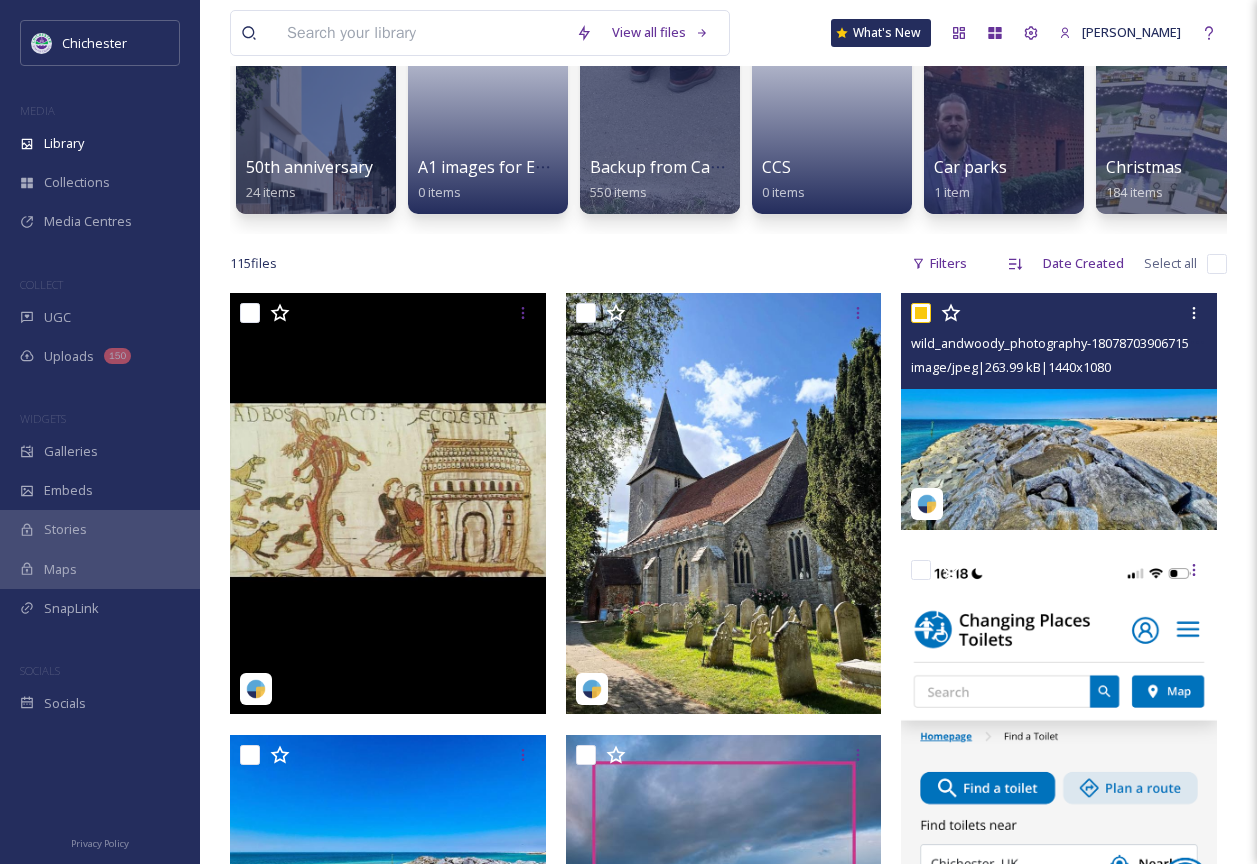 checkbox on "true" 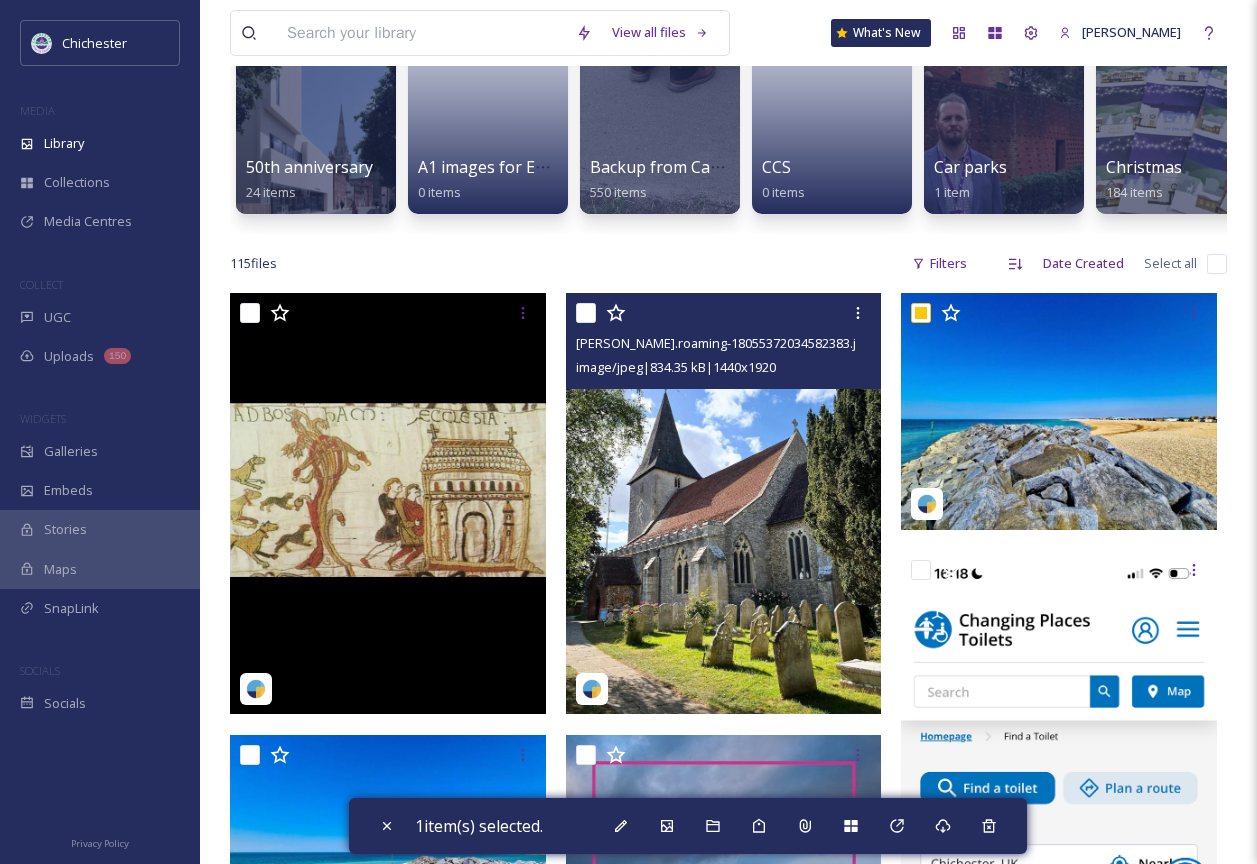 click at bounding box center (586, 313) 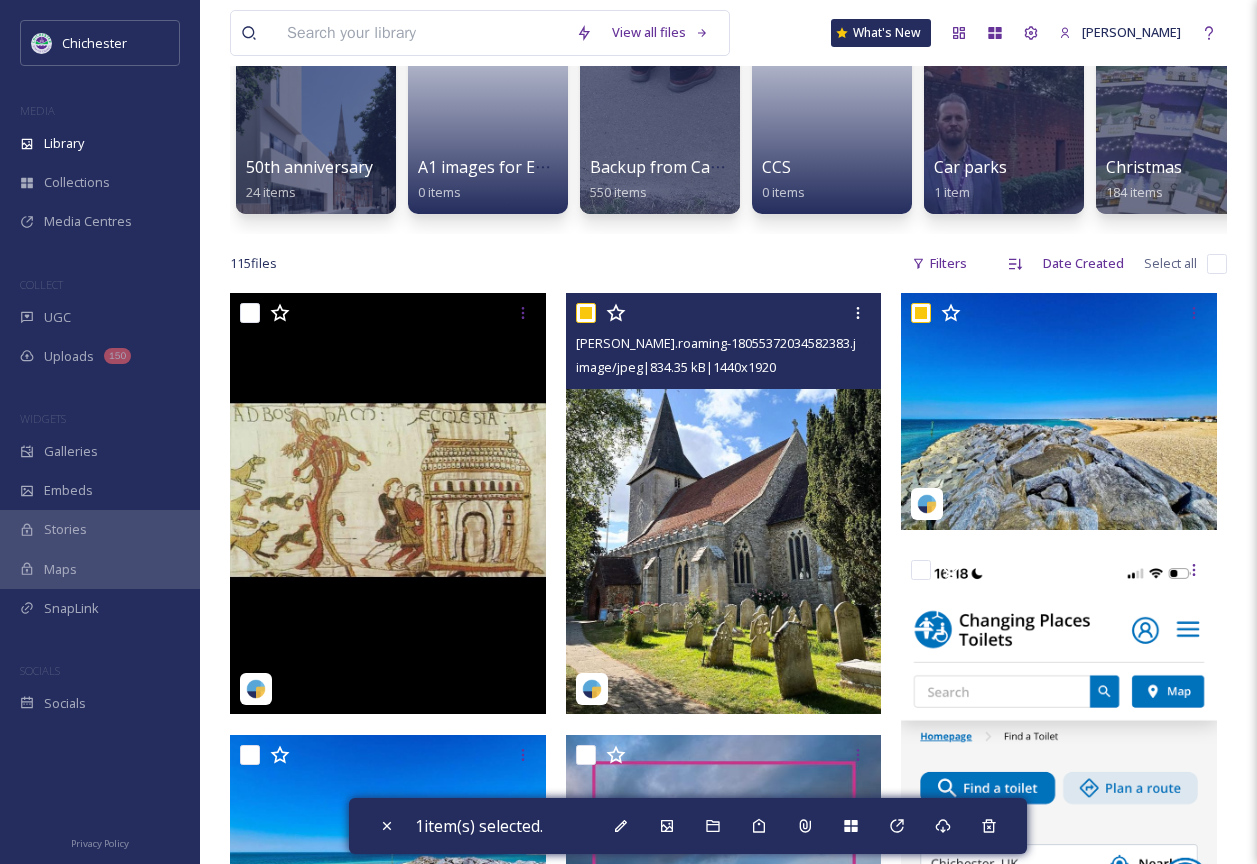 checkbox on "true" 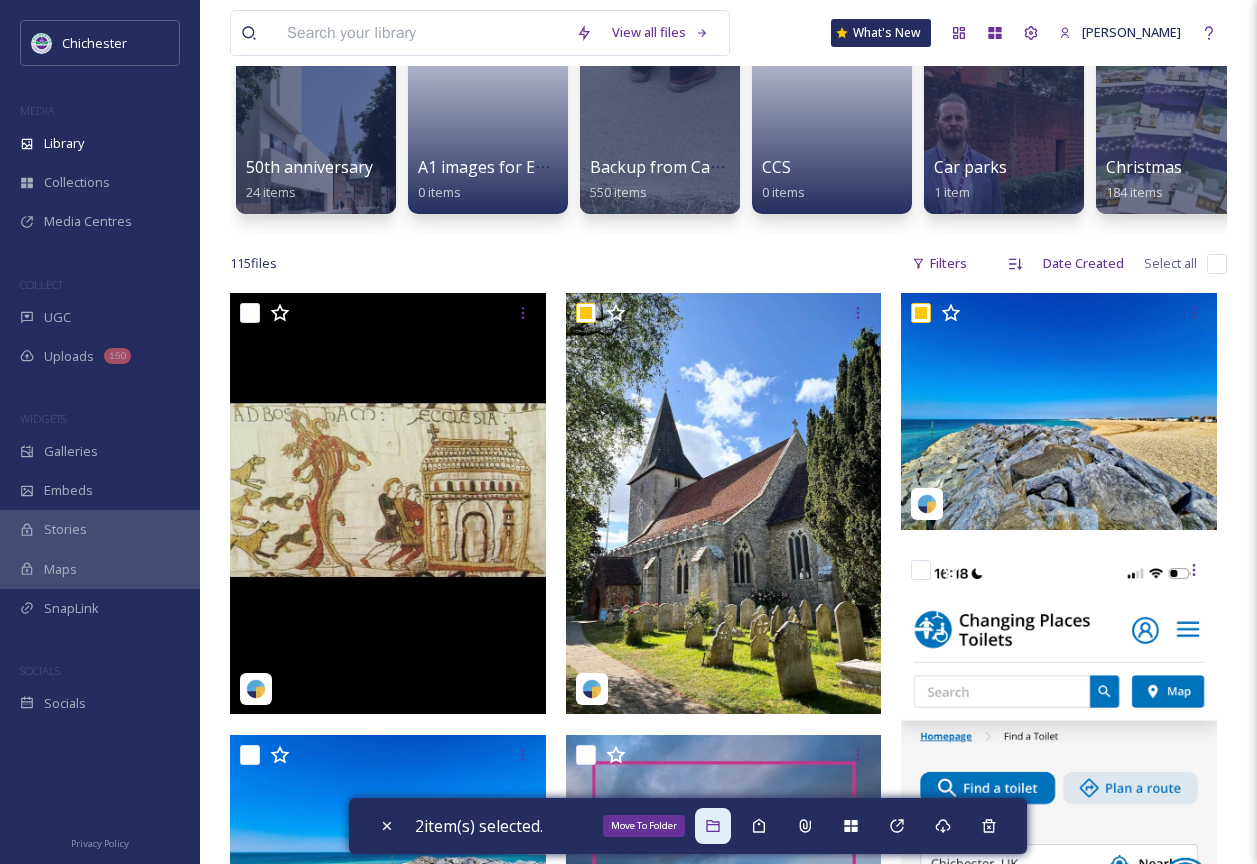 click 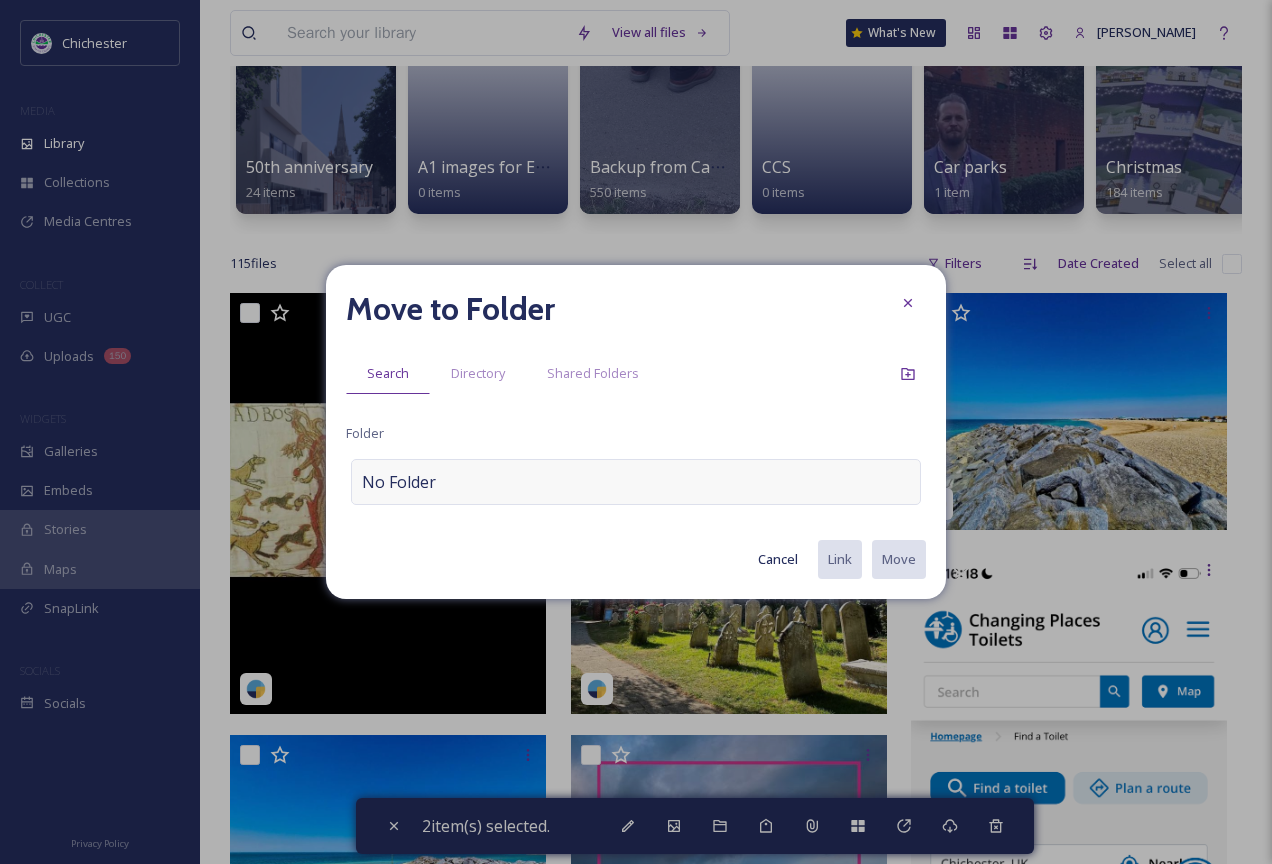 click on "No Folder" at bounding box center [636, 482] 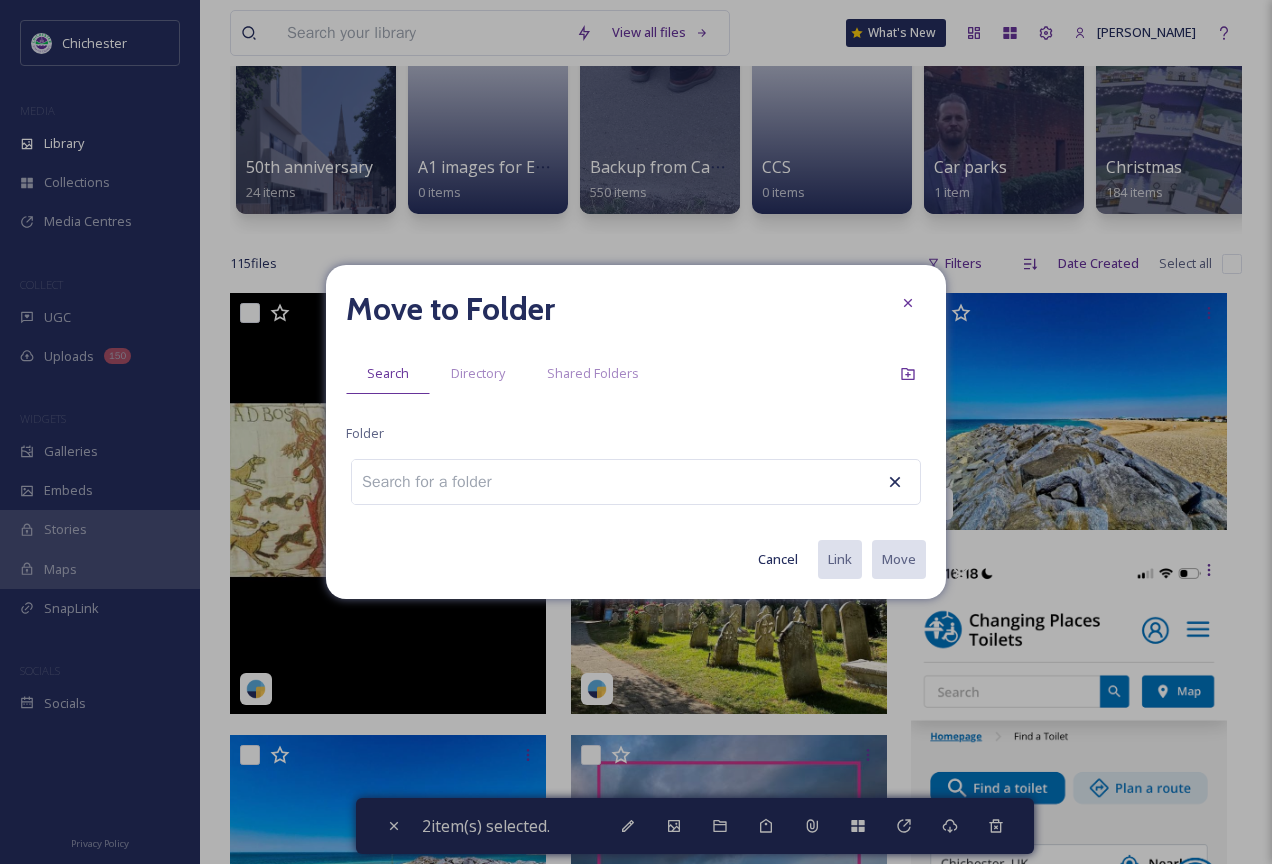 click at bounding box center (438, 482) 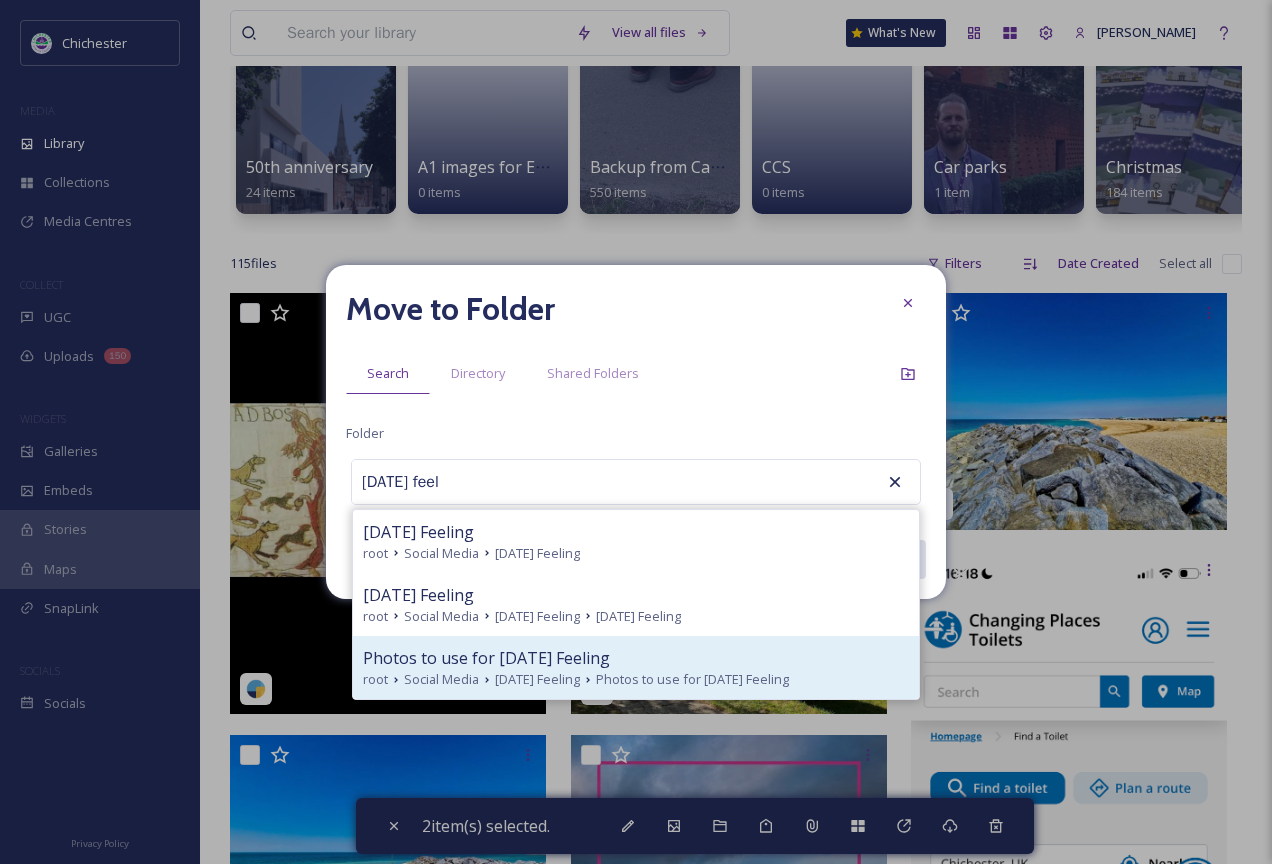 click on "[DATE] Feeling" at bounding box center [537, 679] 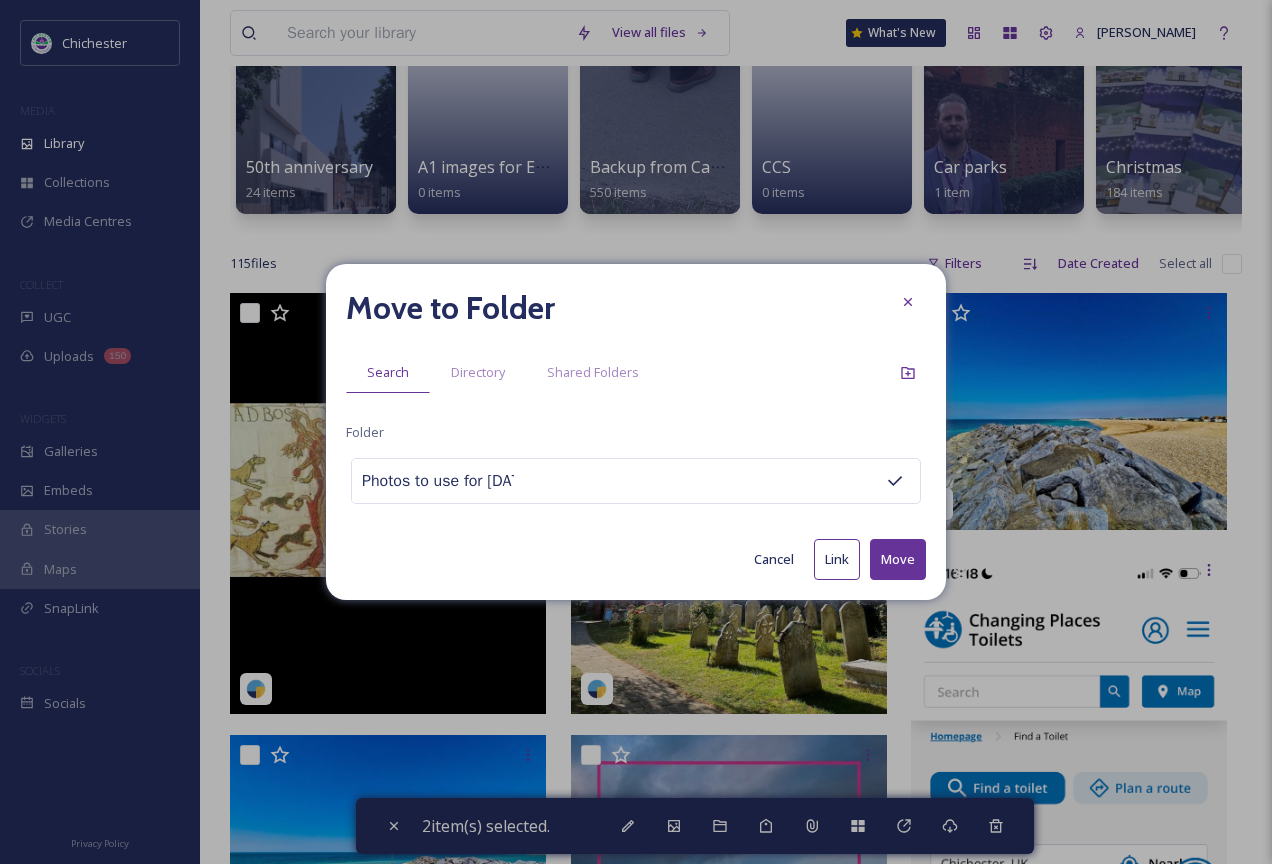 click on "Move" at bounding box center [898, 559] 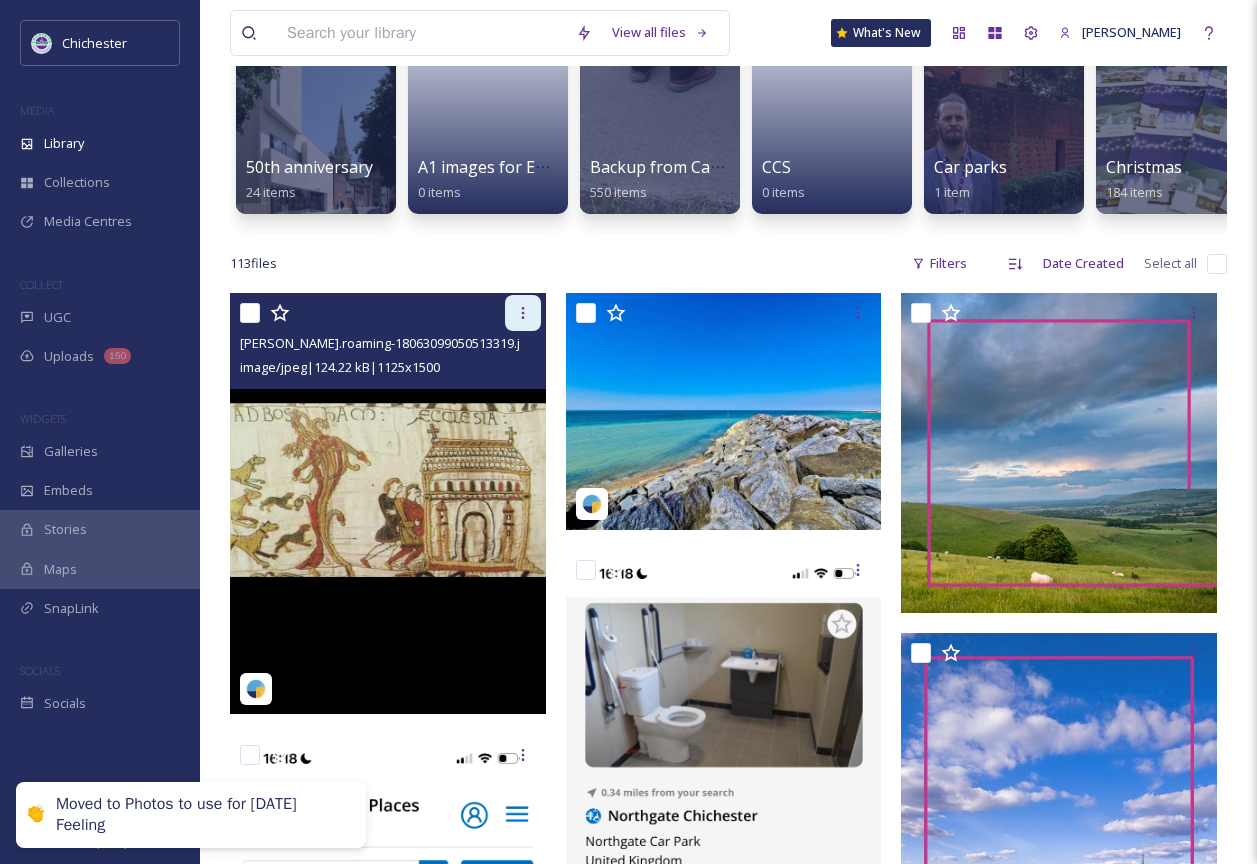 click at bounding box center (523, 313) 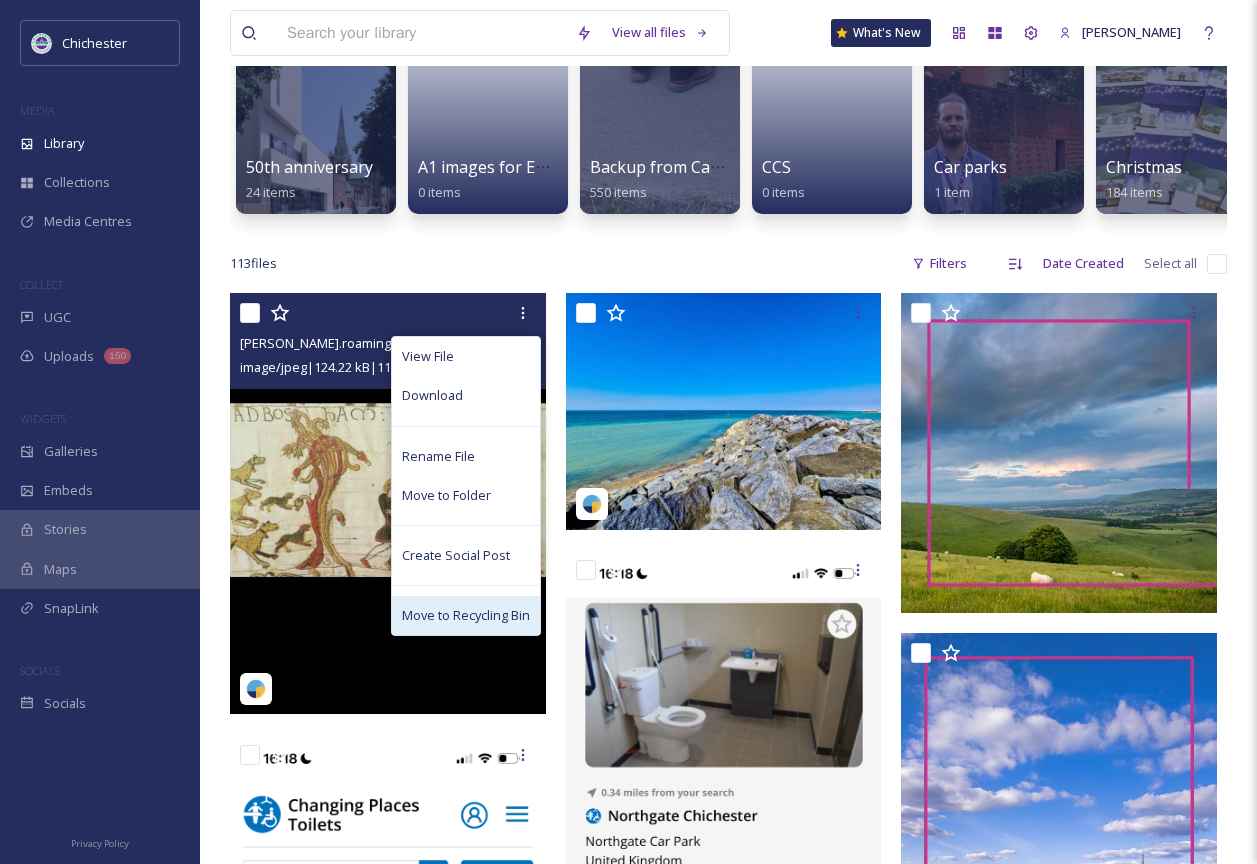click on "Move to Recycling Bin" at bounding box center (466, 615) 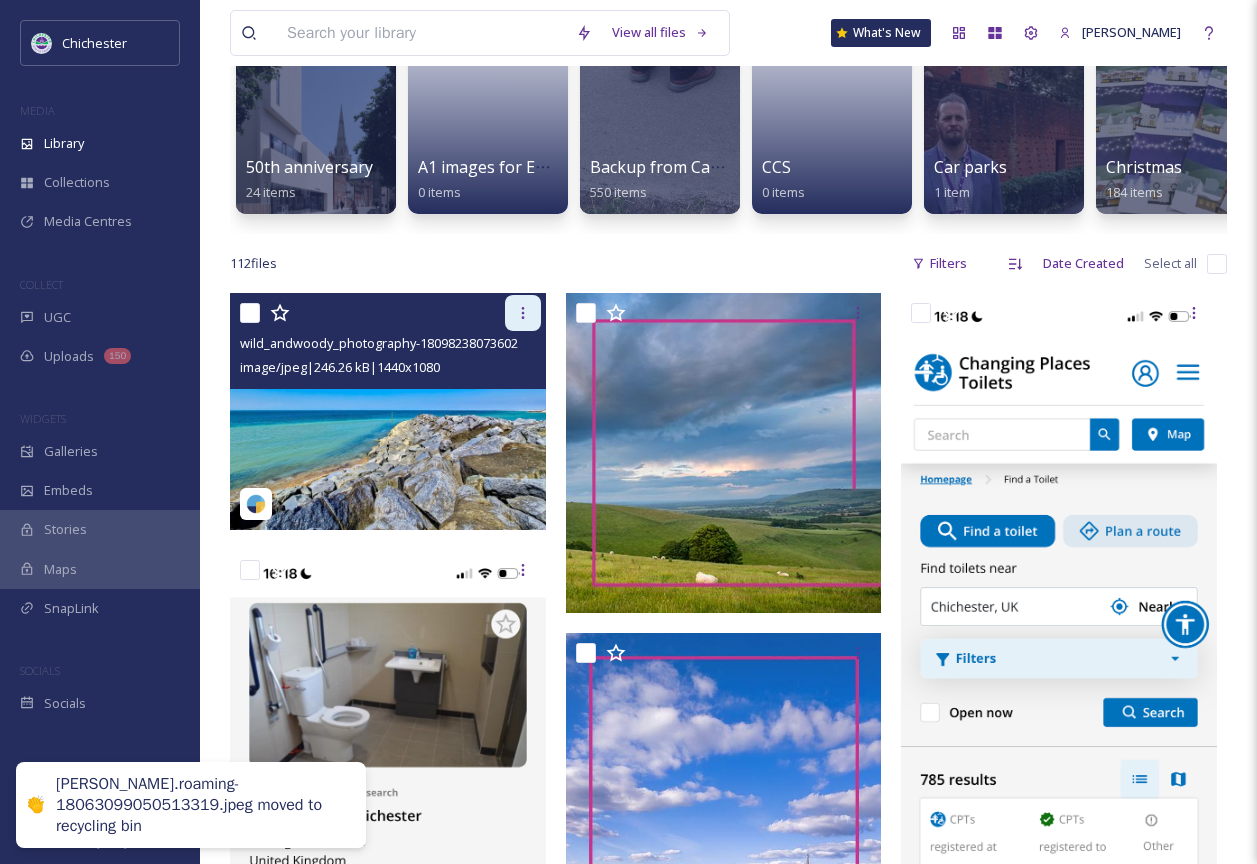click 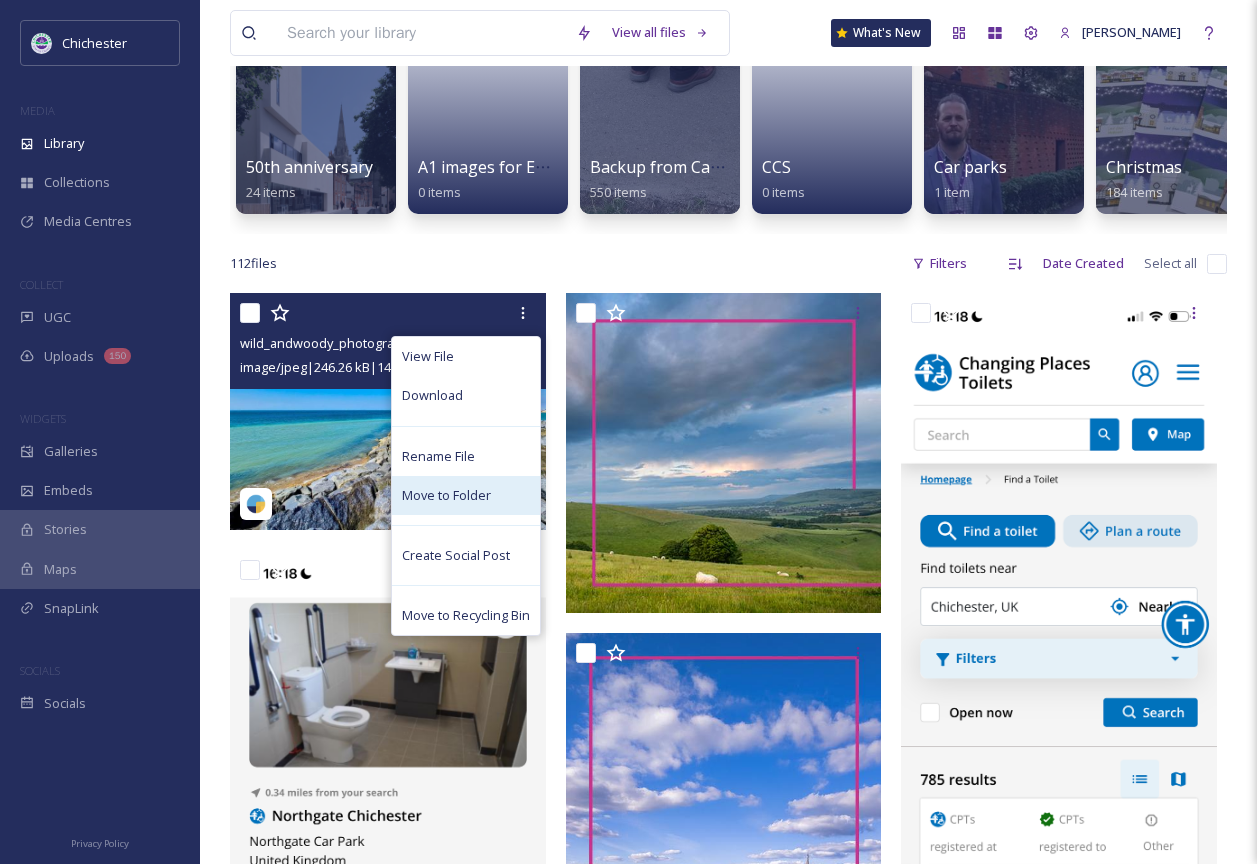 click on "Move to Folder" at bounding box center [446, 495] 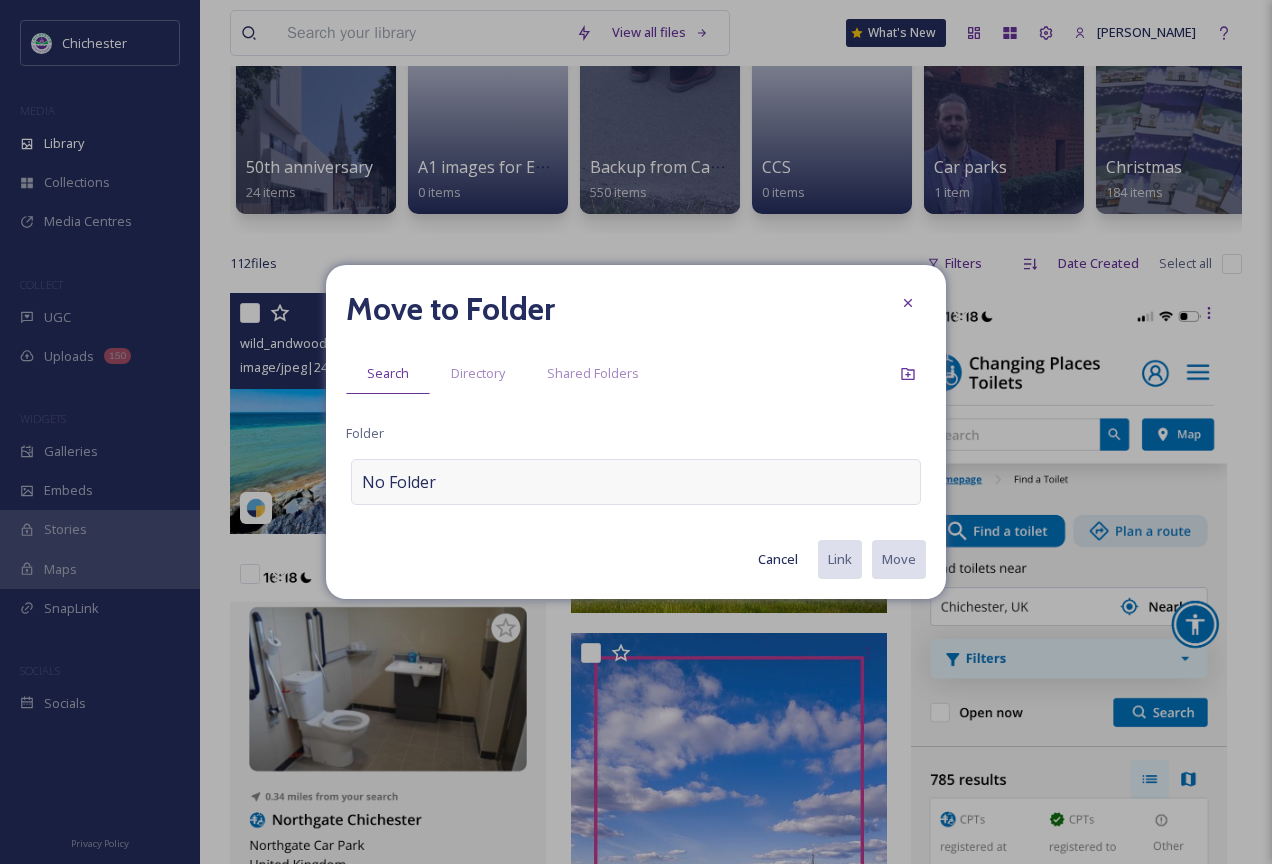 click on "No Folder" at bounding box center [636, 482] 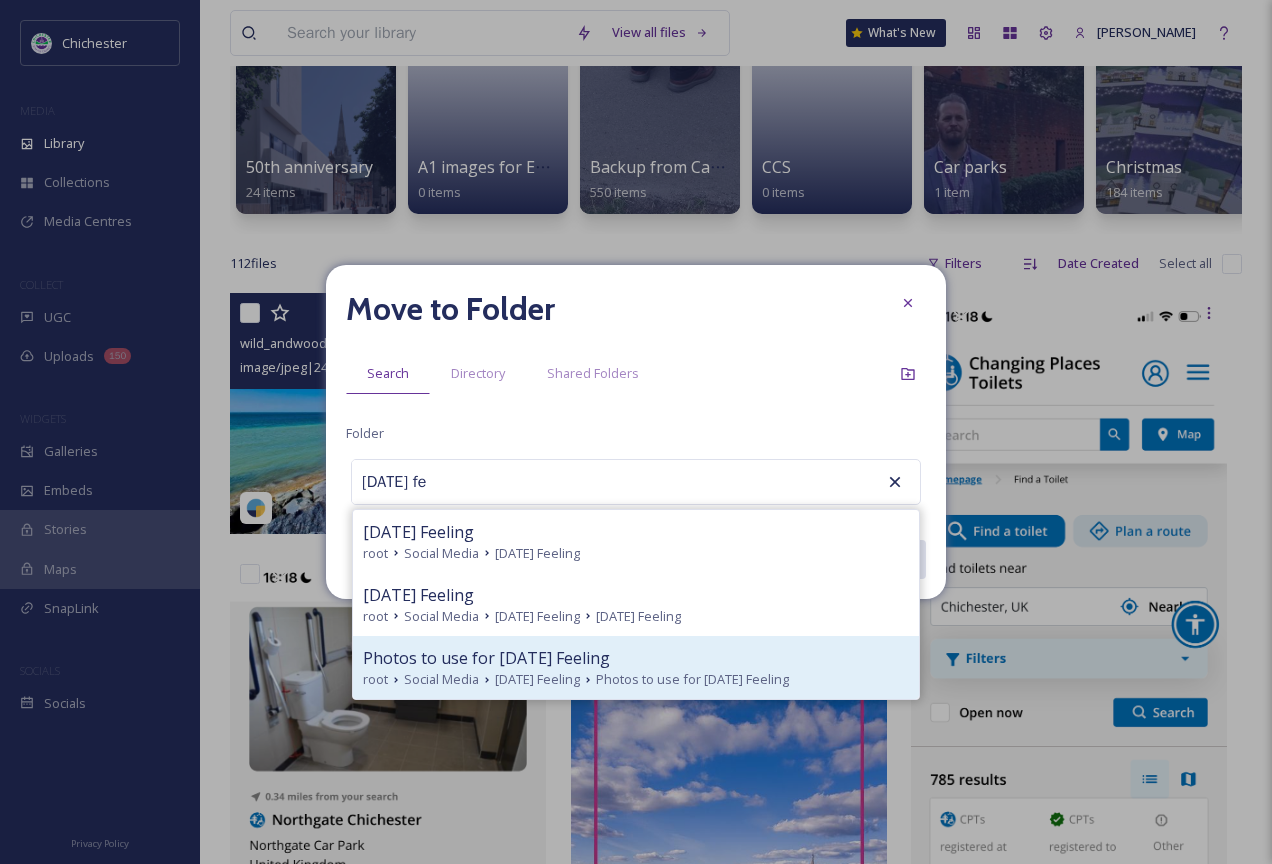 click on "Photos to use for [DATE] Feeling" at bounding box center (692, 679) 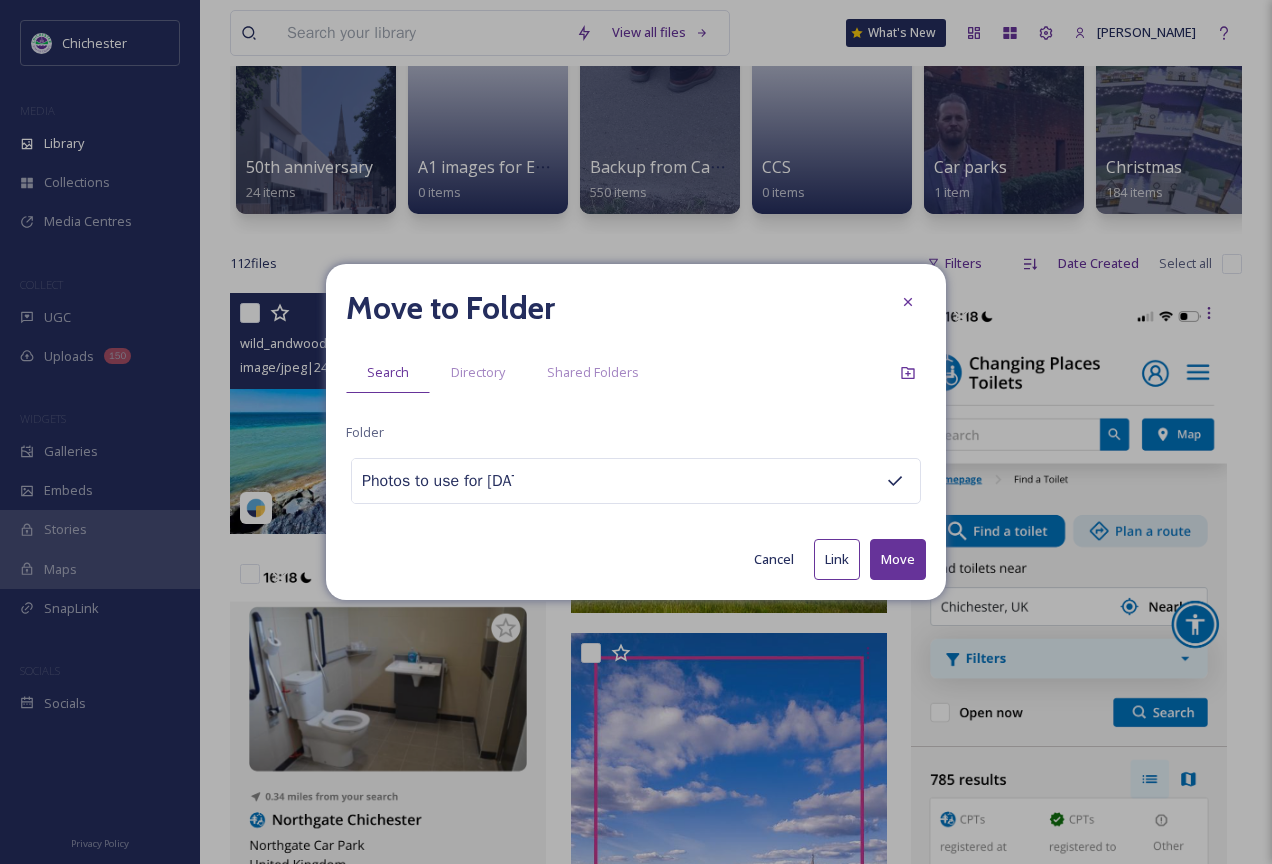 click on "Move" at bounding box center (898, 559) 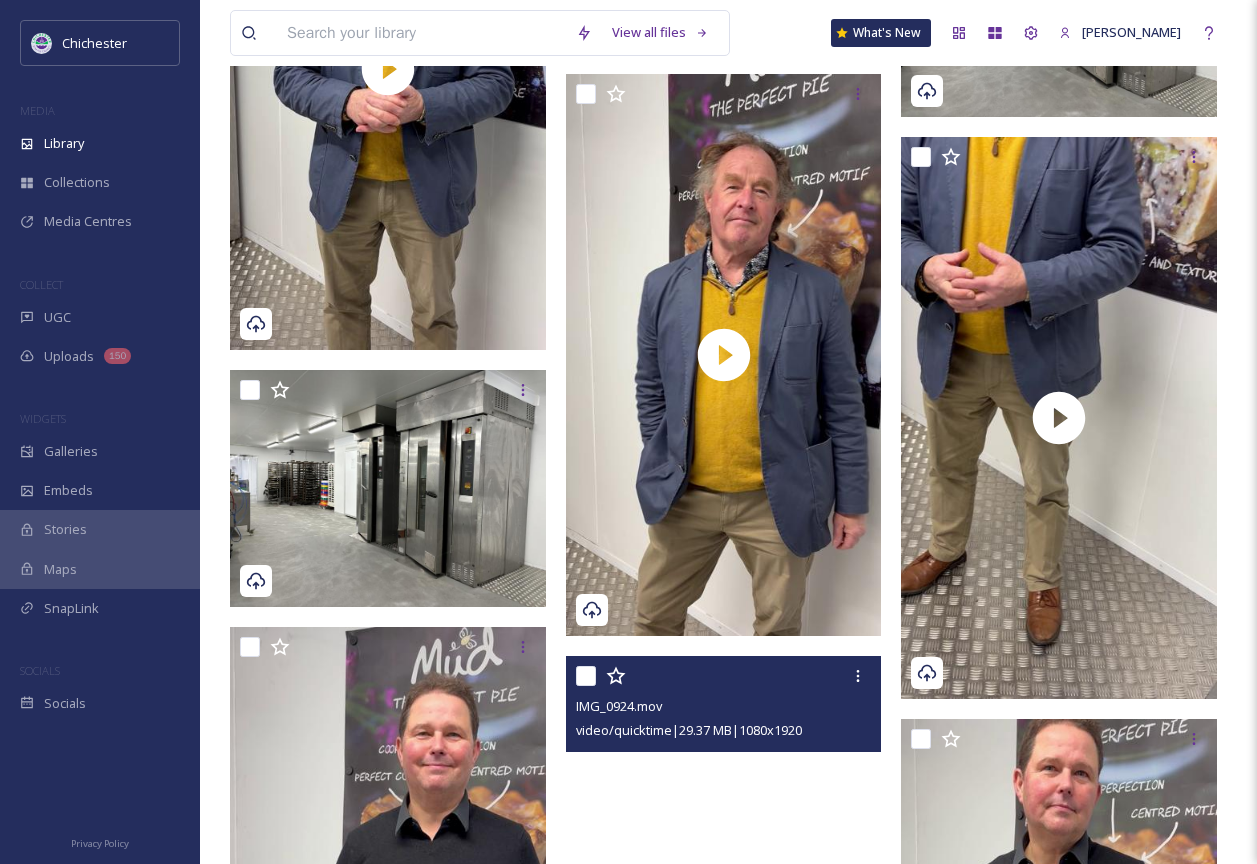 scroll, scrollTop: 3900, scrollLeft: 0, axis: vertical 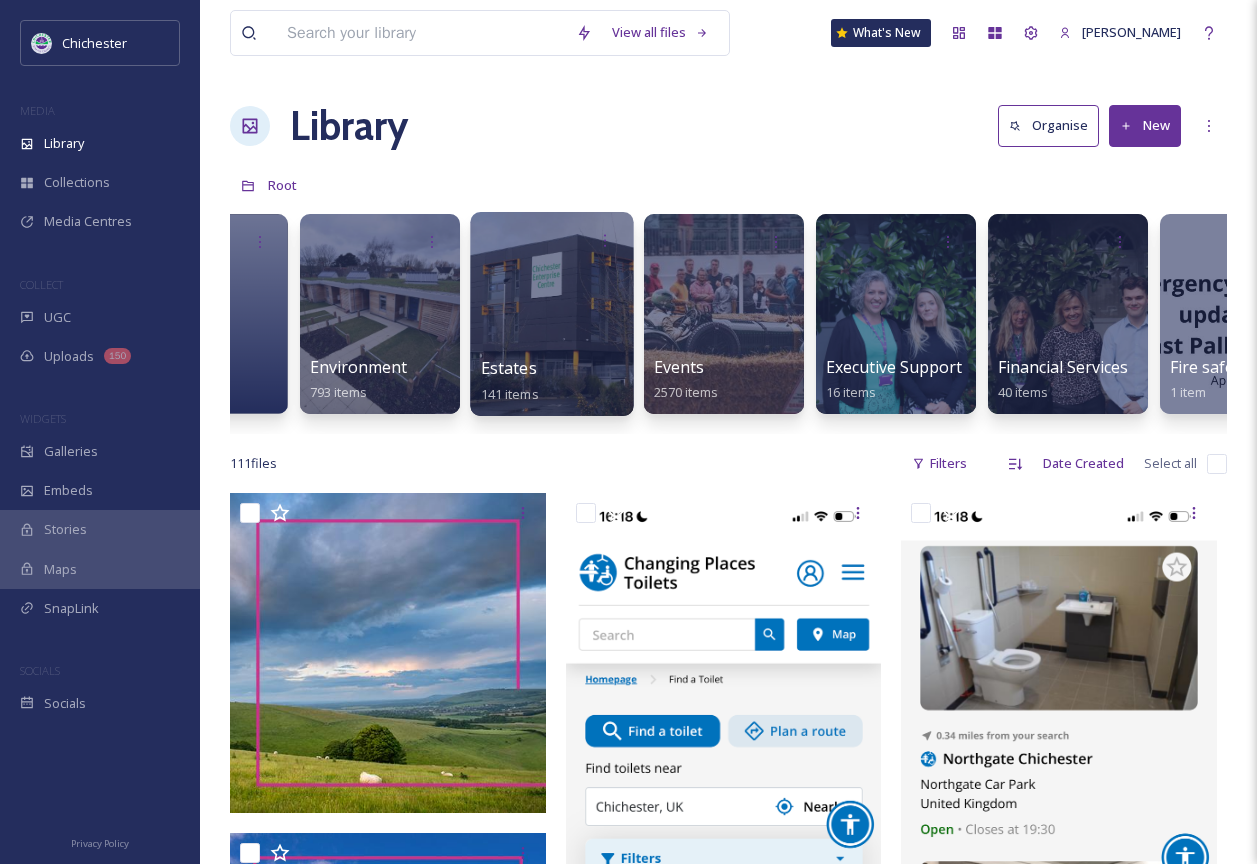 click at bounding box center [551, 314] 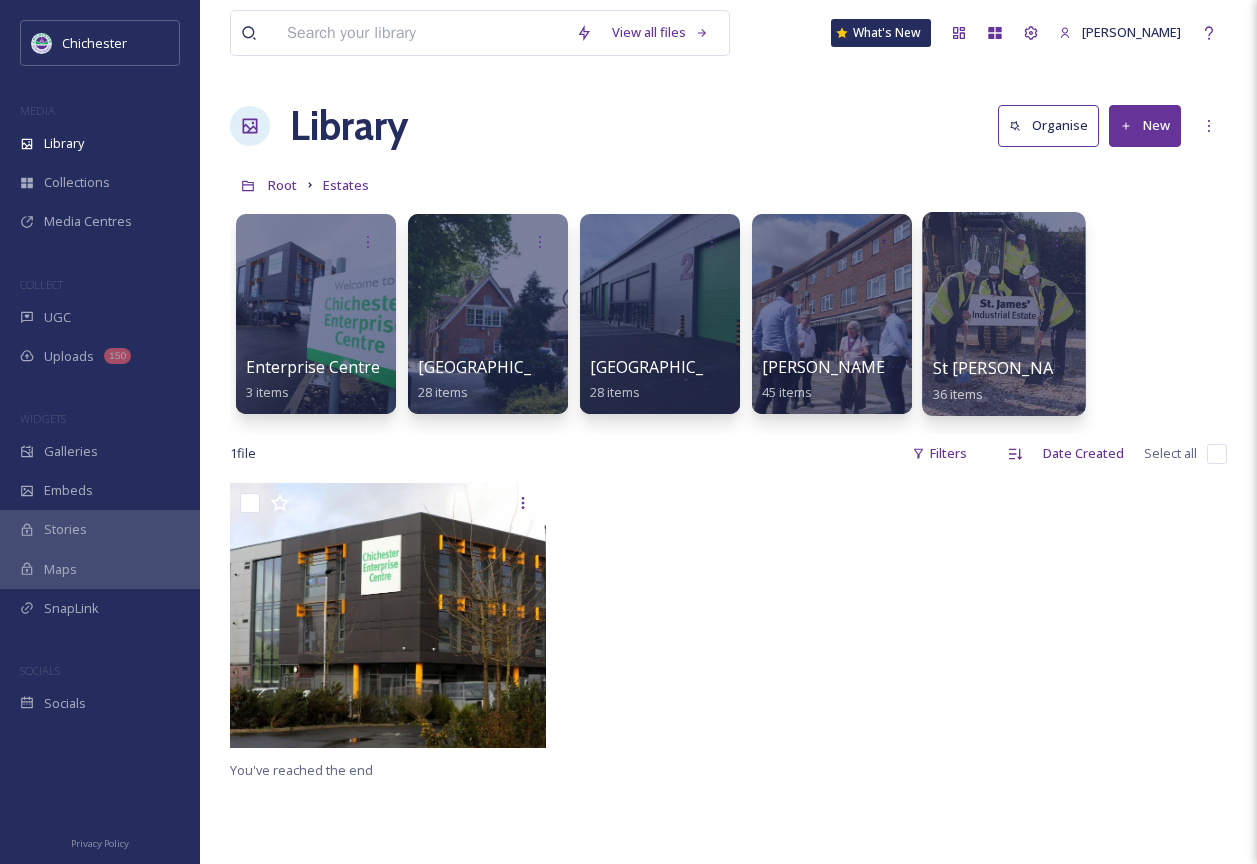 click at bounding box center [1003, 314] 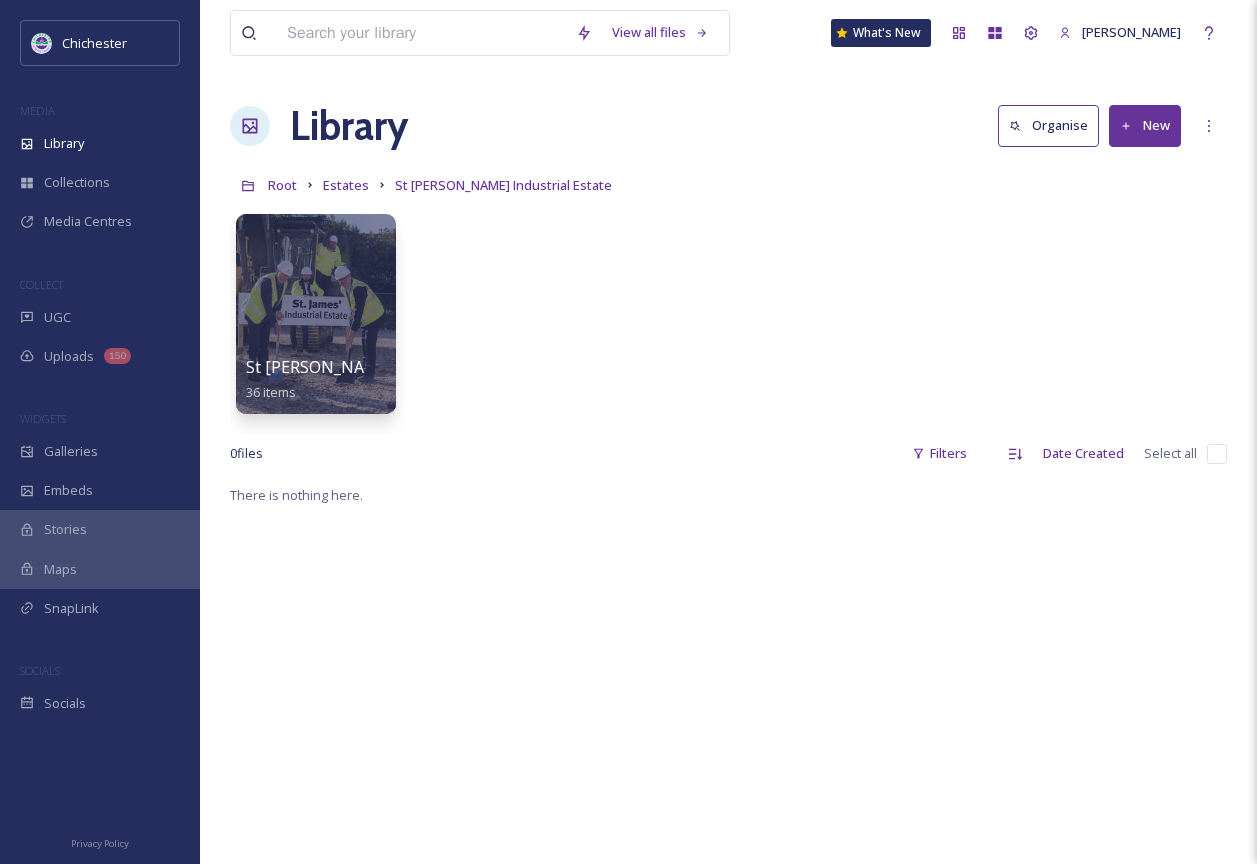 click on "New" at bounding box center [1145, 125] 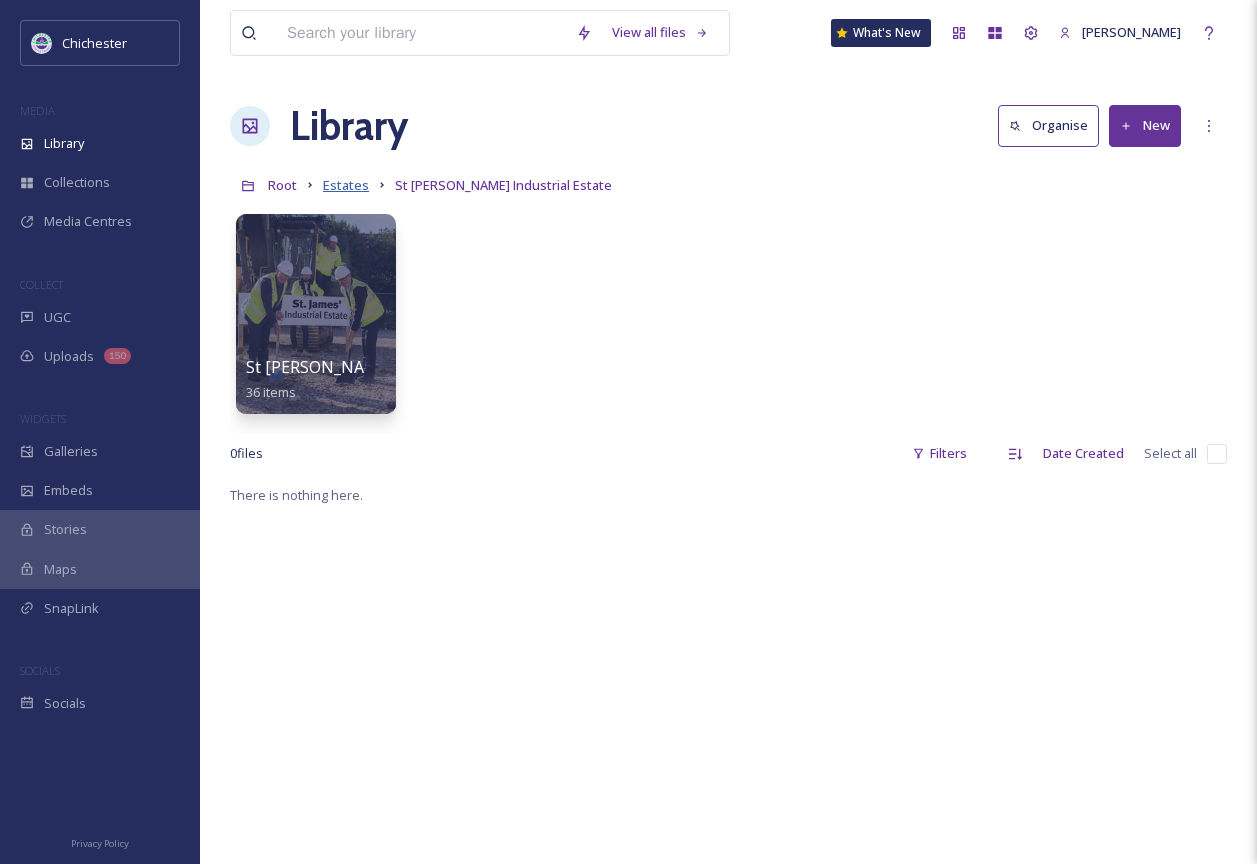 click on "Estates" at bounding box center (346, 185) 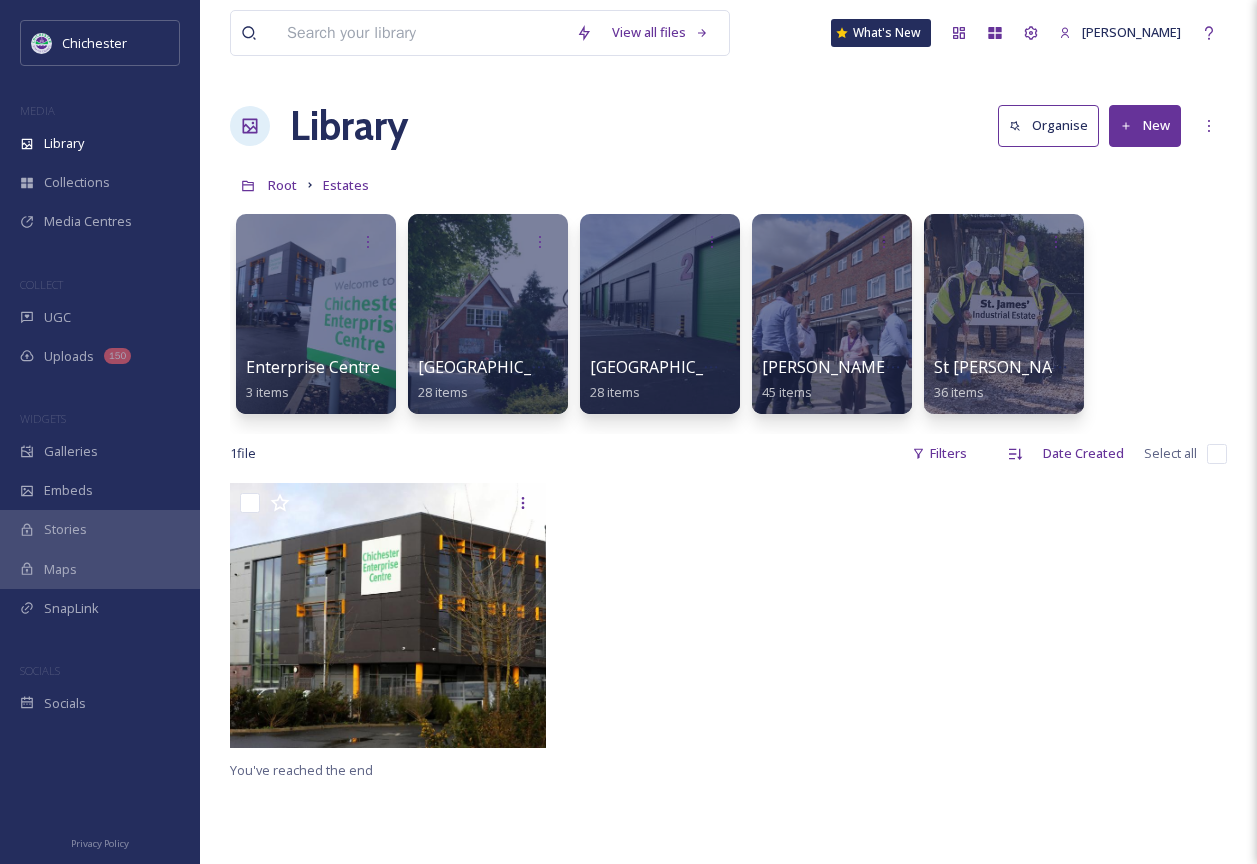 click 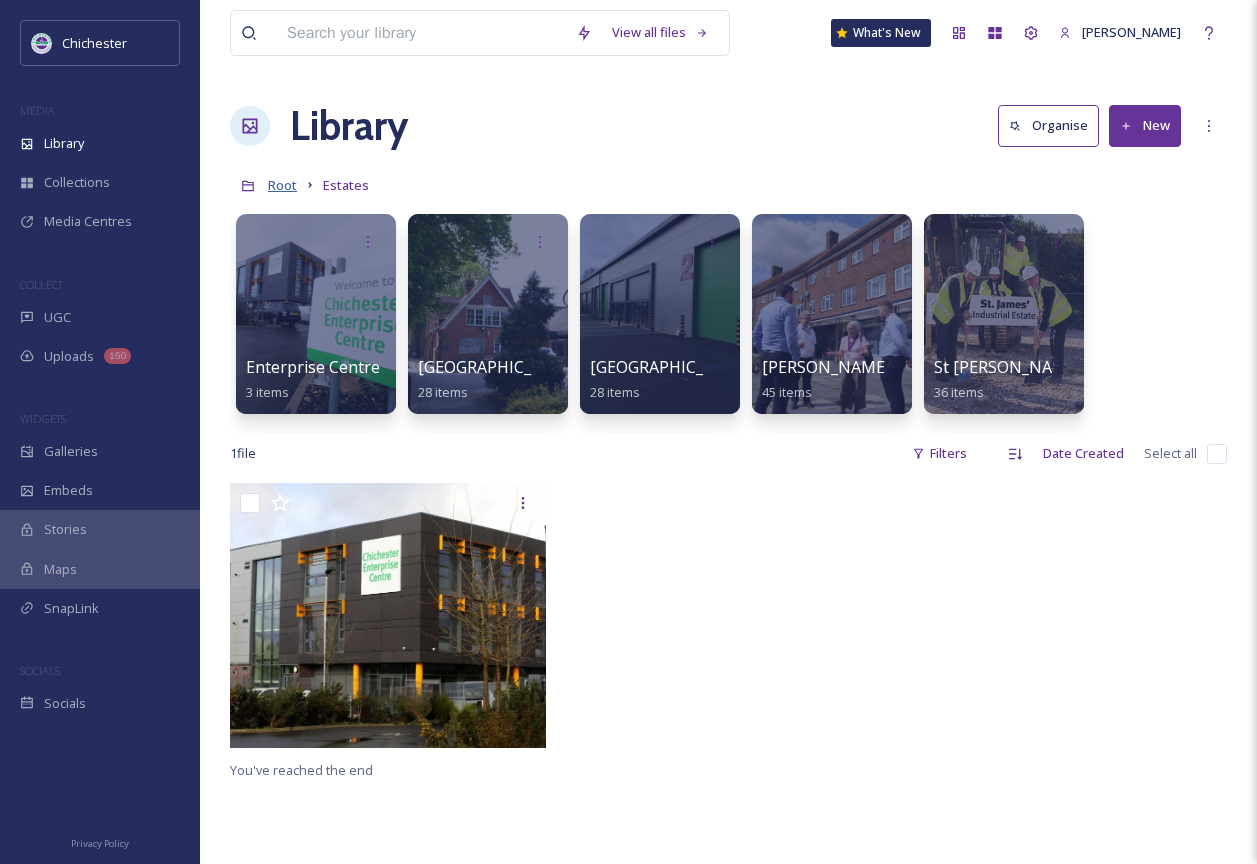 click on "Root" at bounding box center (282, 185) 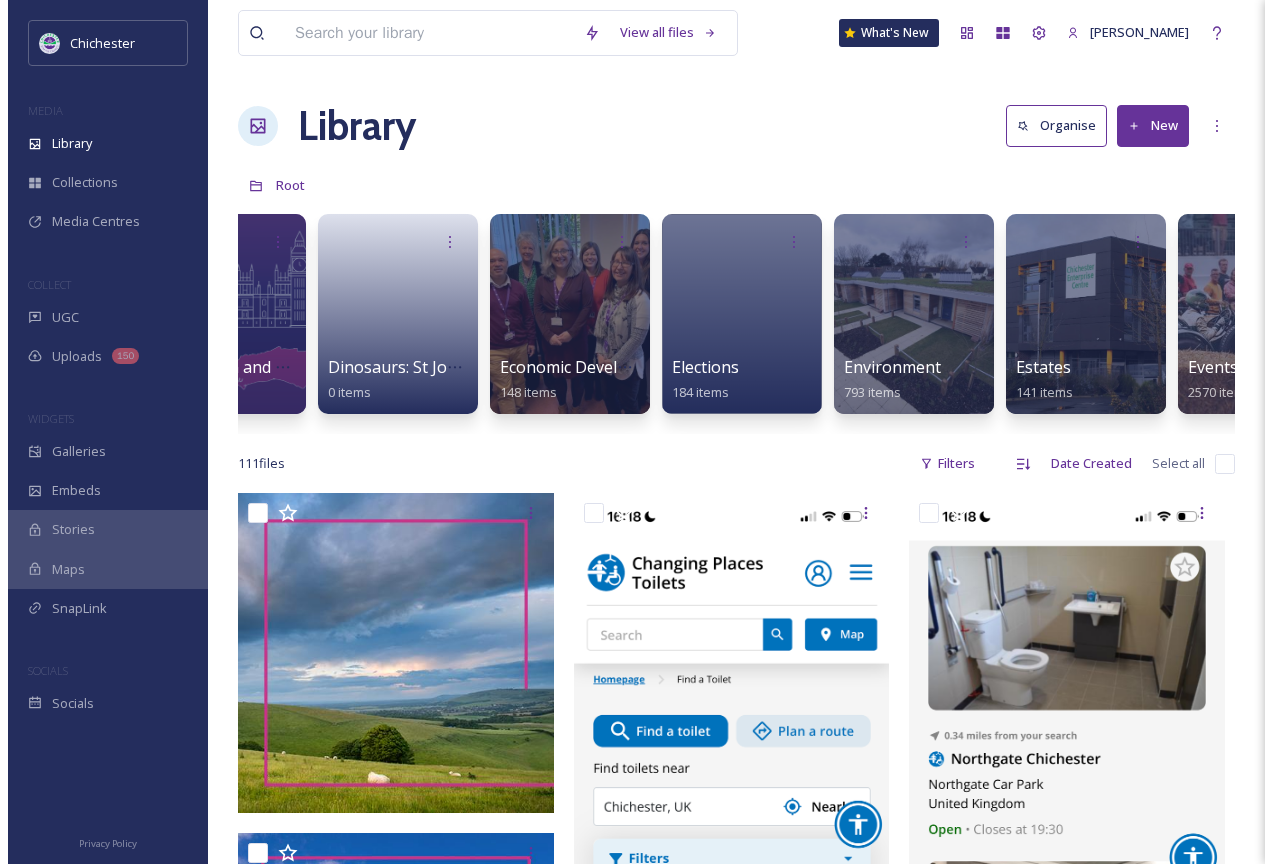 scroll, scrollTop: 0, scrollLeft: 3114, axis: horizontal 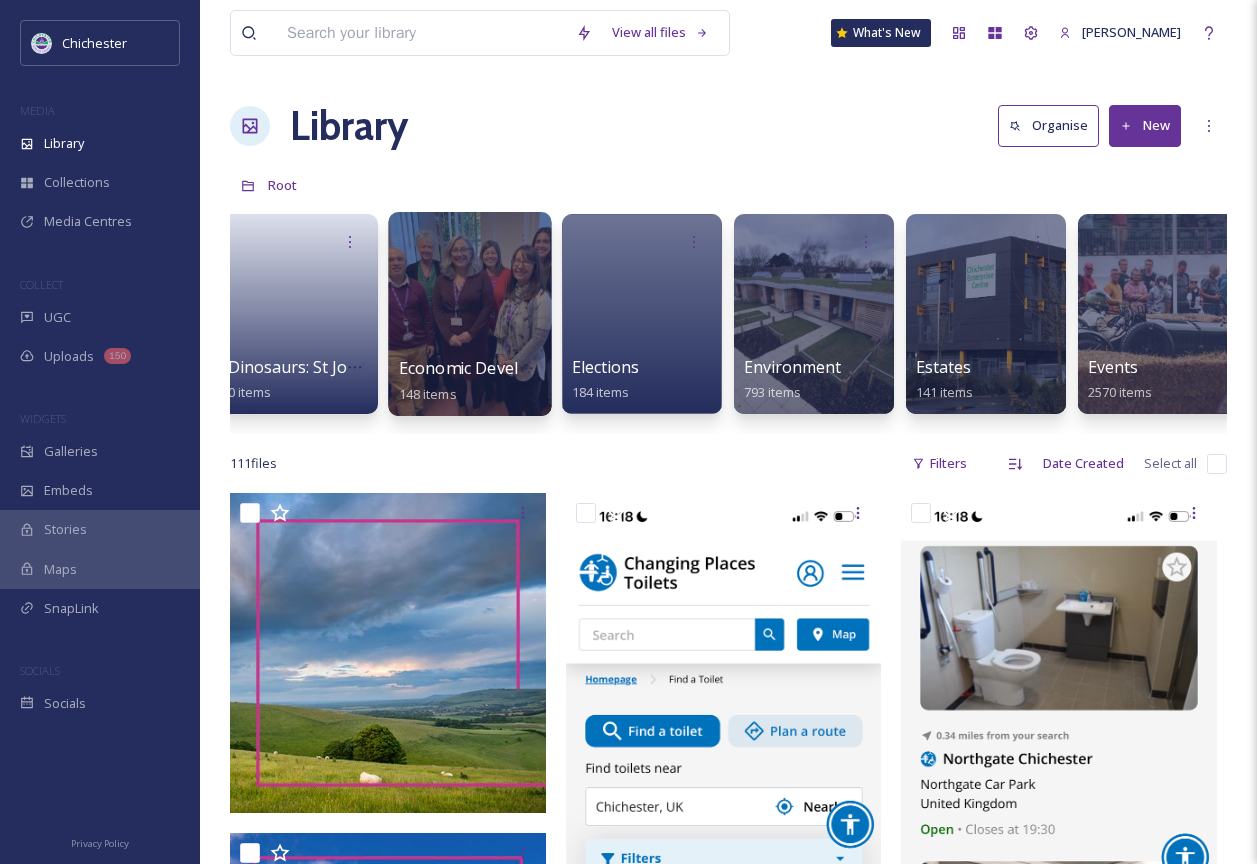 click at bounding box center (469, 314) 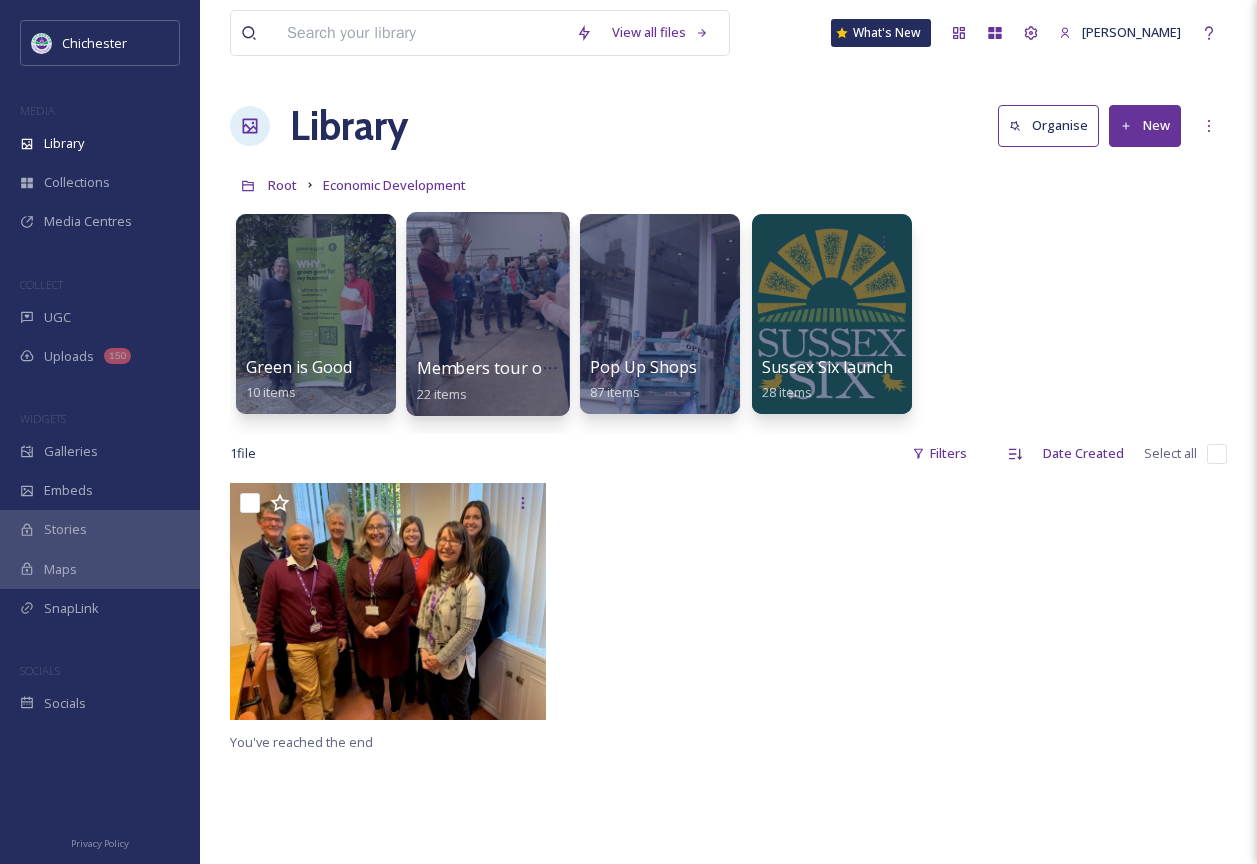 click on "Members tour of businesses - [DATE]" at bounding box center (562, 368) 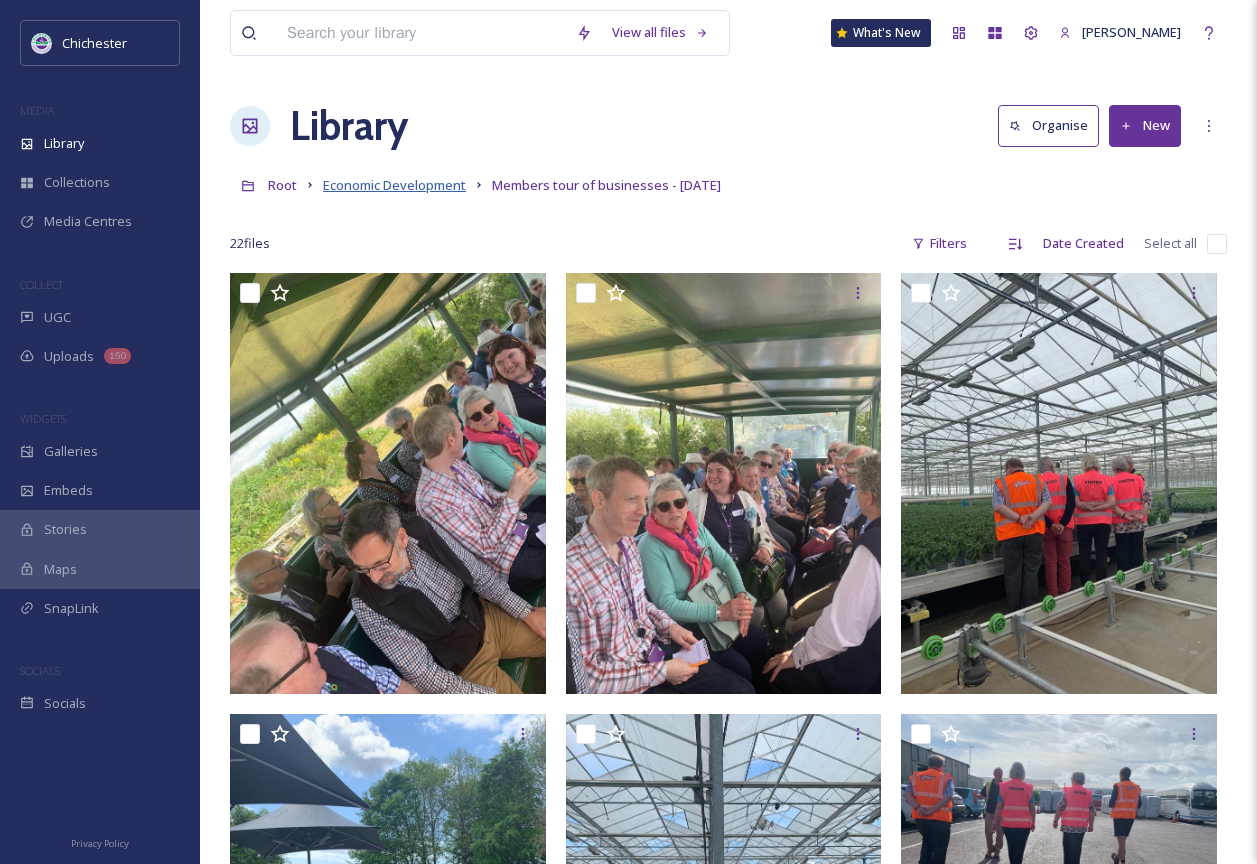 click on "Economic Development" at bounding box center [394, 185] 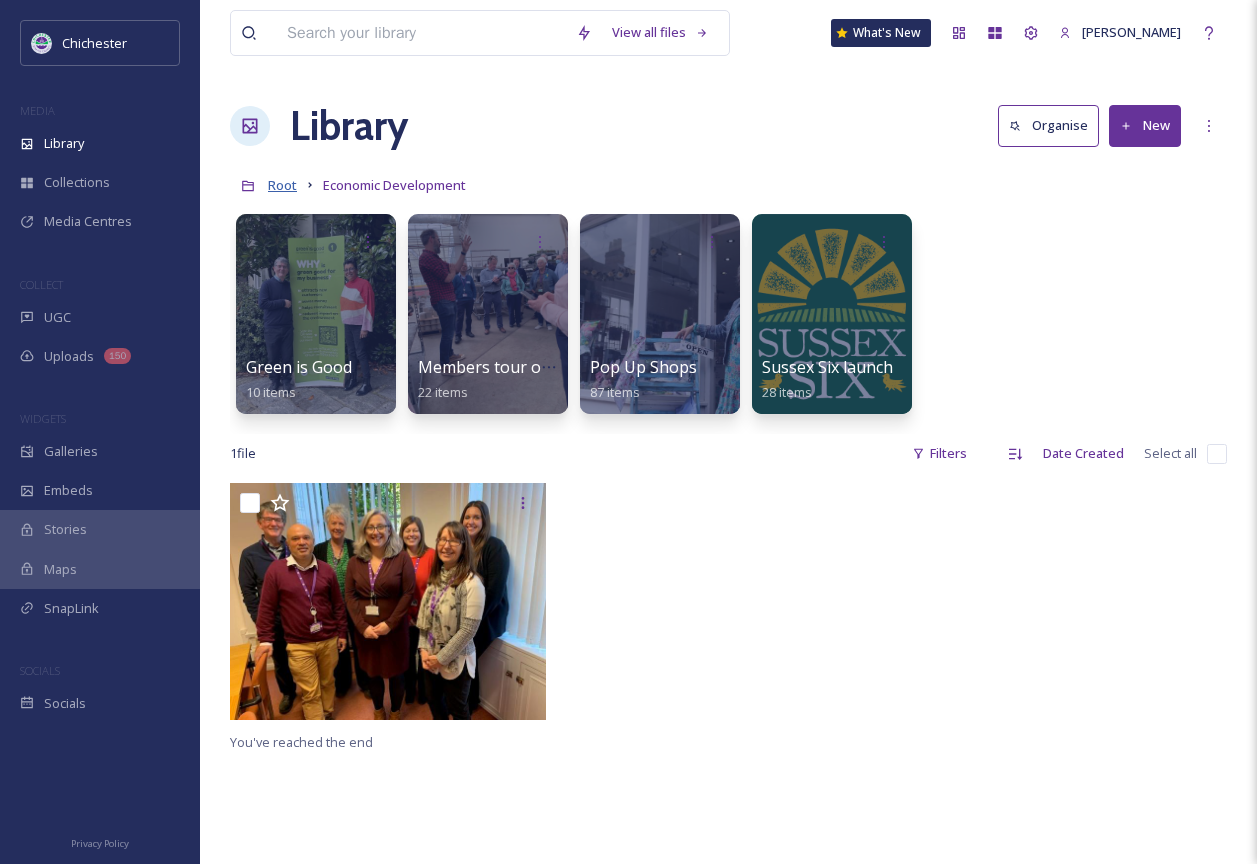 click on "Root" at bounding box center (282, 185) 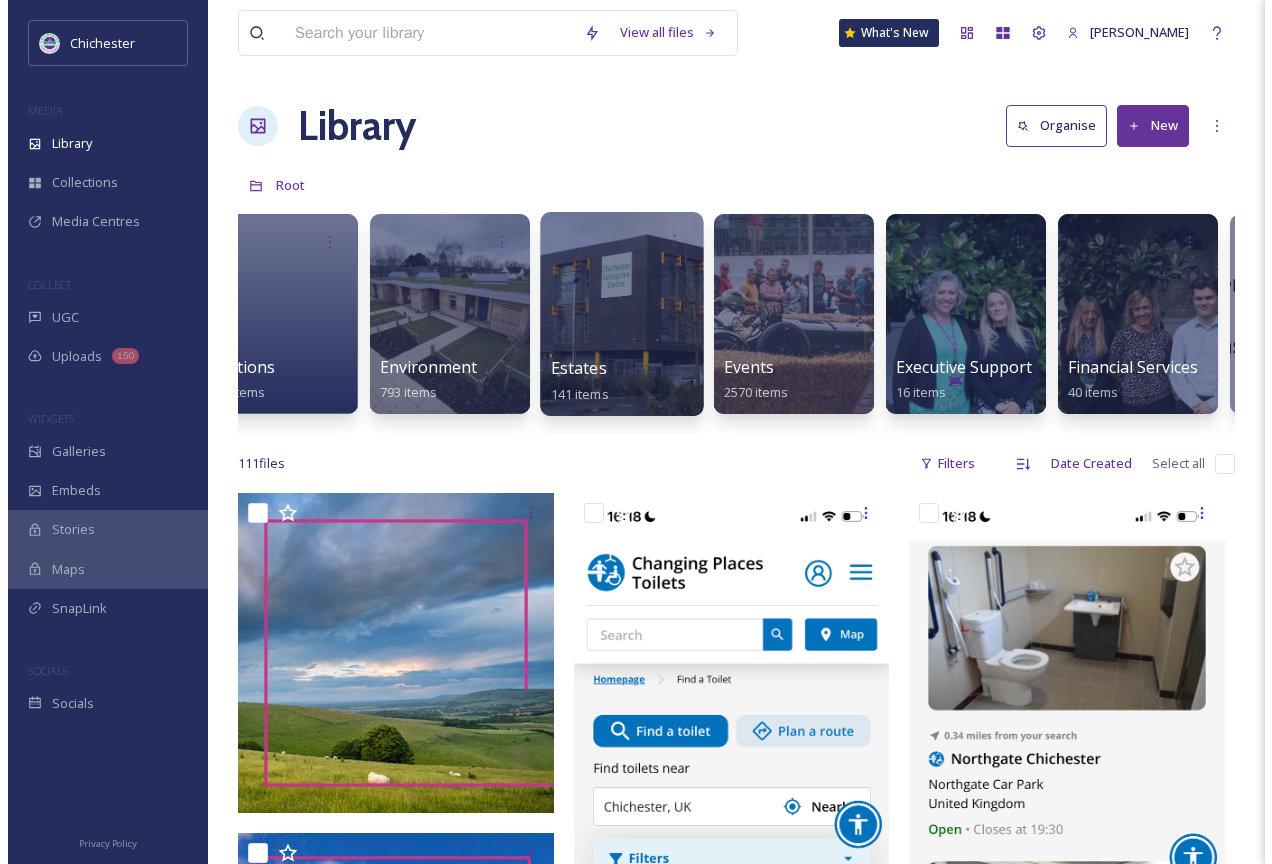 scroll, scrollTop: 0, scrollLeft: 3496, axis: horizontal 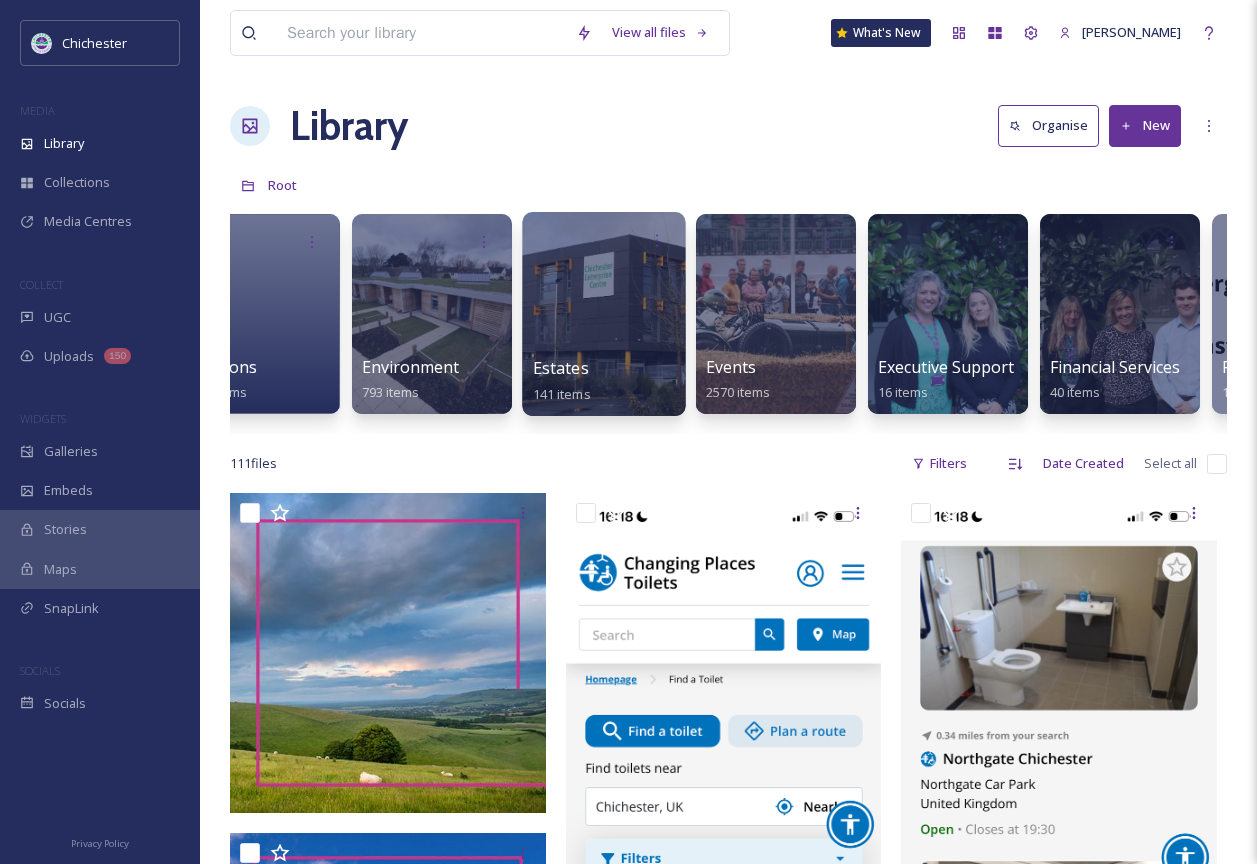 click at bounding box center [603, 314] 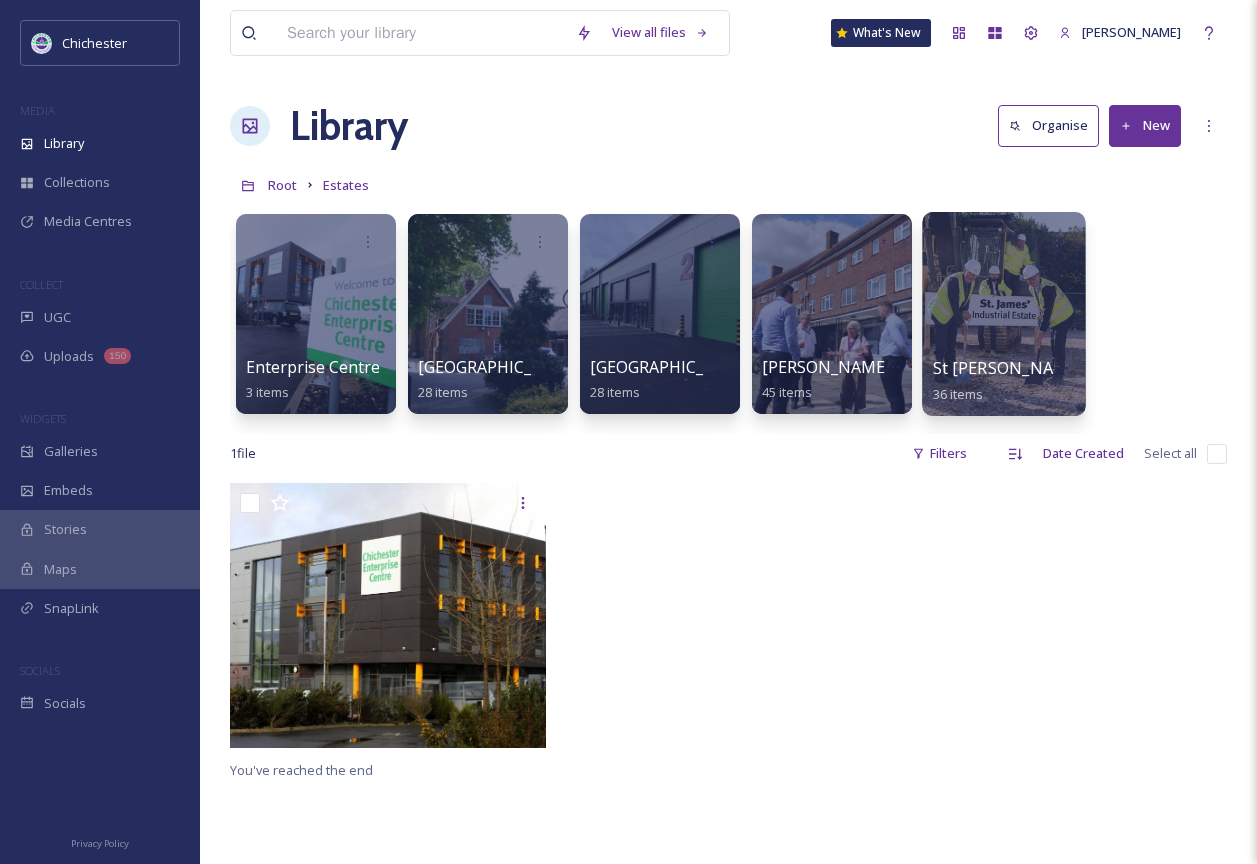 click at bounding box center [1003, 314] 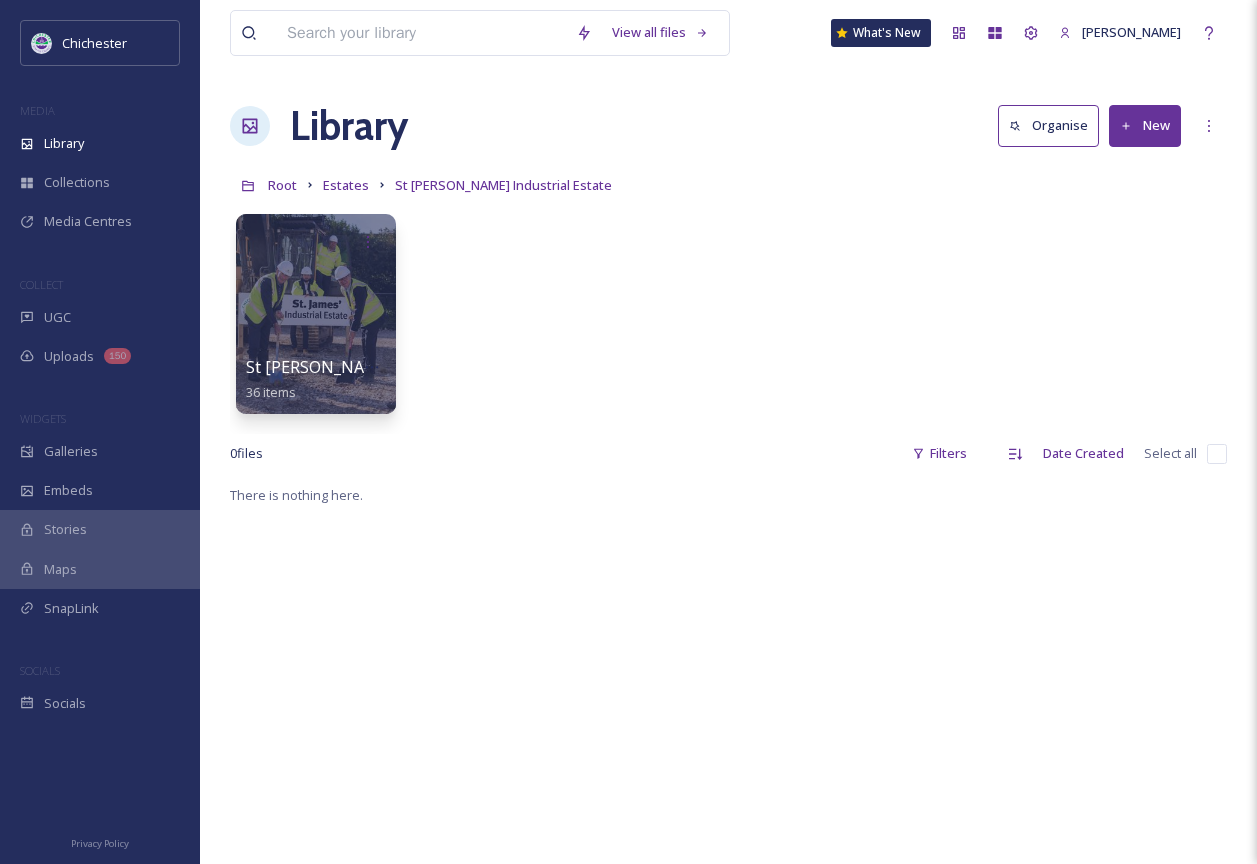 click on "New" at bounding box center [1145, 125] 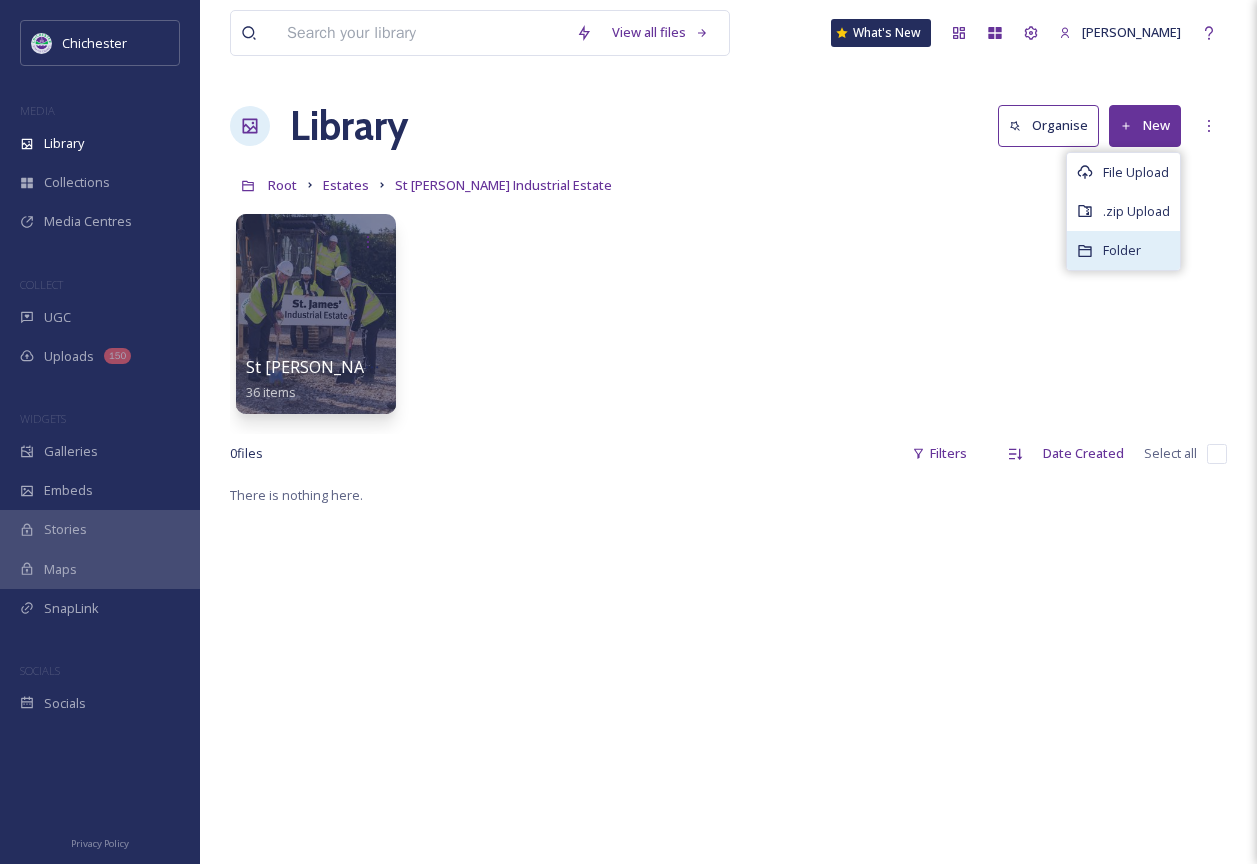 click on "Folder" at bounding box center (1122, 250) 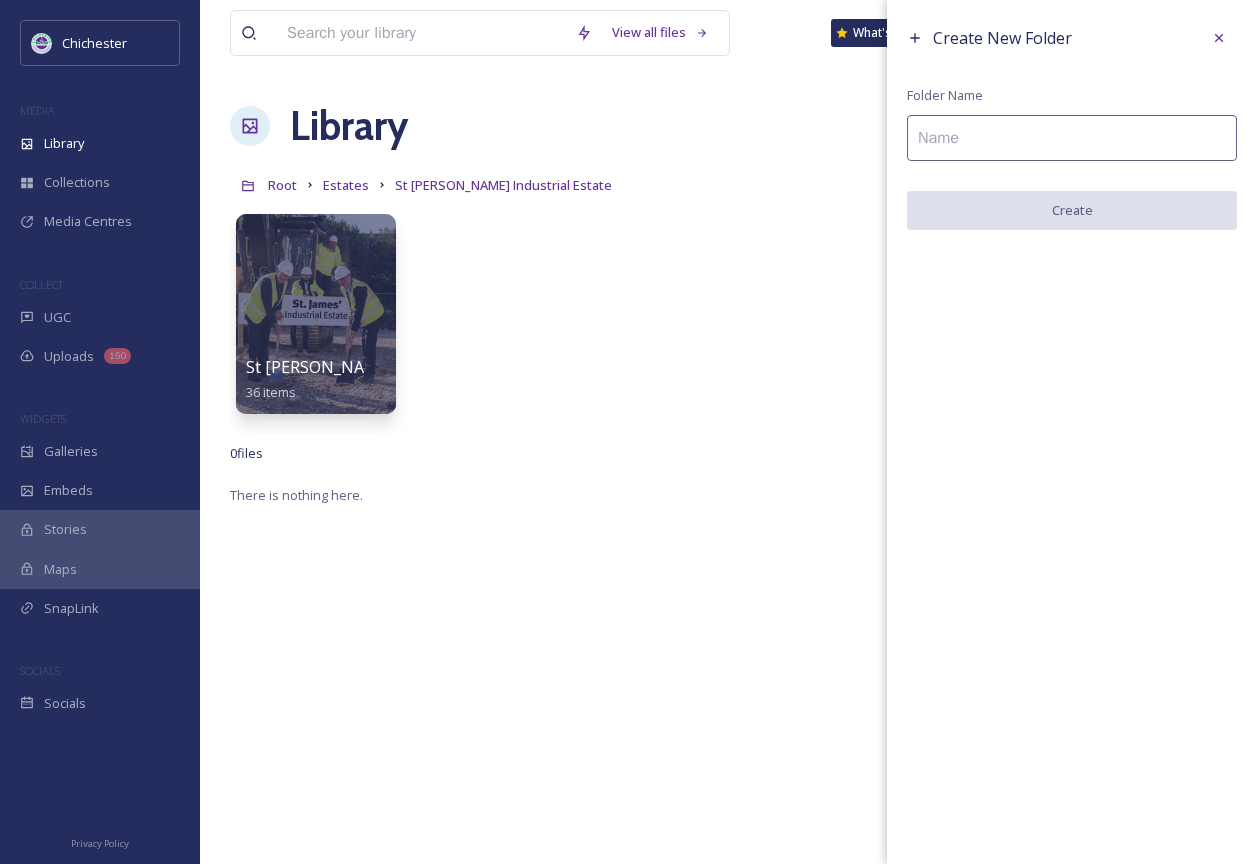 click at bounding box center (1072, 138) 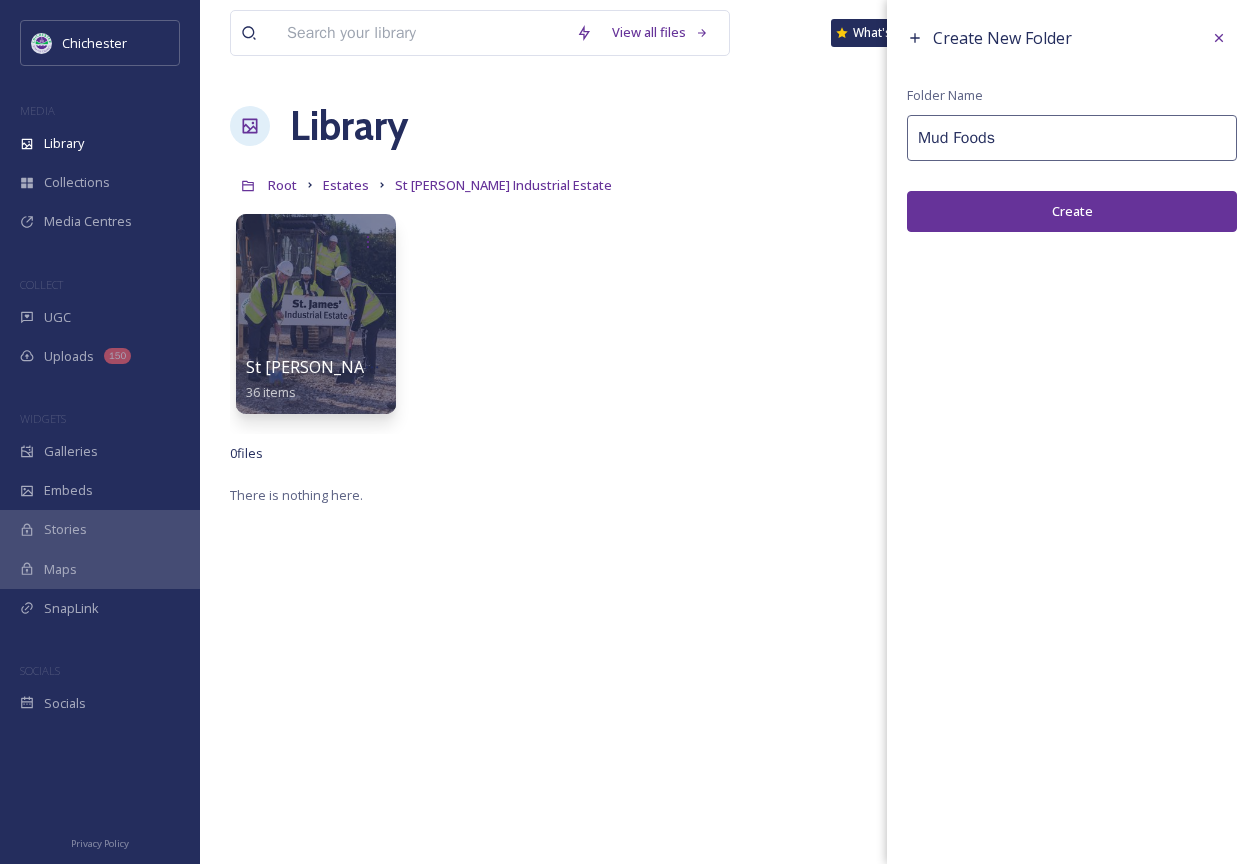 type on "Mud Foods" 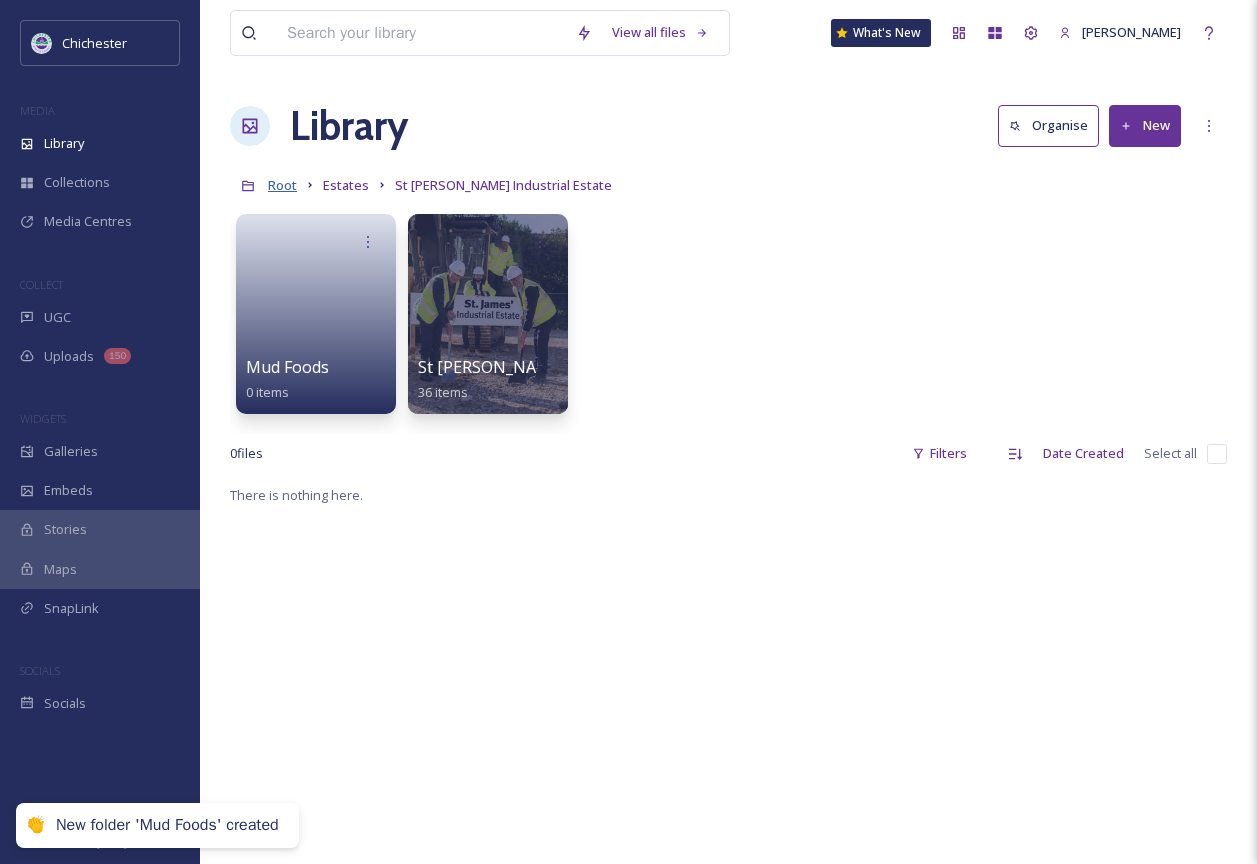 click on "Root" at bounding box center [282, 185] 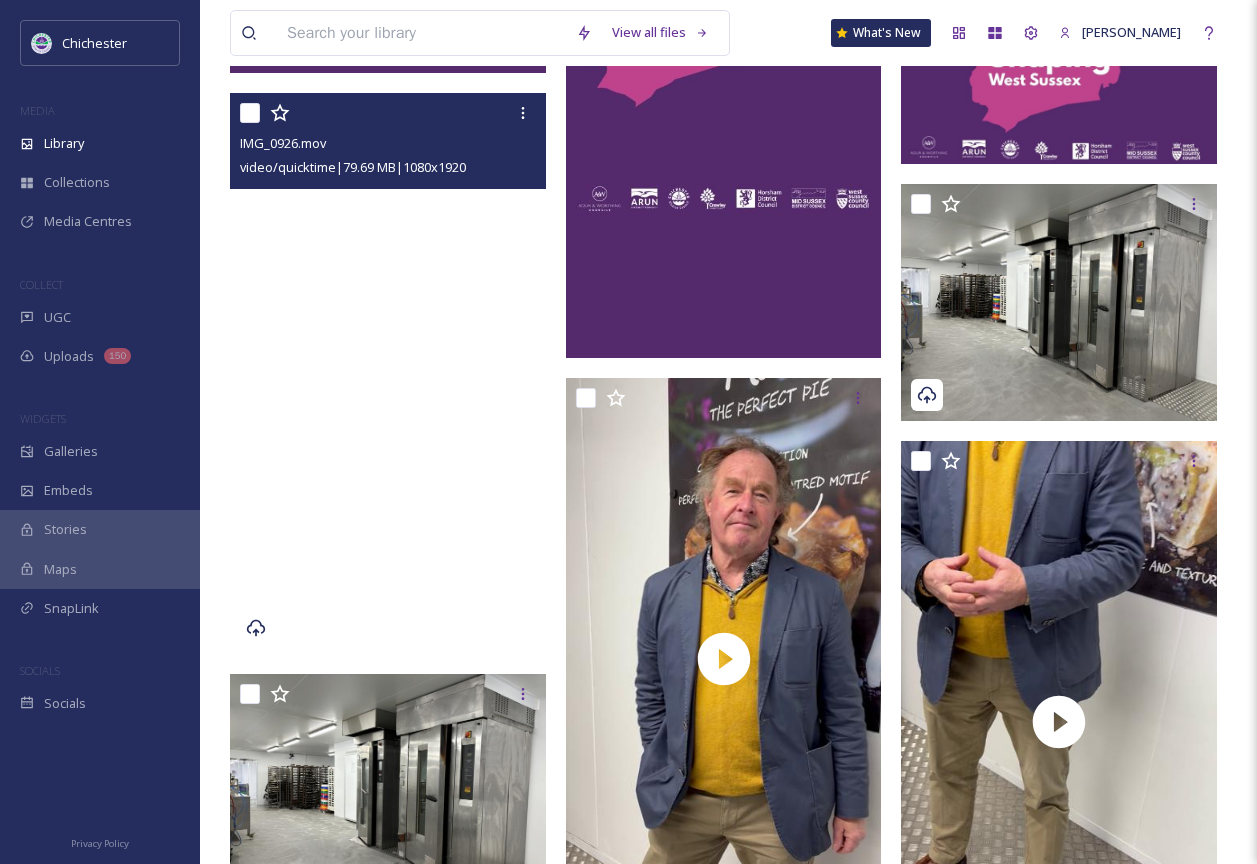 scroll, scrollTop: 3400, scrollLeft: 0, axis: vertical 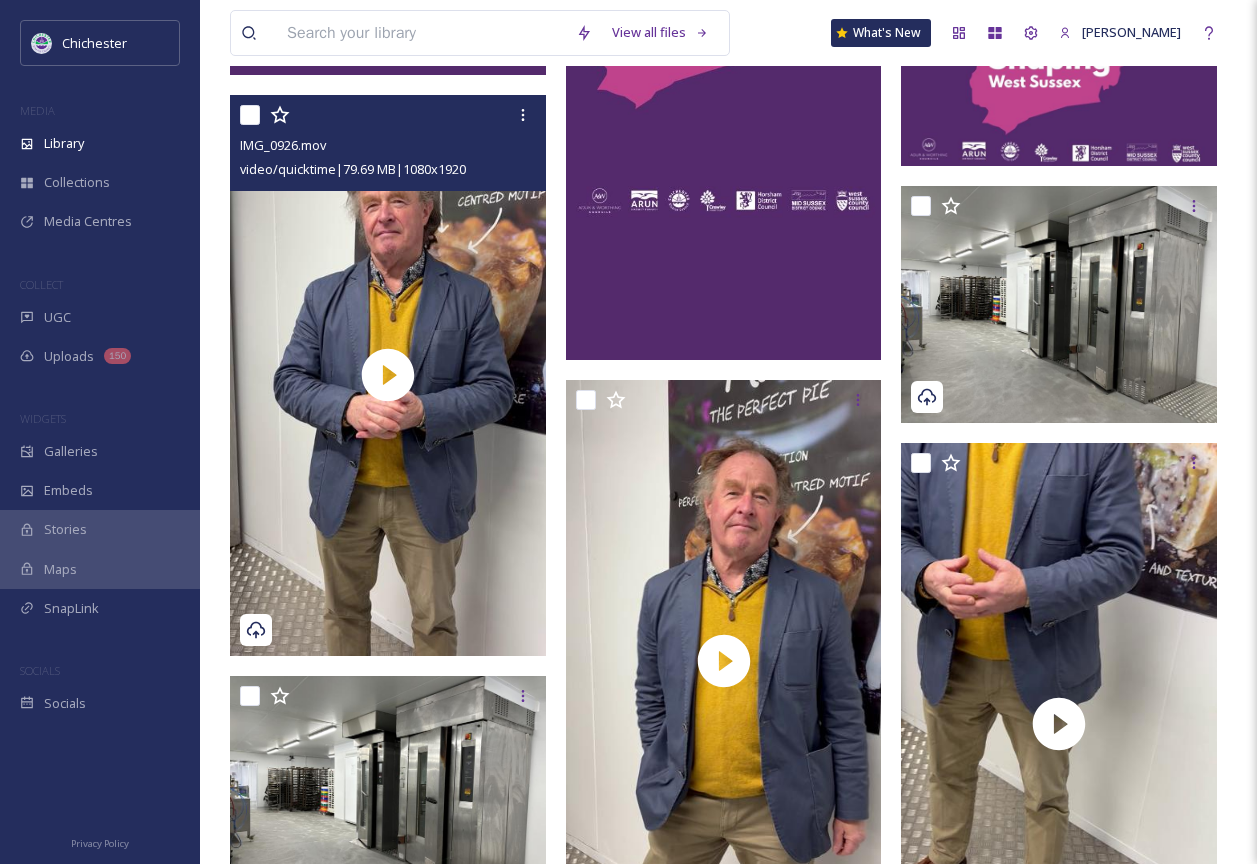 click at bounding box center [250, 115] 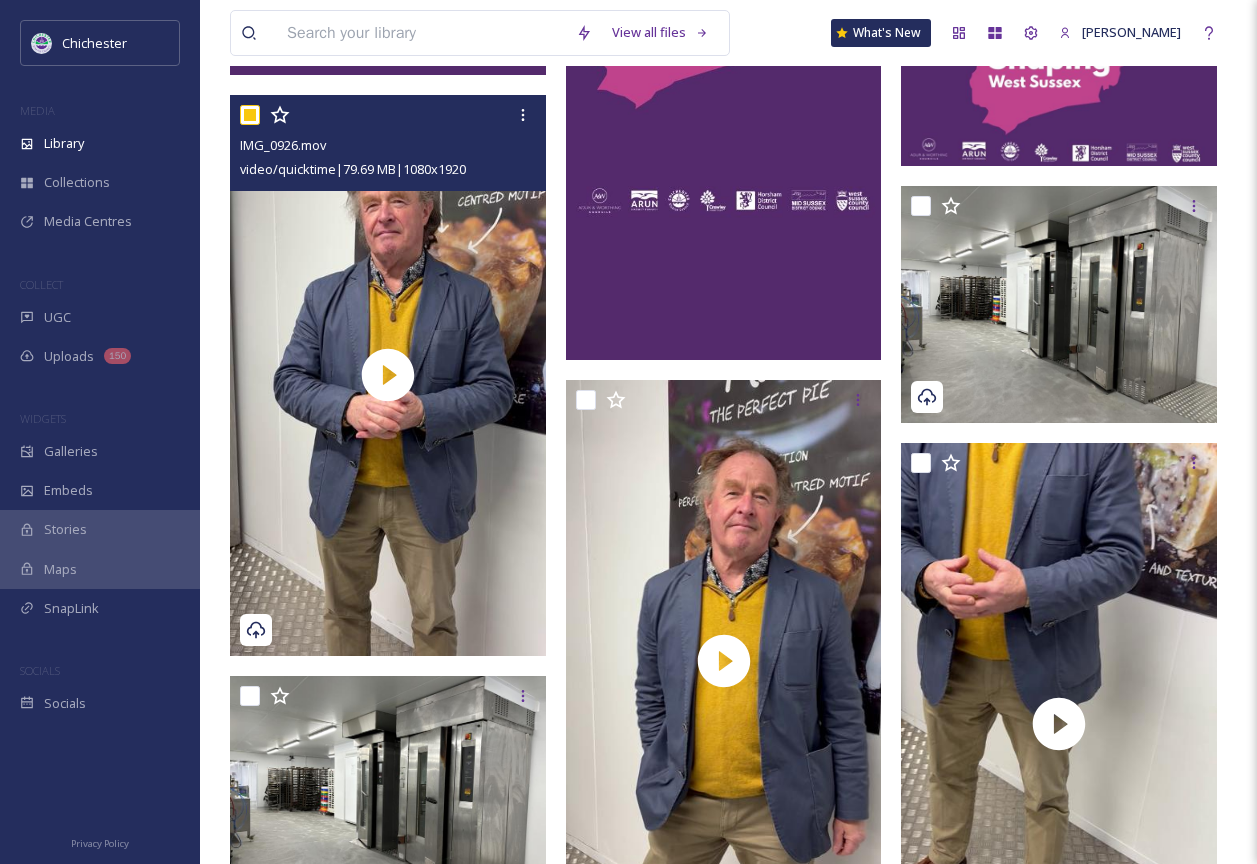 checkbox on "true" 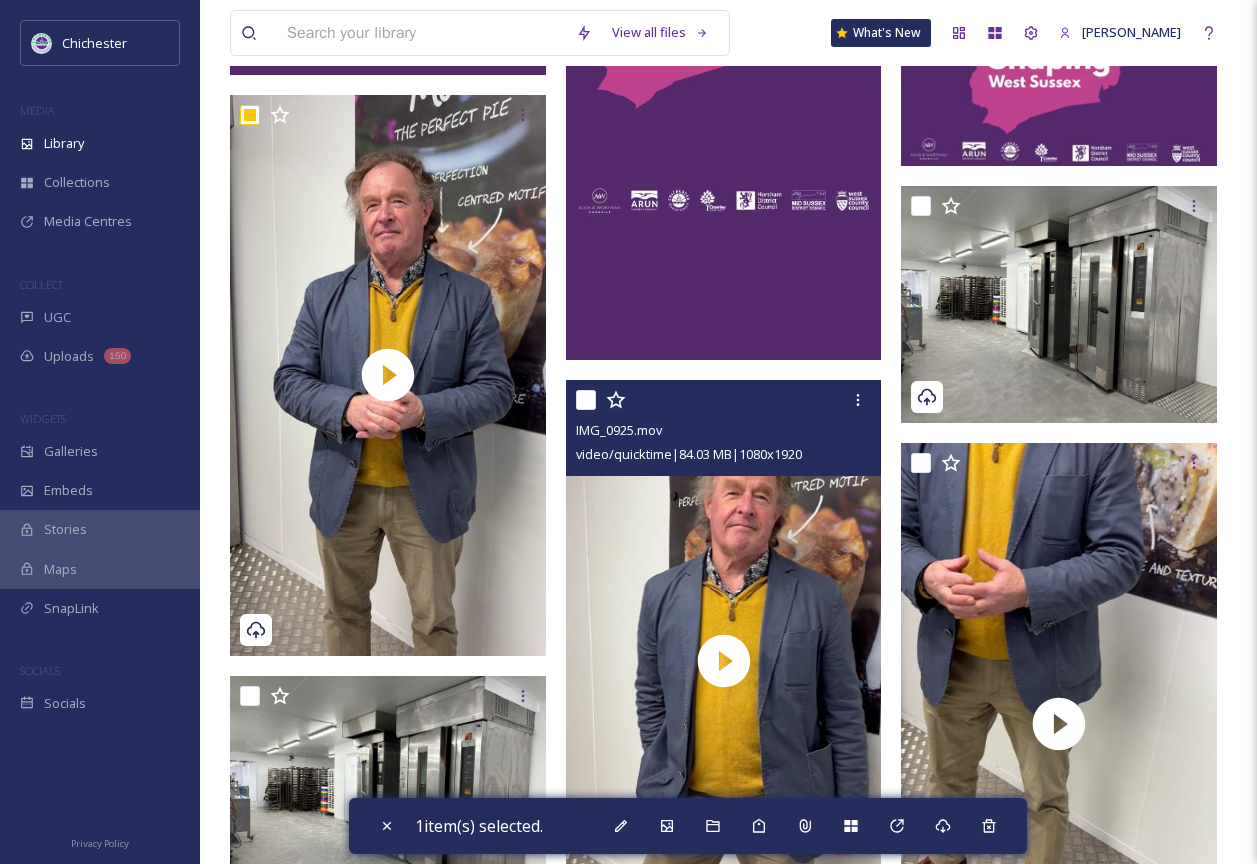 click at bounding box center [586, 400] 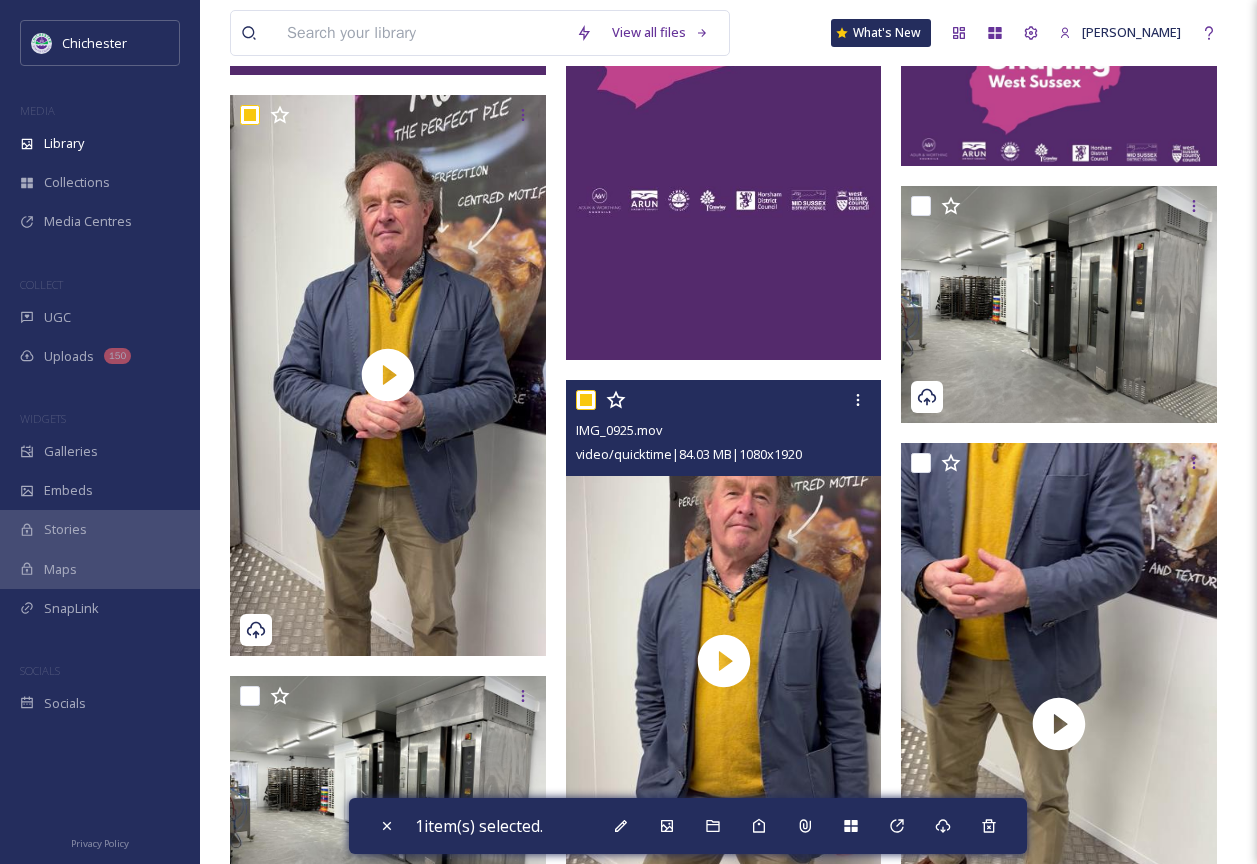 checkbox on "true" 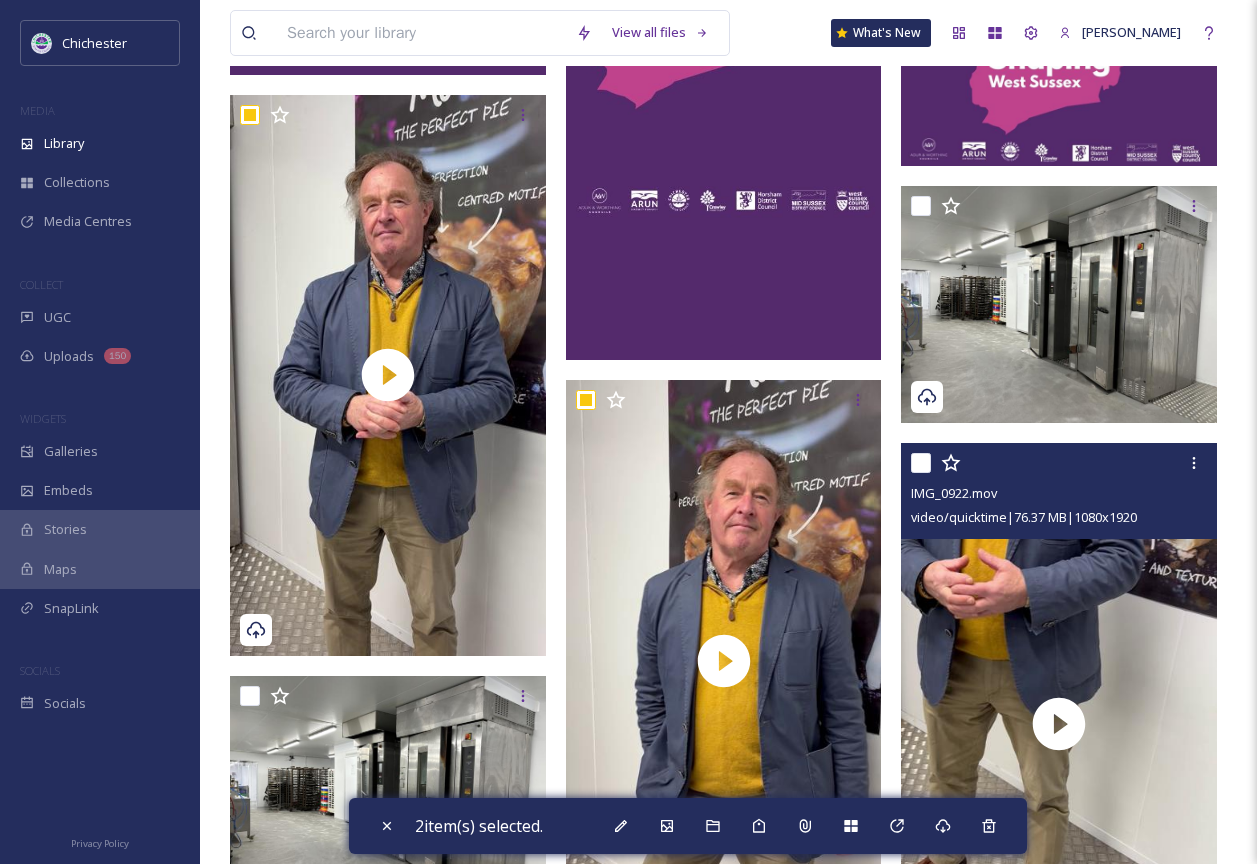 click at bounding box center (921, 463) 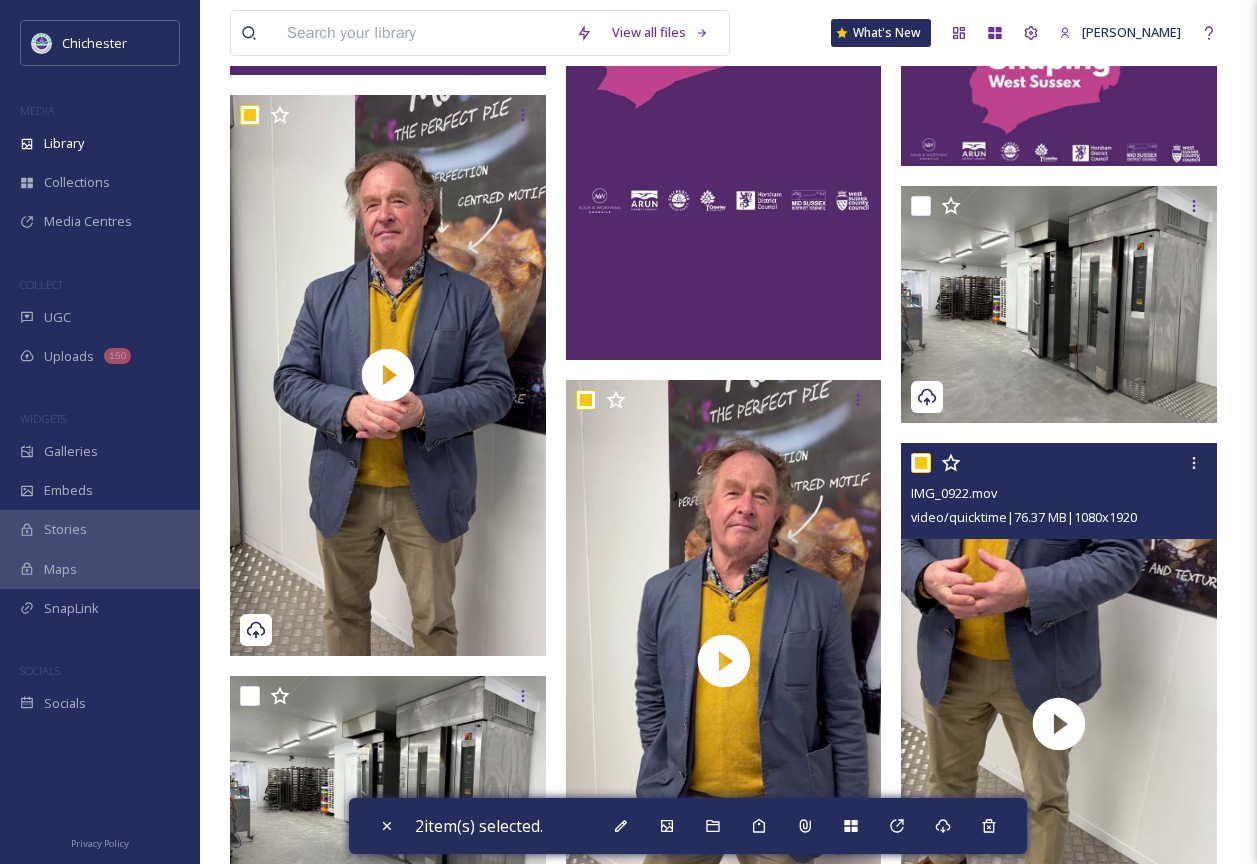 checkbox on "true" 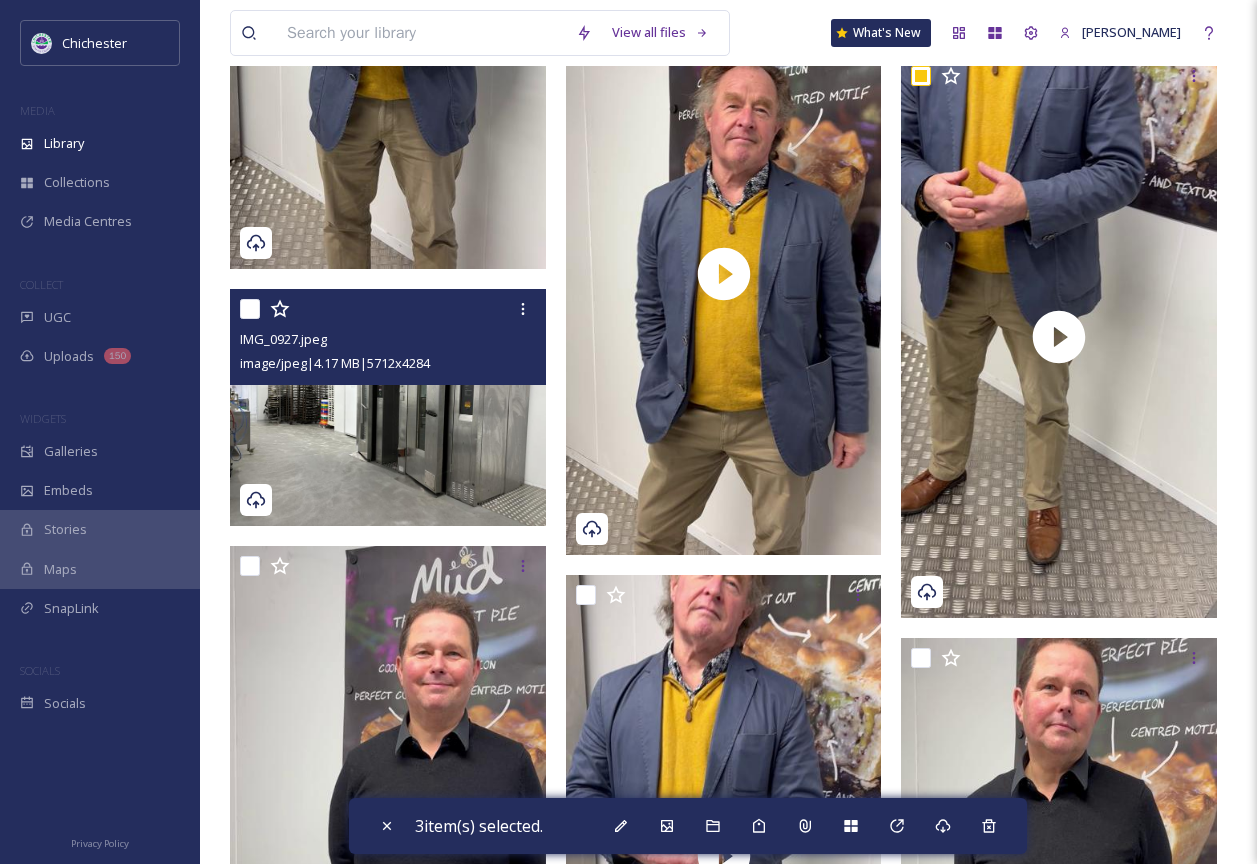 scroll, scrollTop: 3800, scrollLeft: 0, axis: vertical 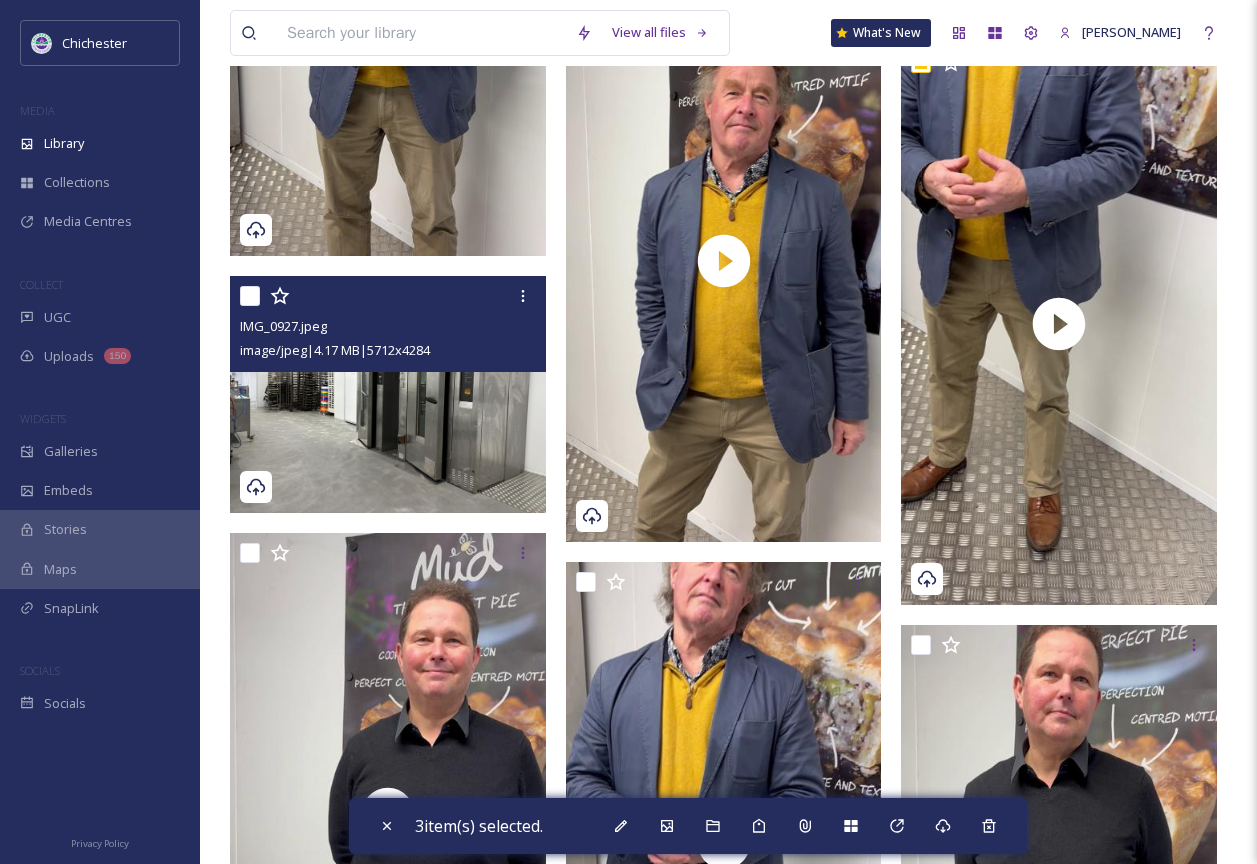 click at bounding box center (250, 296) 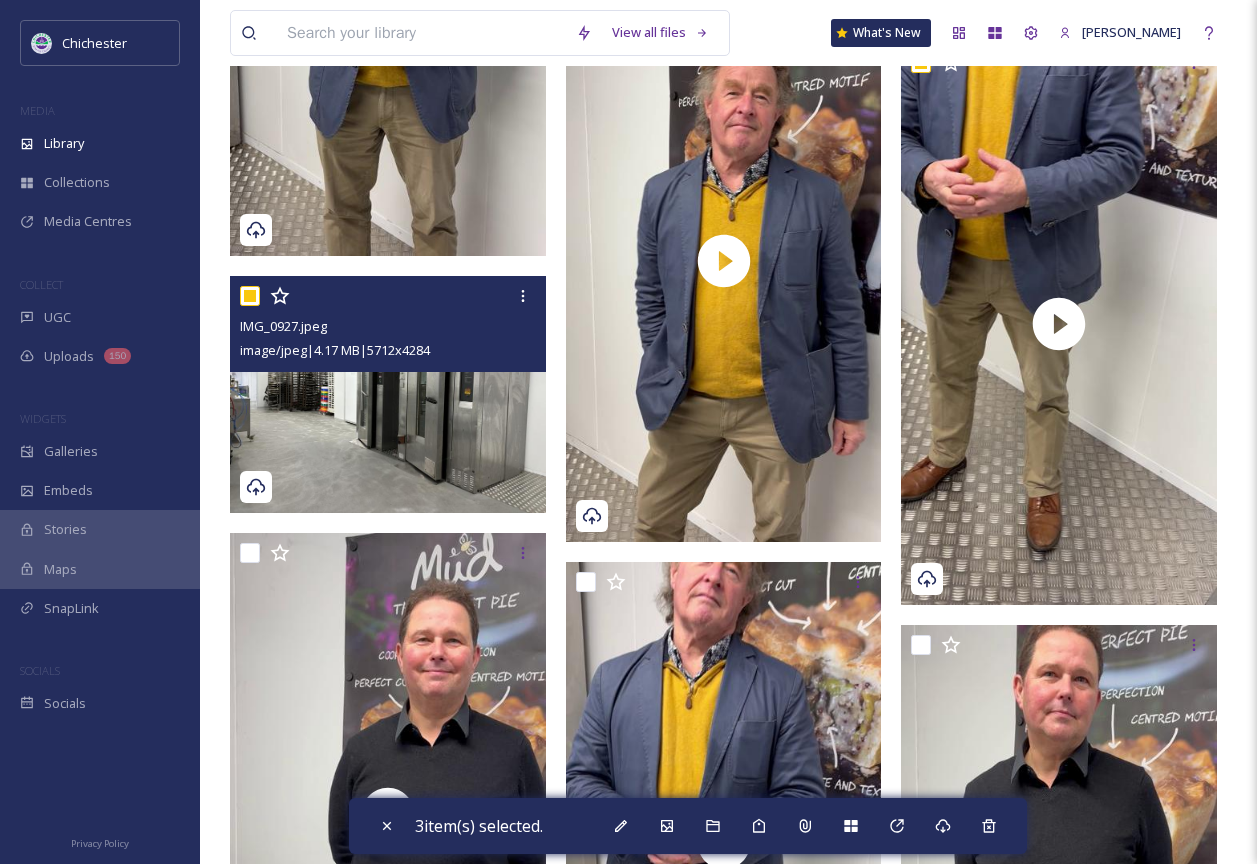 checkbox on "true" 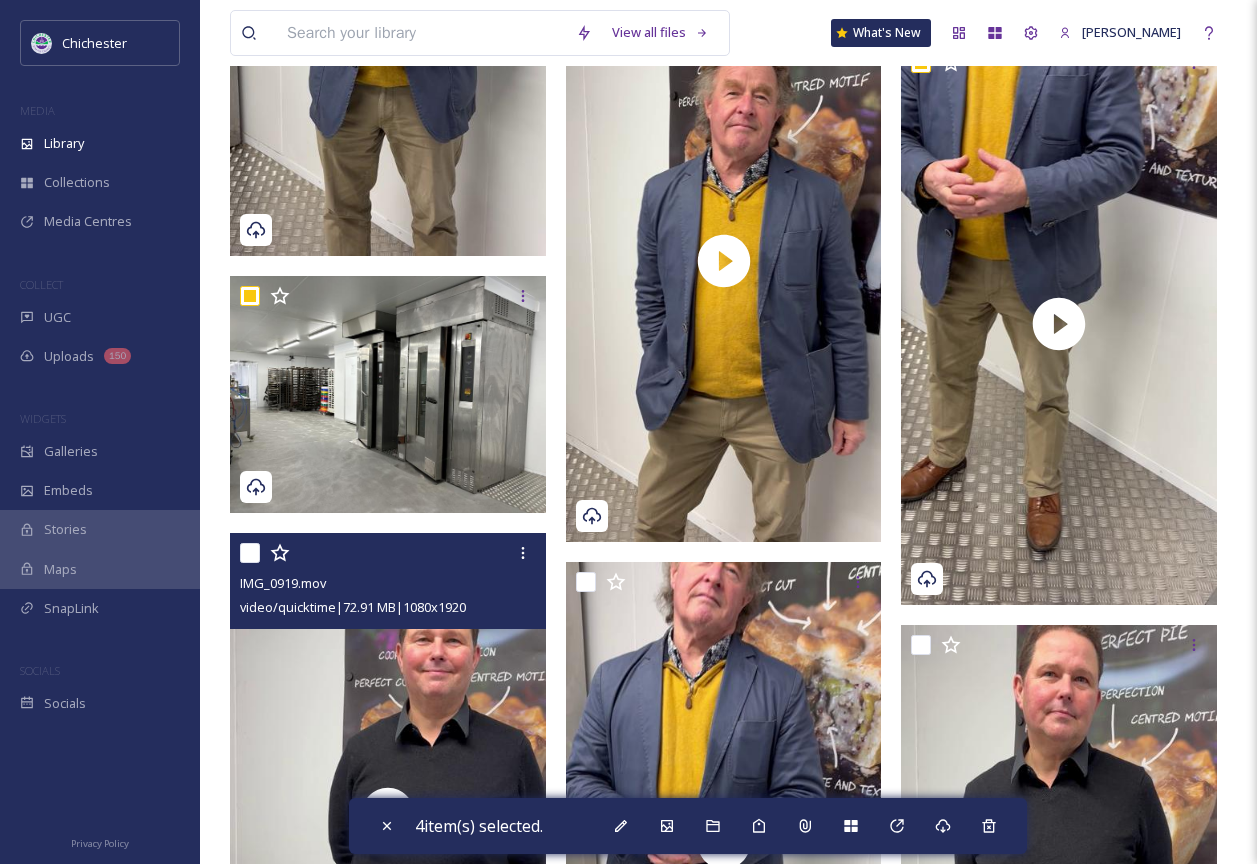 drag, startPoint x: 240, startPoint y: 560, endPoint x: 311, endPoint y: 575, distance: 72.56721 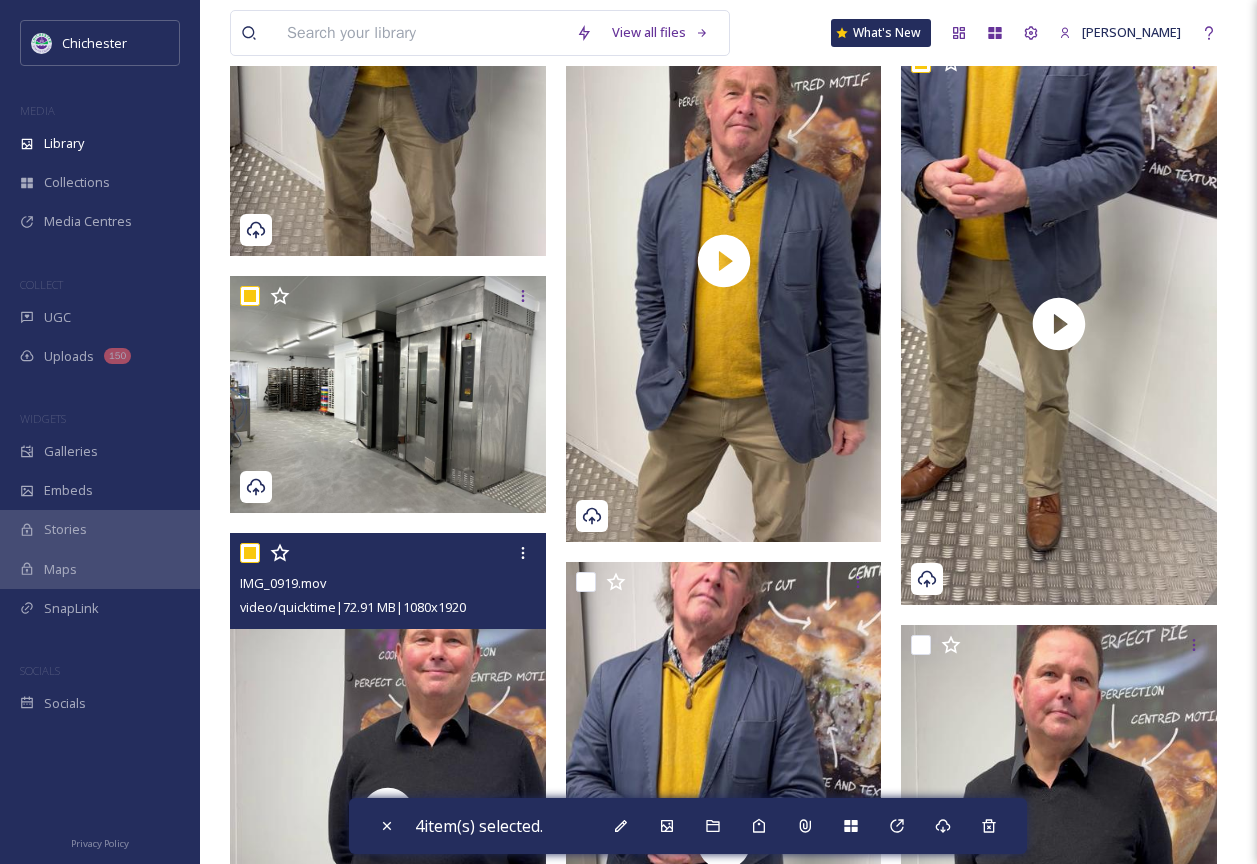 checkbox on "true" 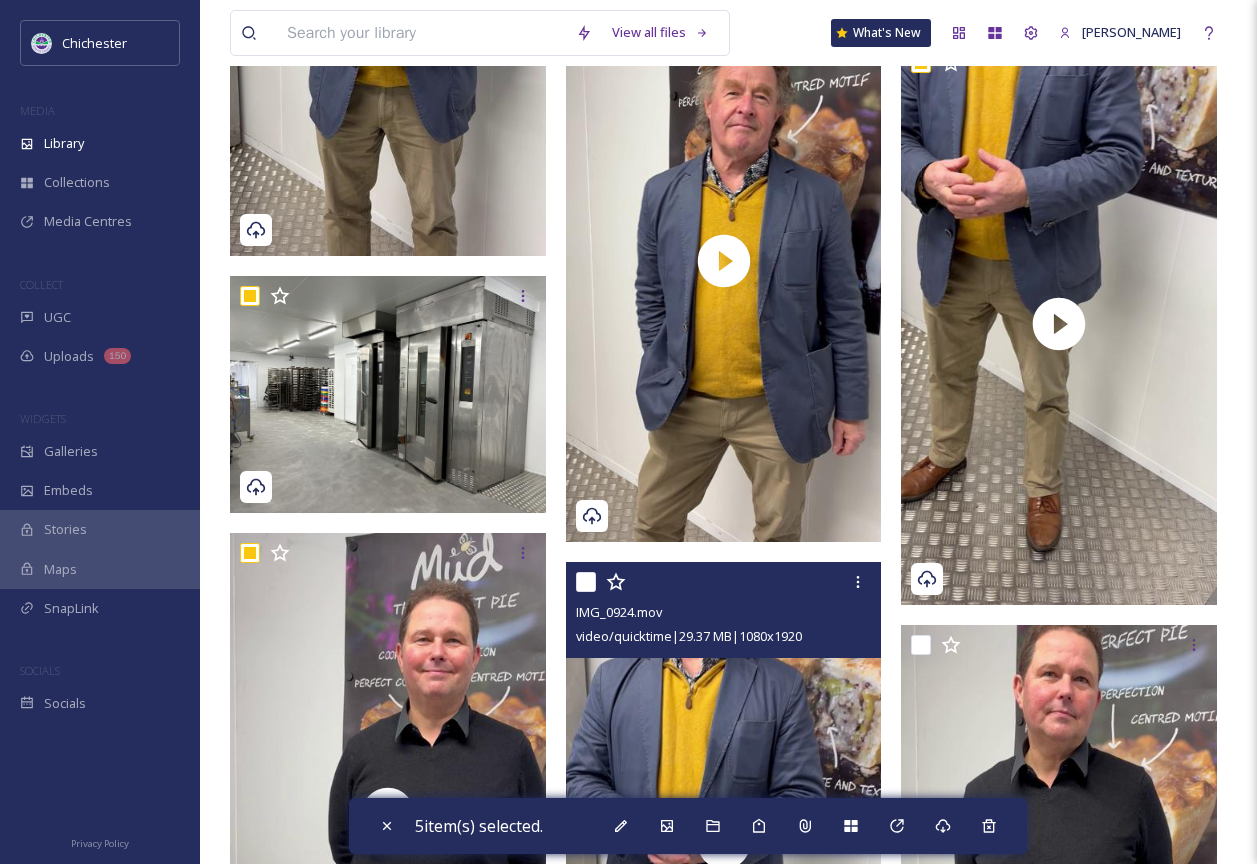 click at bounding box center (586, 582) 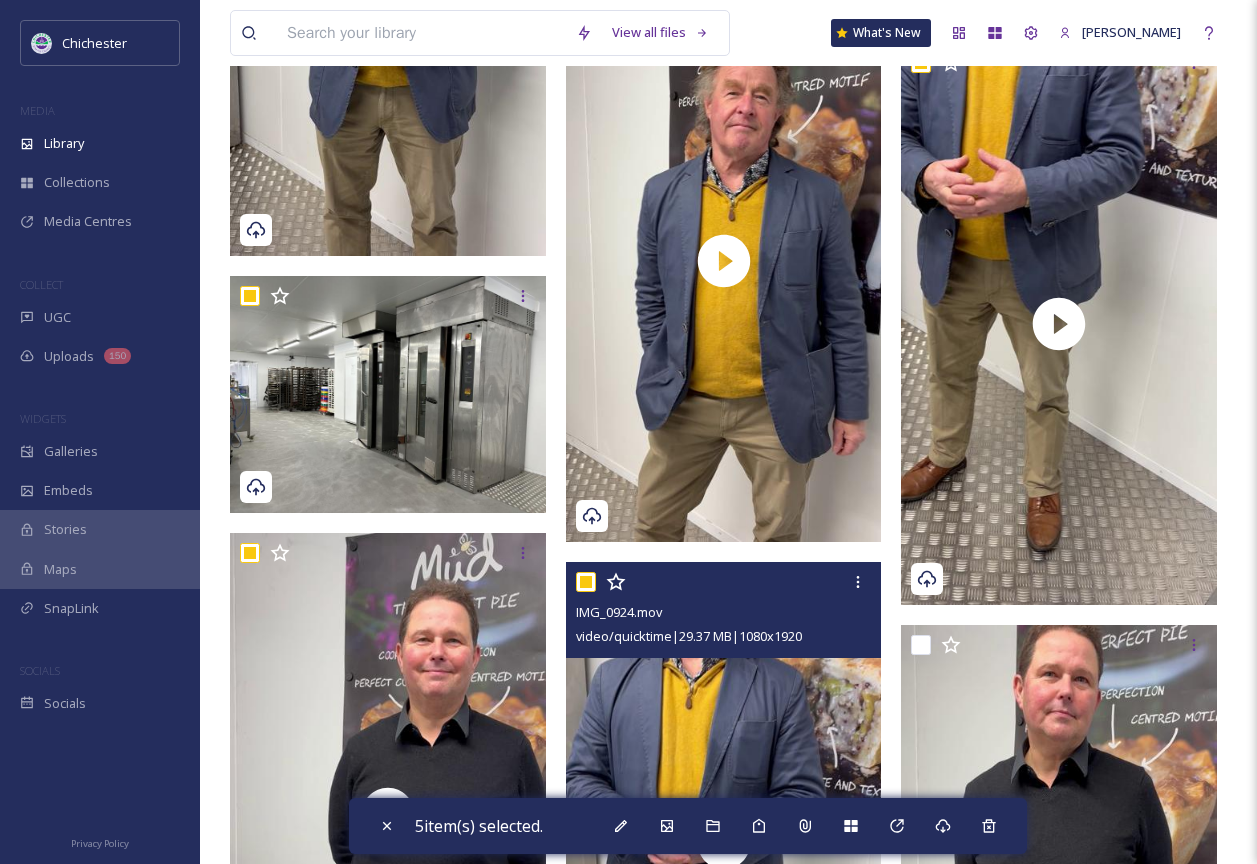 checkbox on "true" 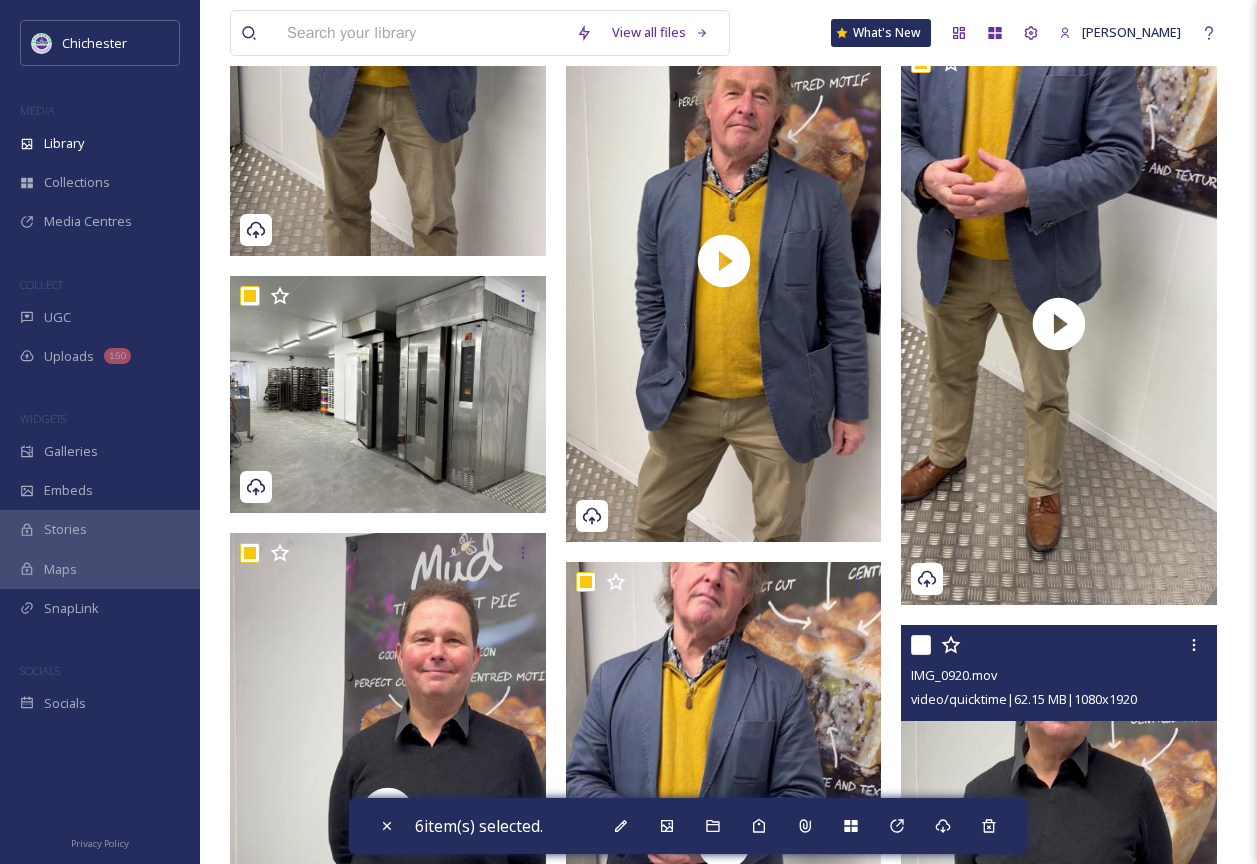 click at bounding box center [921, 645] 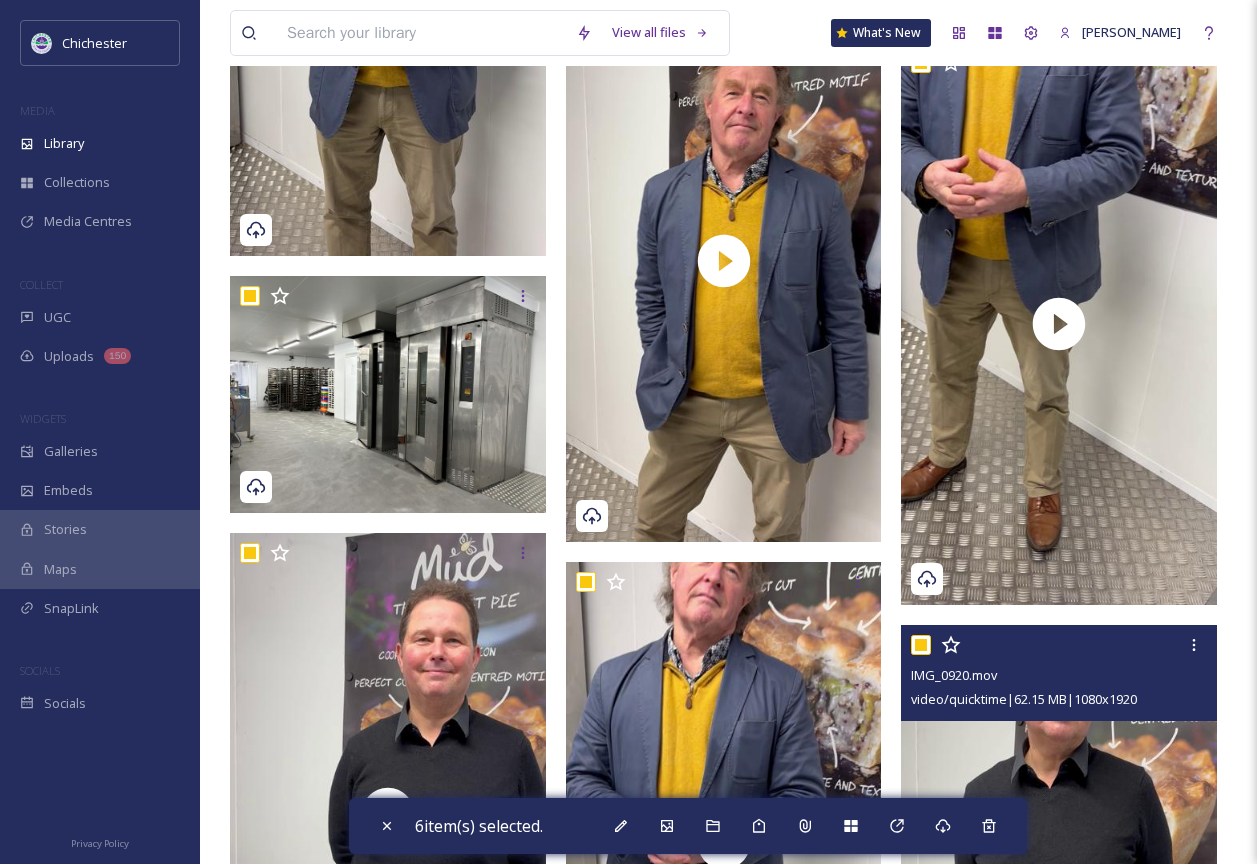checkbox on "true" 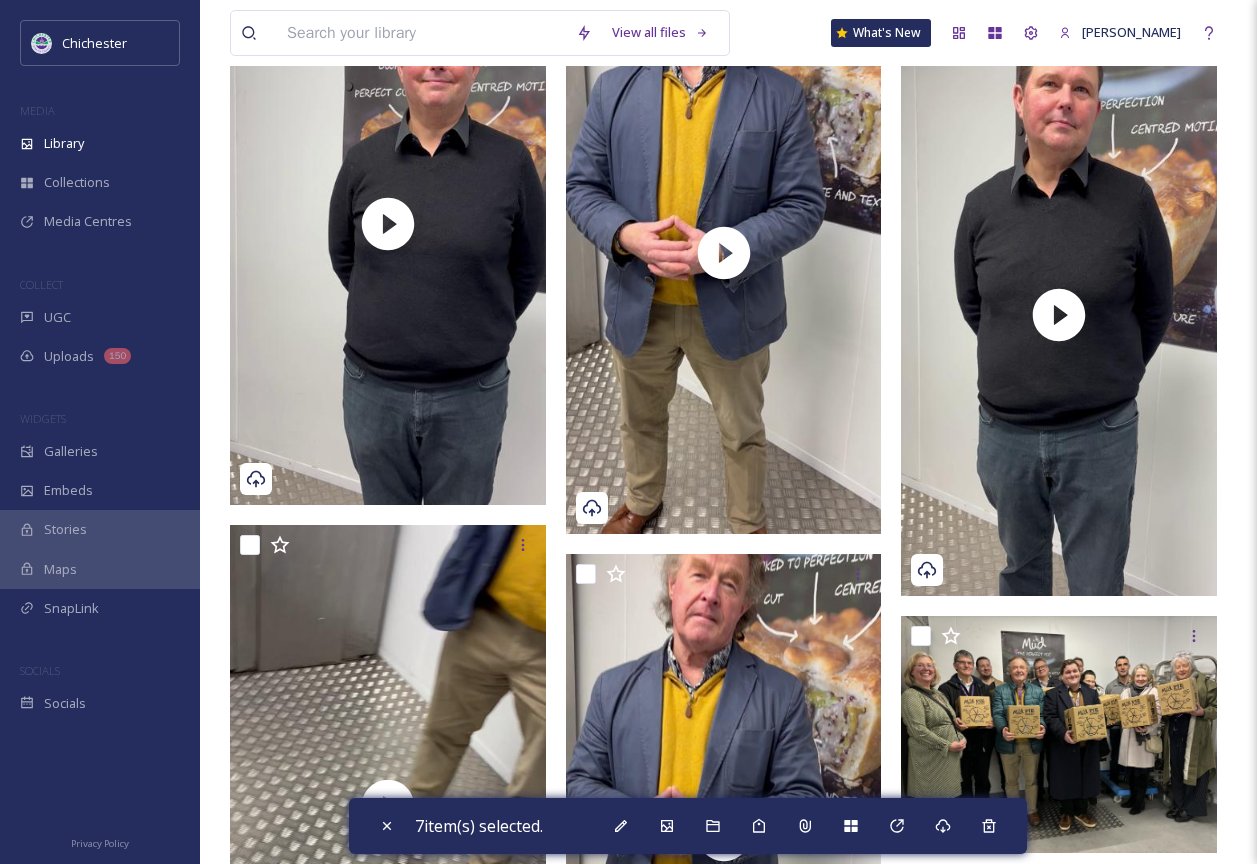 scroll, scrollTop: 4500, scrollLeft: 0, axis: vertical 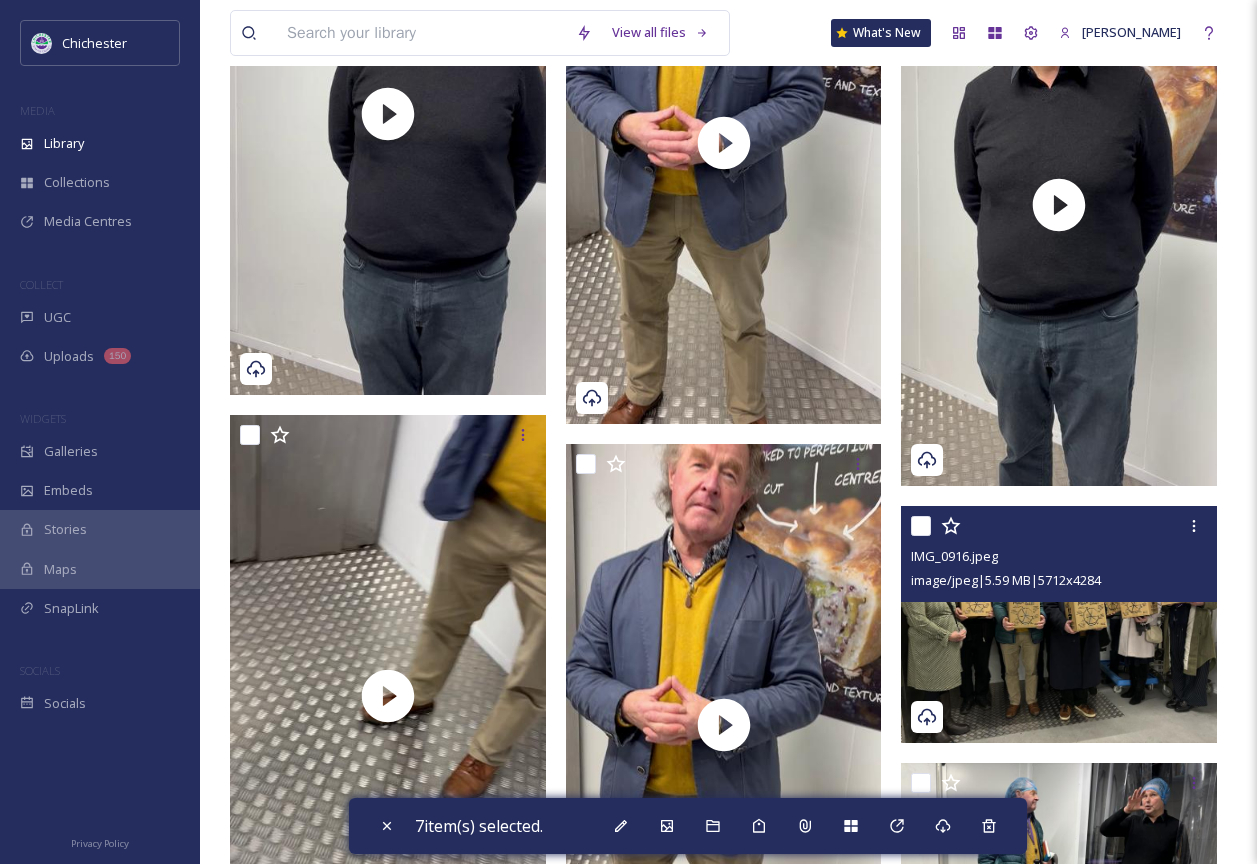 click at bounding box center [921, 526] 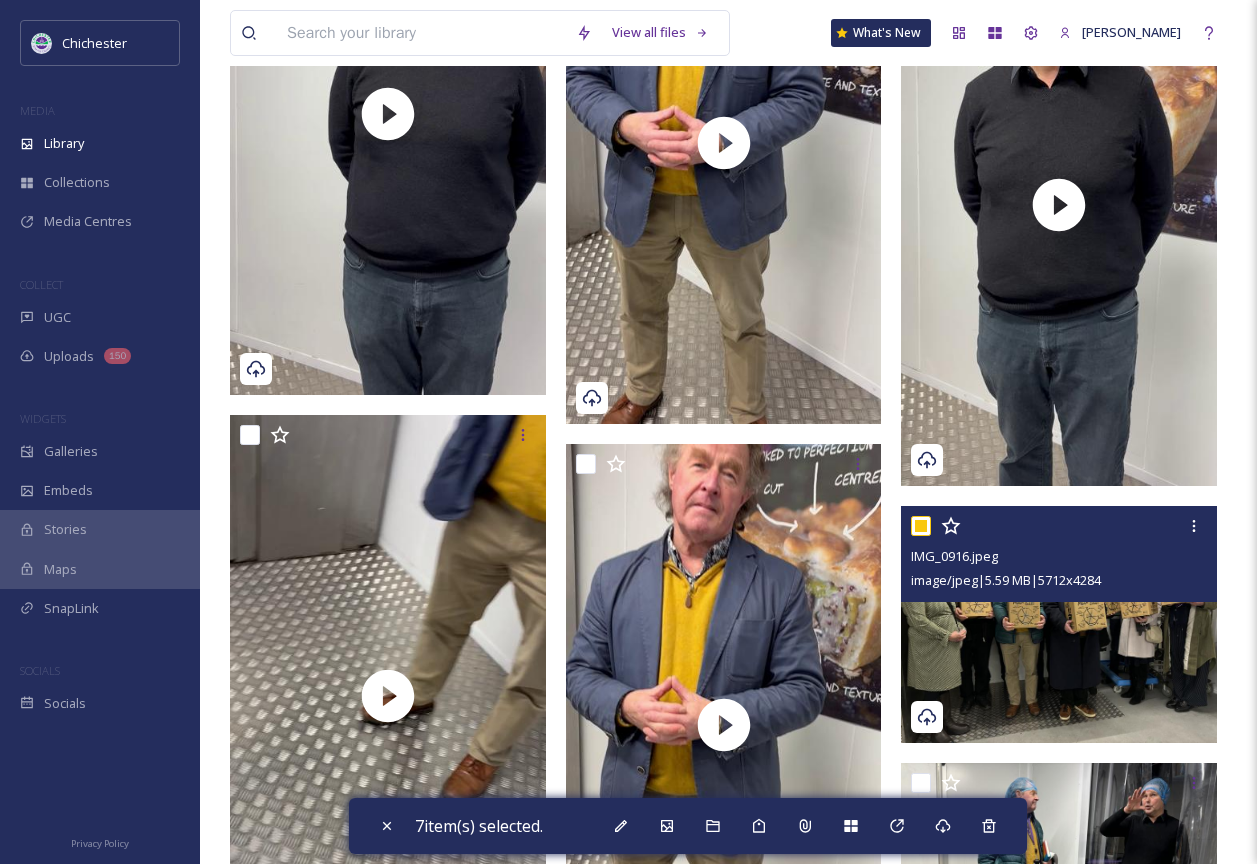 checkbox on "true" 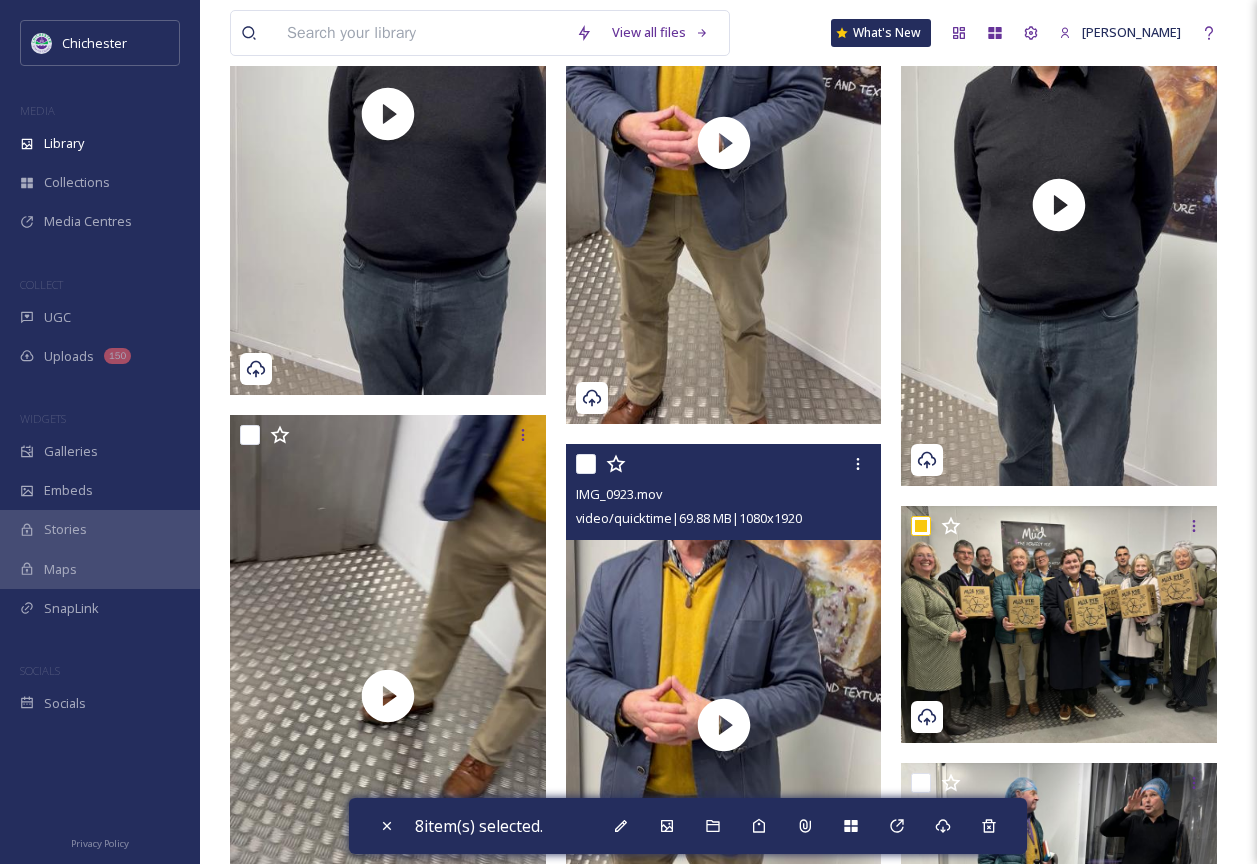click at bounding box center [586, 464] 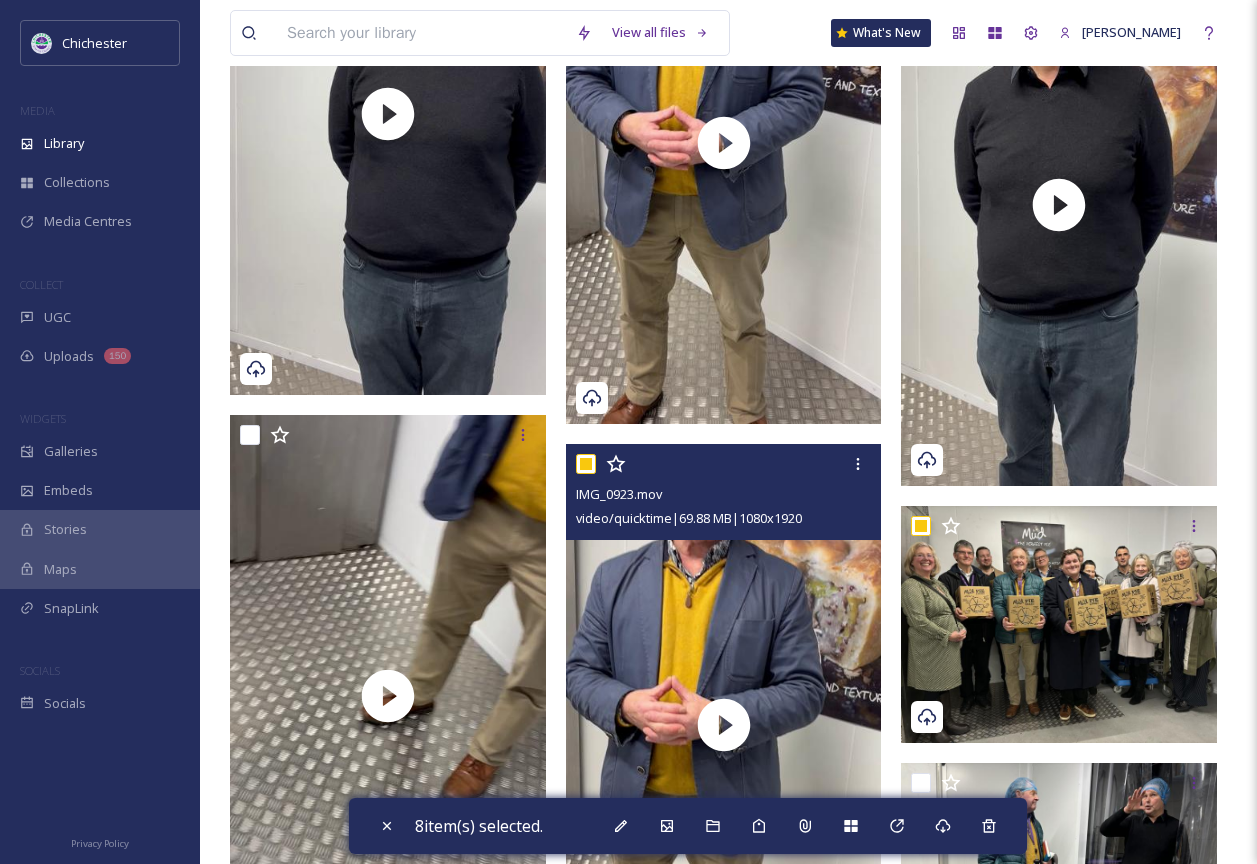 checkbox on "true" 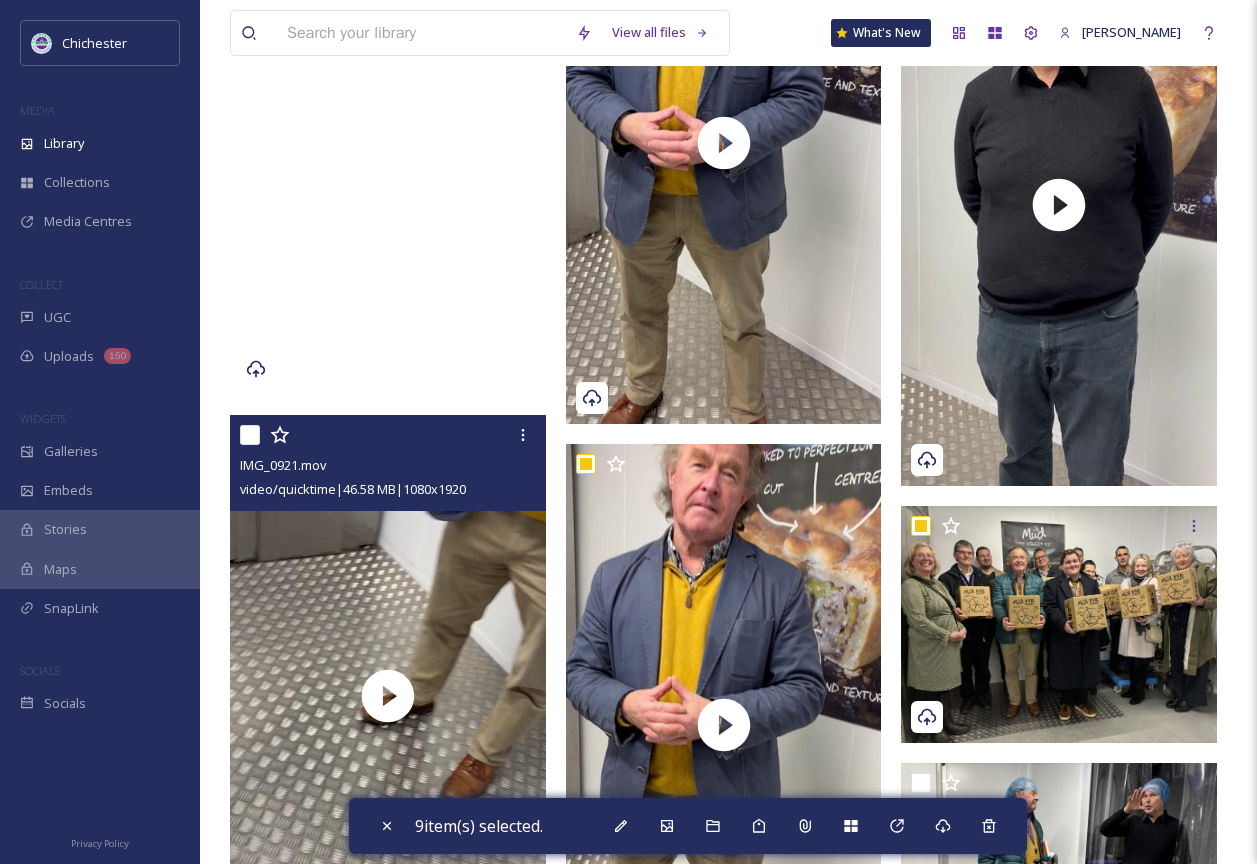 click at bounding box center [250, 435] 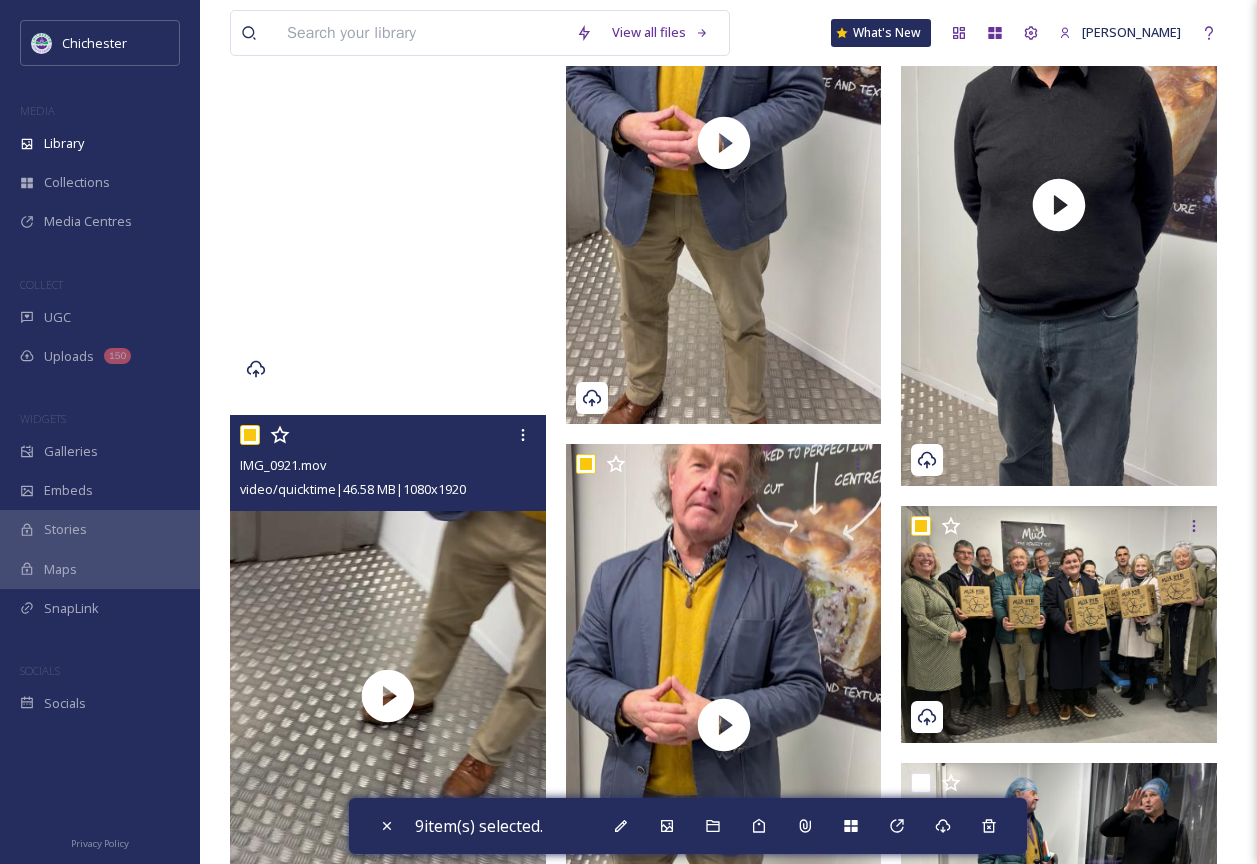 checkbox on "true" 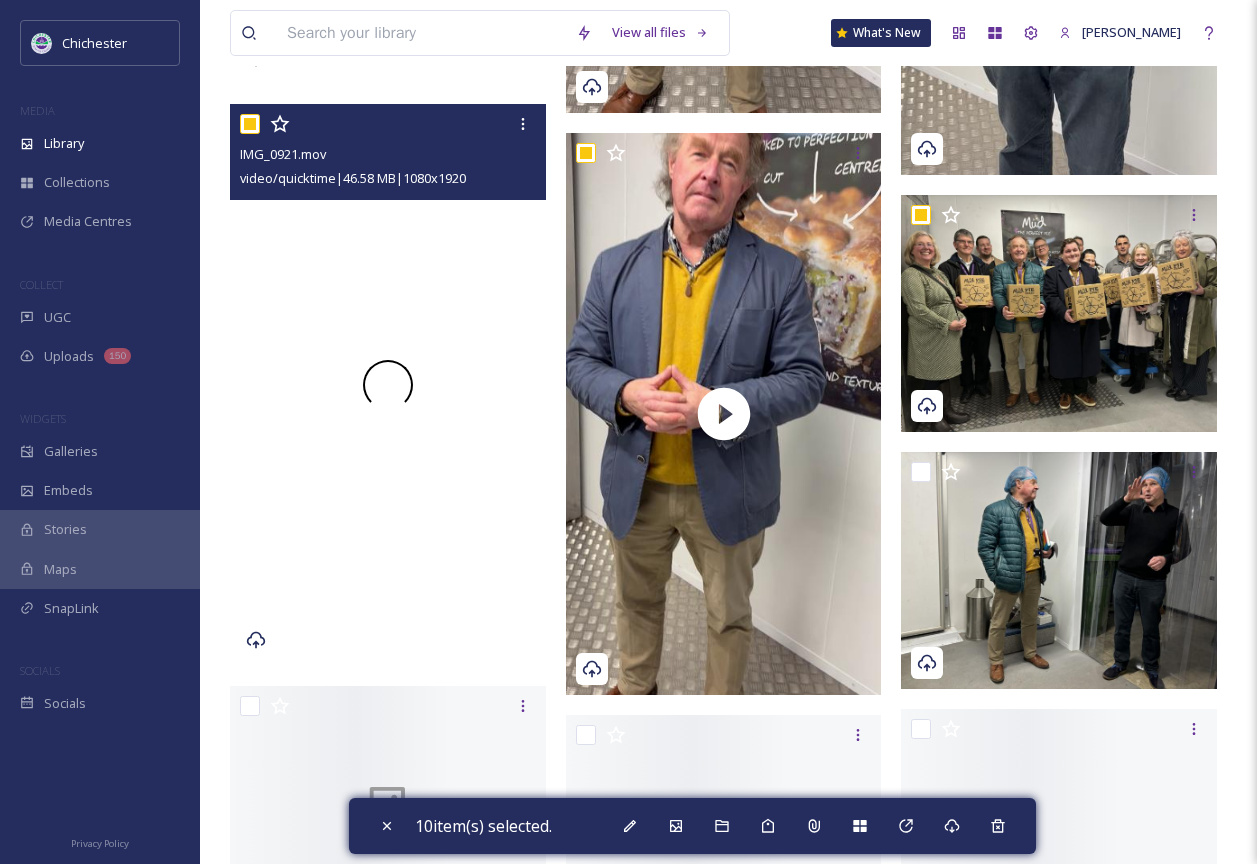 scroll, scrollTop: 4900, scrollLeft: 0, axis: vertical 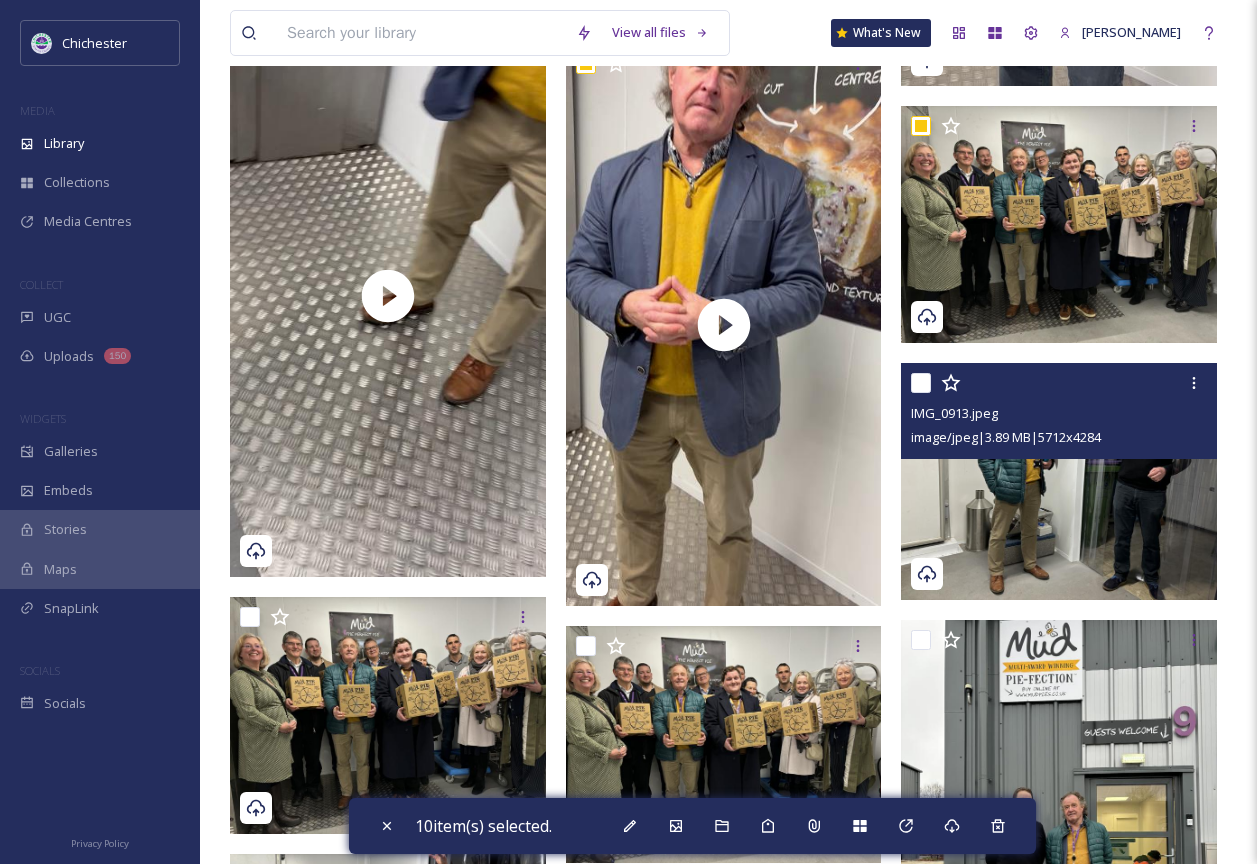 drag, startPoint x: 922, startPoint y: 399, endPoint x: 916, endPoint y: 410, distance: 12.529964 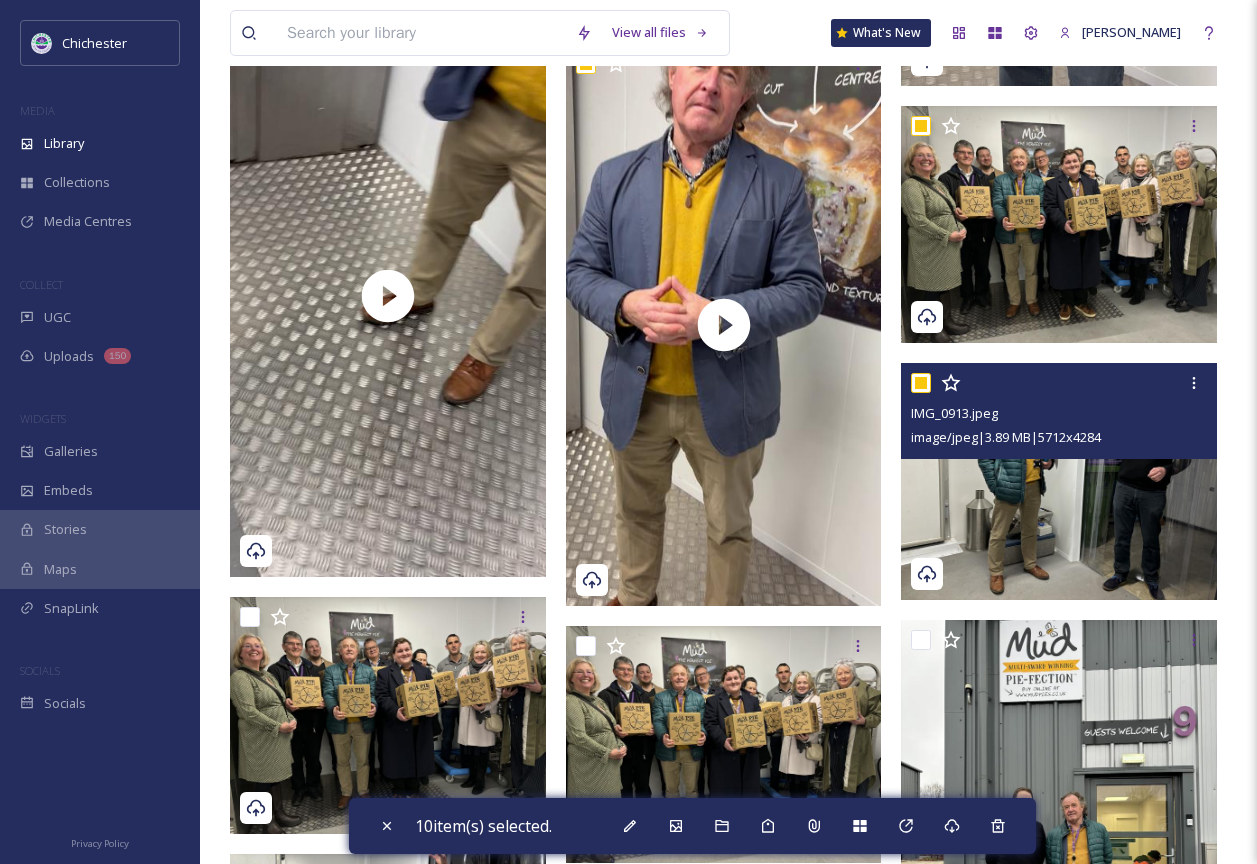 checkbox on "true" 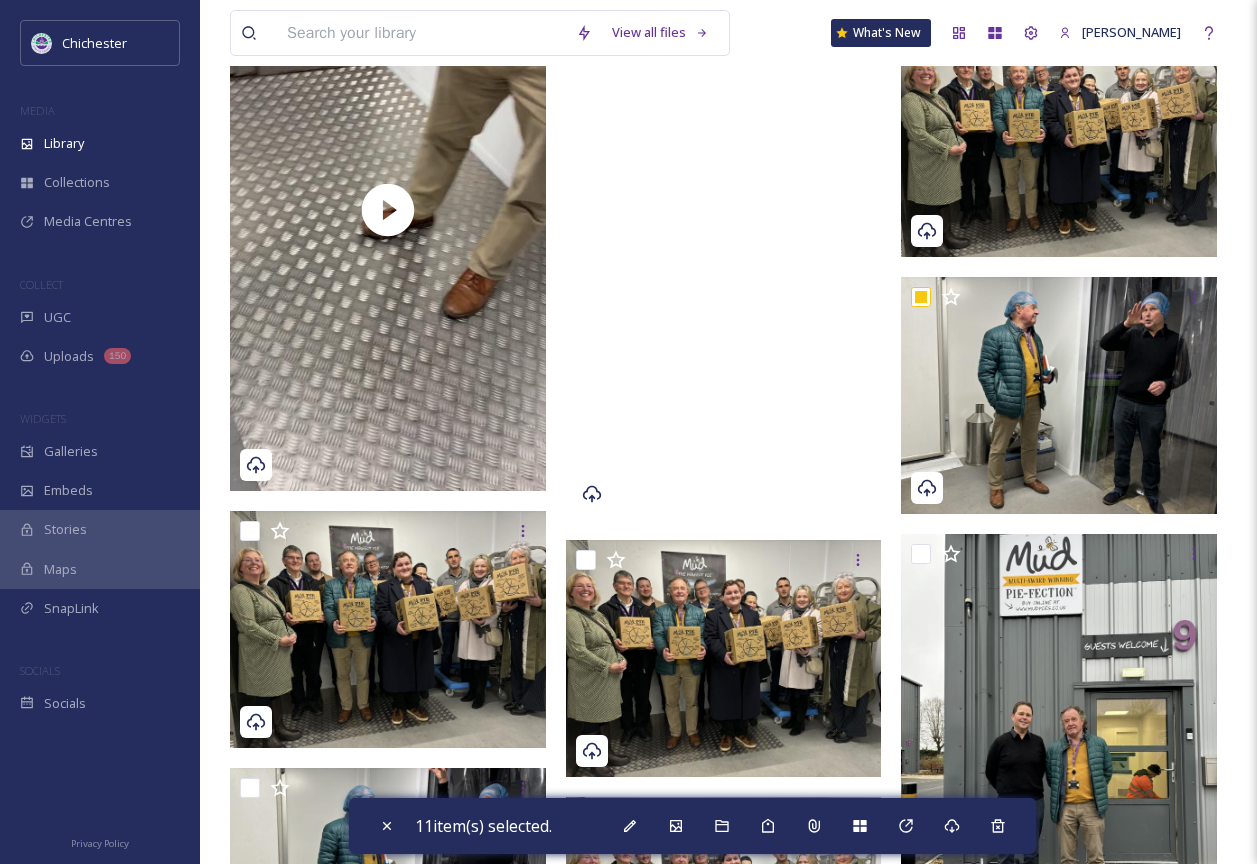 scroll, scrollTop: 5100, scrollLeft: 0, axis: vertical 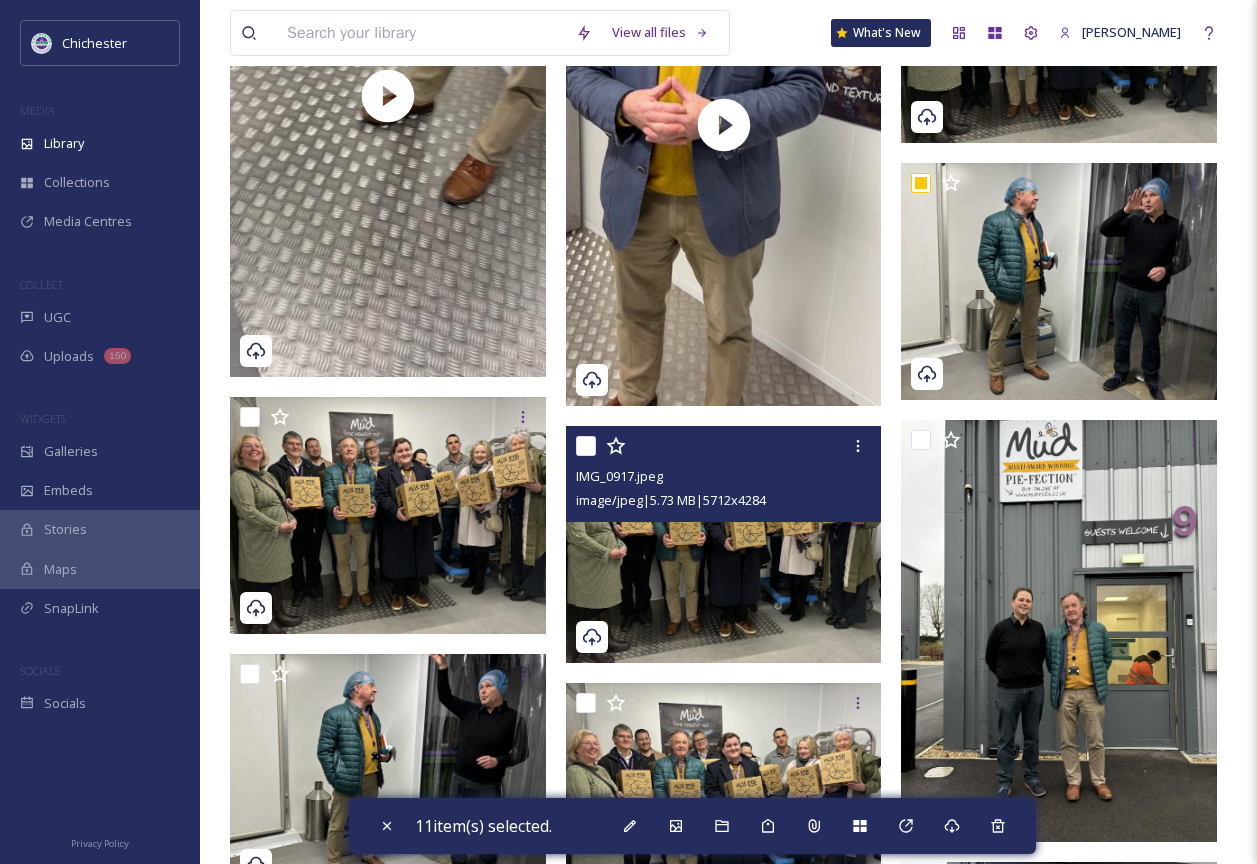 click at bounding box center (586, 446) 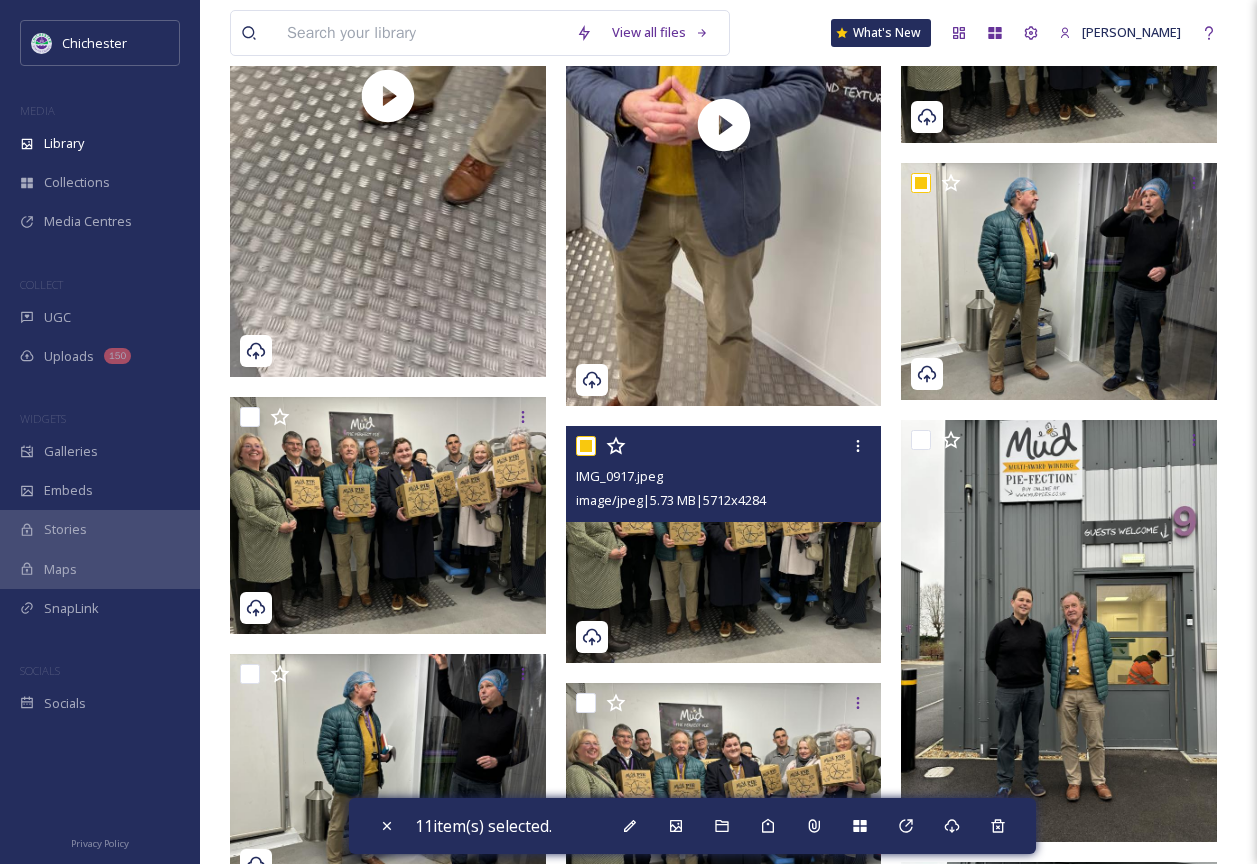 checkbox on "true" 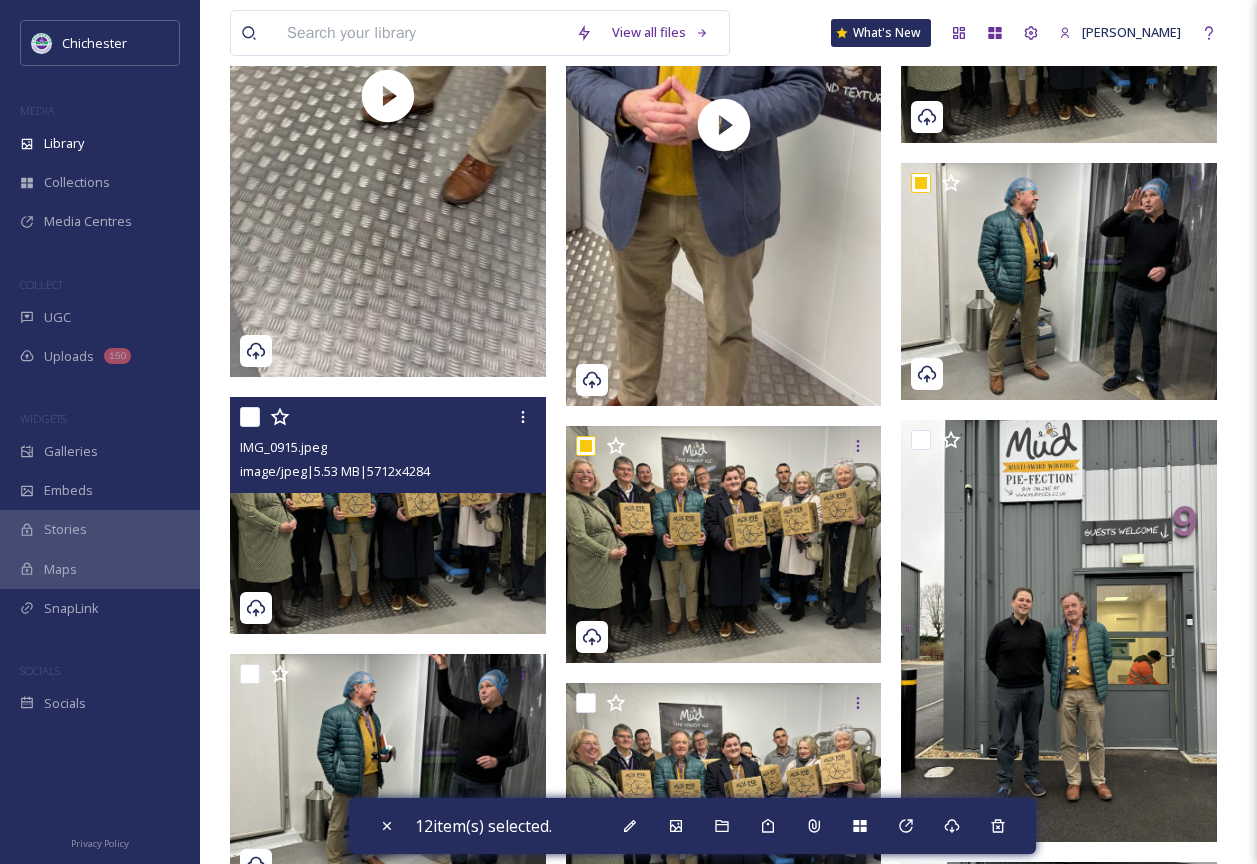 click at bounding box center [250, 417] 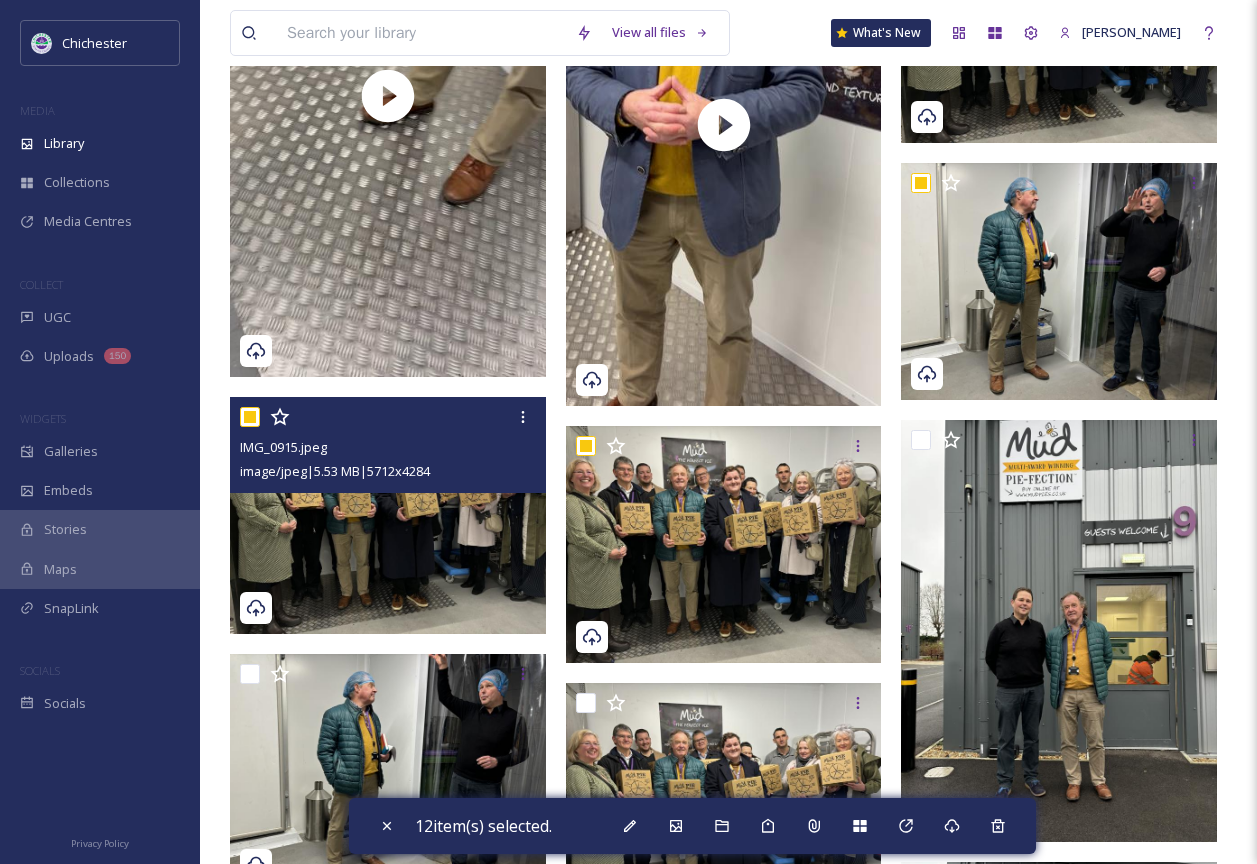 checkbox on "true" 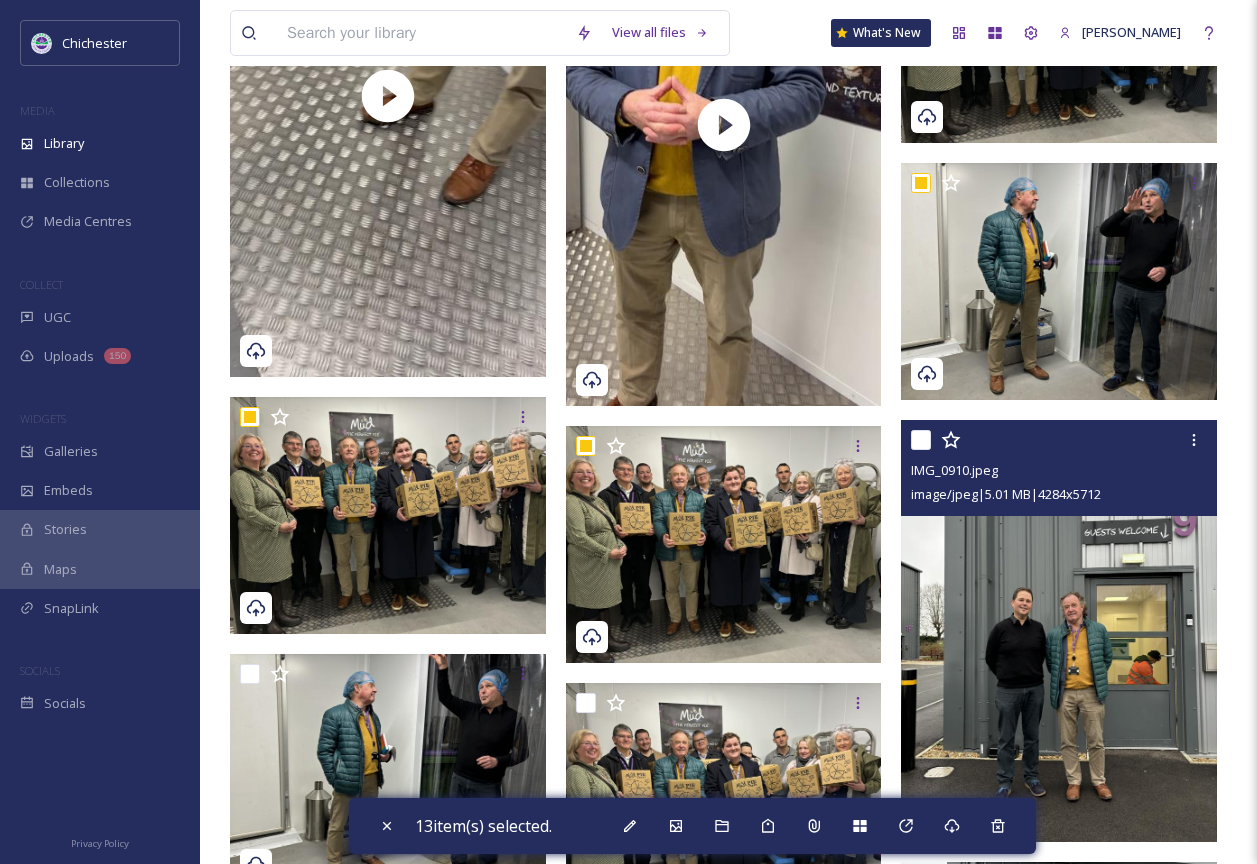 click at bounding box center [921, 440] 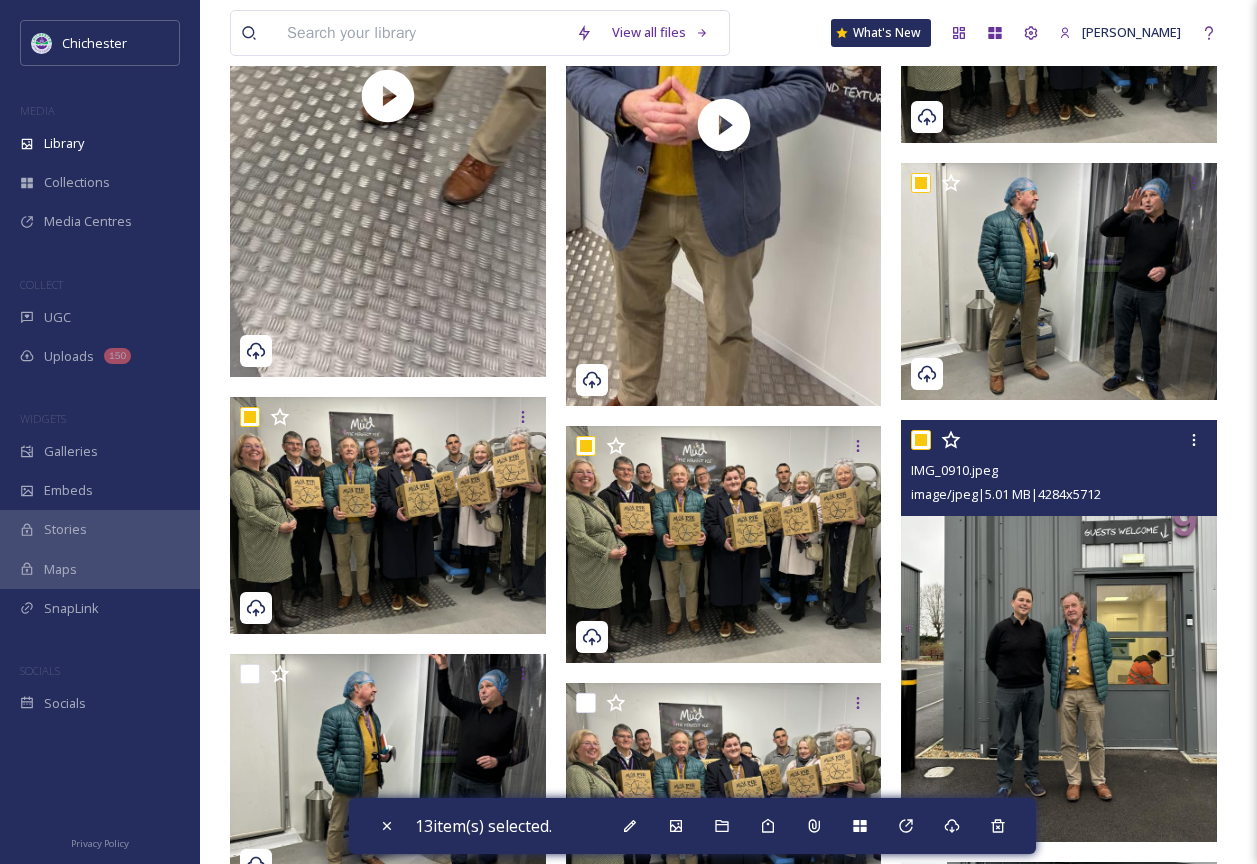 checkbox on "true" 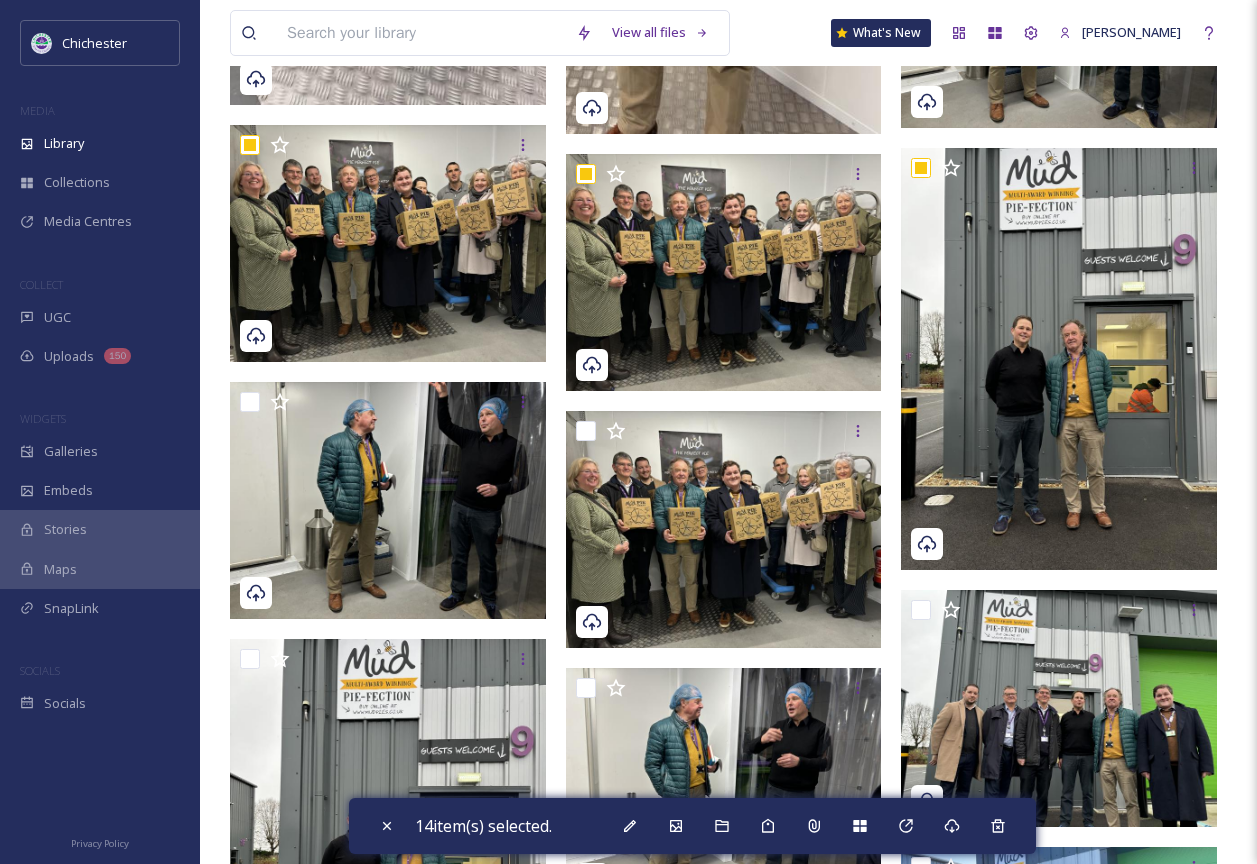 scroll, scrollTop: 5400, scrollLeft: 0, axis: vertical 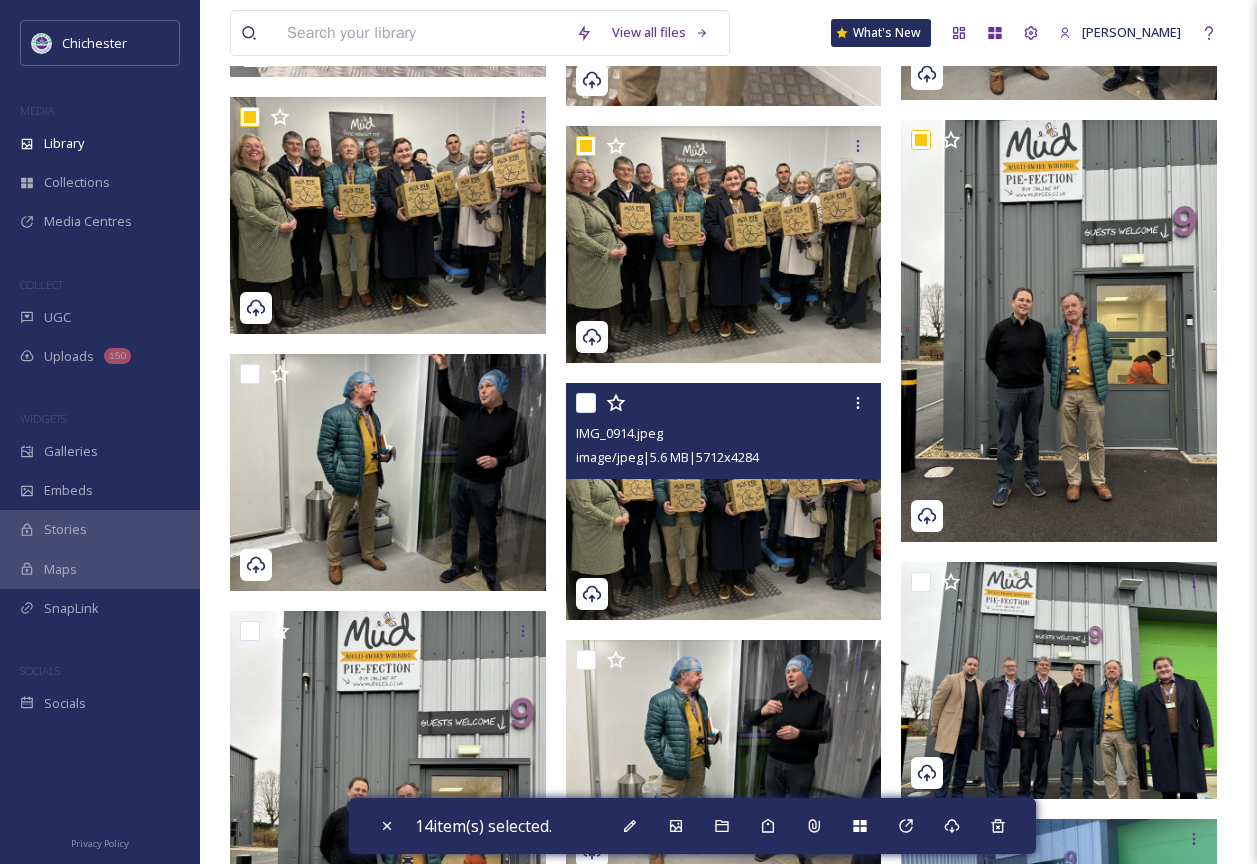 click at bounding box center (586, 403) 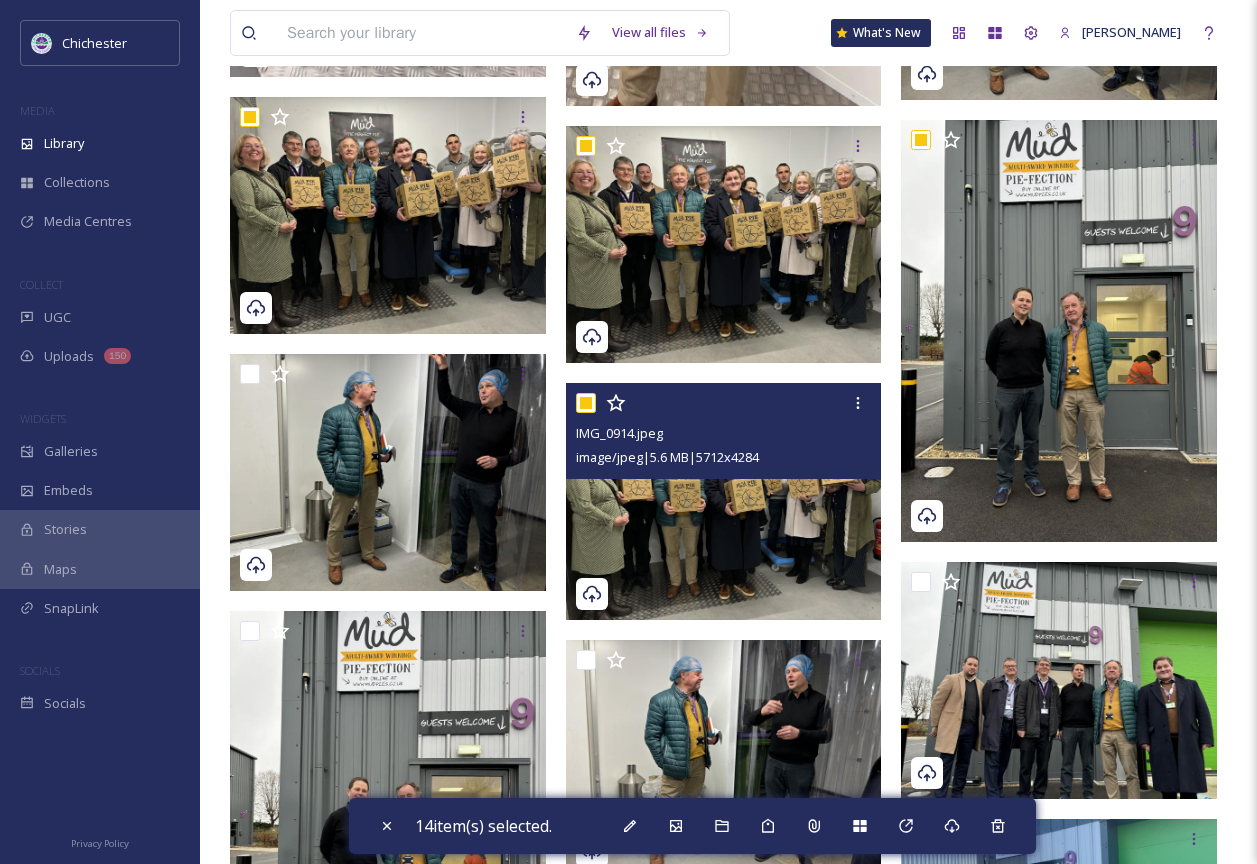 checkbox on "true" 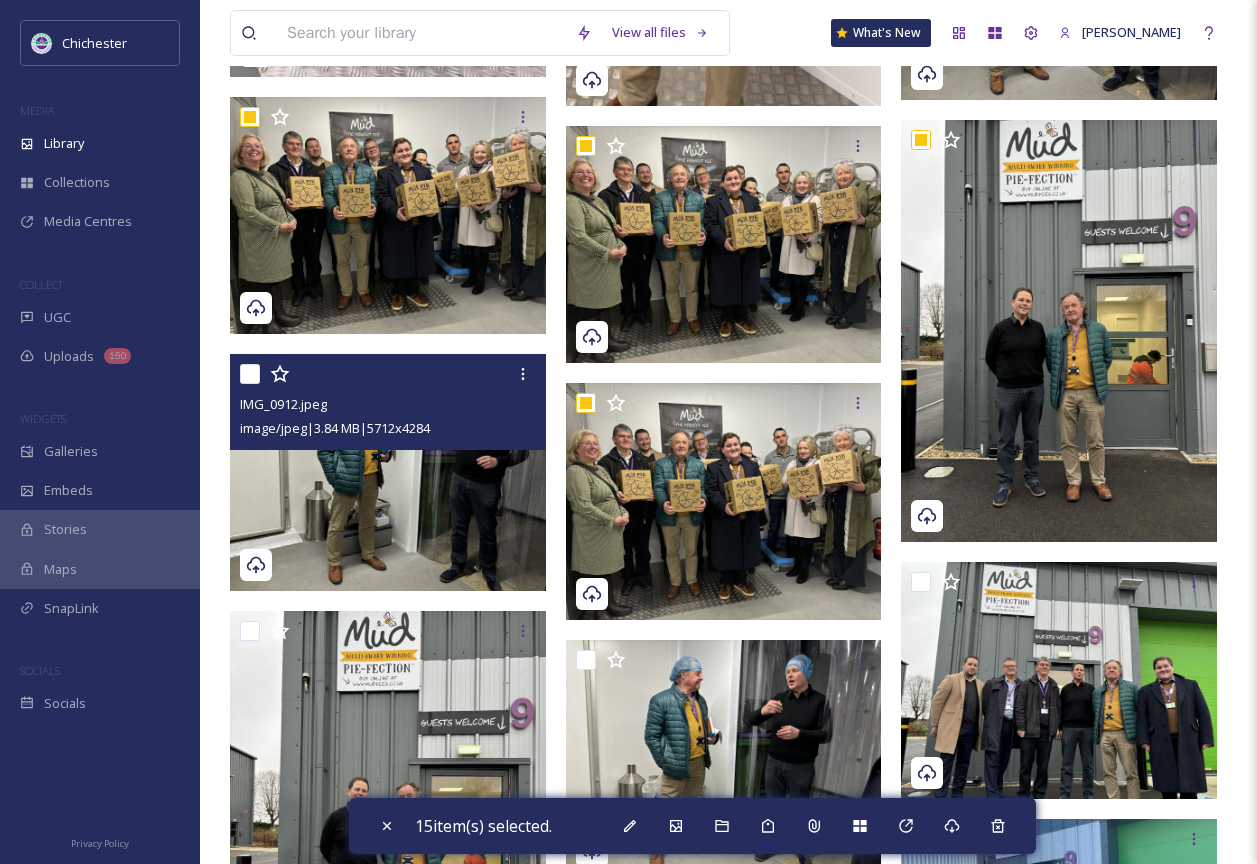 click at bounding box center (250, 374) 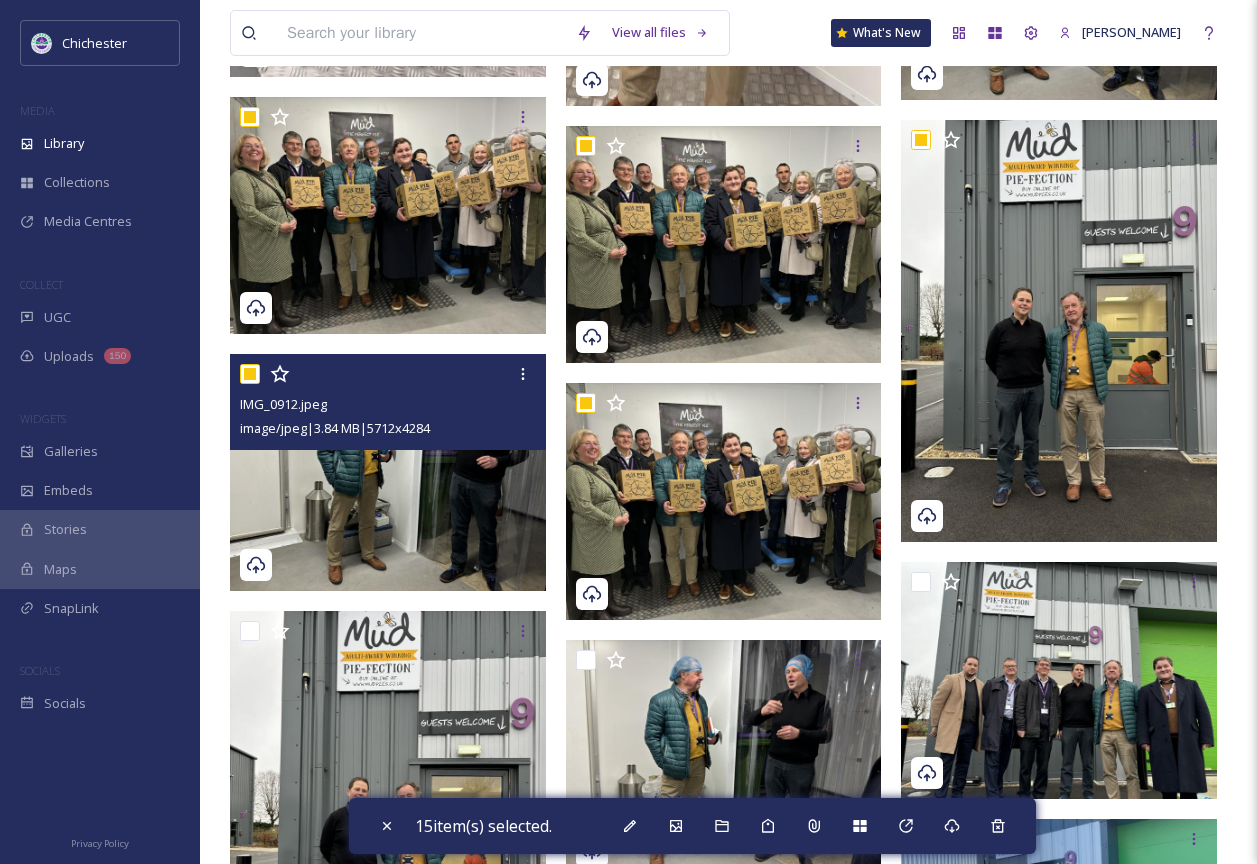 checkbox on "true" 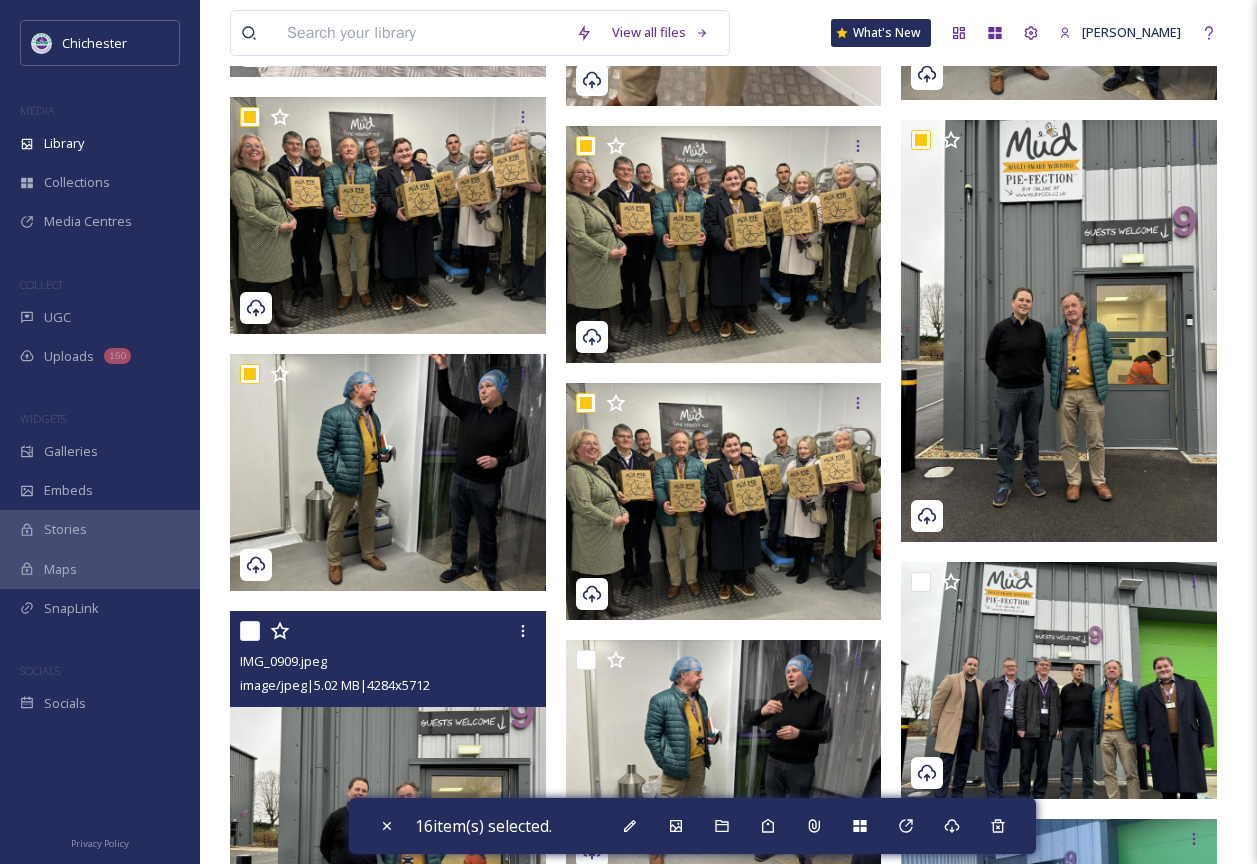 click at bounding box center [250, 631] 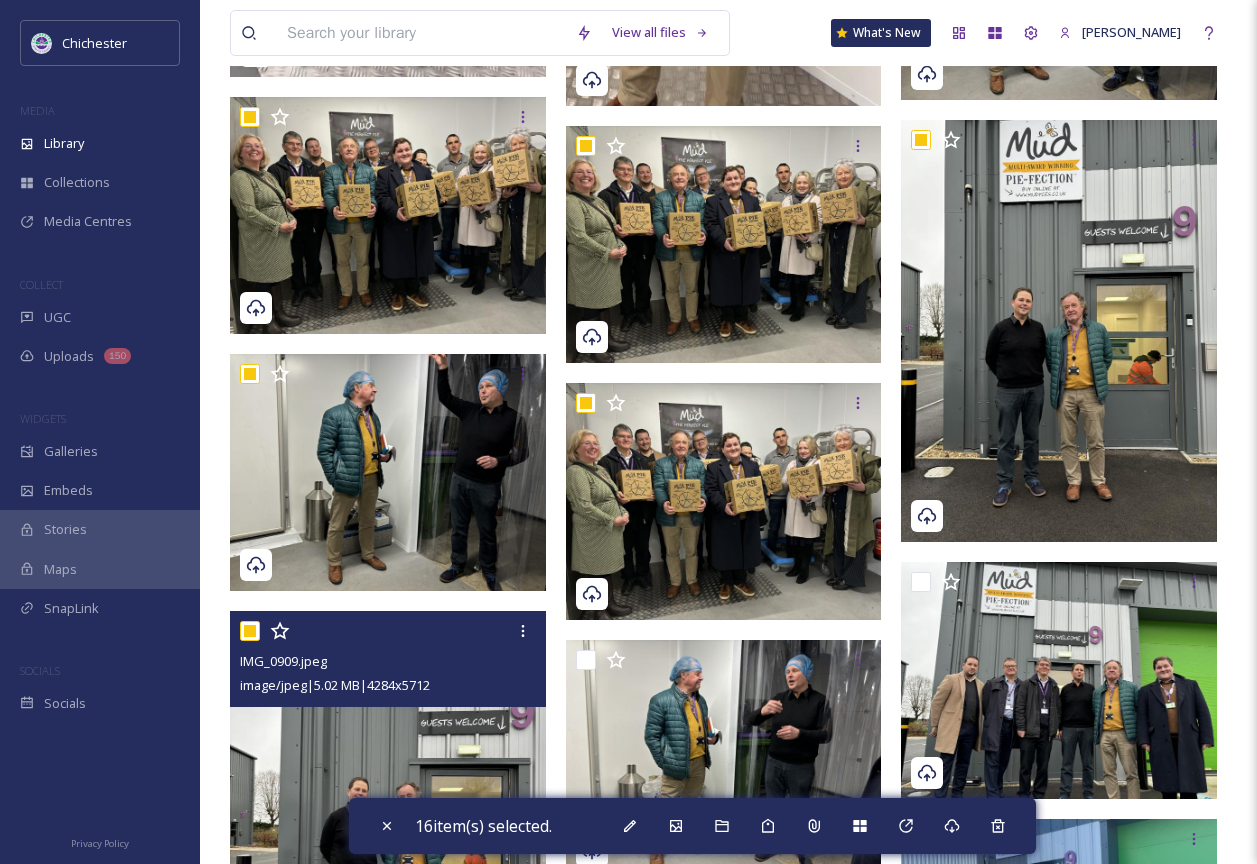 checkbox on "true" 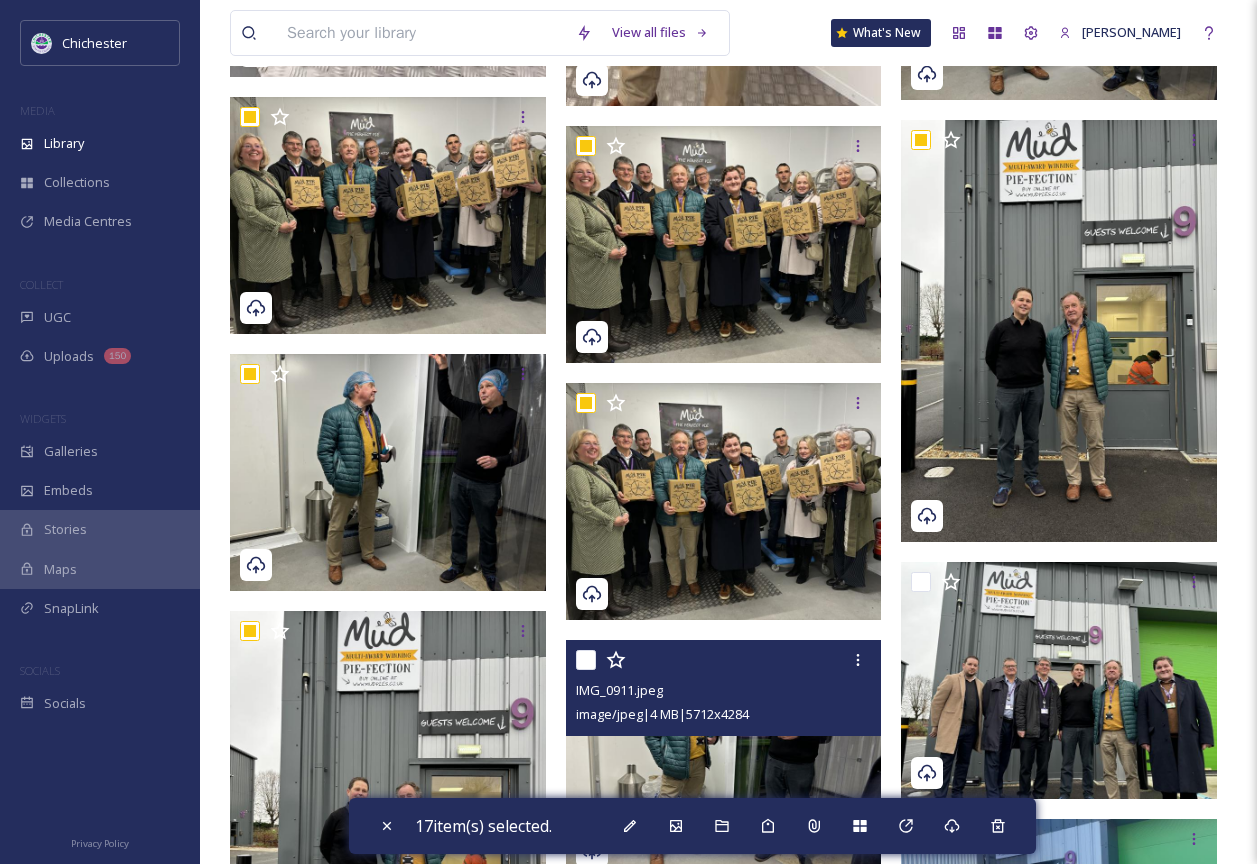 click at bounding box center [586, 660] 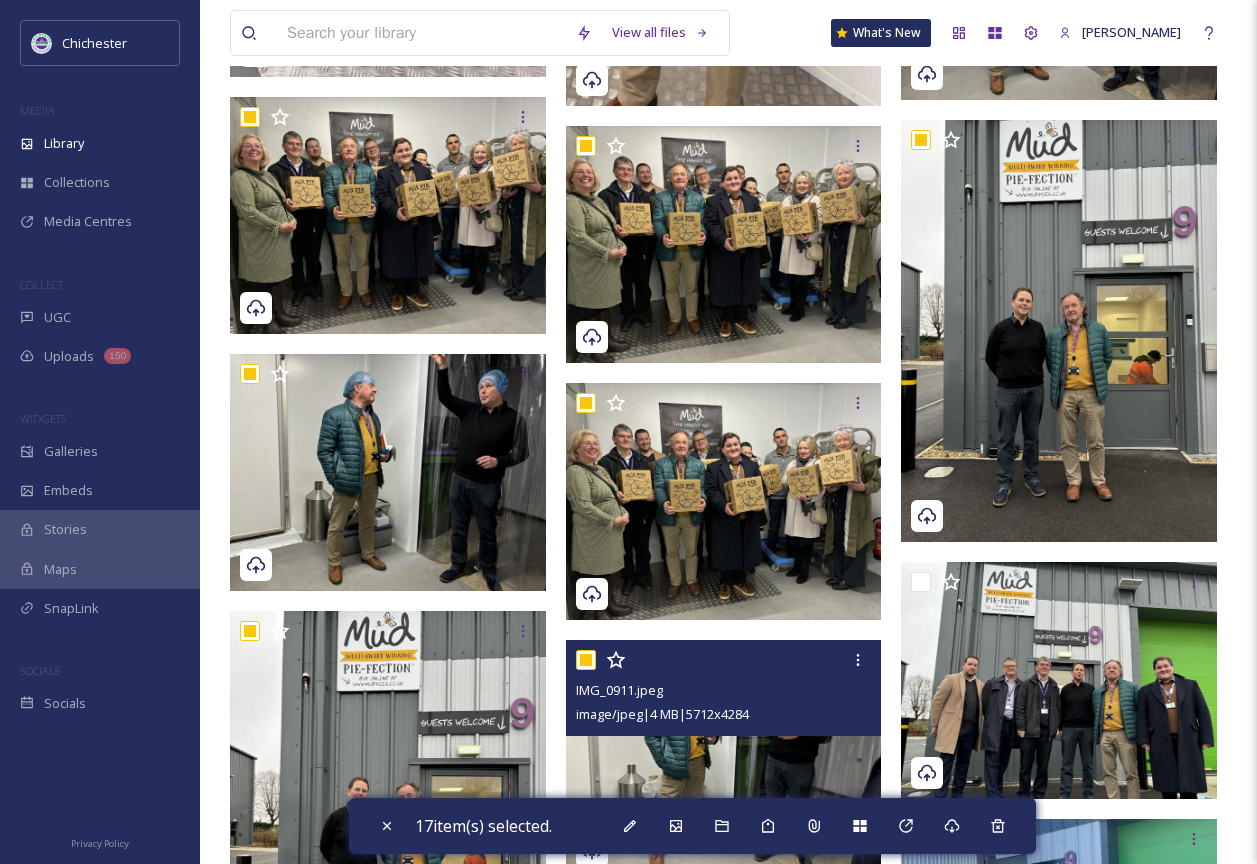 checkbox on "true" 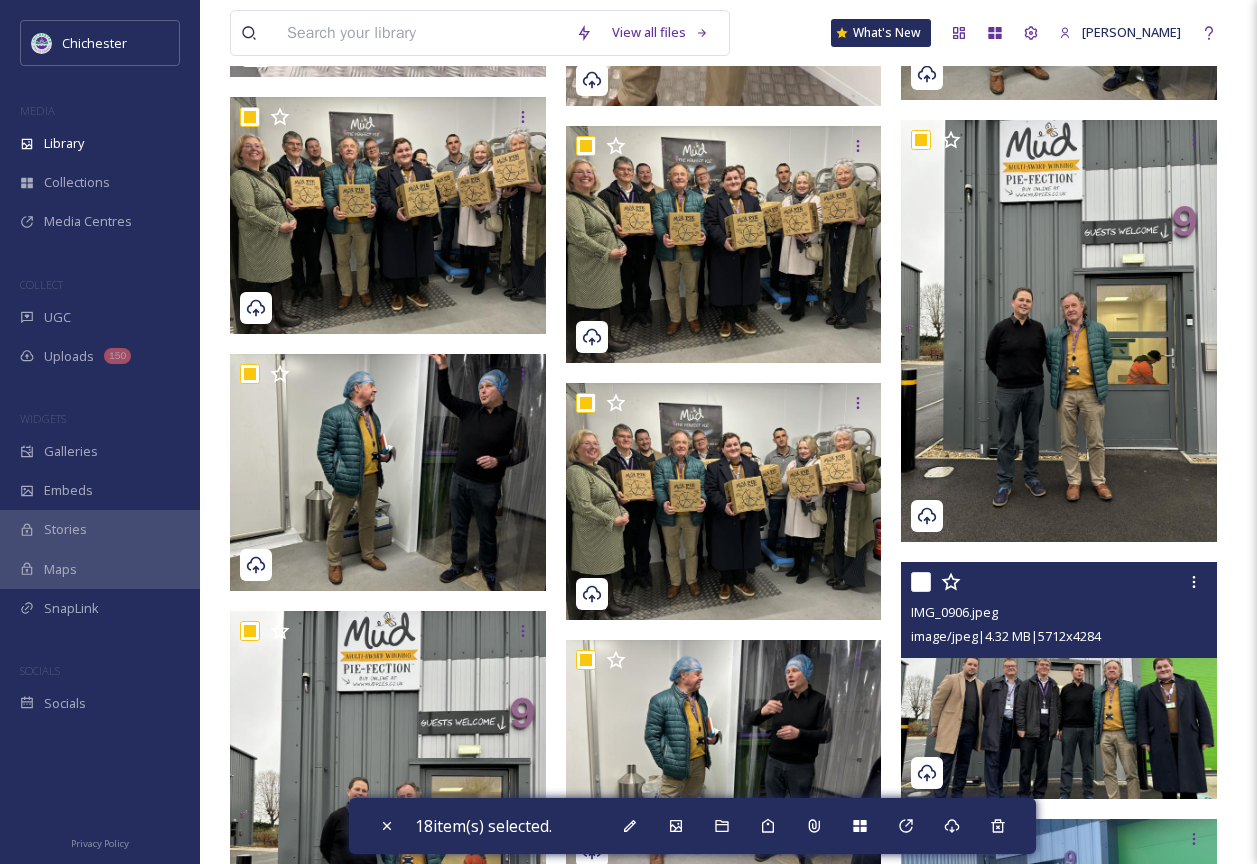 click at bounding box center (921, 582) 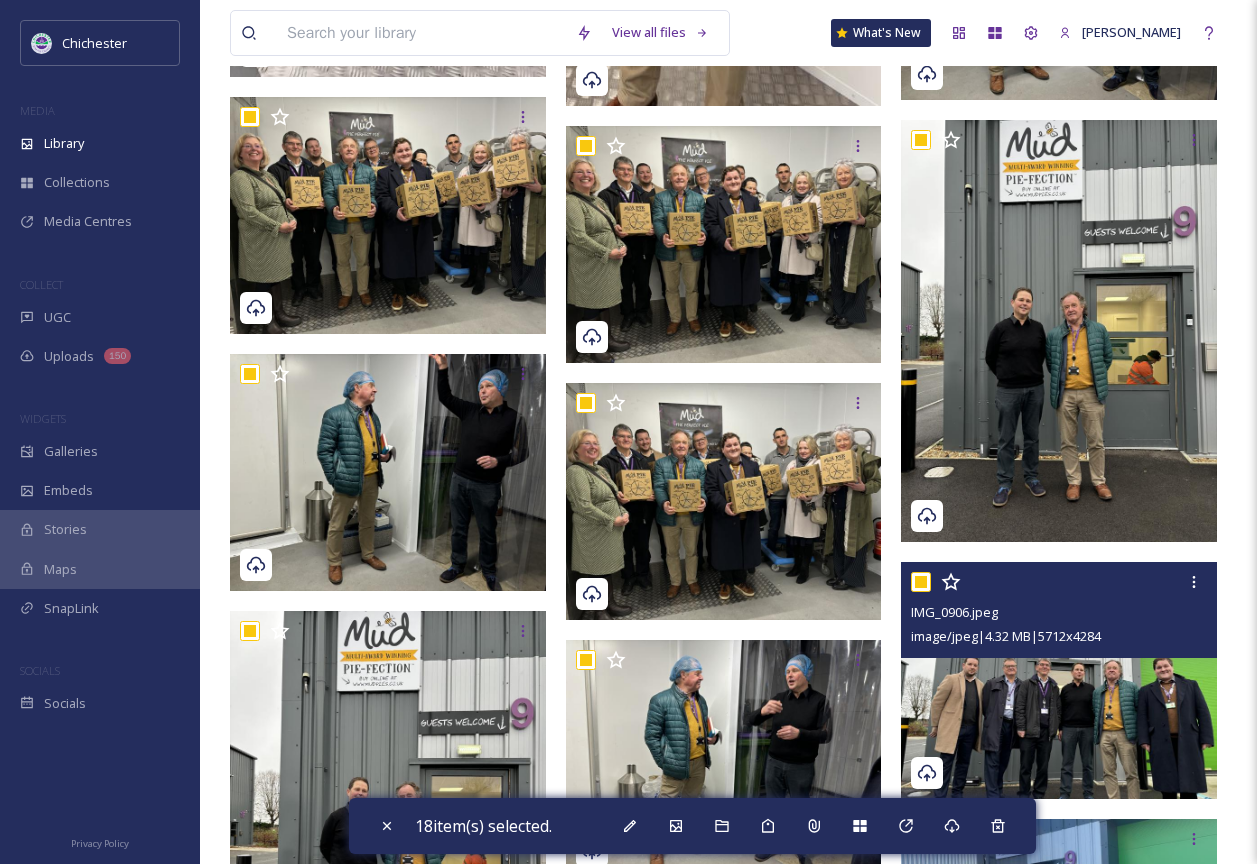 checkbox on "true" 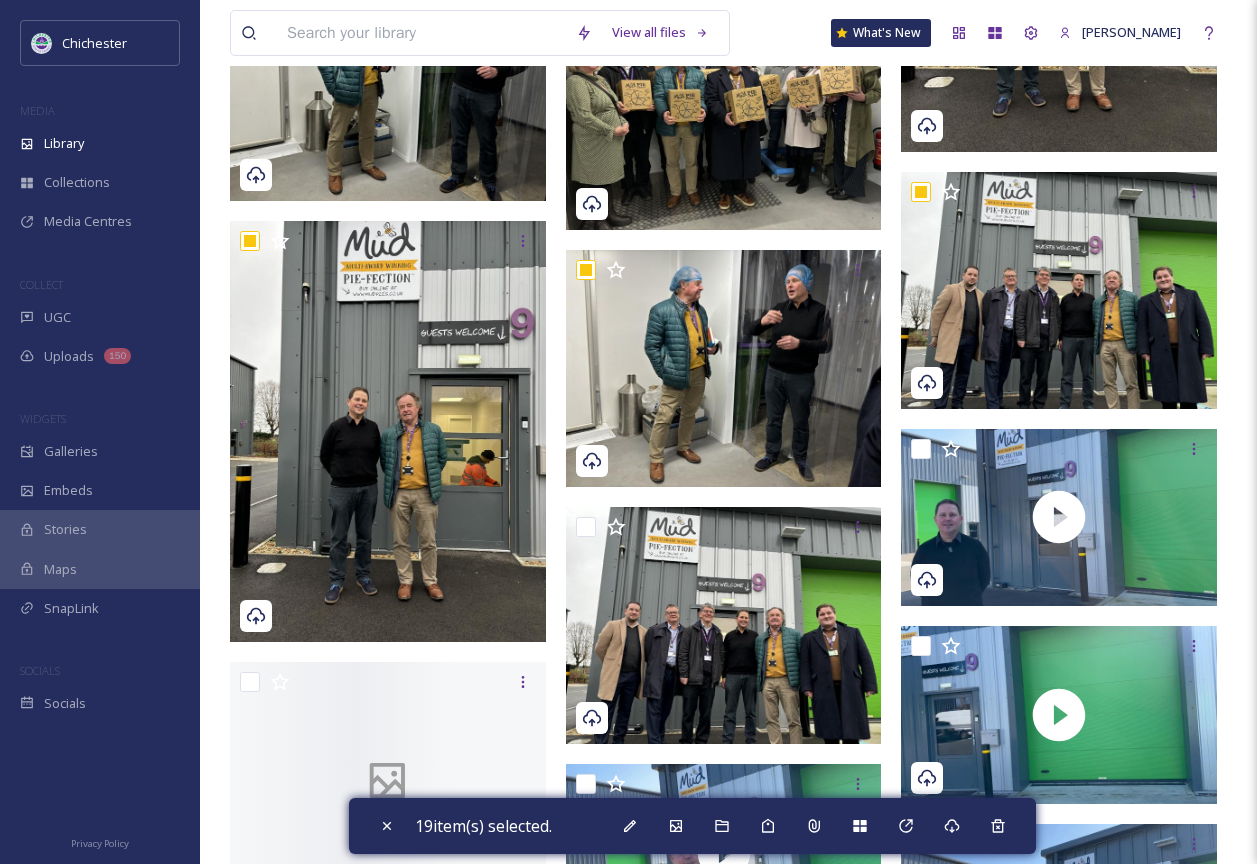 scroll, scrollTop: 5800, scrollLeft: 0, axis: vertical 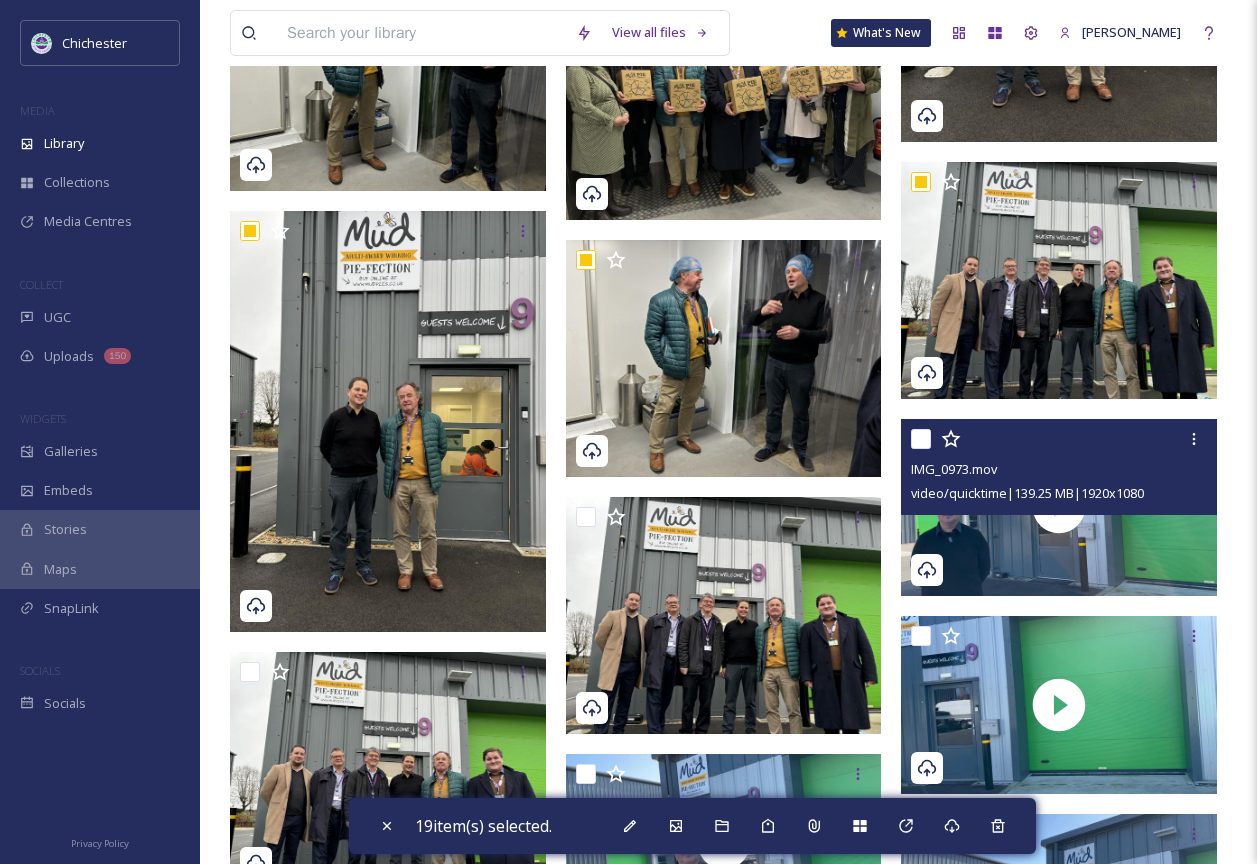 click at bounding box center [921, 439] 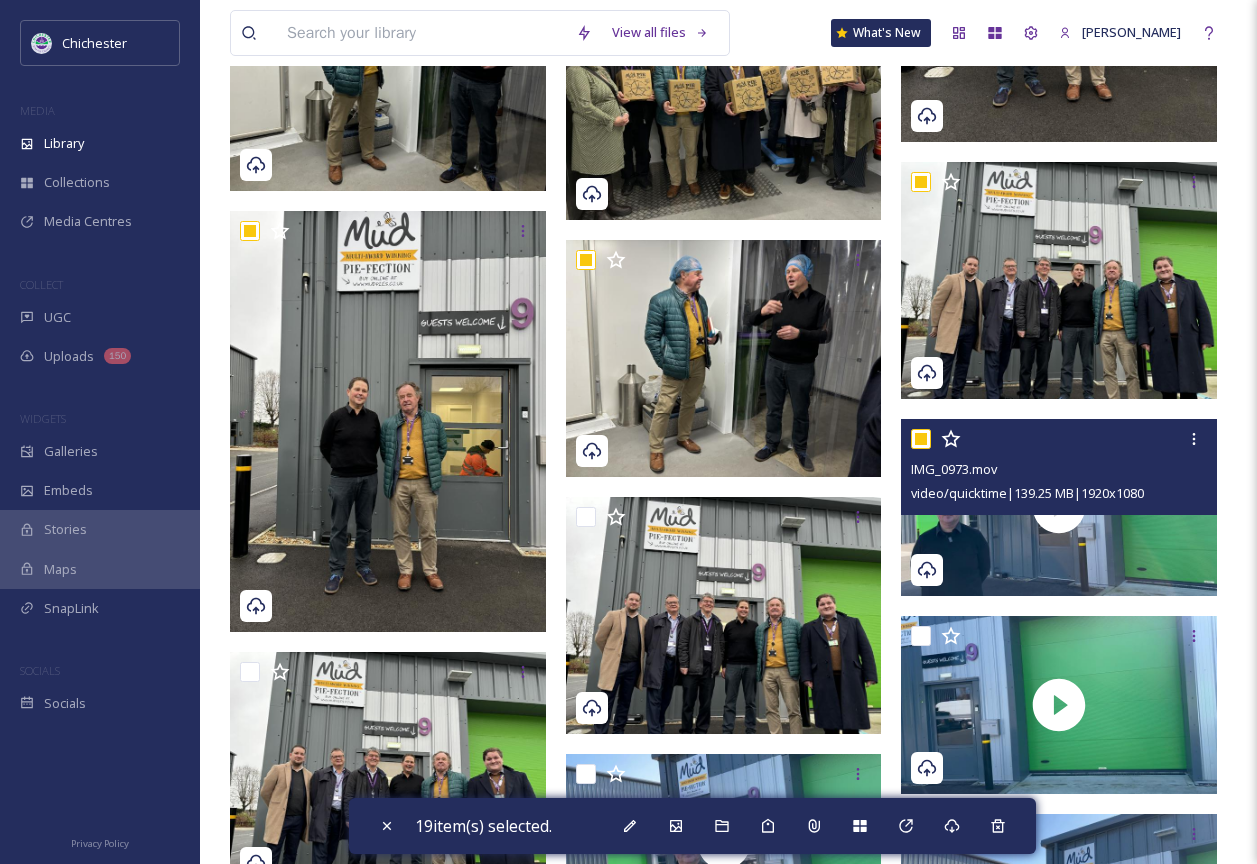 checkbox on "true" 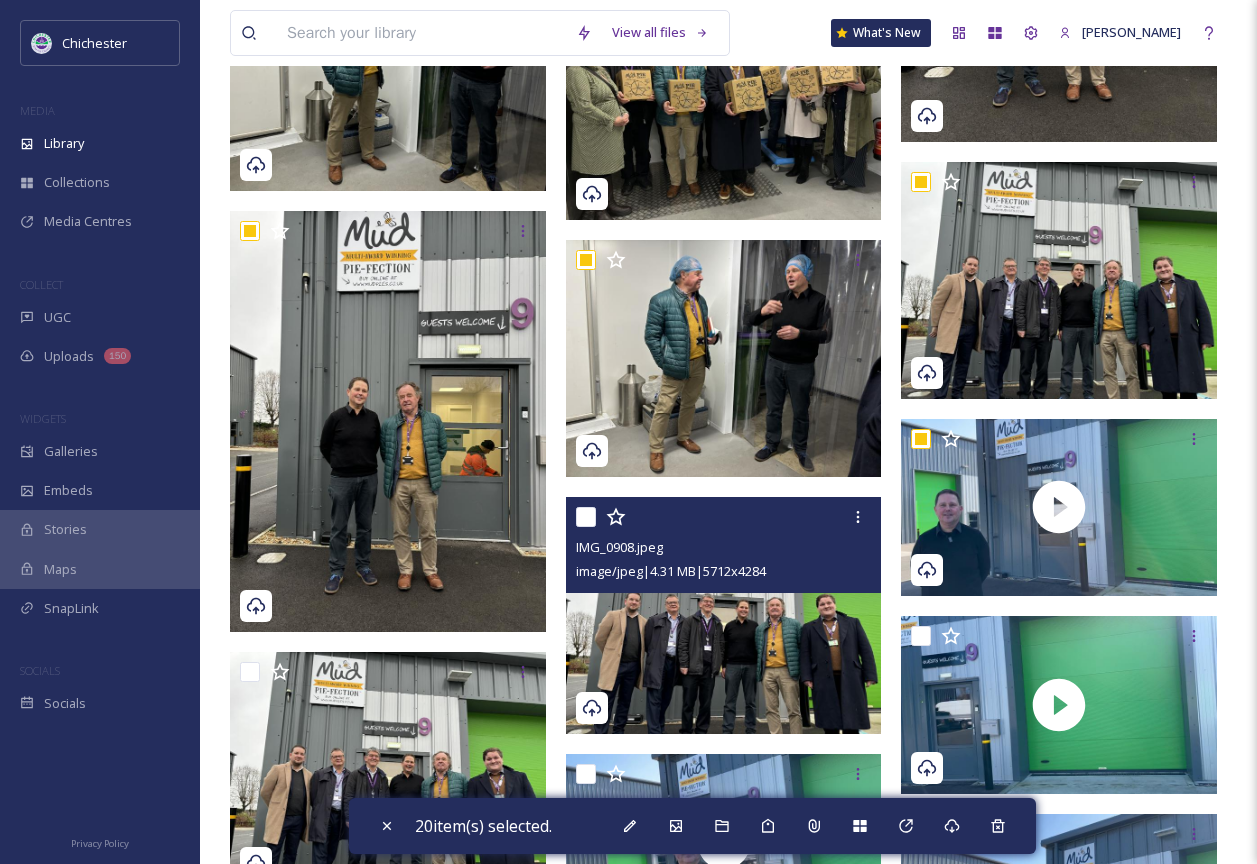 click at bounding box center (586, 517) 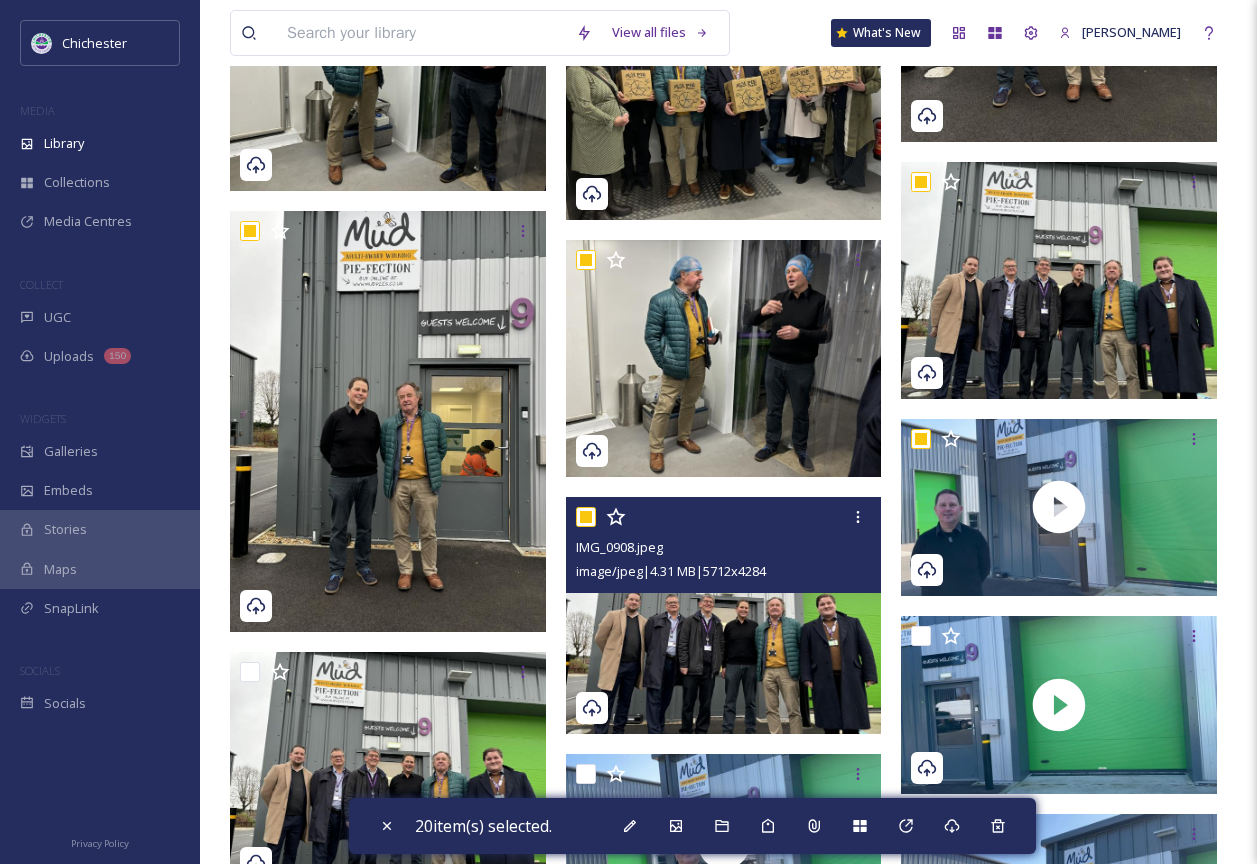 checkbox on "true" 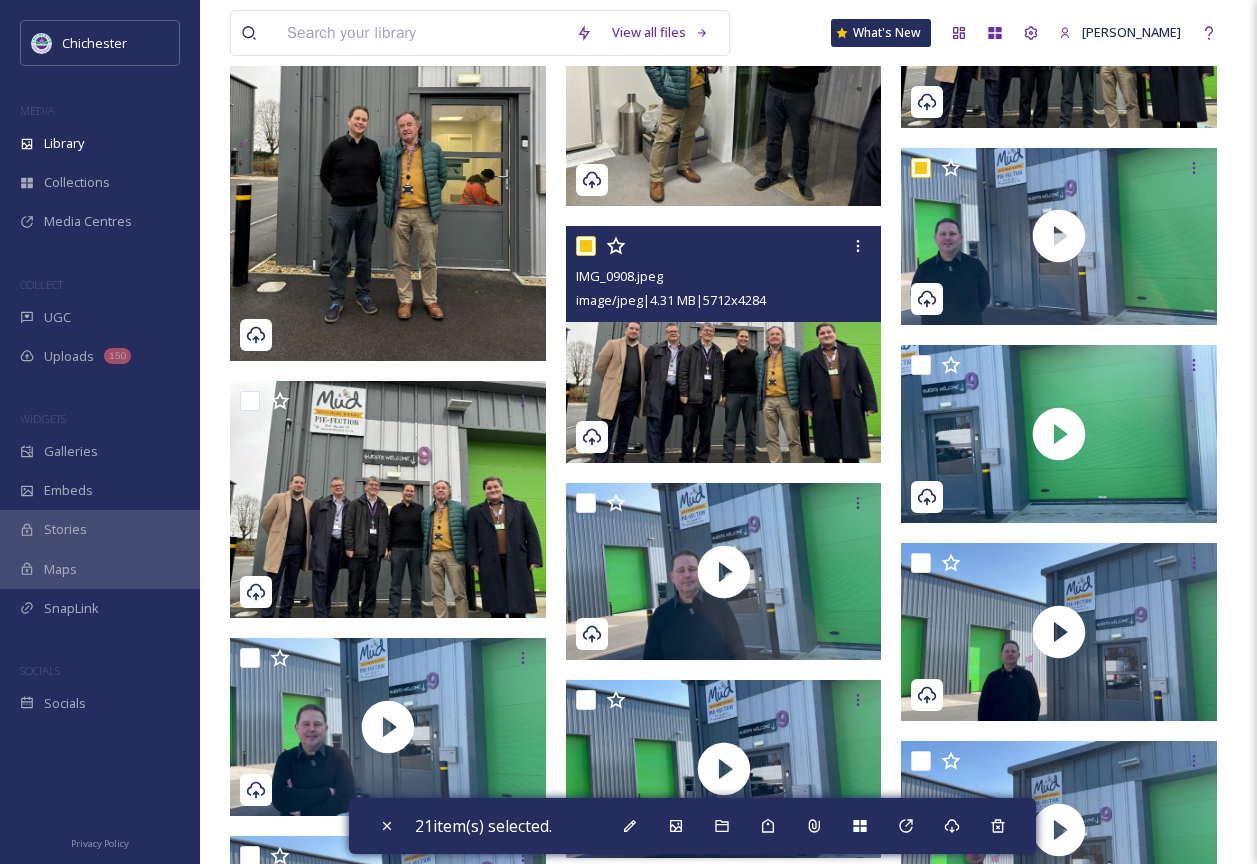 scroll, scrollTop: 6100, scrollLeft: 0, axis: vertical 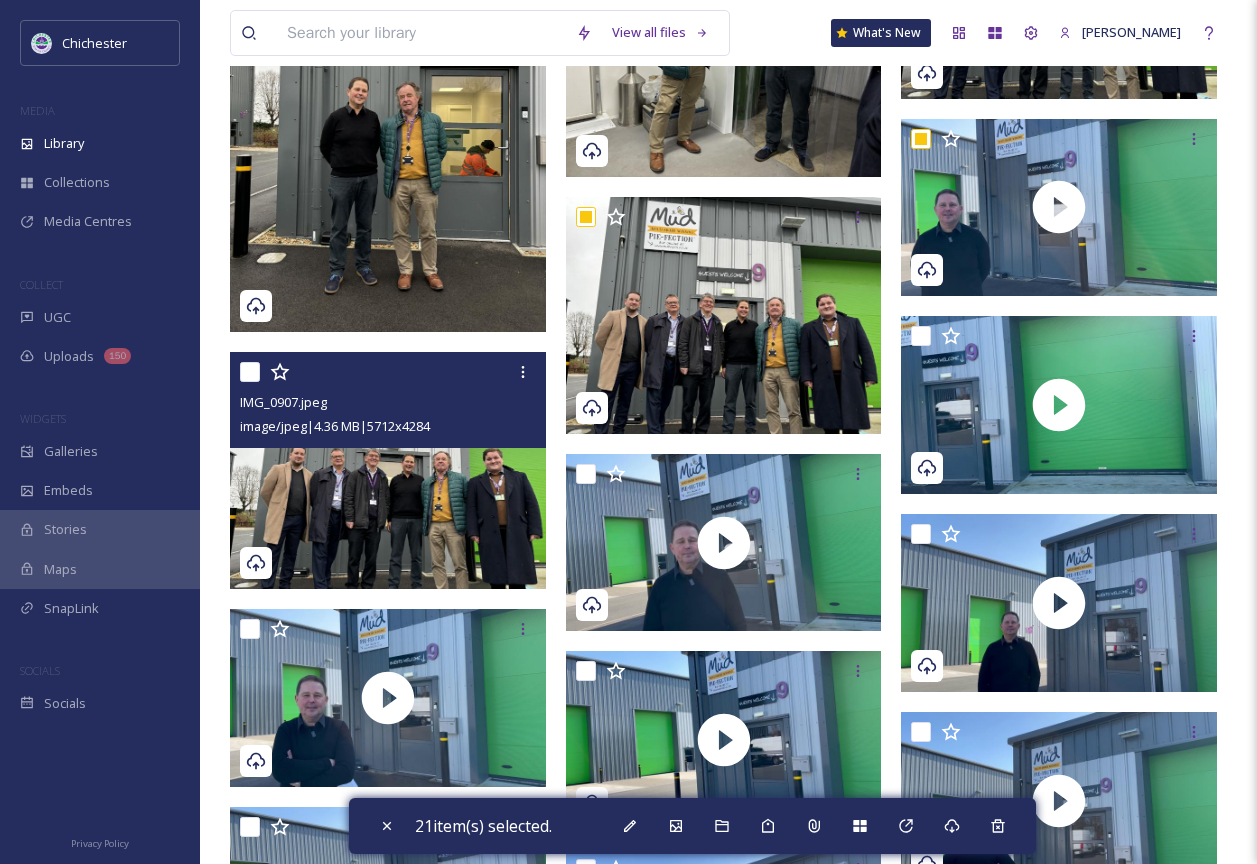 click at bounding box center (250, 372) 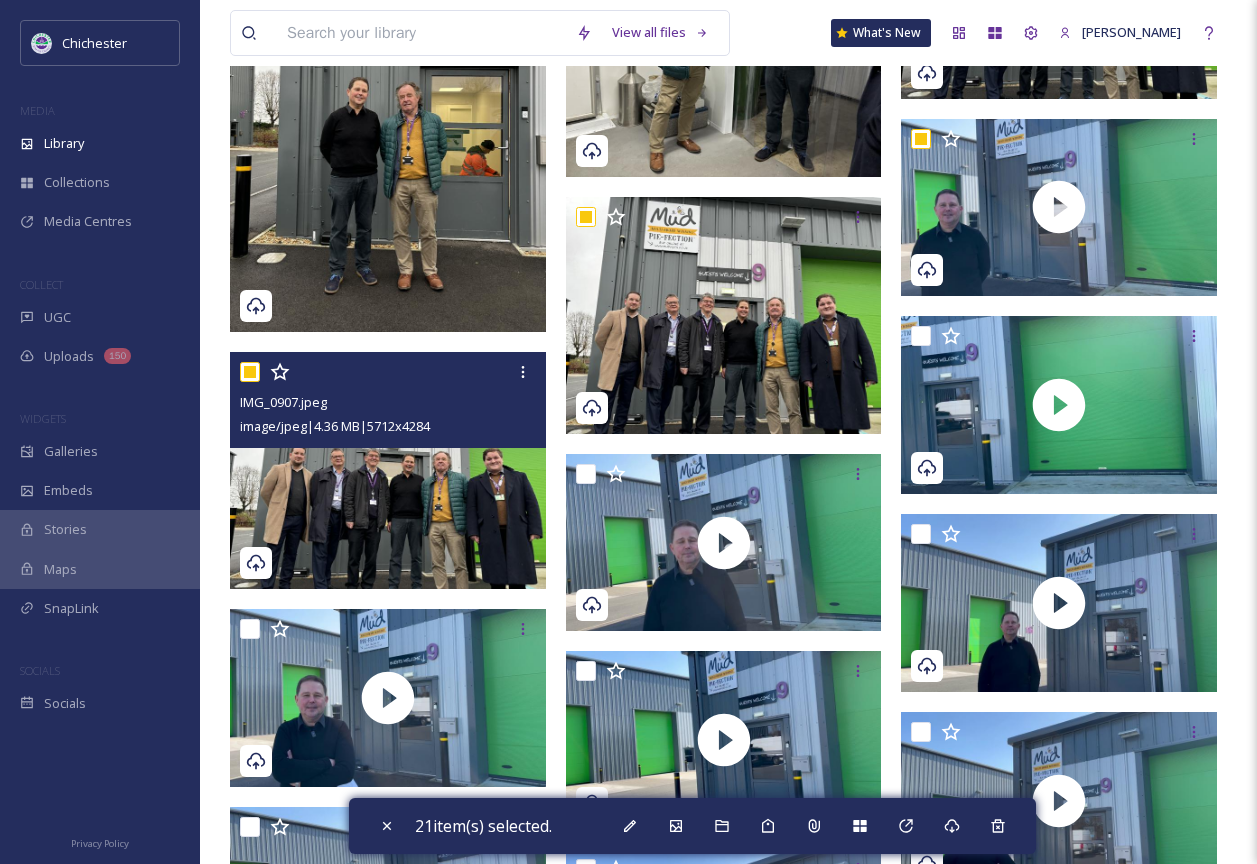 checkbox on "true" 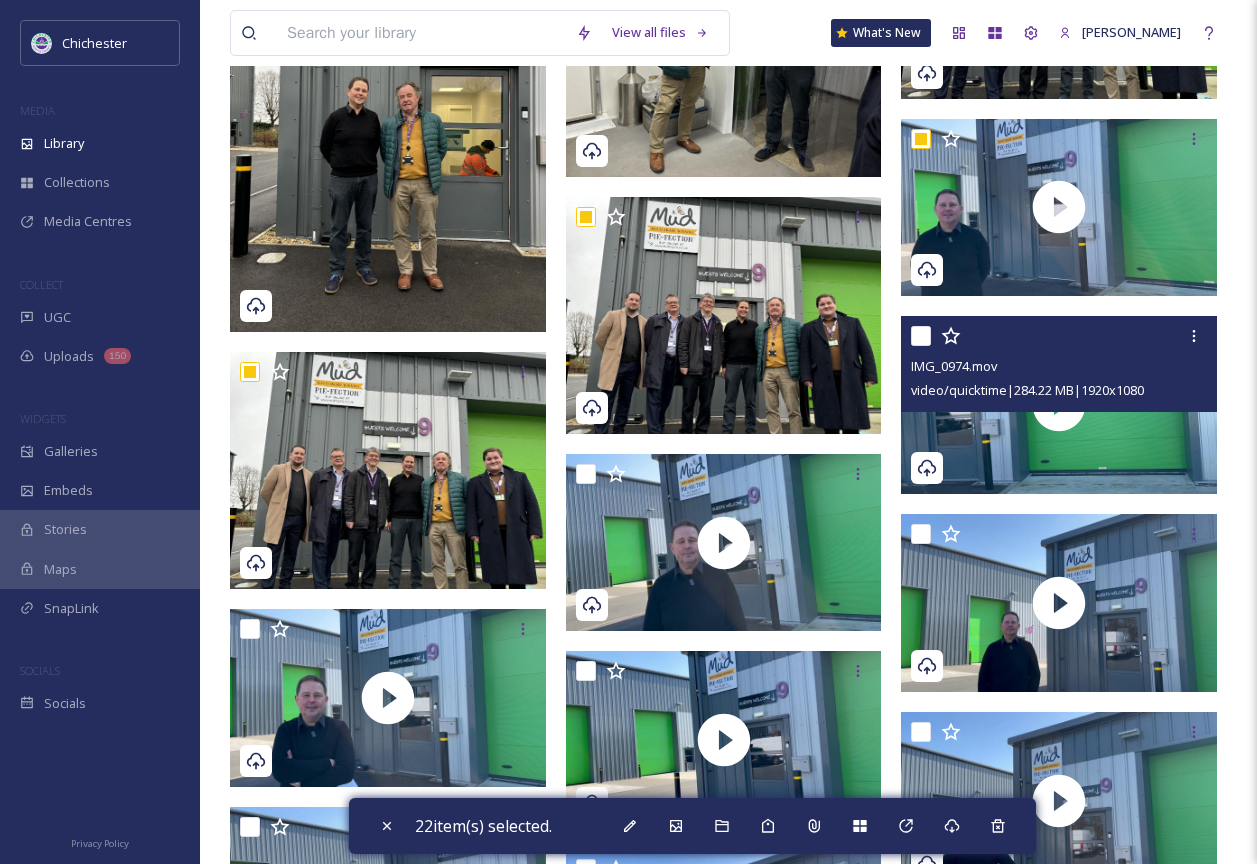 click at bounding box center [921, 336] 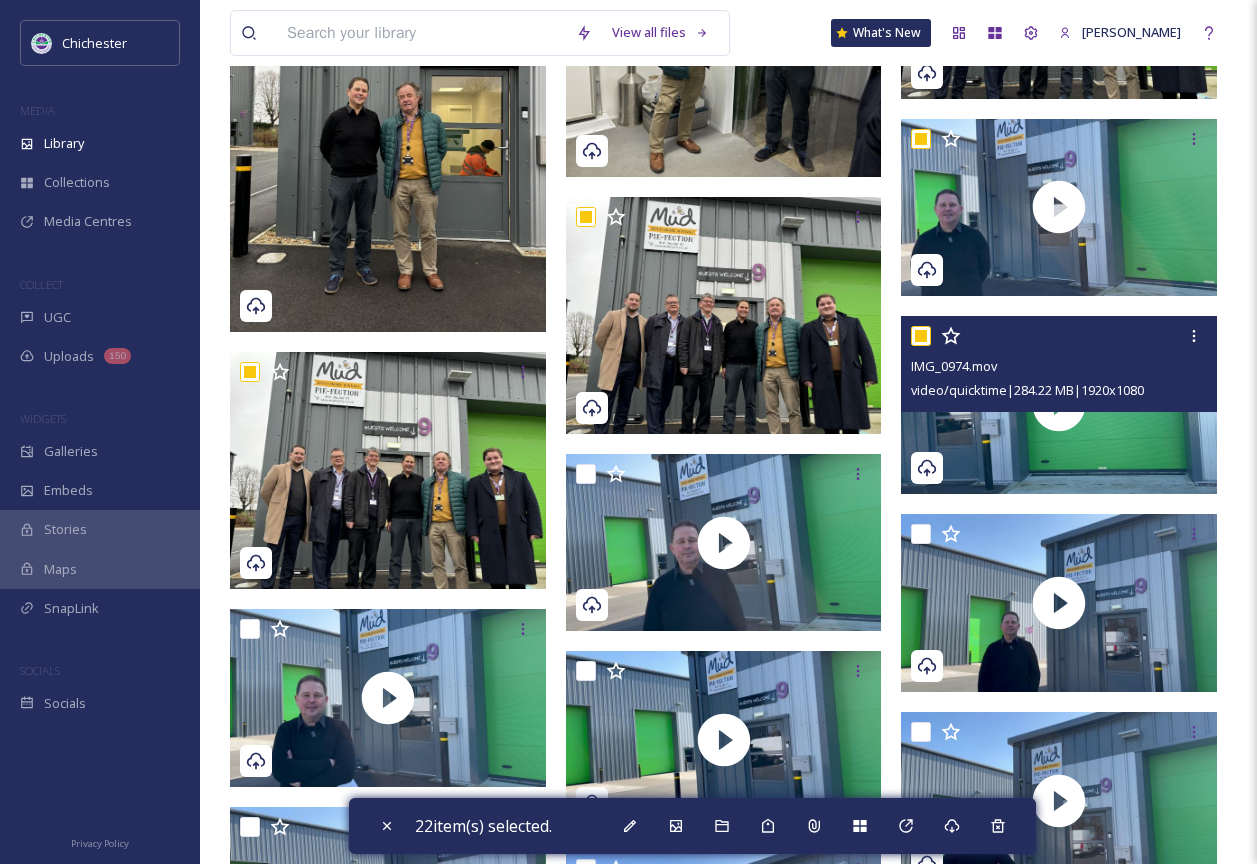 checkbox on "true" 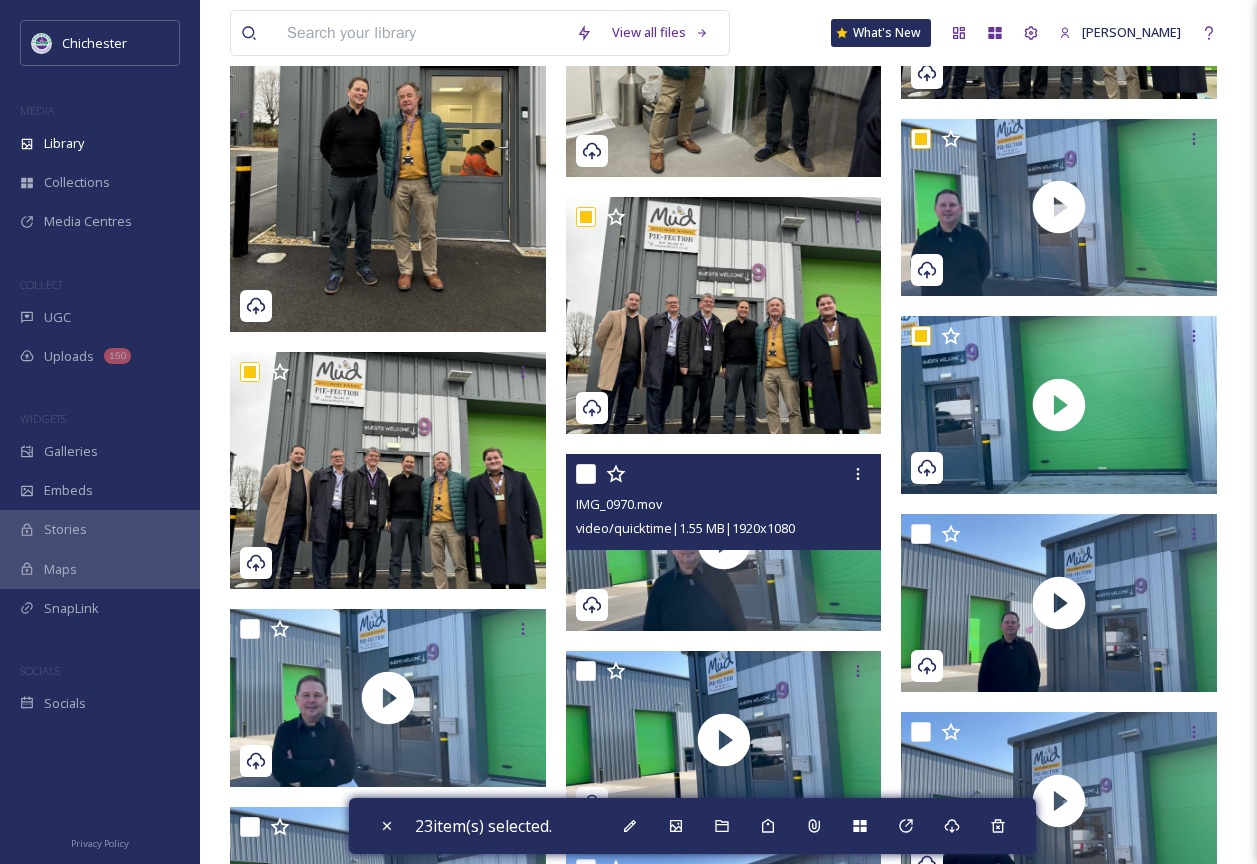 click at bounding box center (586, 474) 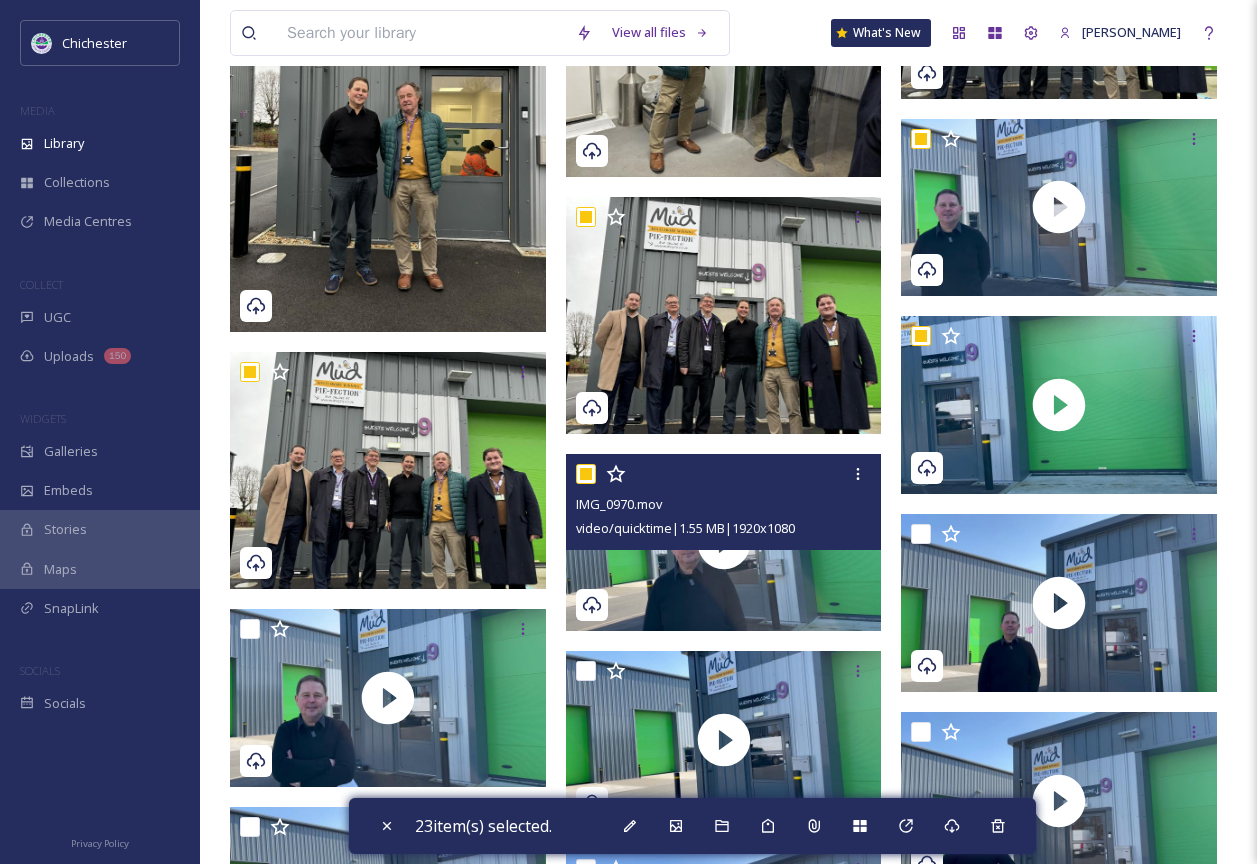 checkbox on "true" 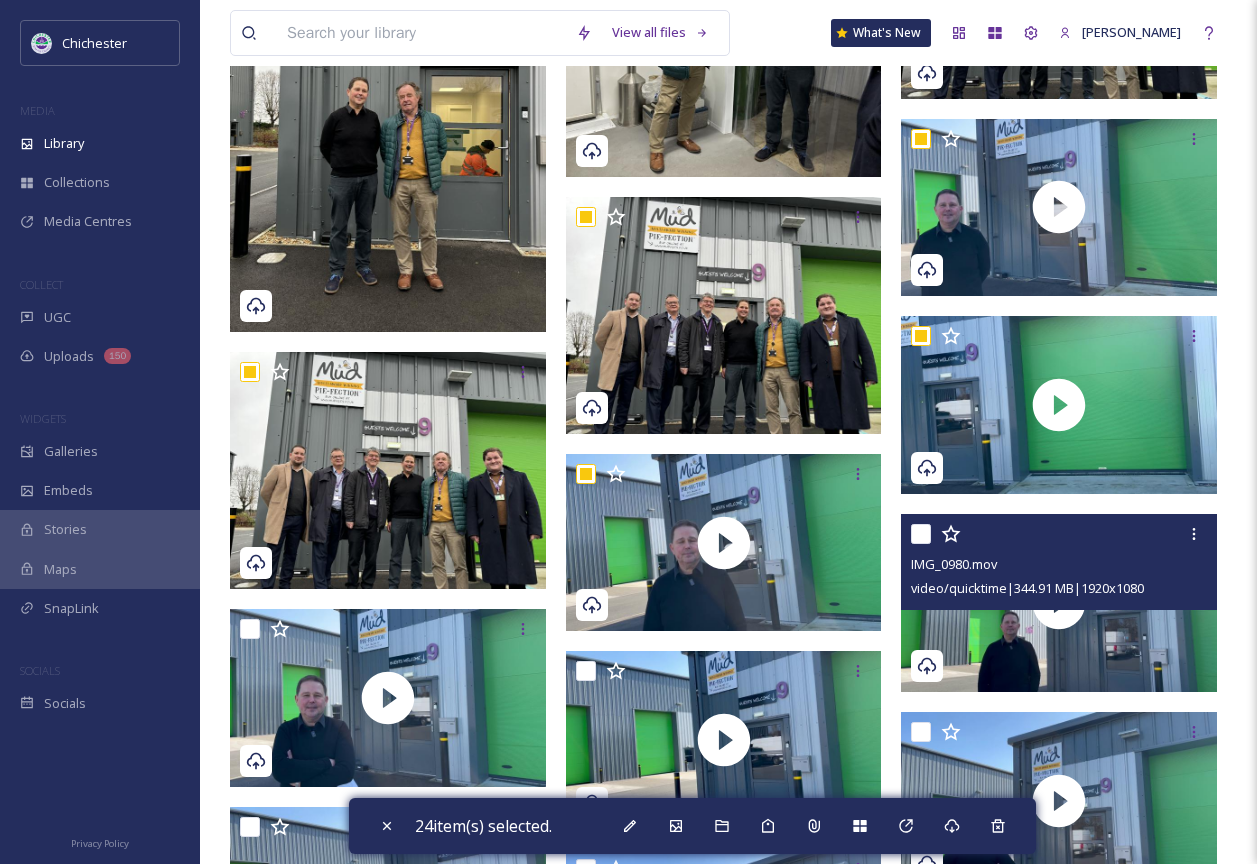click at bounding box center [921, 534] 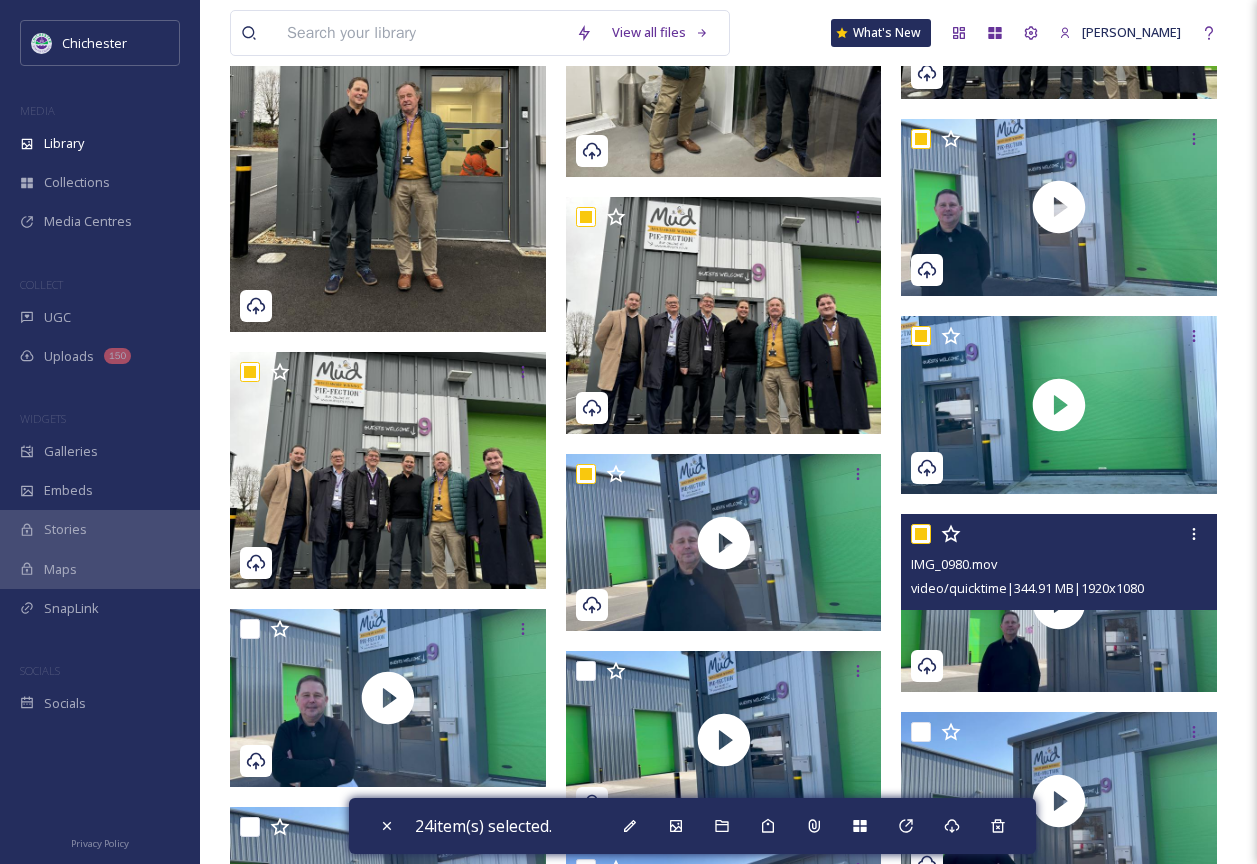checkbox on "true" 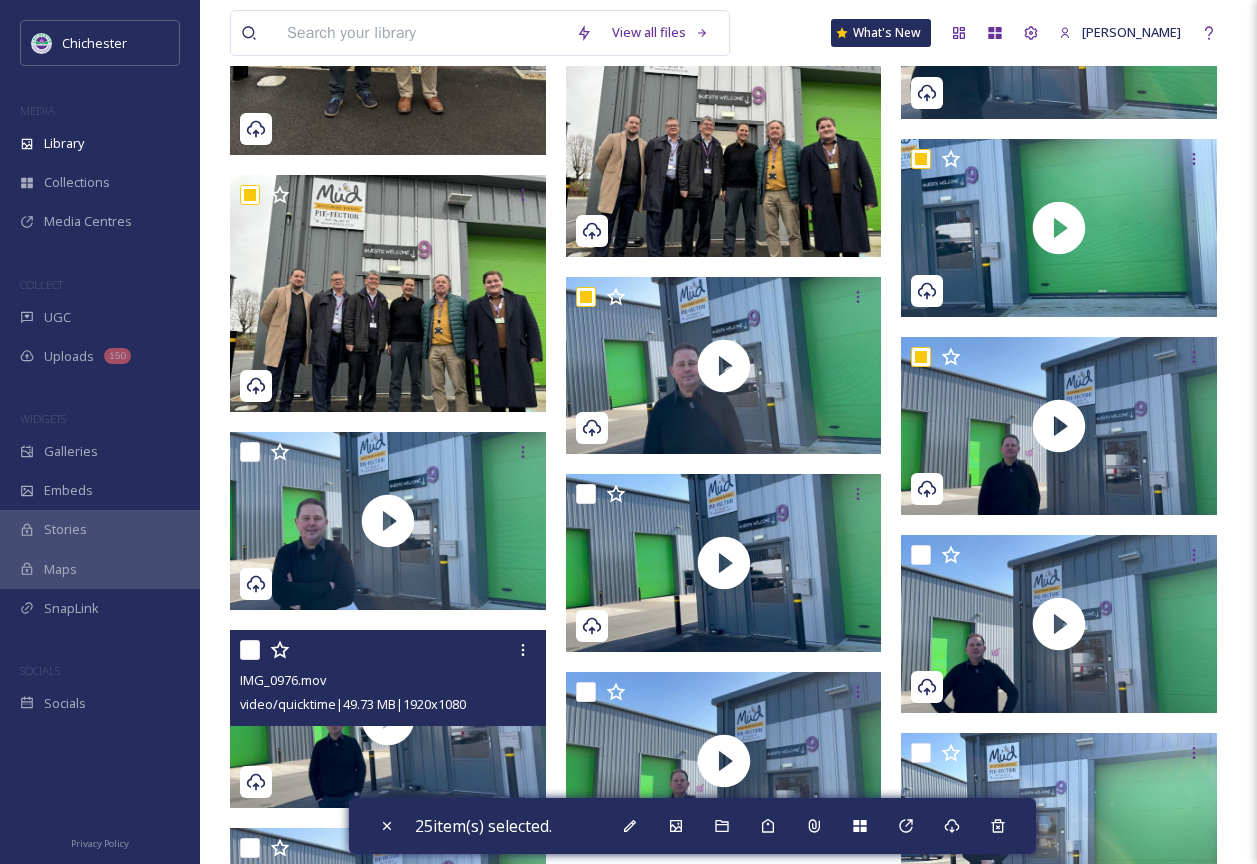 scroll, scrollTop: 6400, scrollLeft: 0, axis: vertical 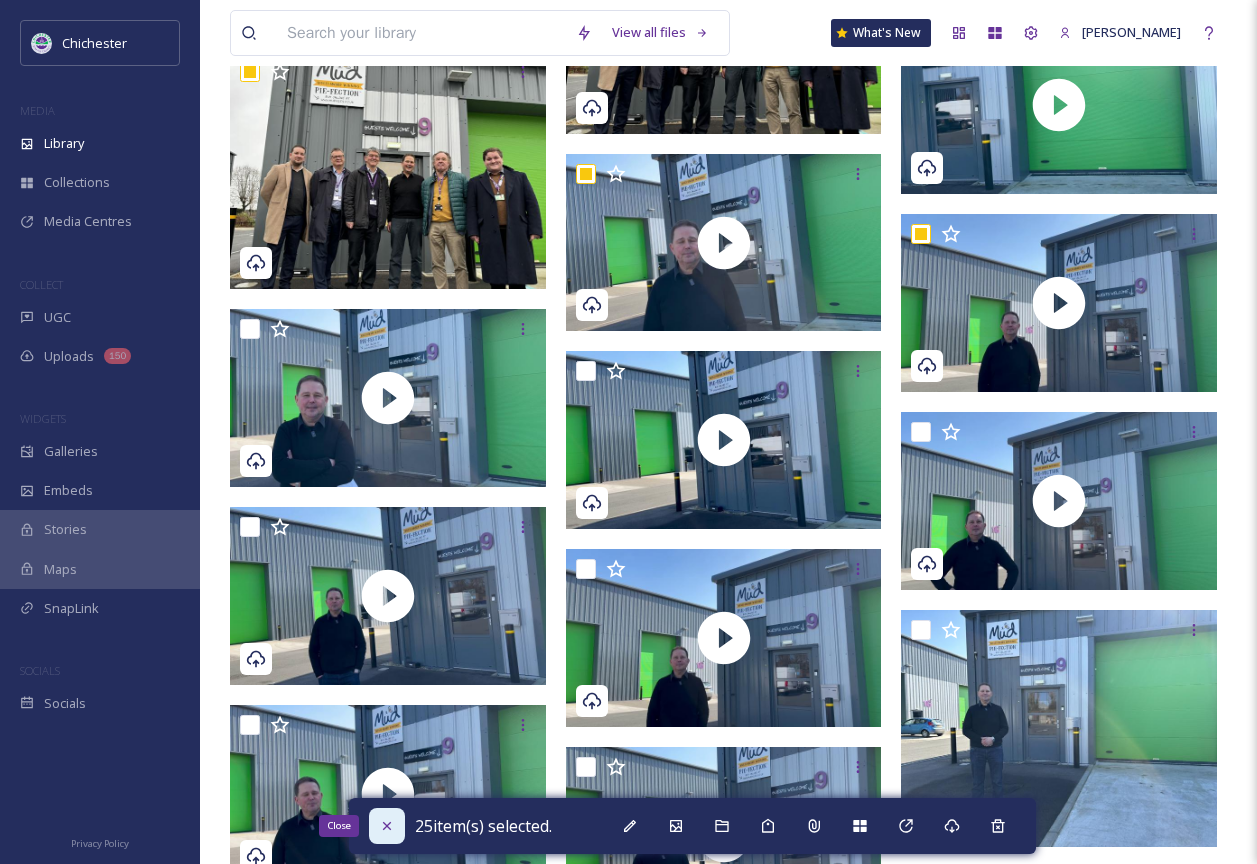 click 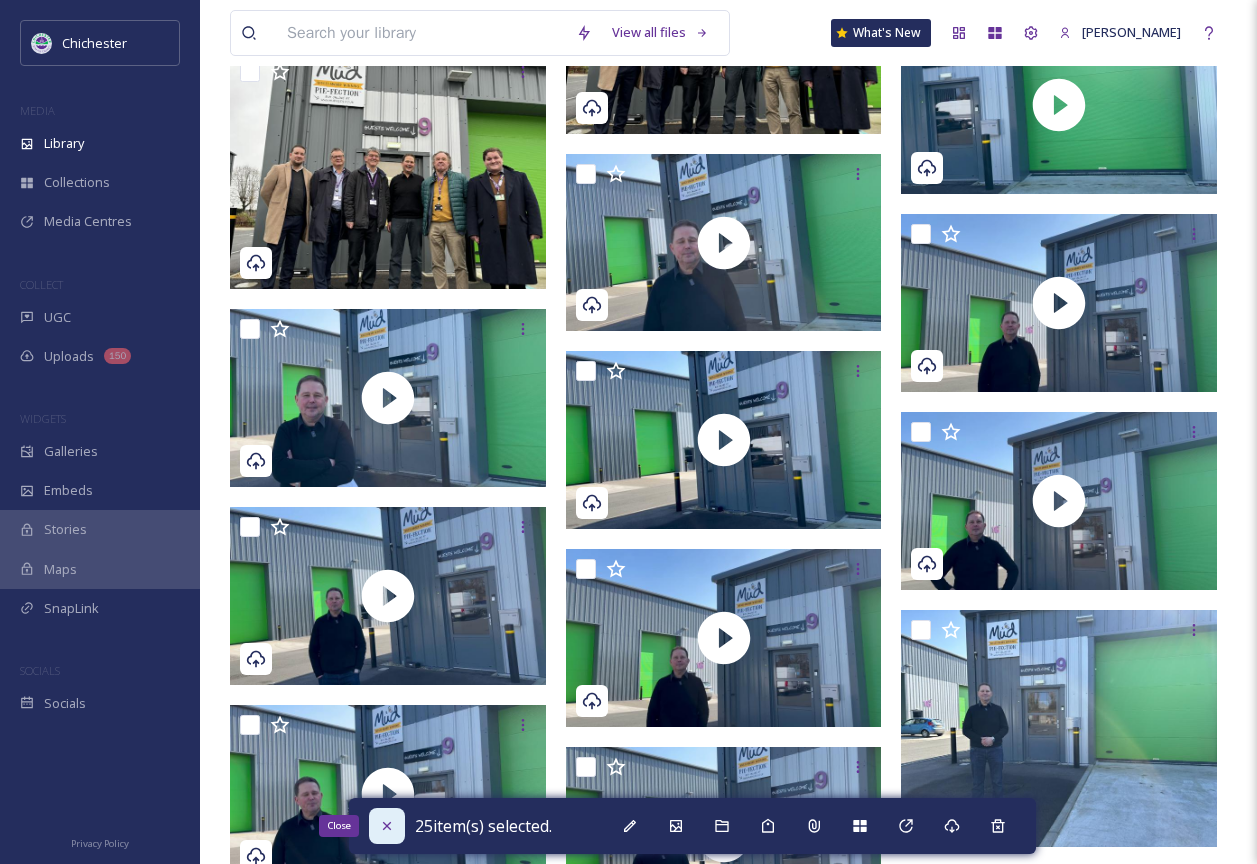 checkbox on "false" 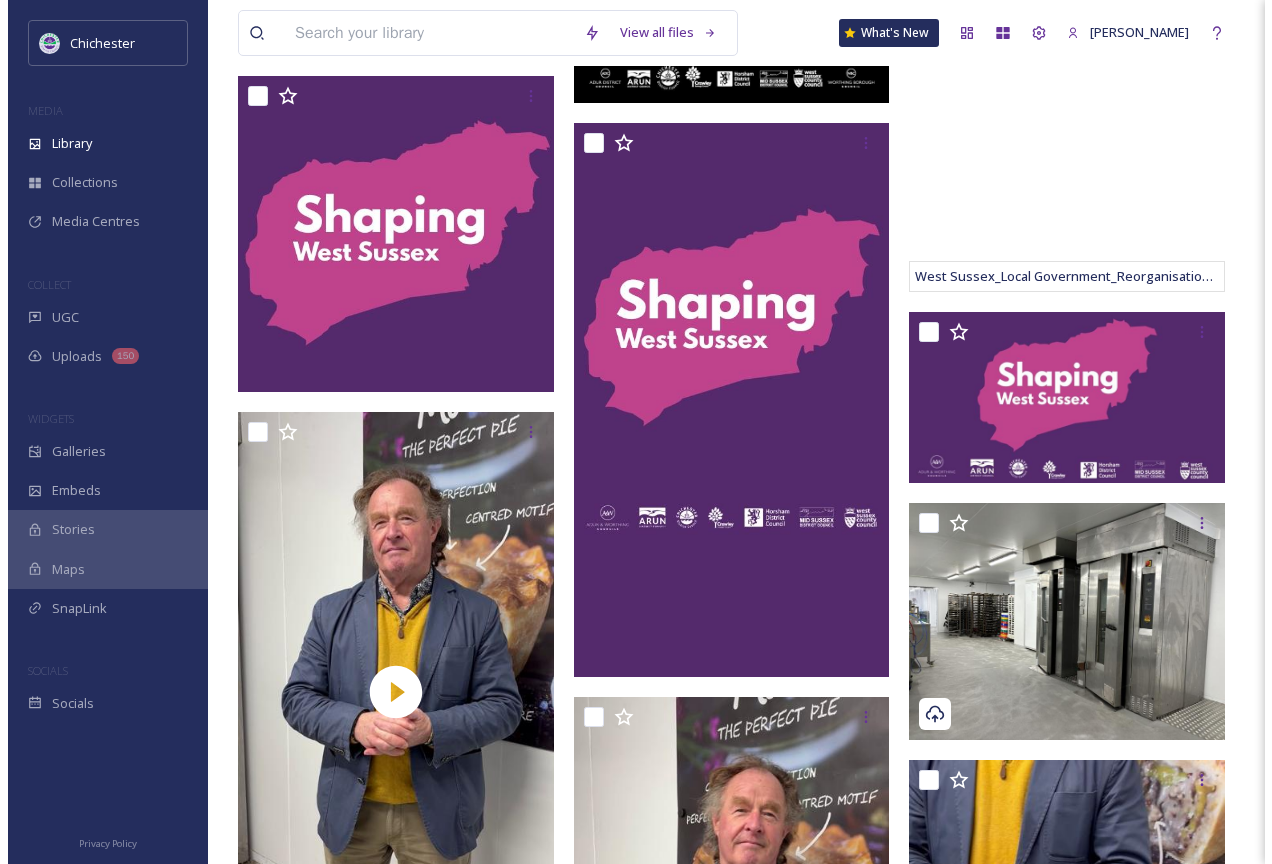 scroll, scrollTop: 0, scrollLeft: 0, axis: both 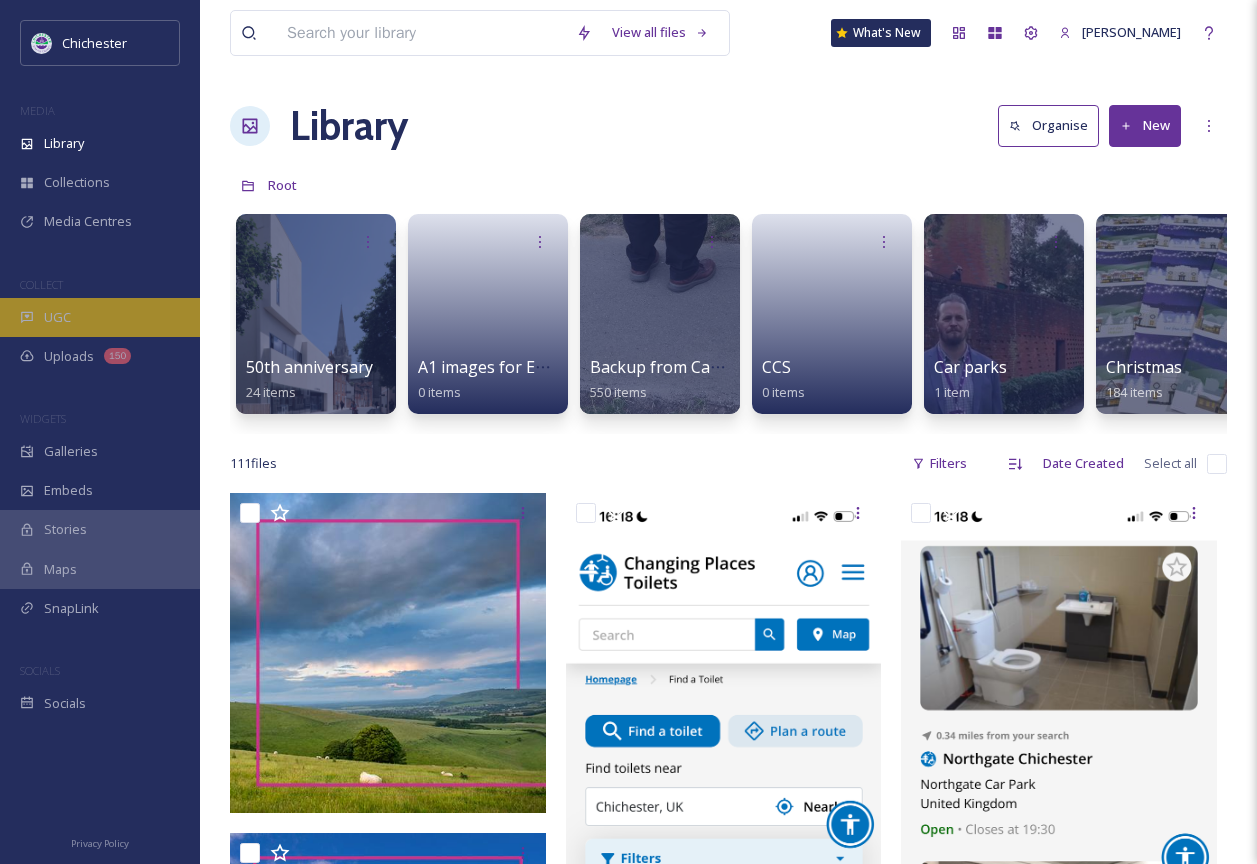 click on "UGC" at bounding box center [57, 317] 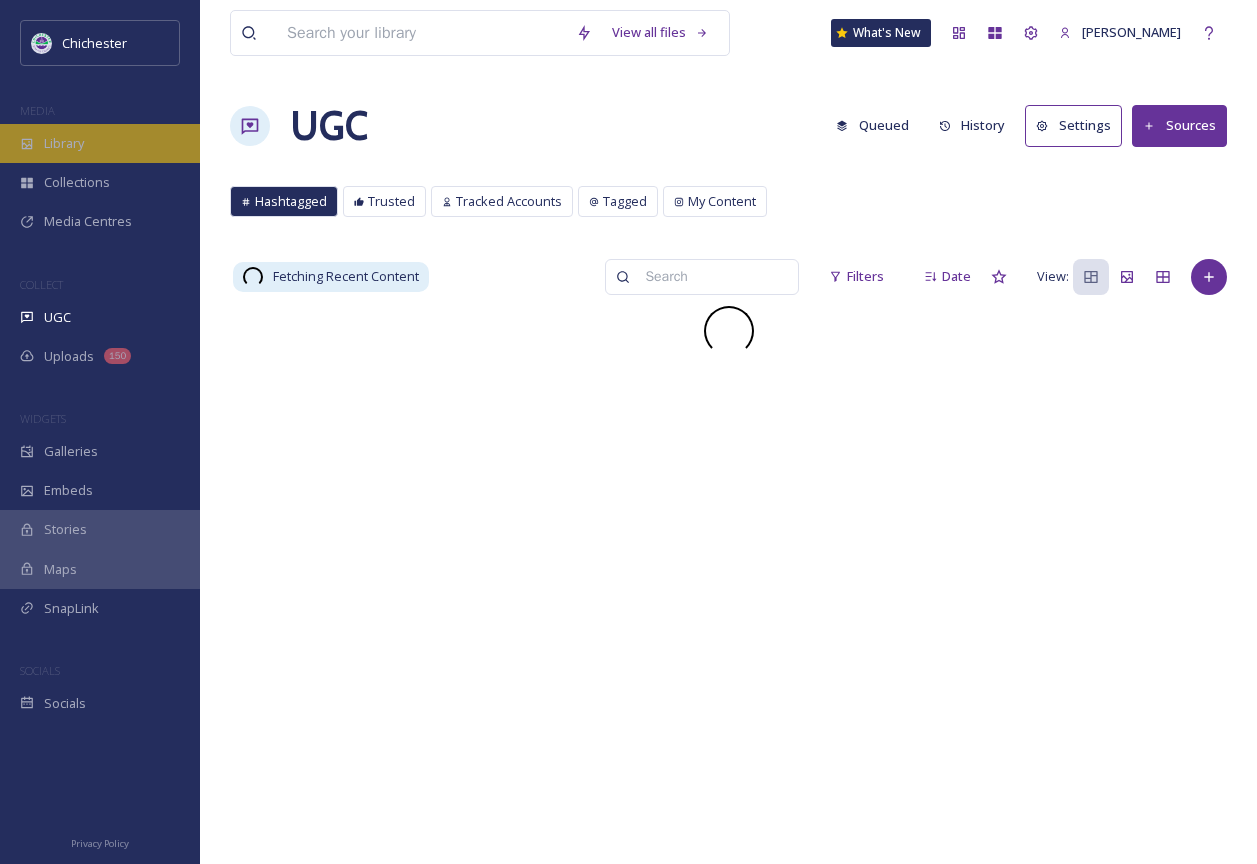 click on "Library" at bounding box center (100, 143) 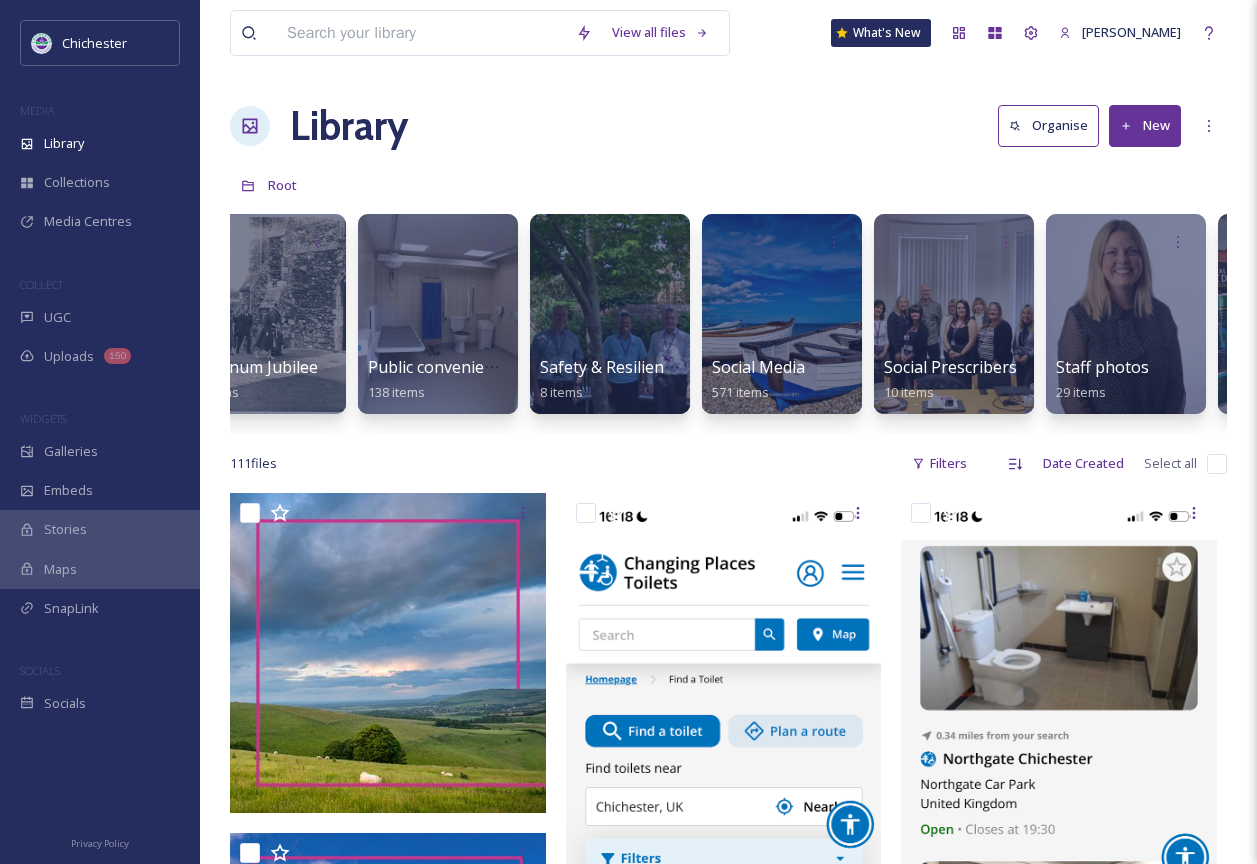 scroll, scrollTop: 0, scrollLeft: 6971, axis: horizontal 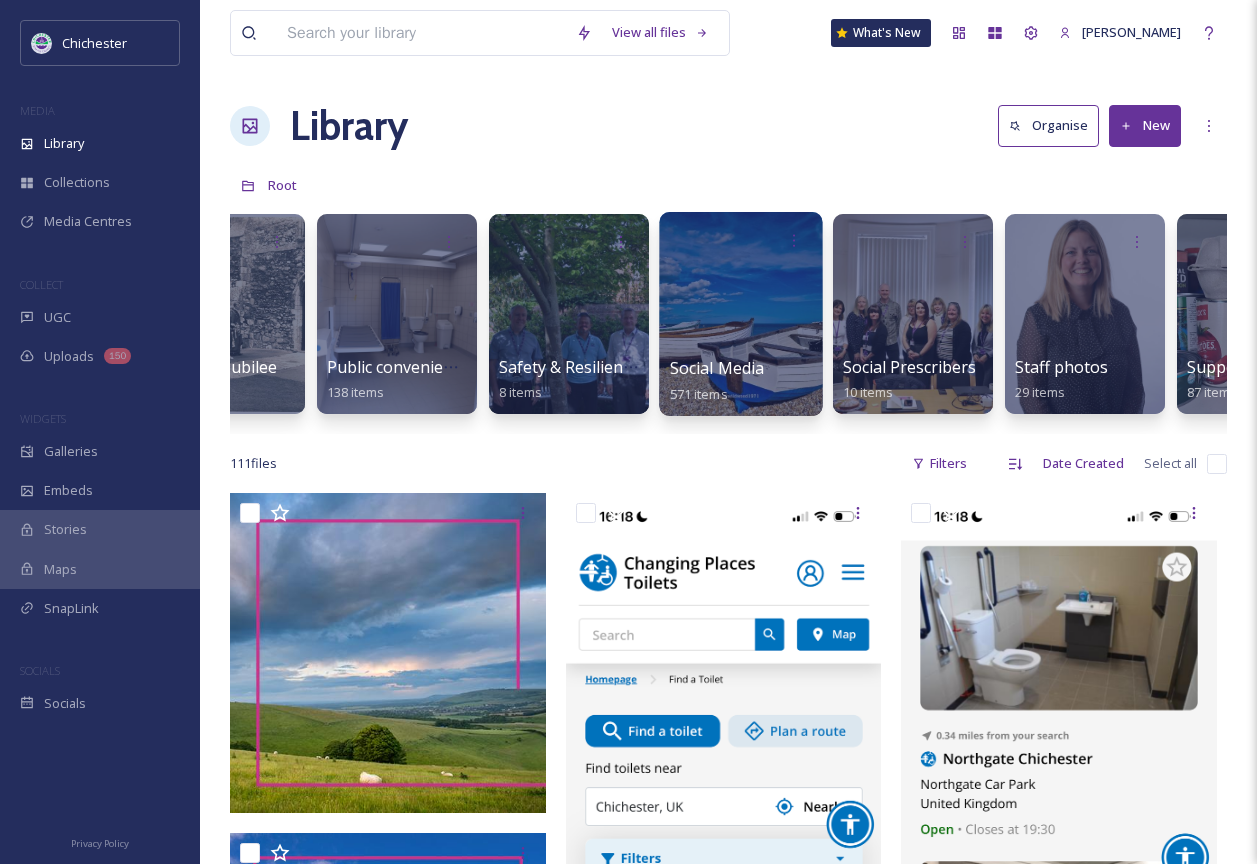 click at bounding box center (740, 314) 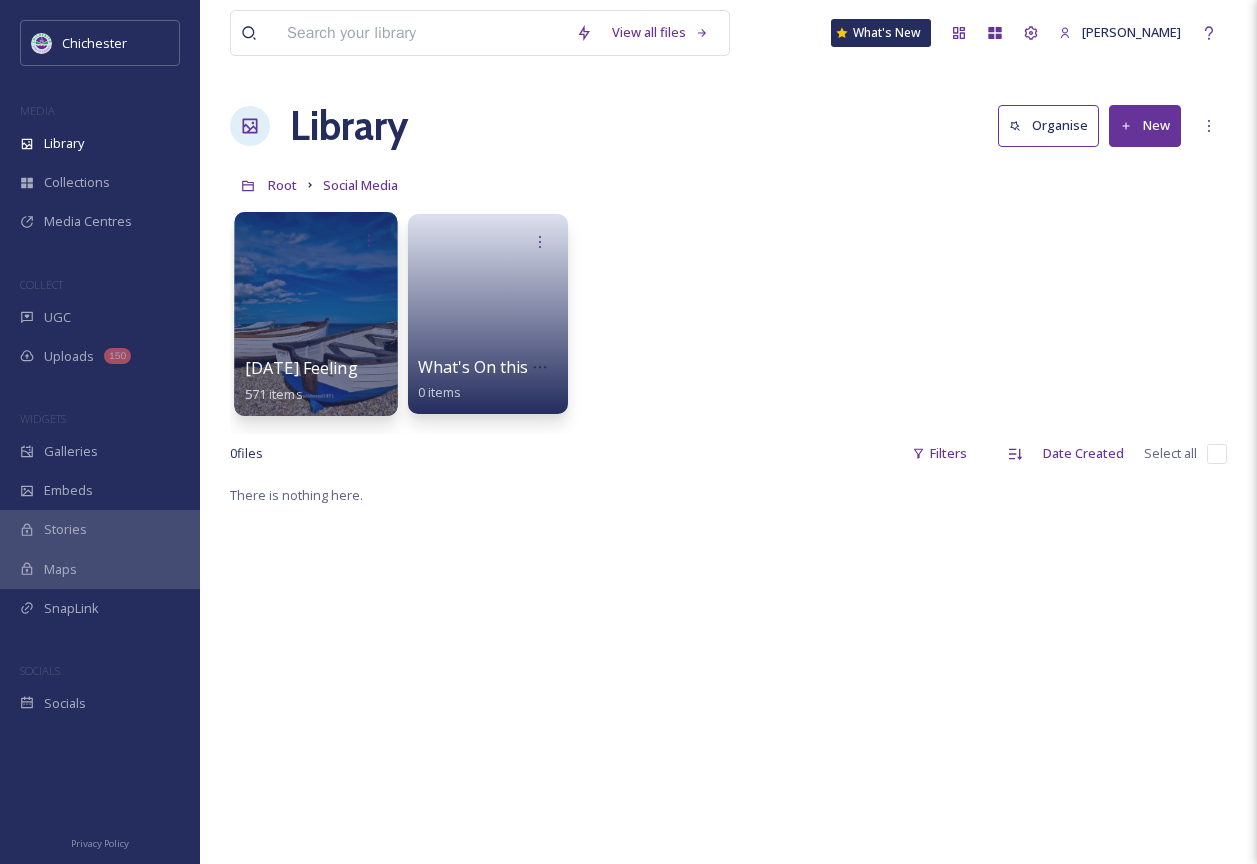 click at bounding box center [315, 314] 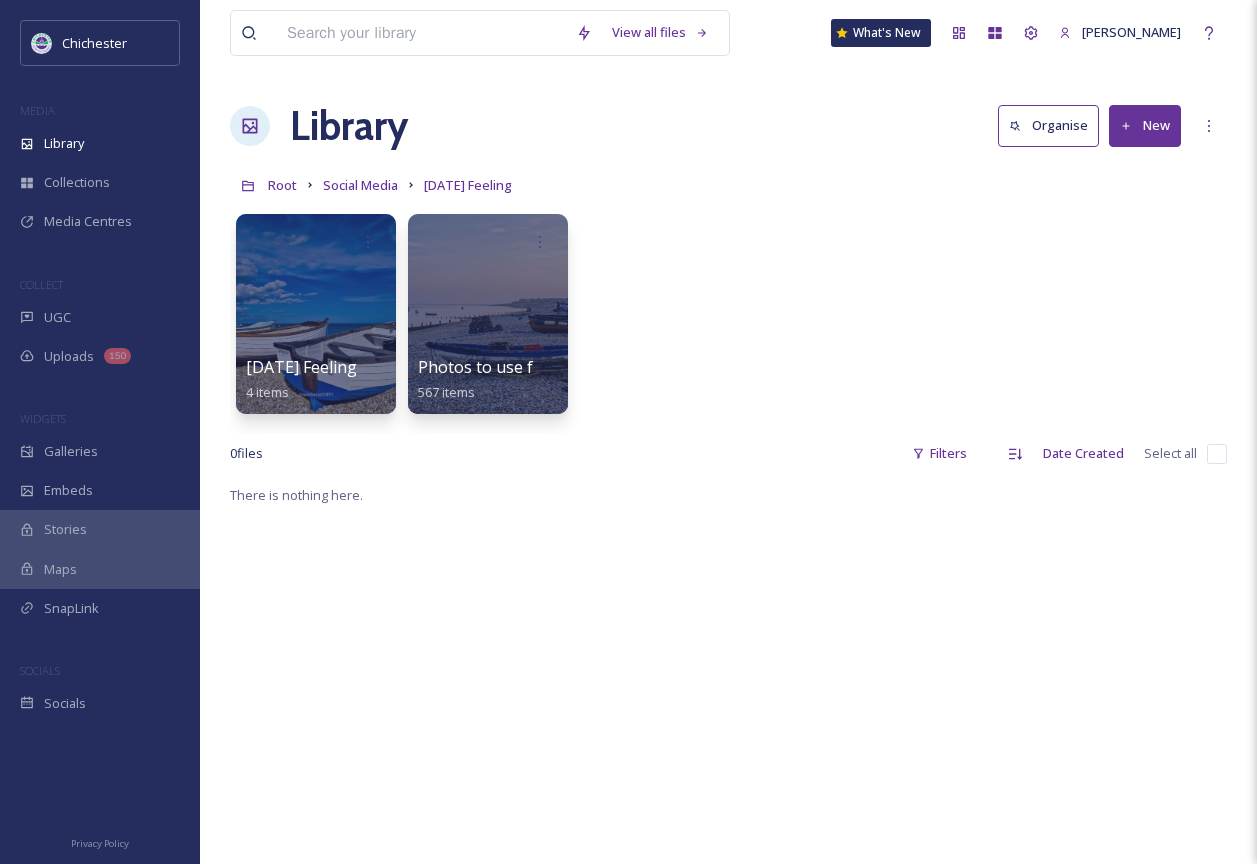click at bounding box center (316, 314) 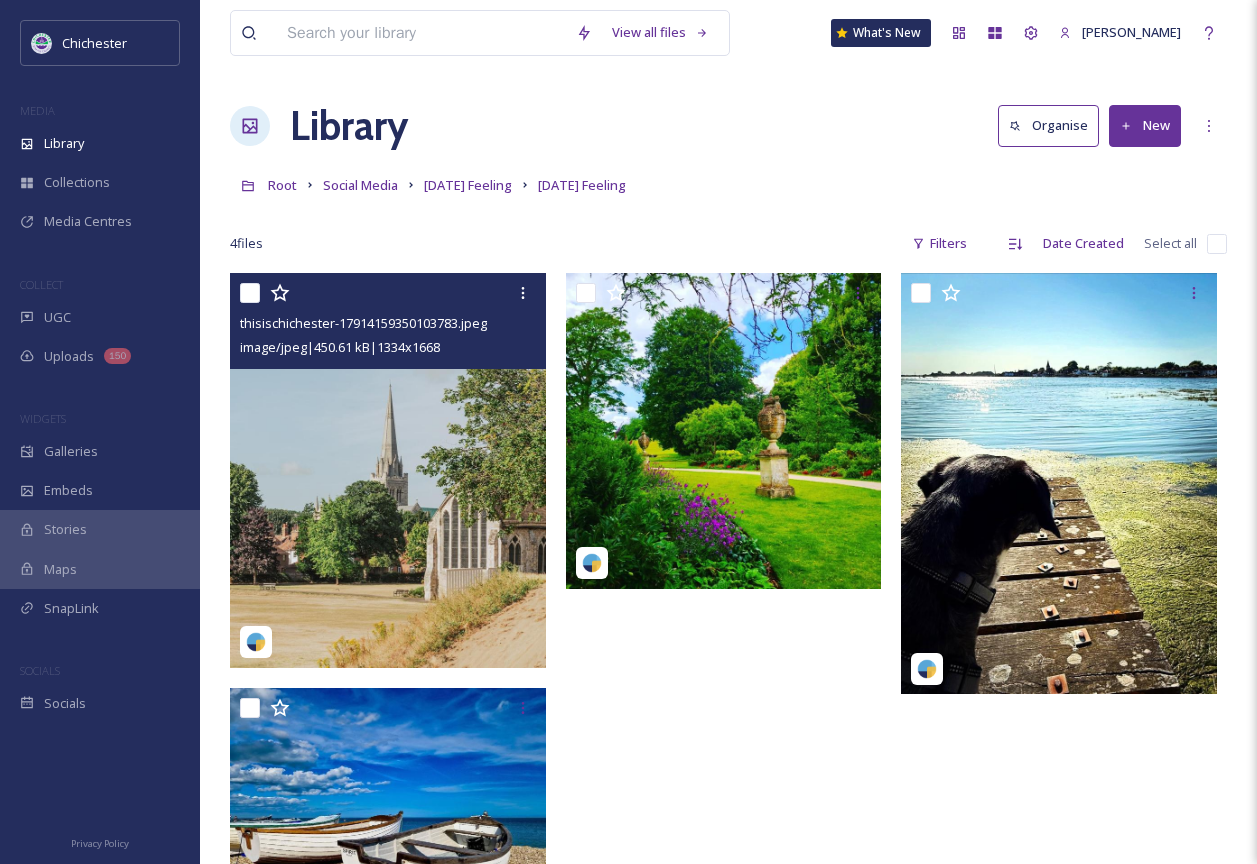 click at bounding box center (388, 470) 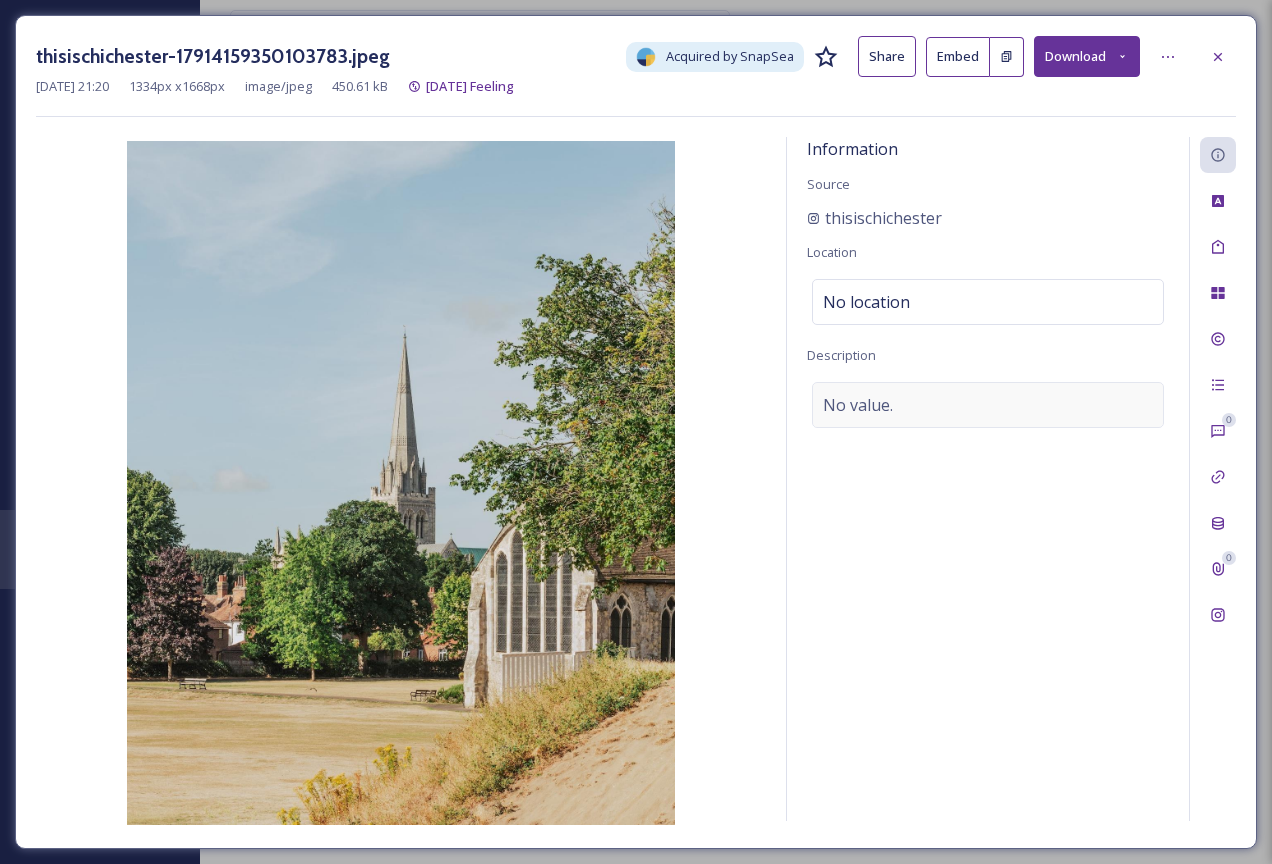 click on "No value." at bounding box center (858, 405) 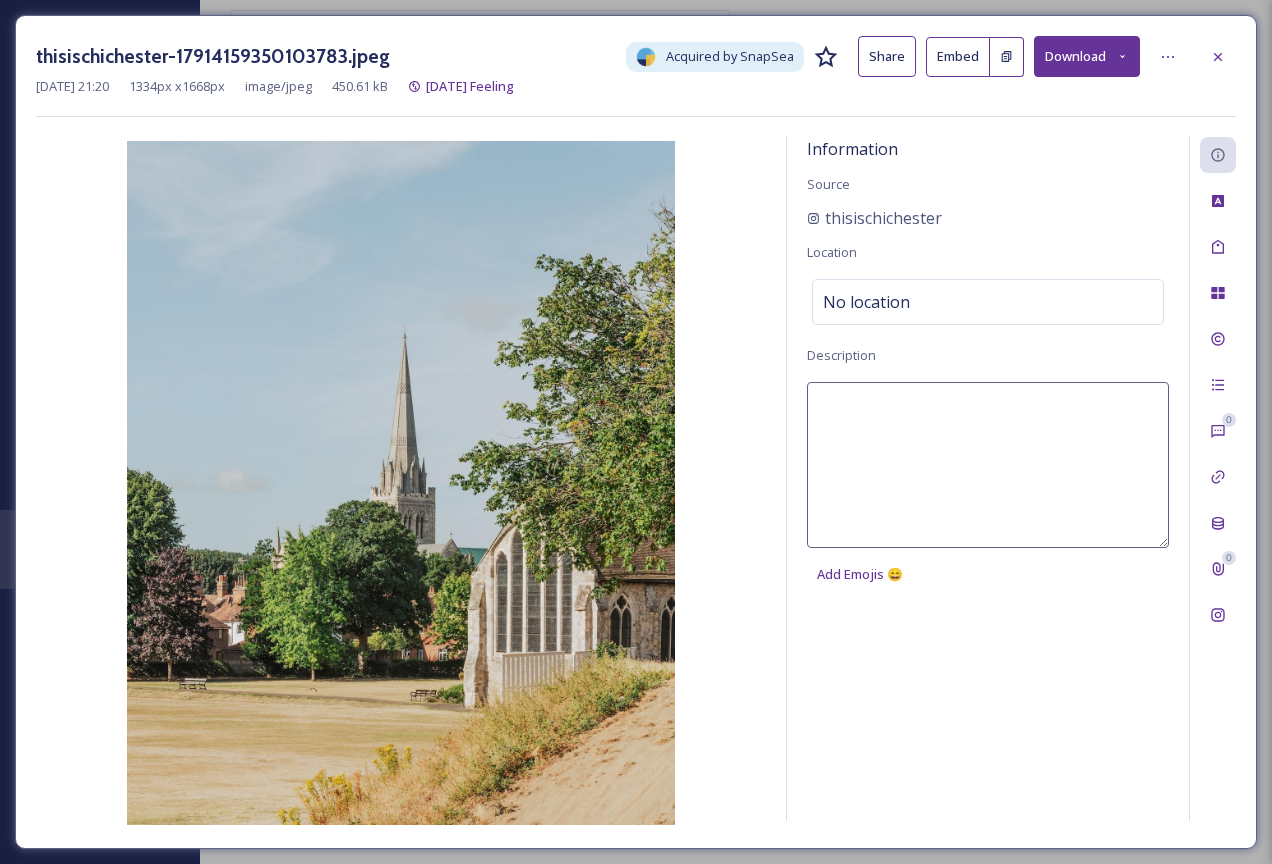 click at bounding box center [988, 465] 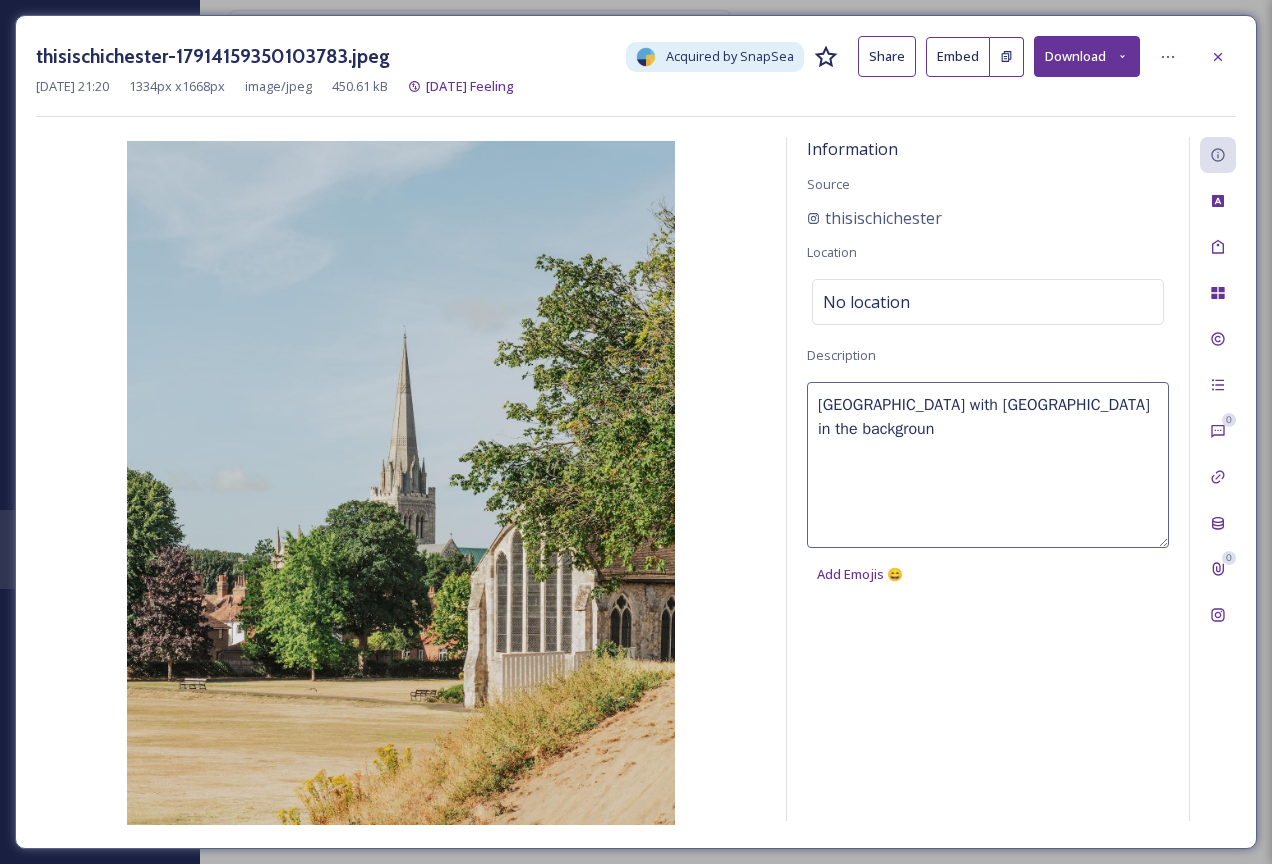 type on "[GEOGRAPHIC_DATA] with [GEOGRAPHIC_DATA] in the background" 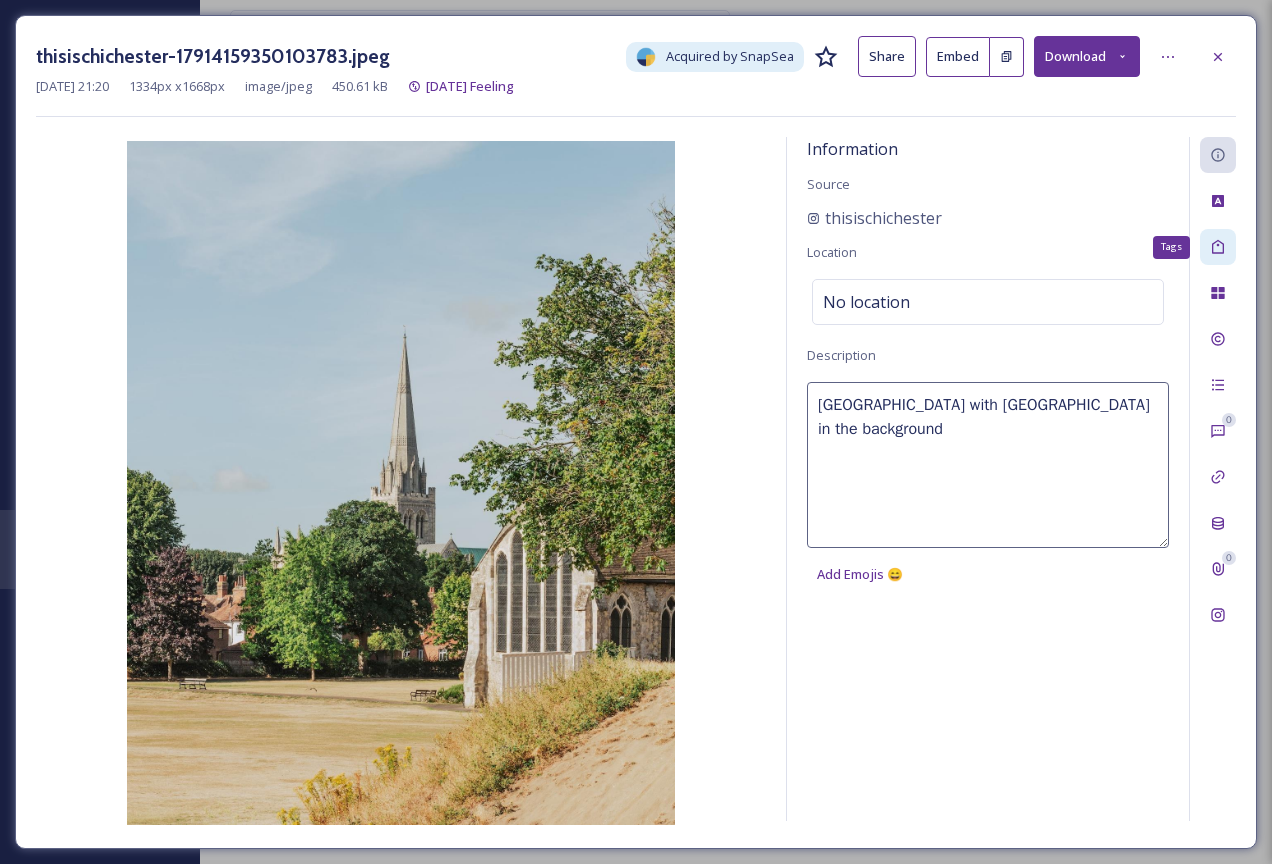 click on "Tags" at bounding box center (1218, 247) 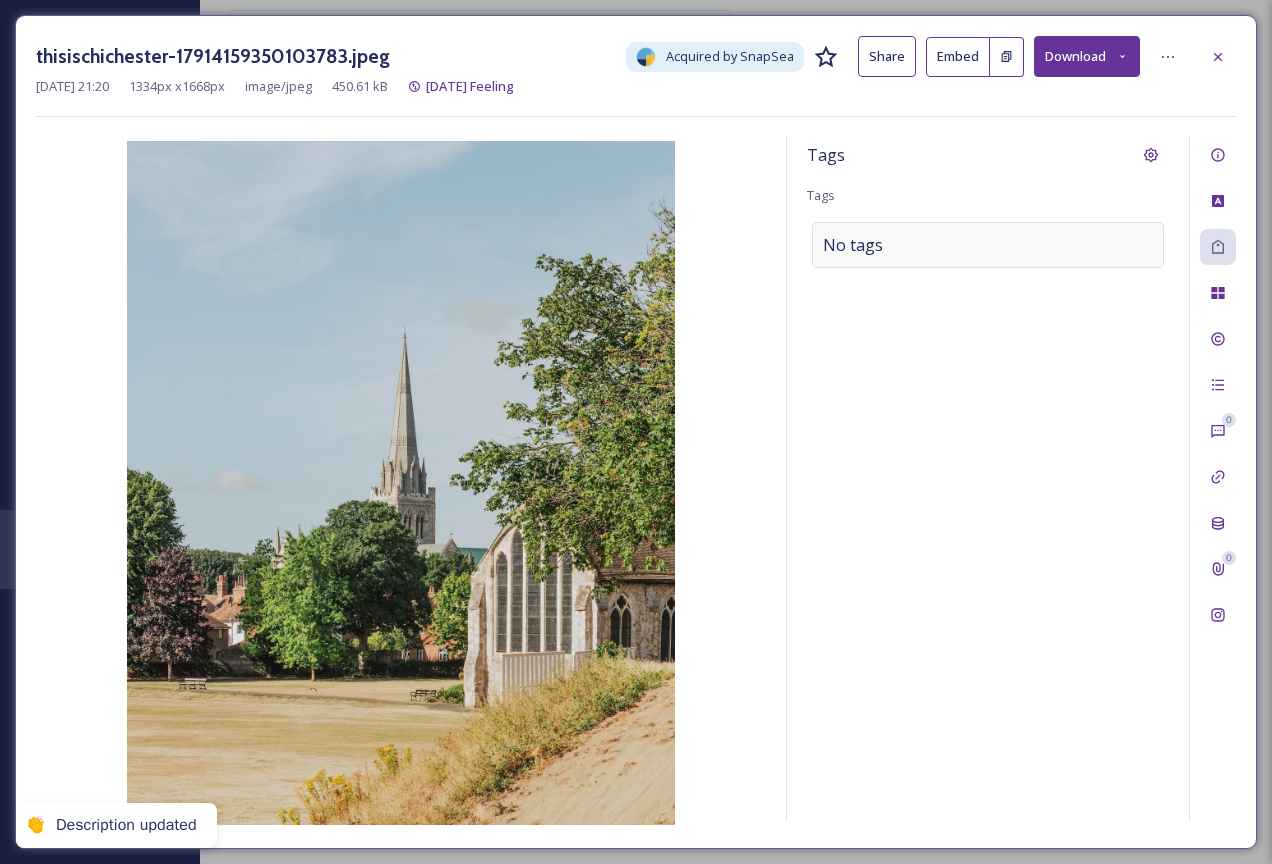 click on "No tags" at bounding box center [853, 245] 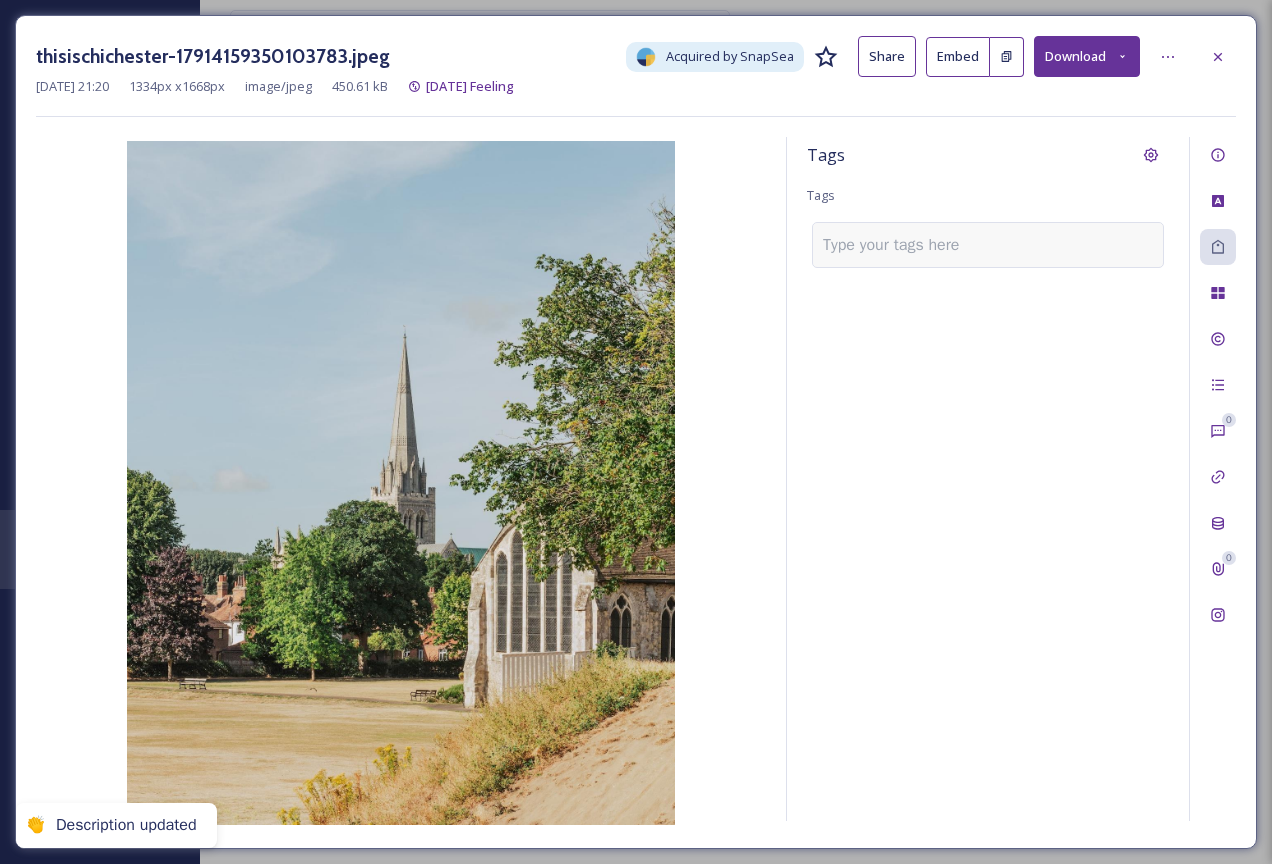click at bounding box center (988, 245) 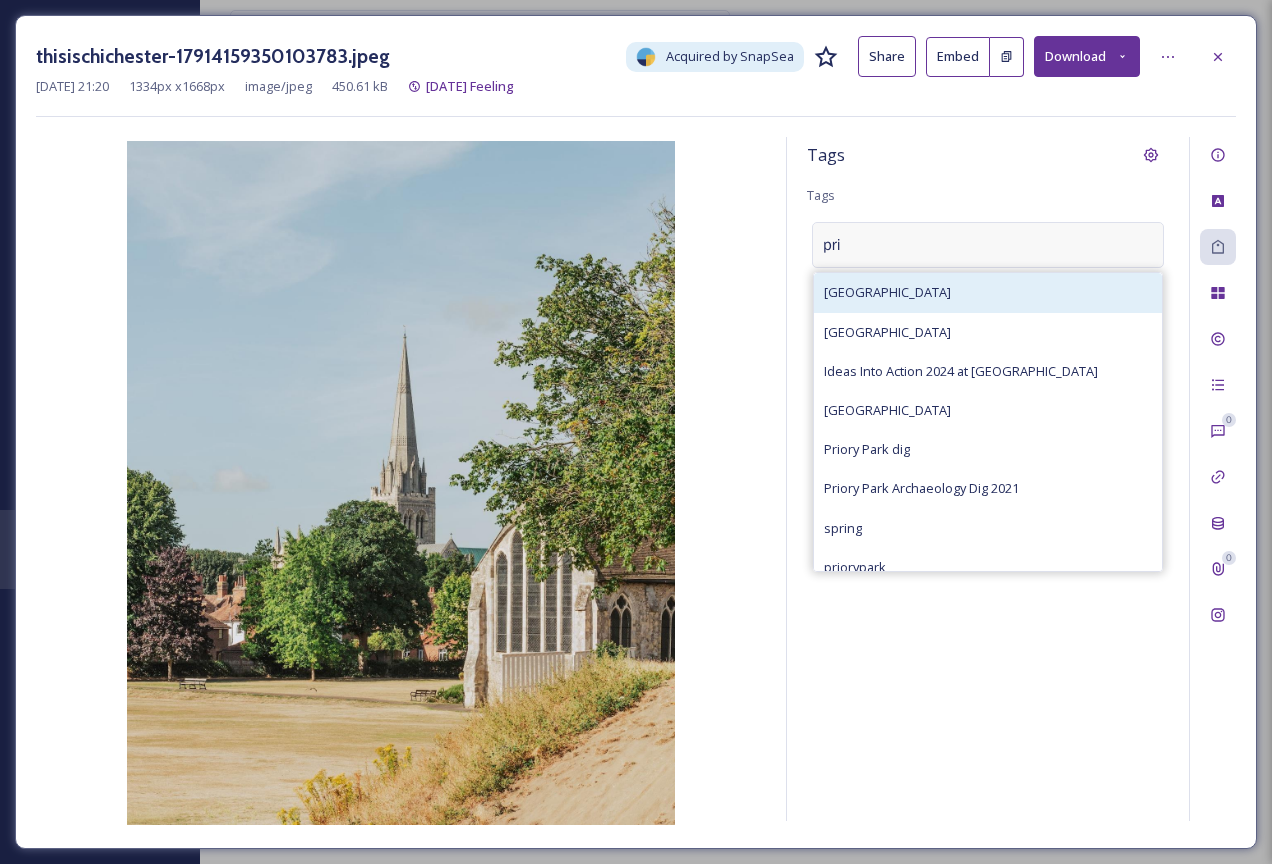 type on "pri" 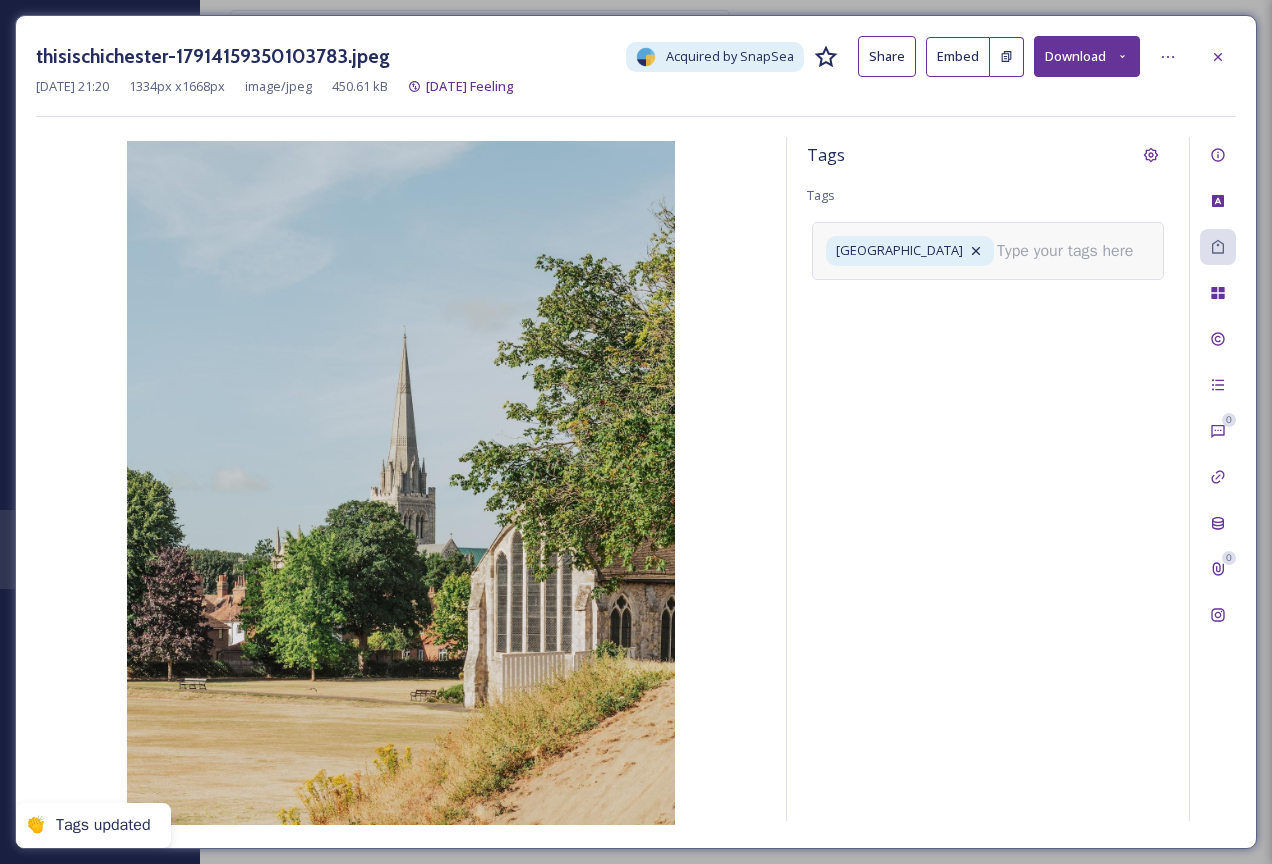 click at bounding box center (1073, 251) 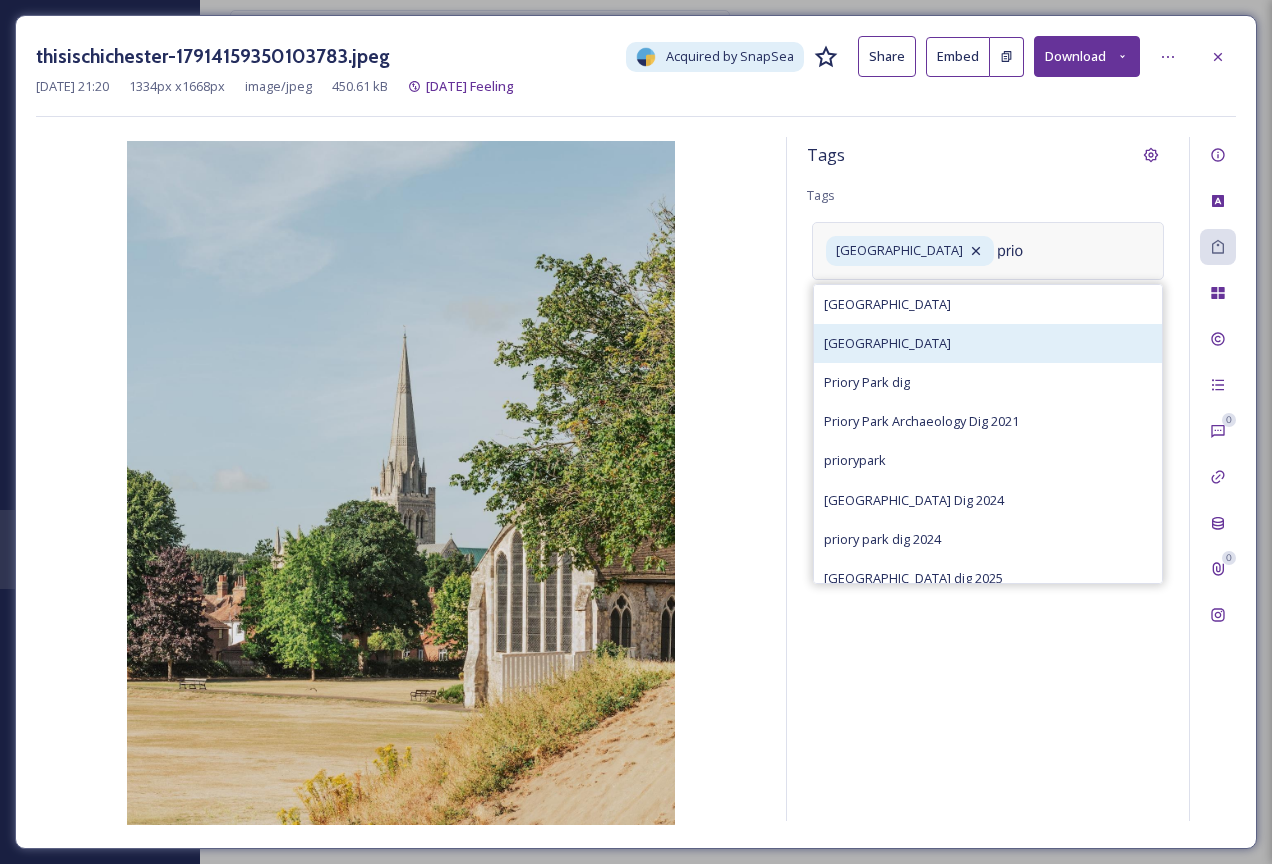 type on "prio" 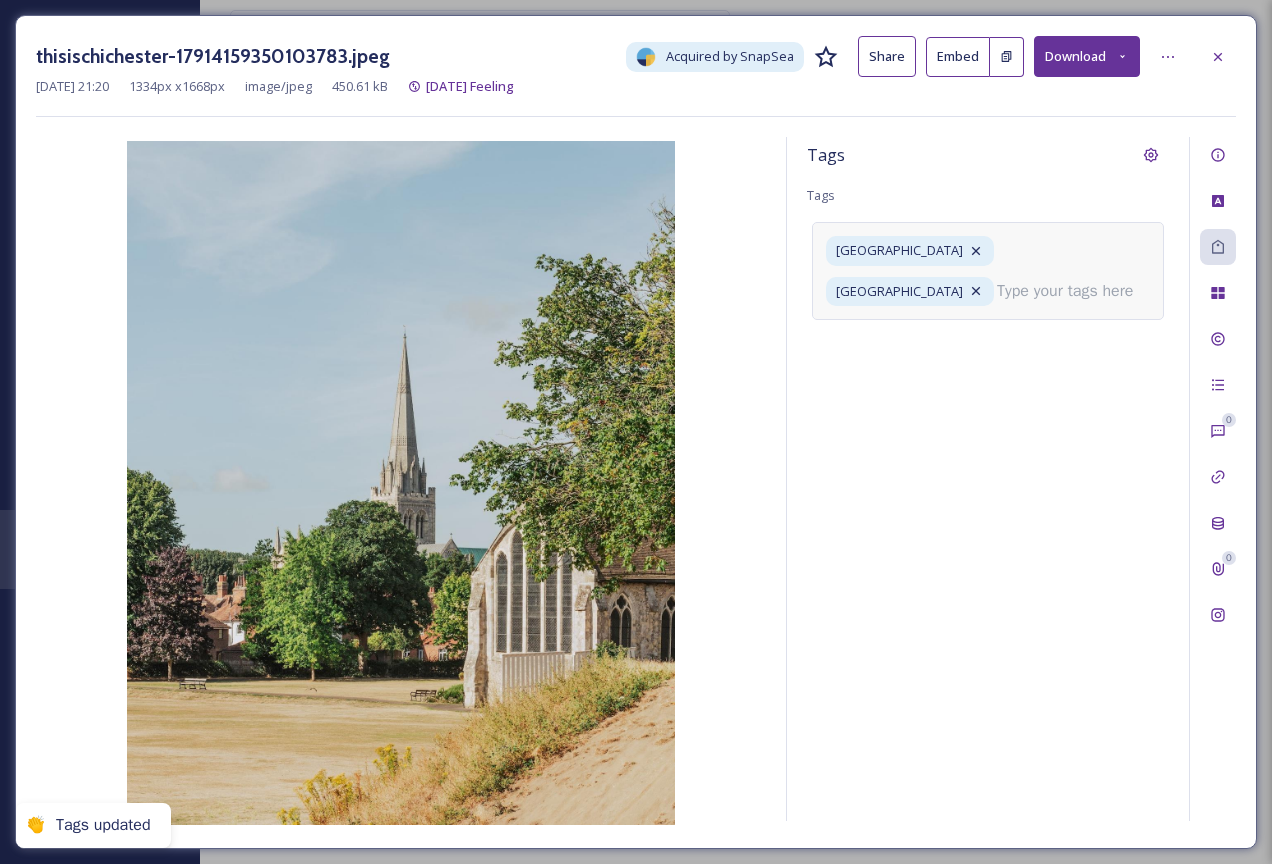 click at bounding box center [1073, 291] 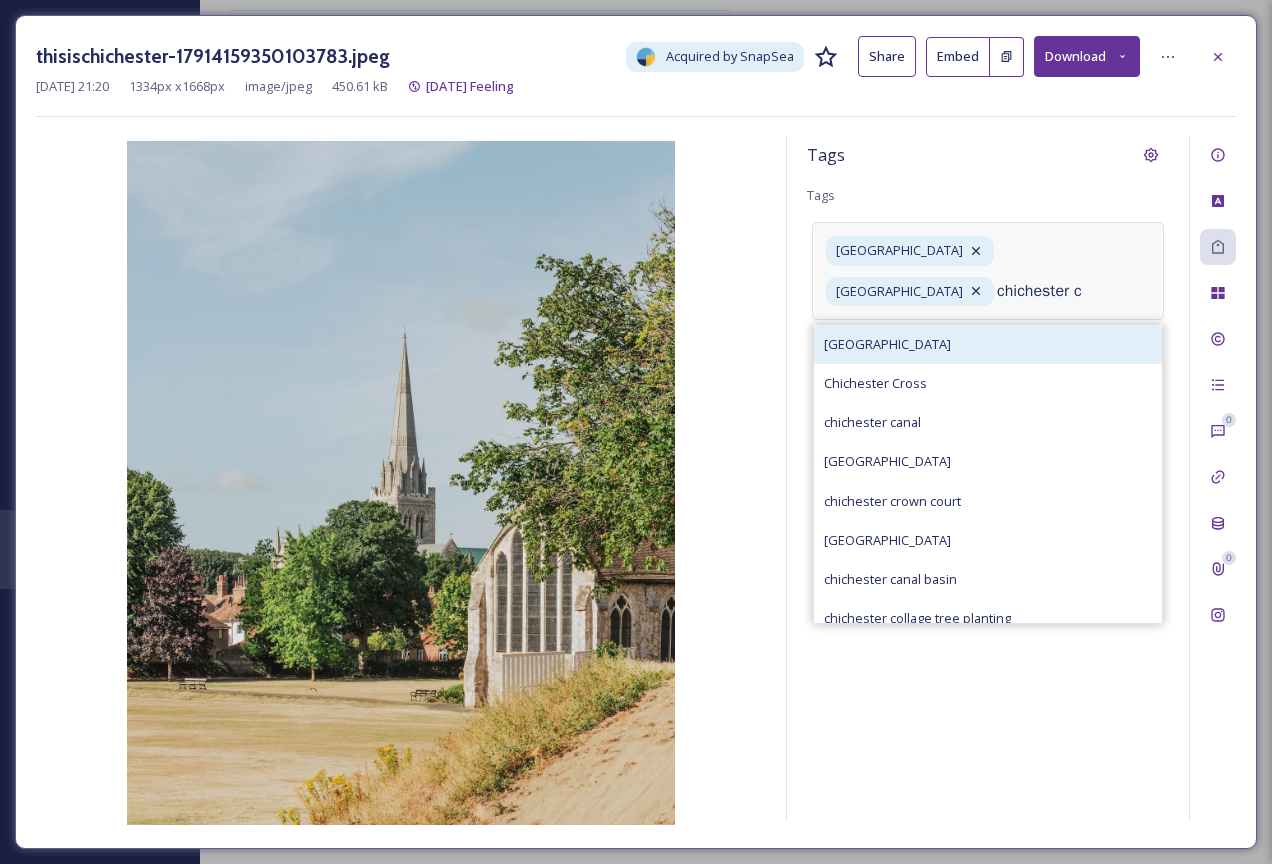 type on "chichester c" 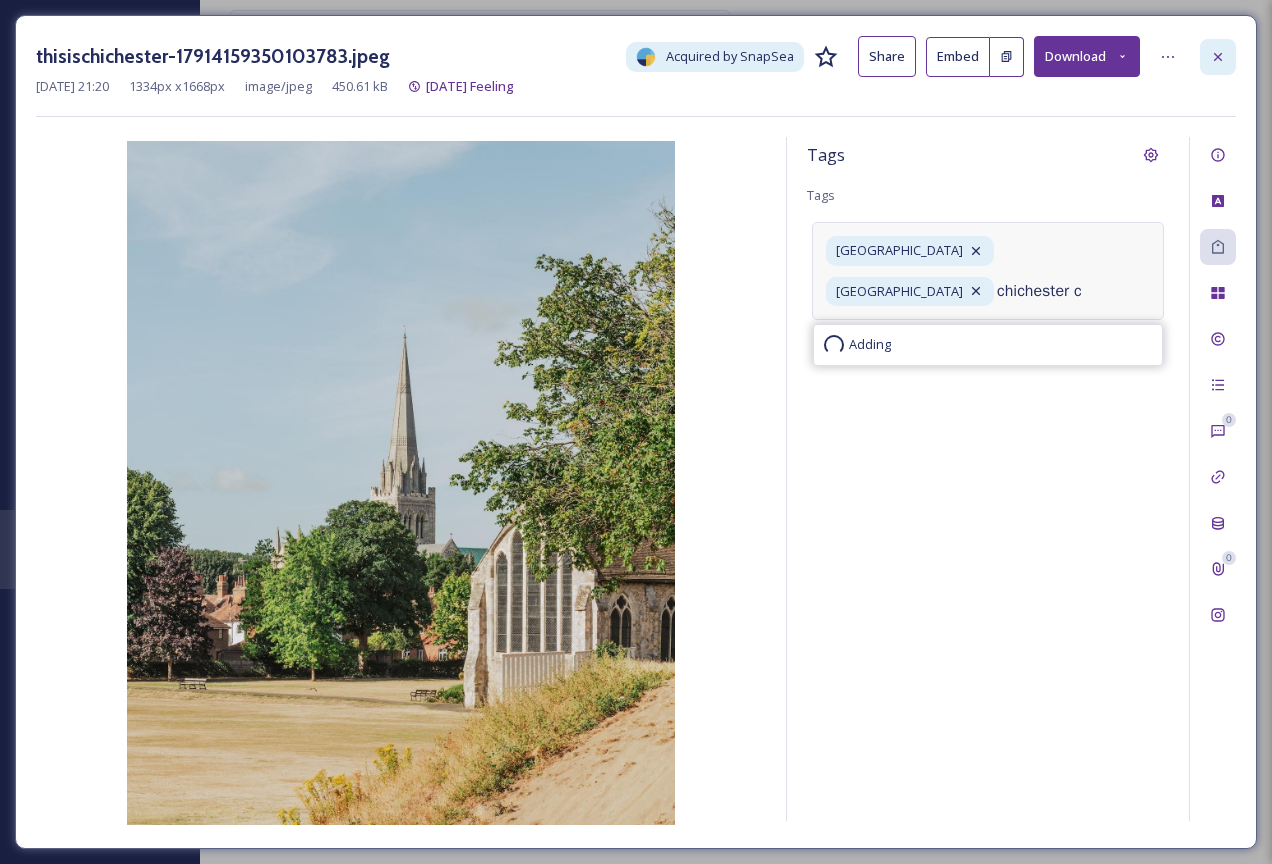 type 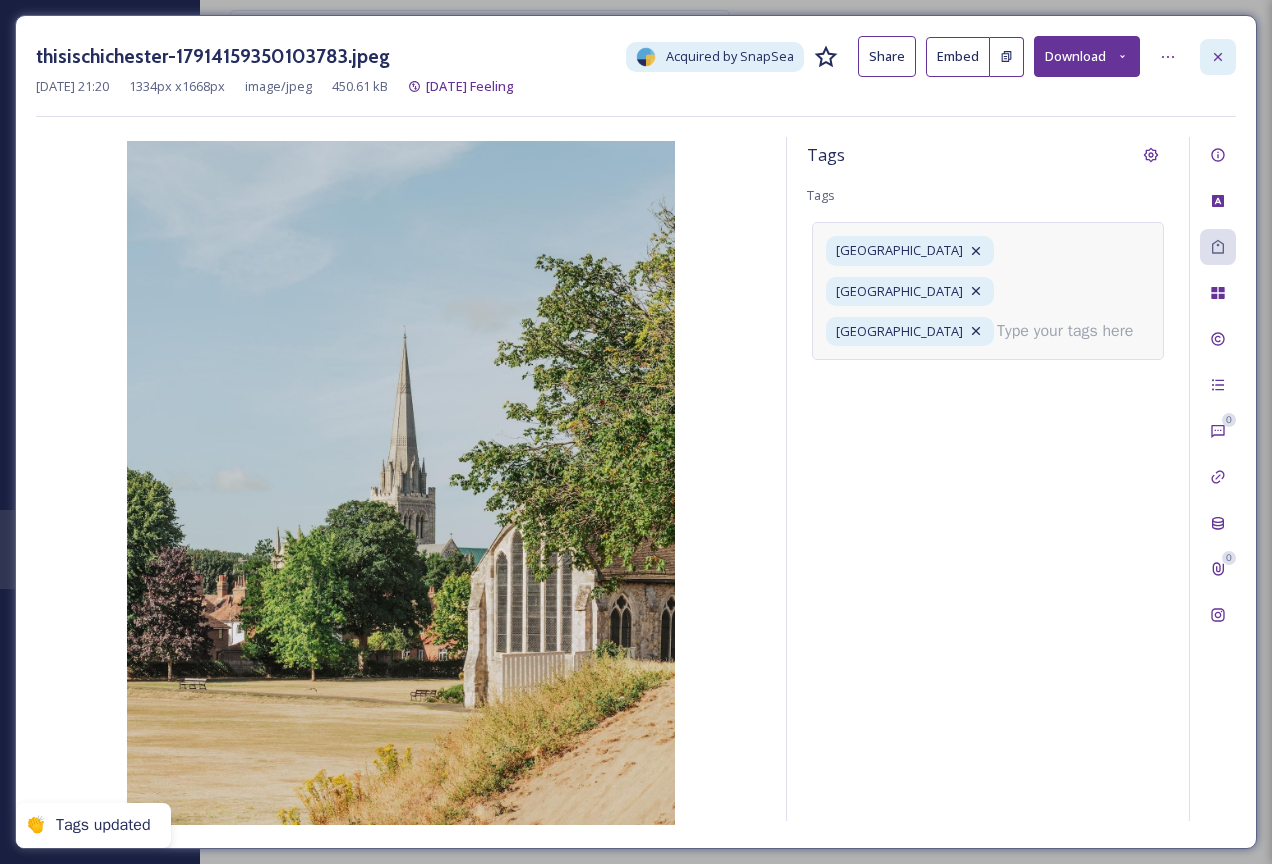 click 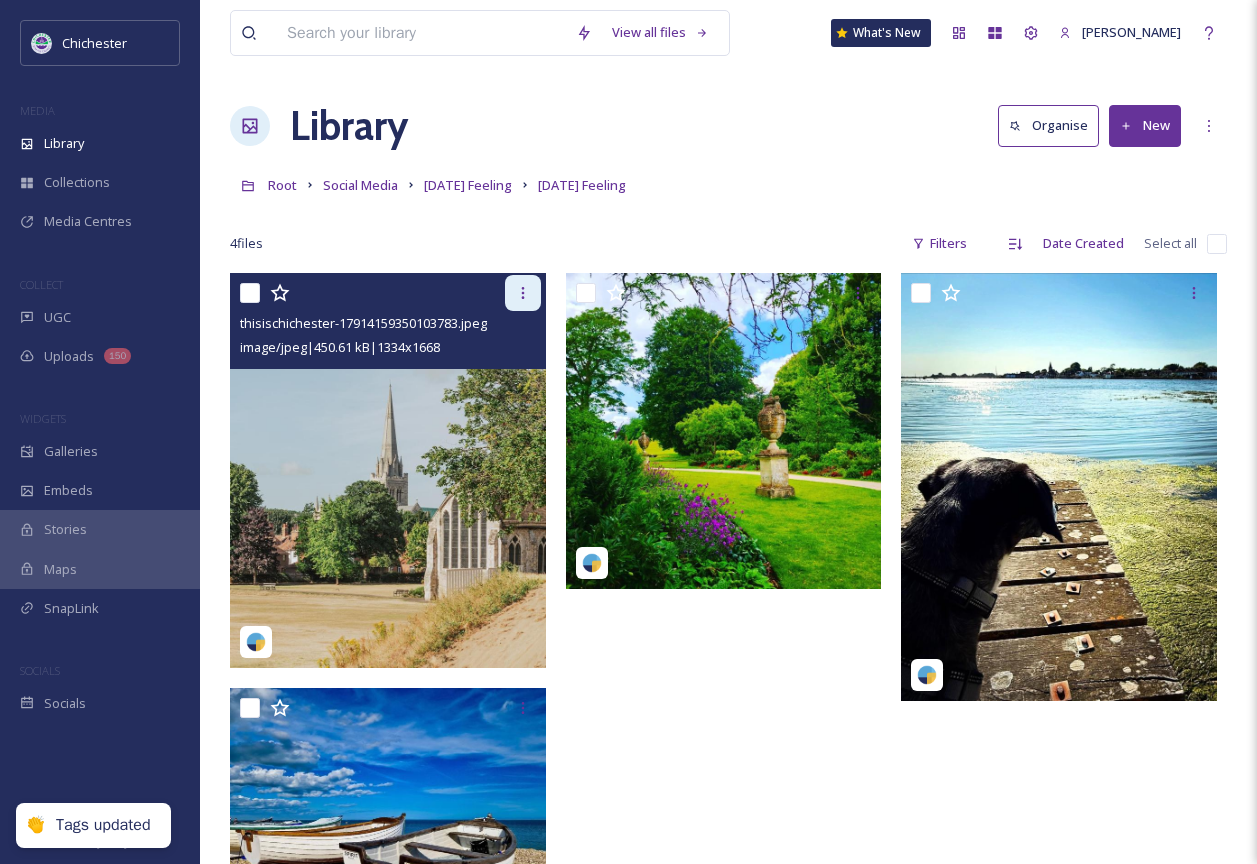 click at bounding box center (523, 293) 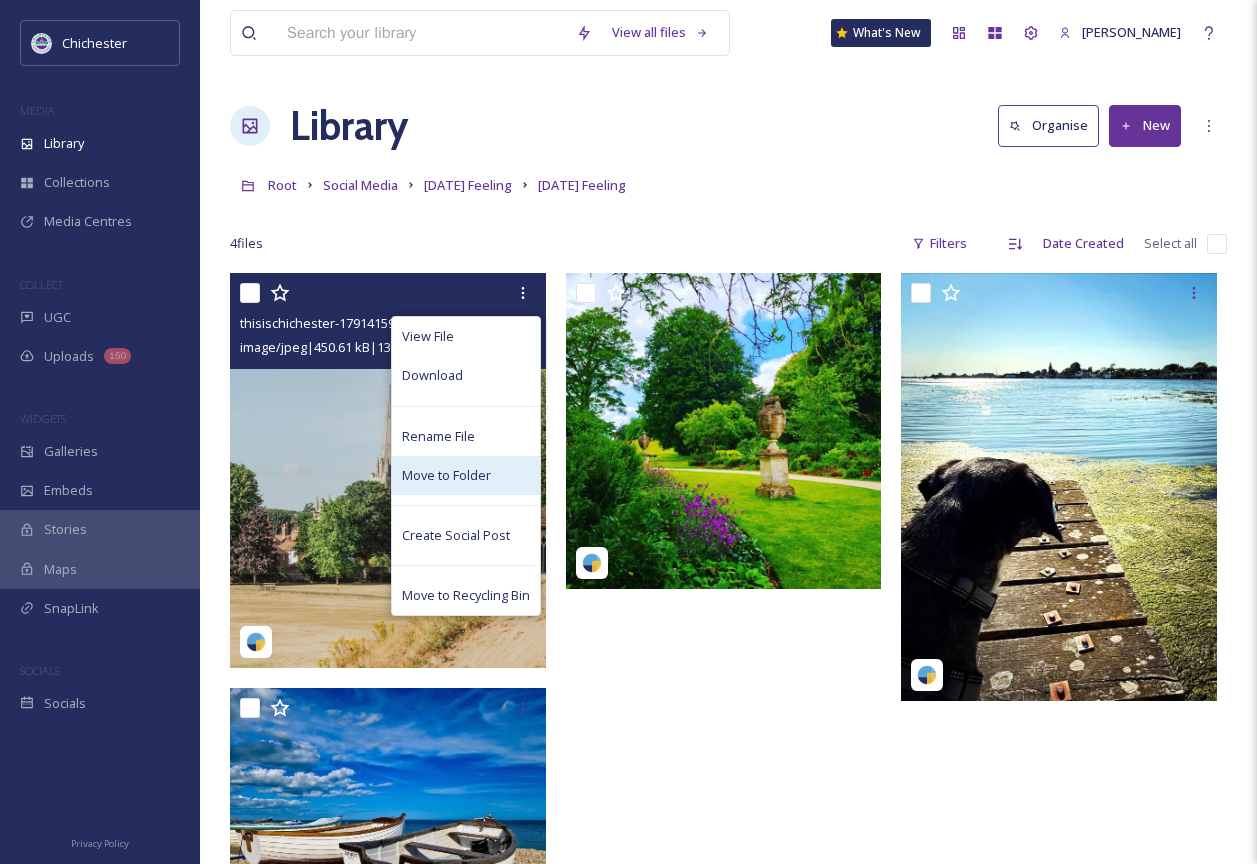 click on "Move to Folder" at bounding box center [446, 475] 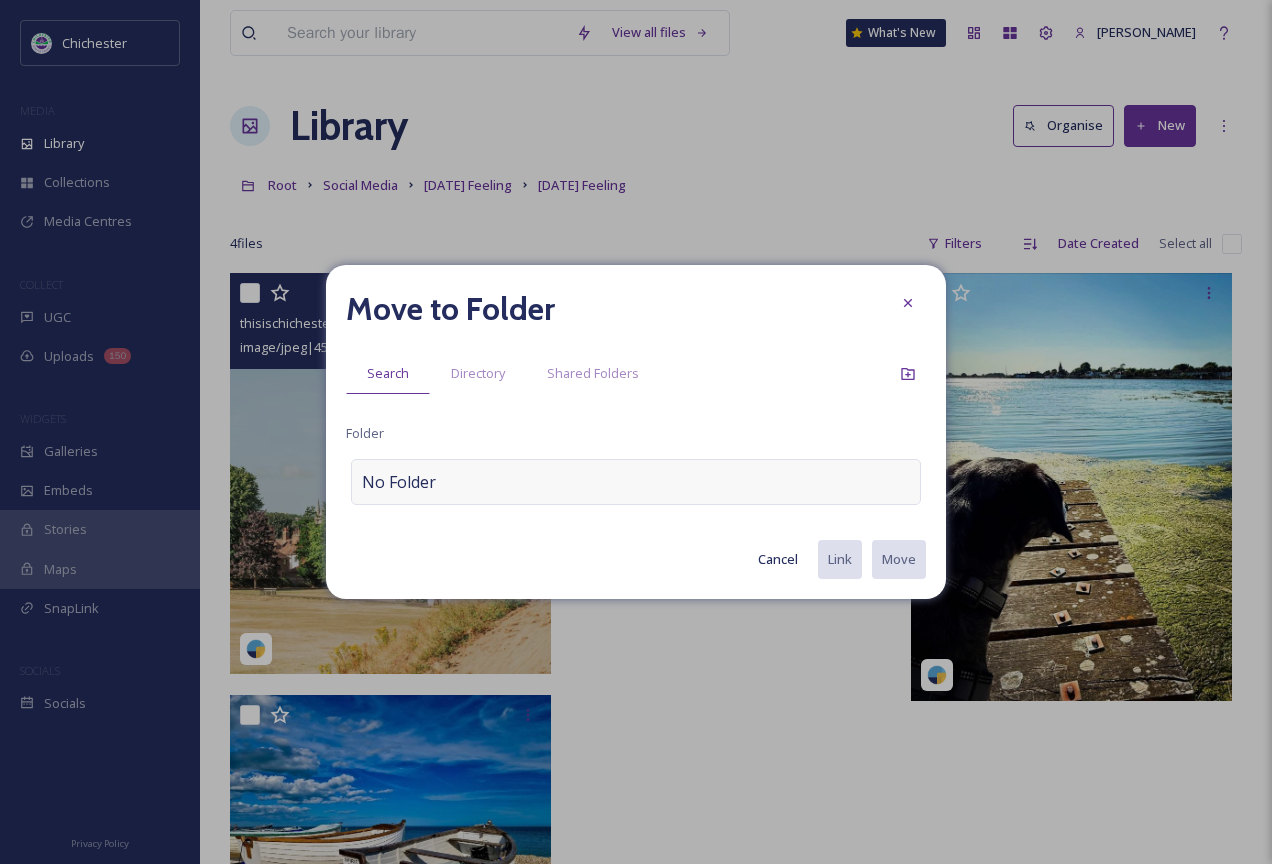 click on "No Folder" at bounding box center [399, 482] 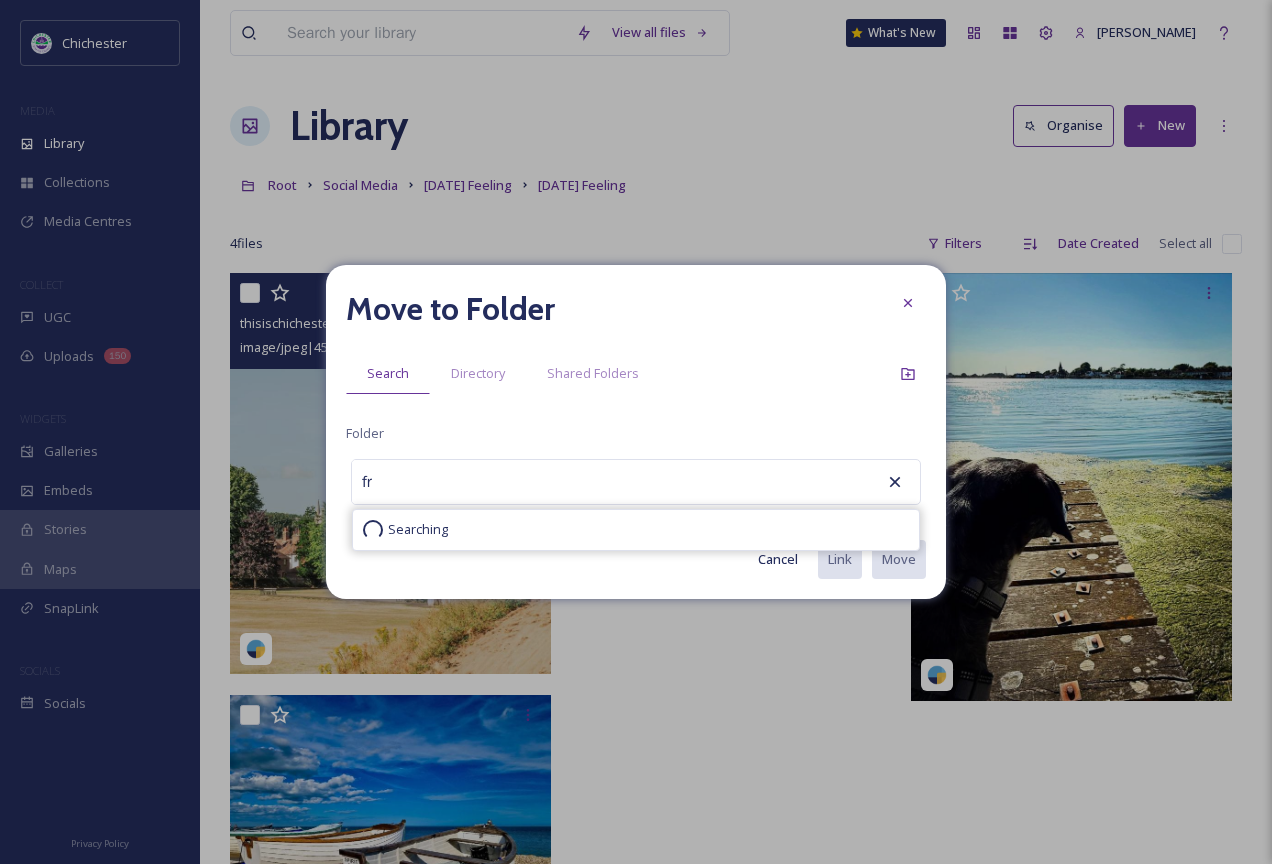 type on "f" 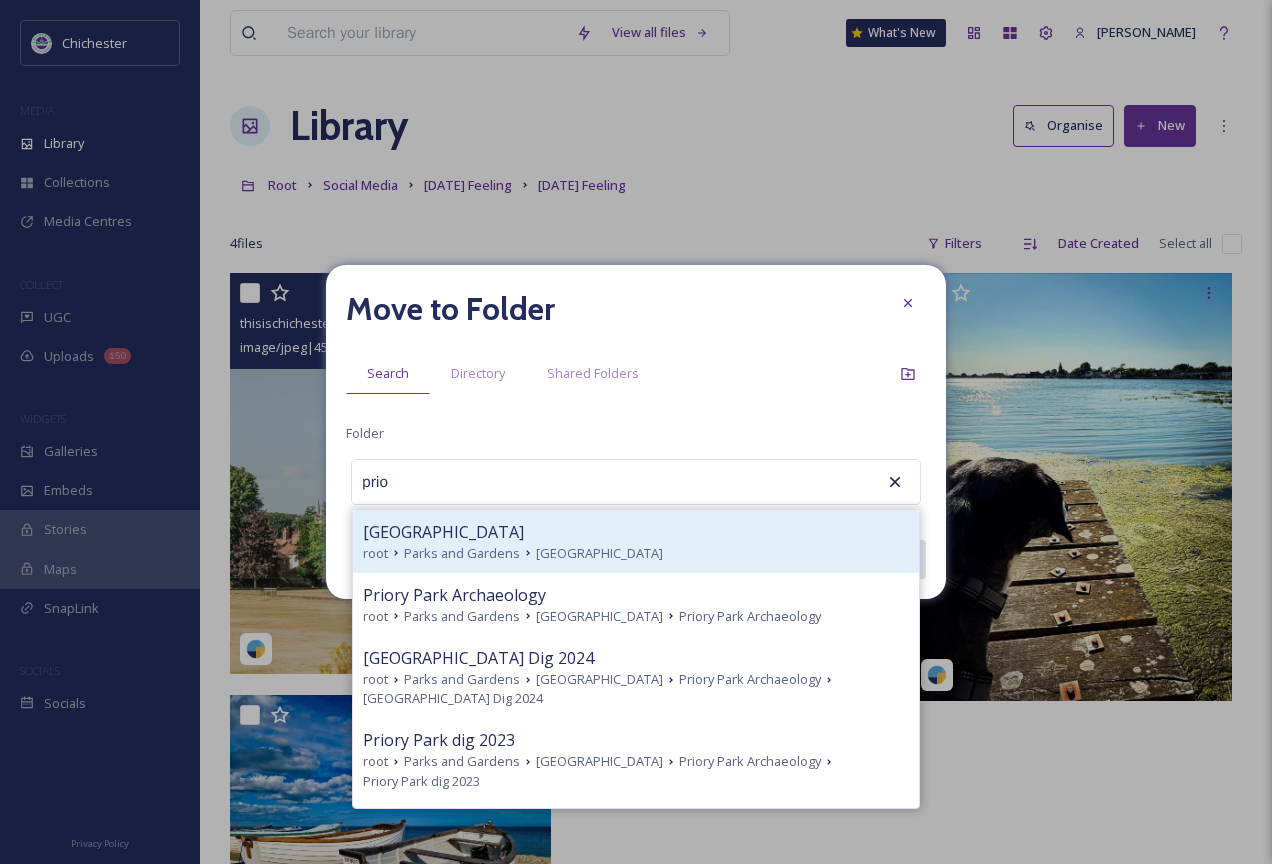 click on "Parks and Gardens" at bounding box center [462, 553] 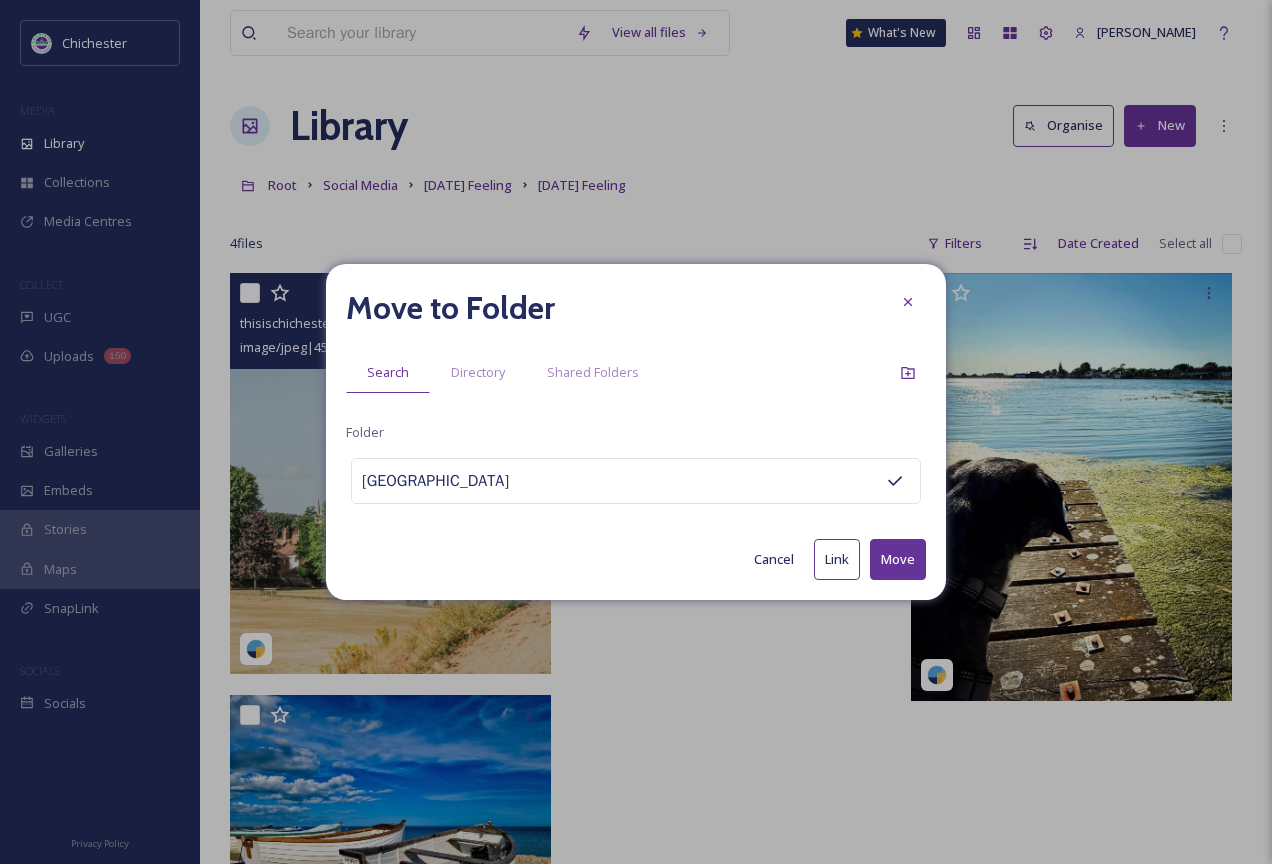 click on "Move" at bounding box center (898, 559) 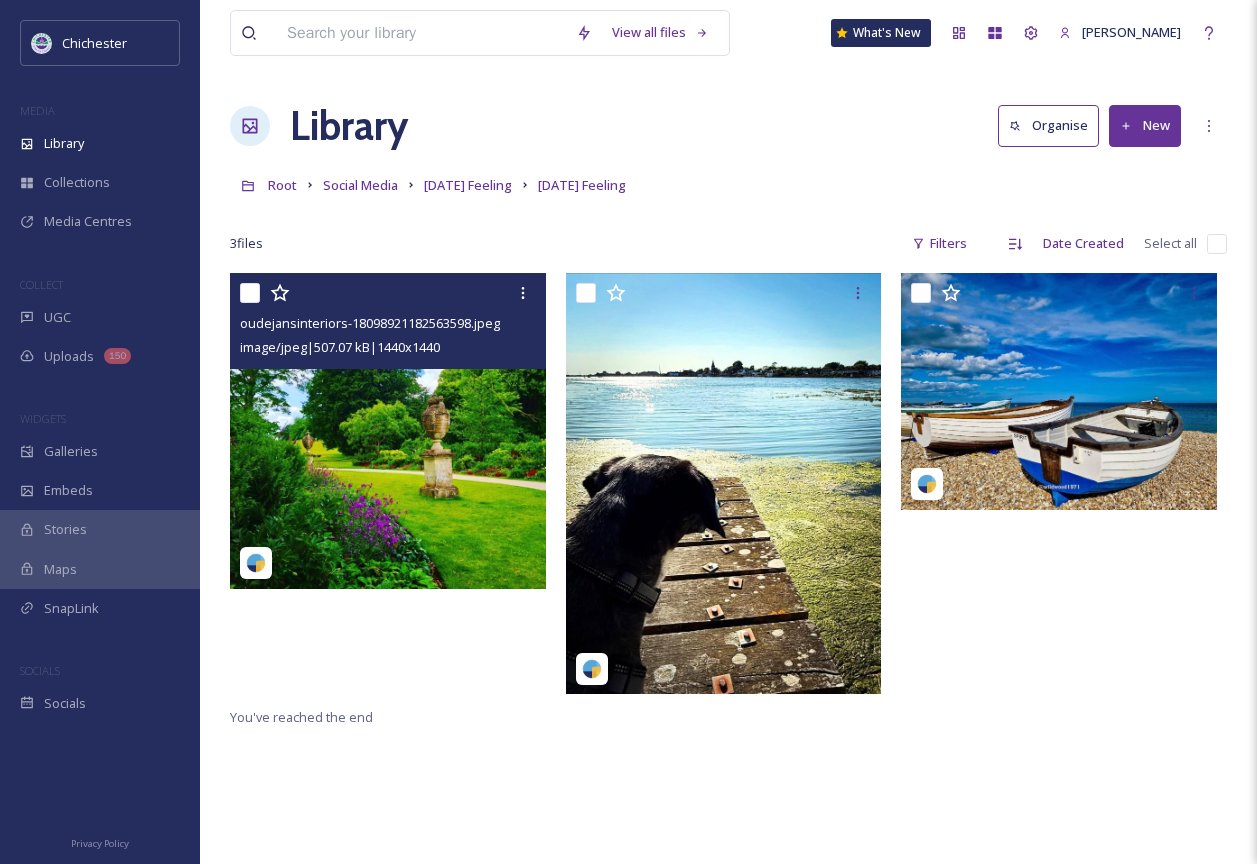 click at bounding box center (388, 431) 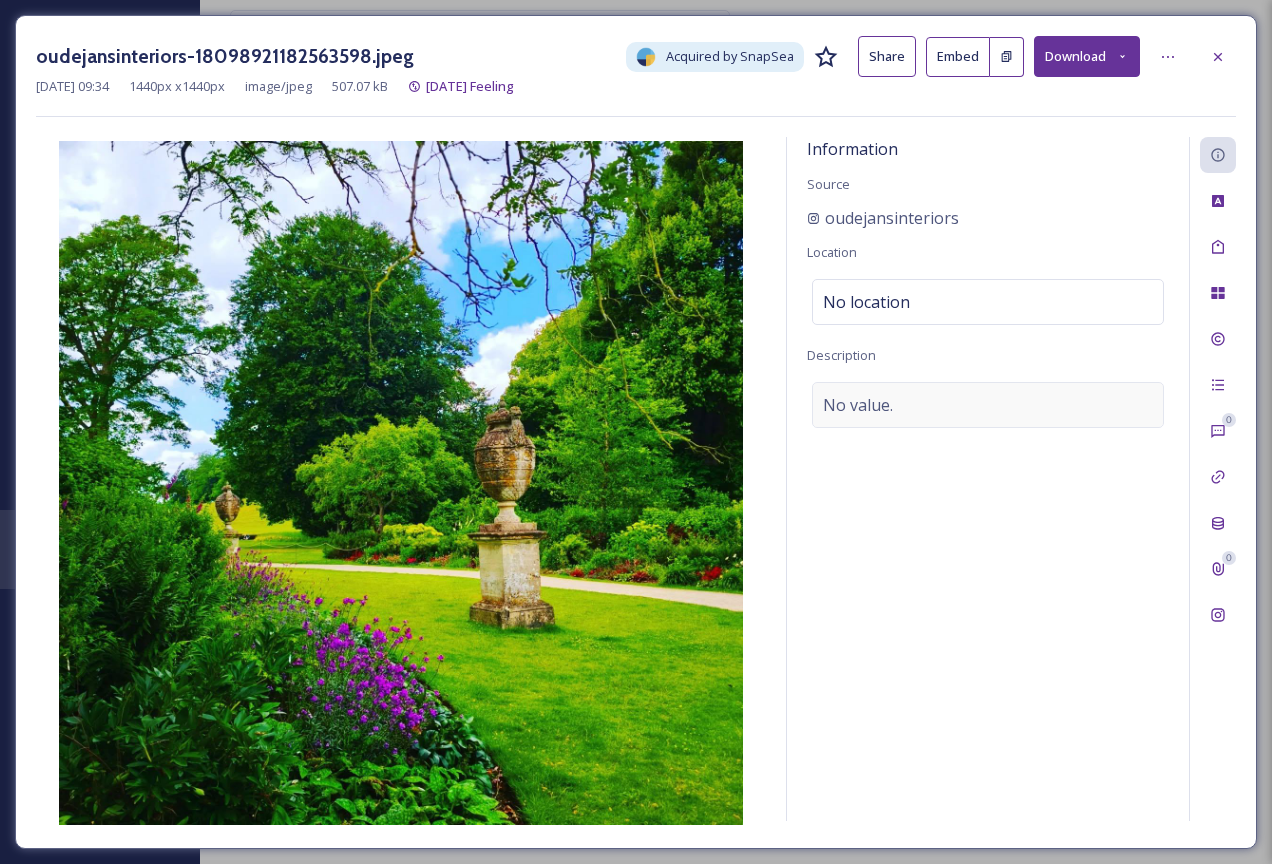 click on "No value." at bounding box center (858, 405) 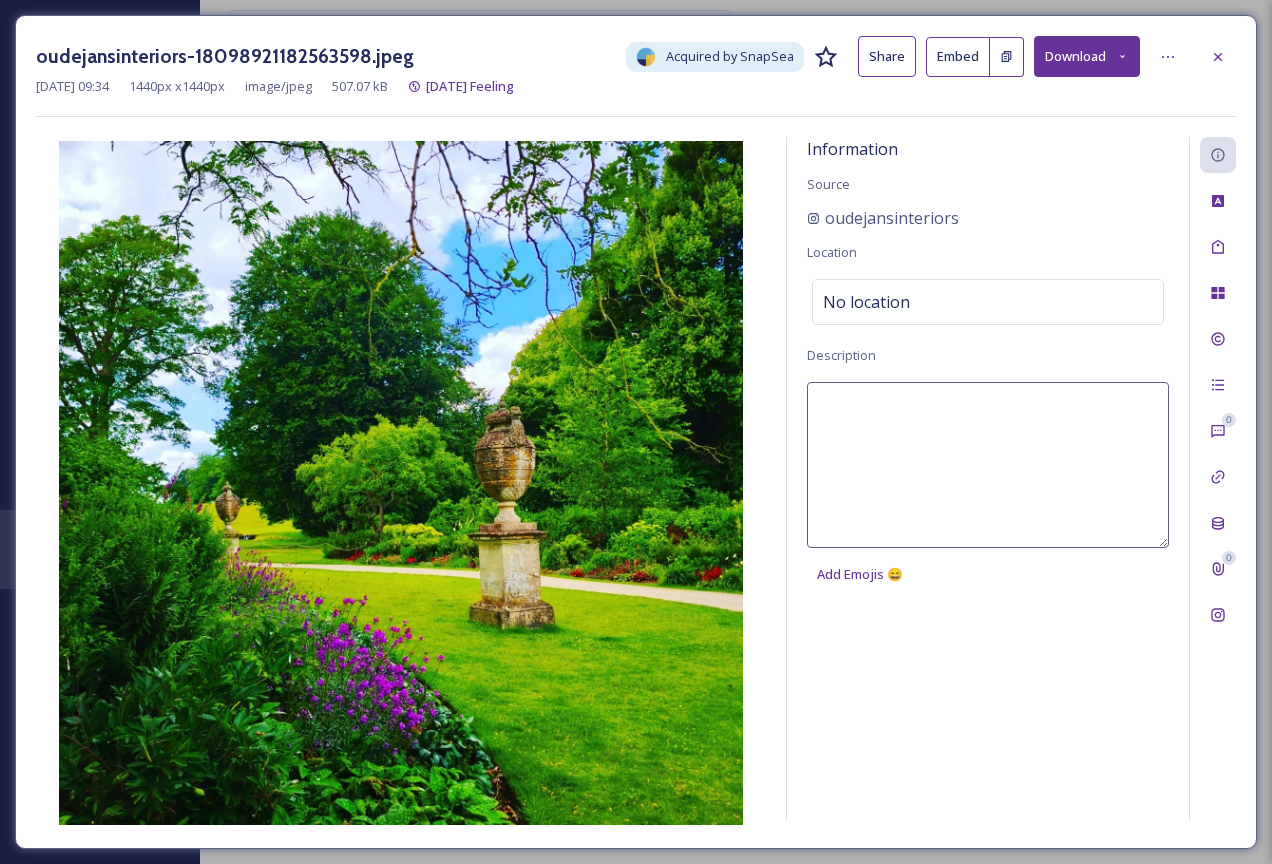 click at bounding box center (988, 465) 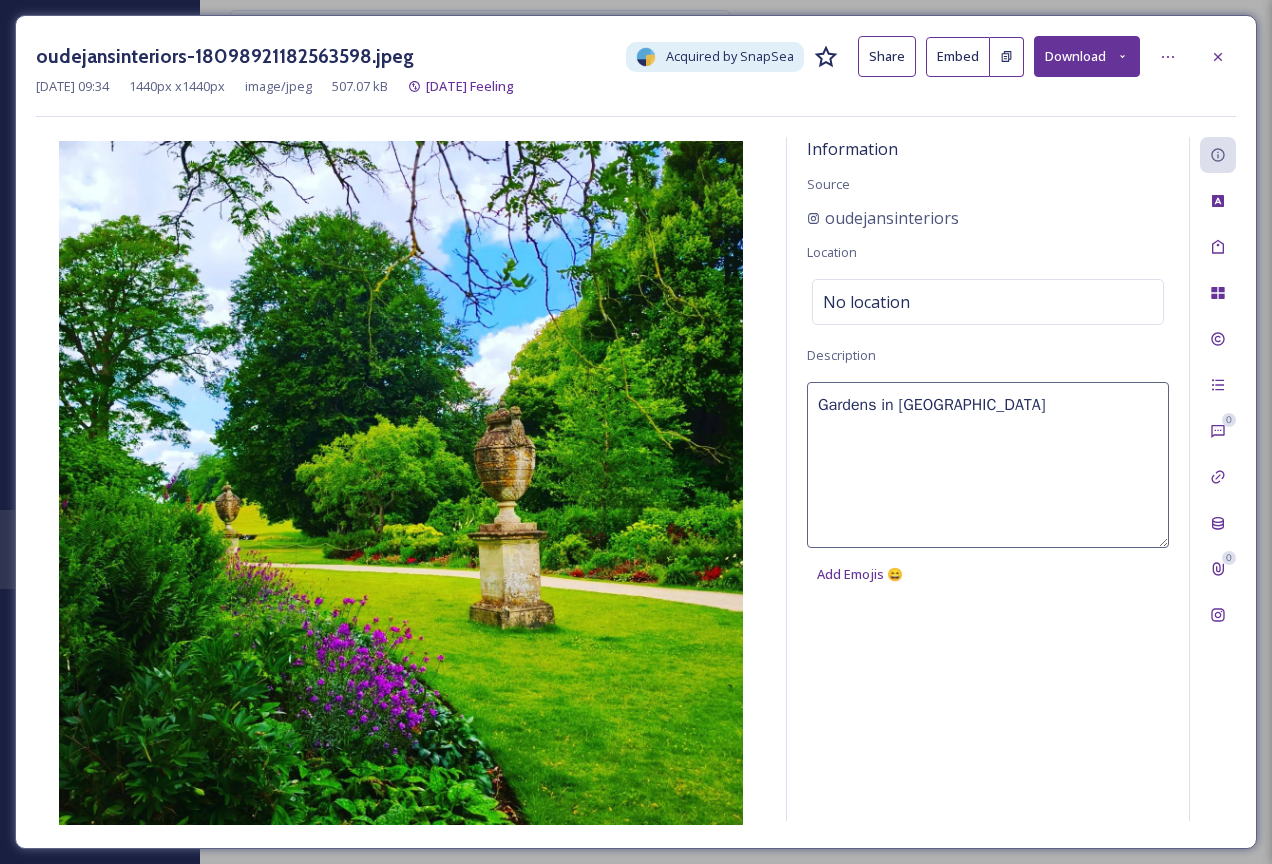 type on "Gardens in [GEOGRAPHIC_DATA]" 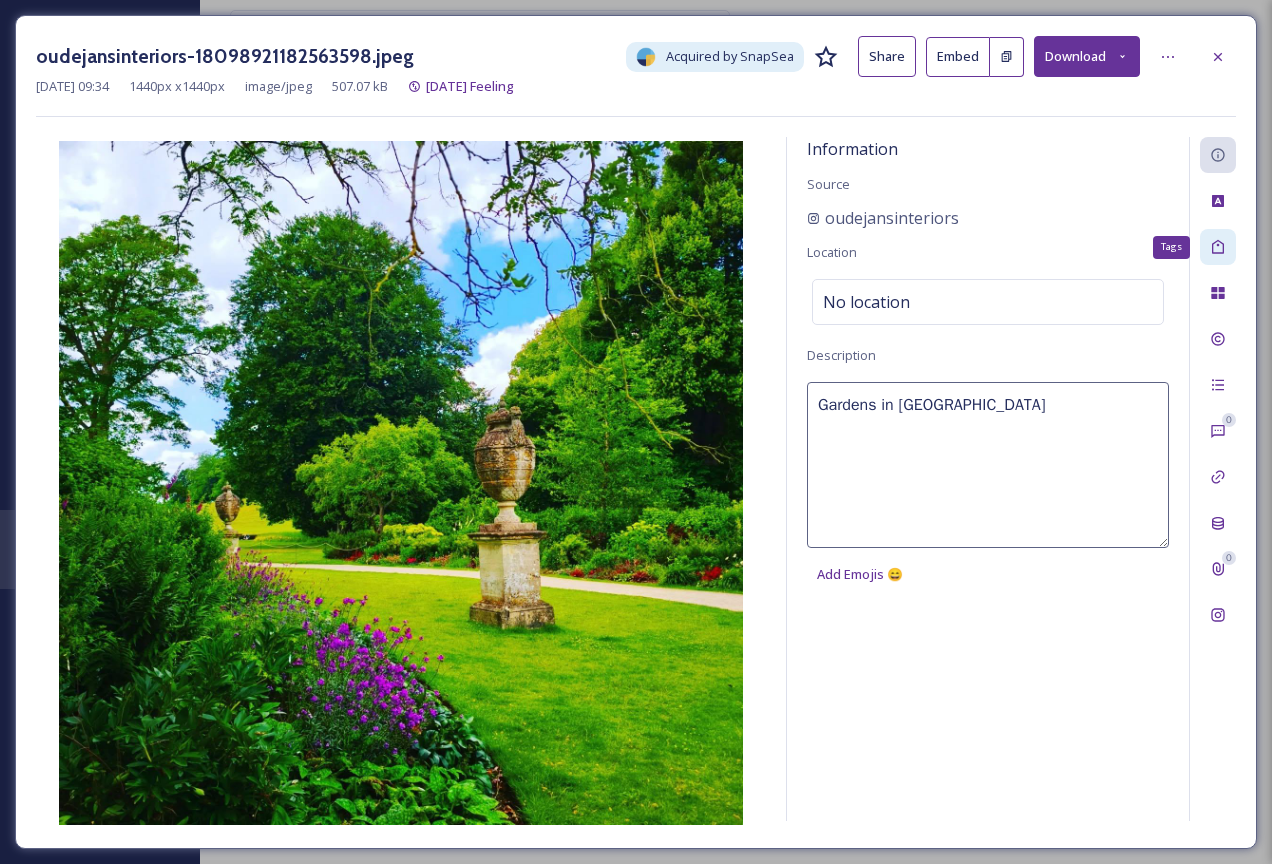 click 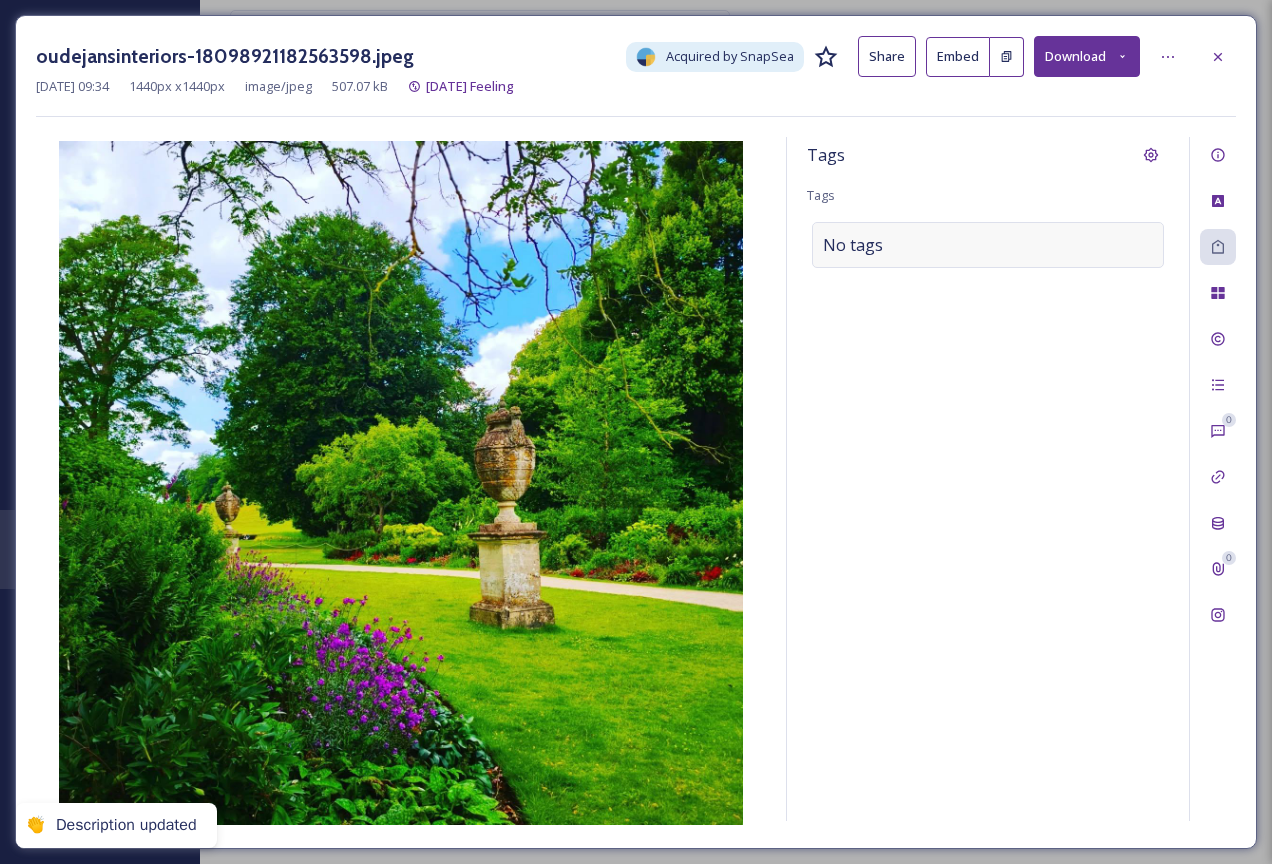 click on "No tags" at bounding box center [988, 245] 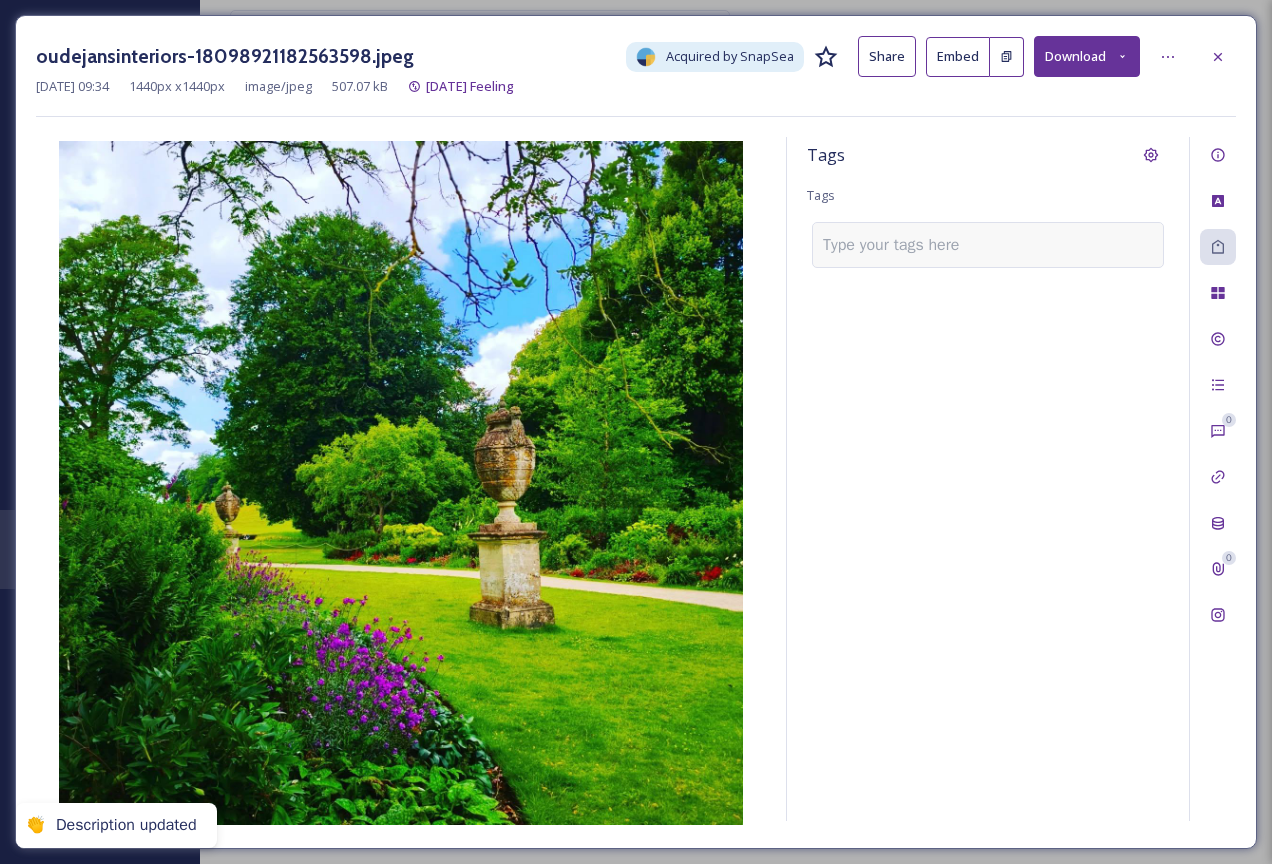 click at bounding box center (899, 245) 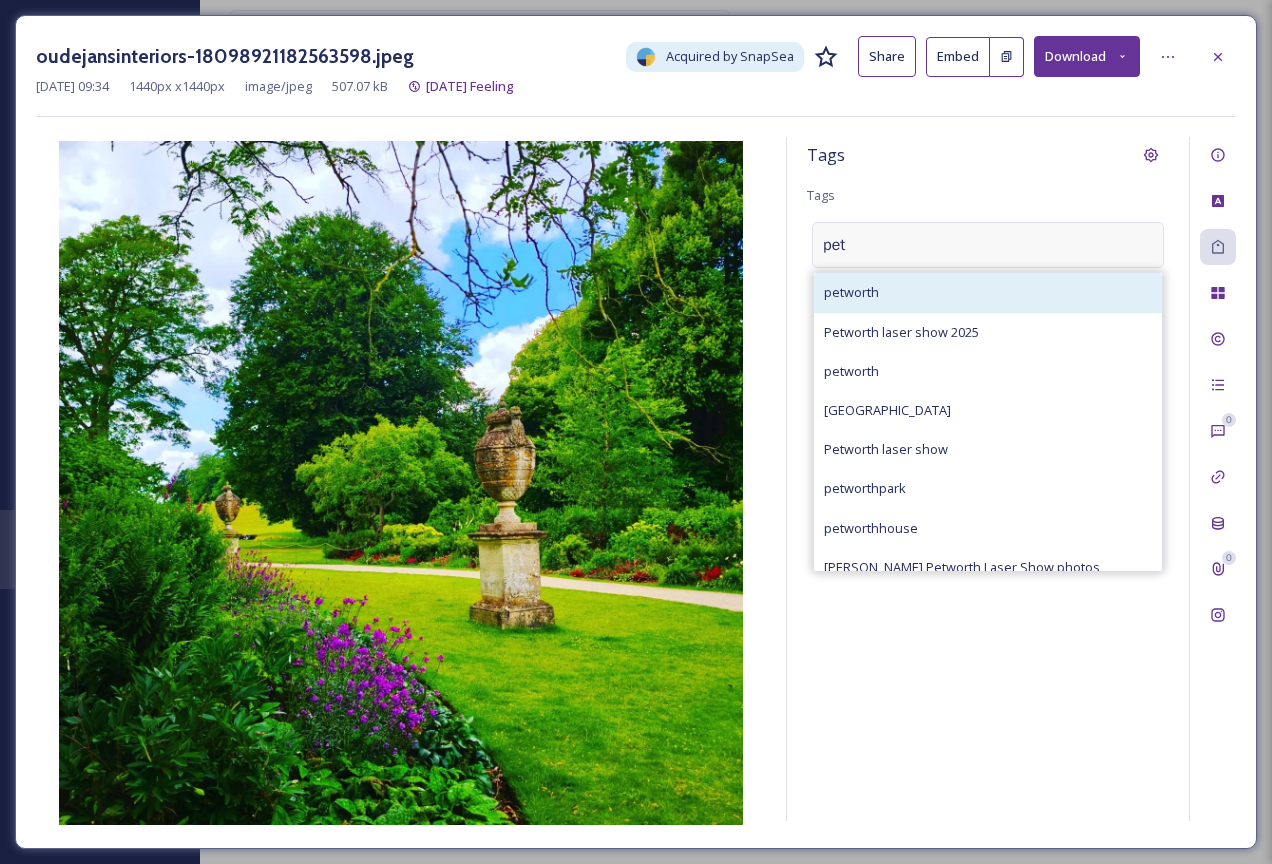 type on "pet" 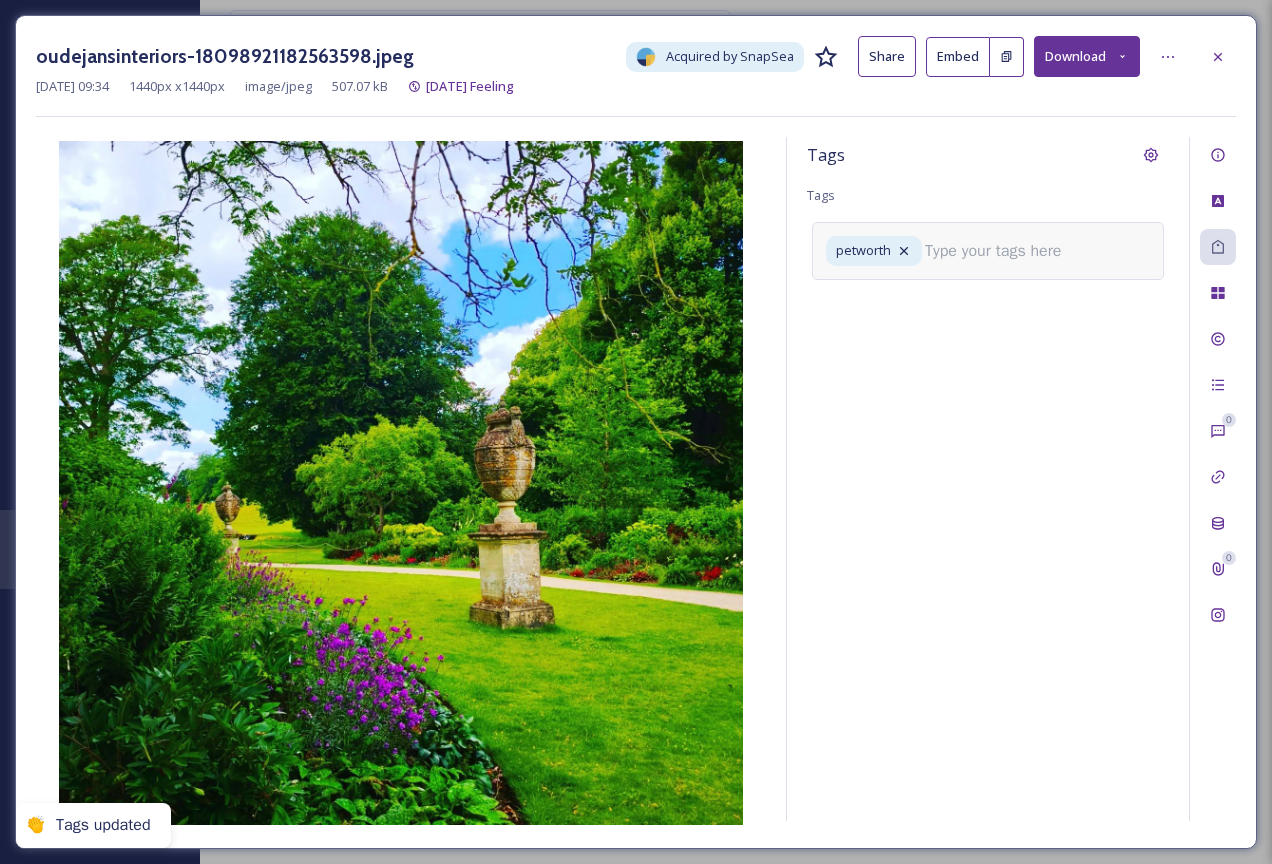 click at bounding box center [1001, 251] 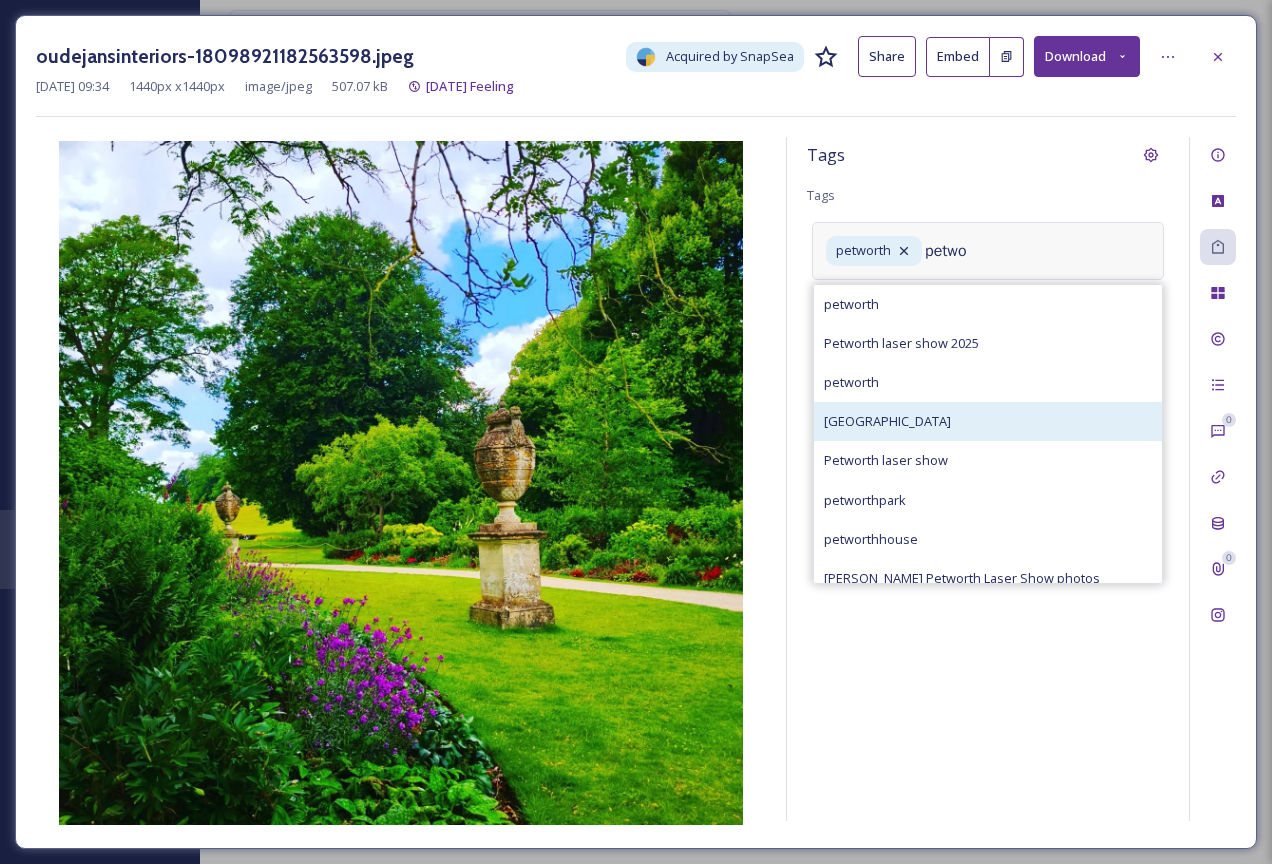 type on "petwo" 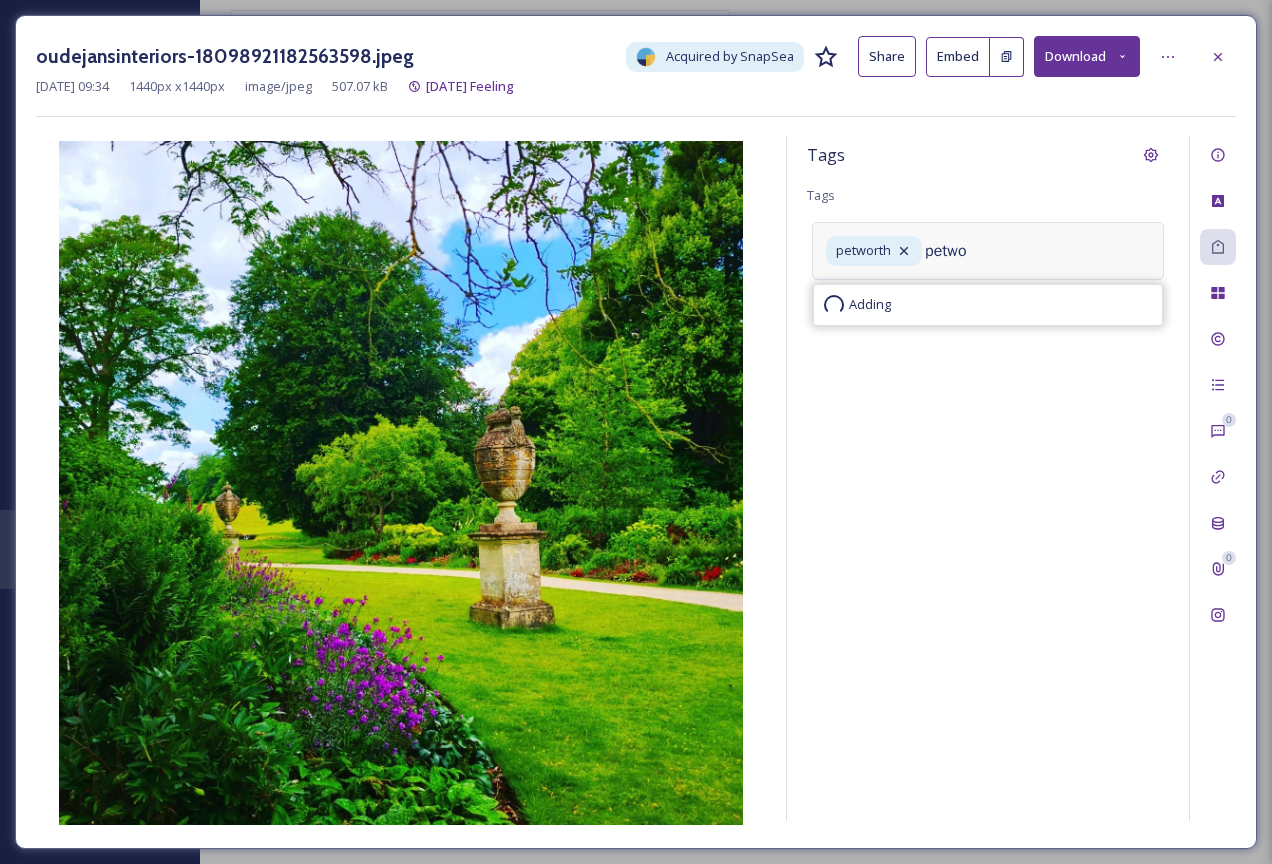 type 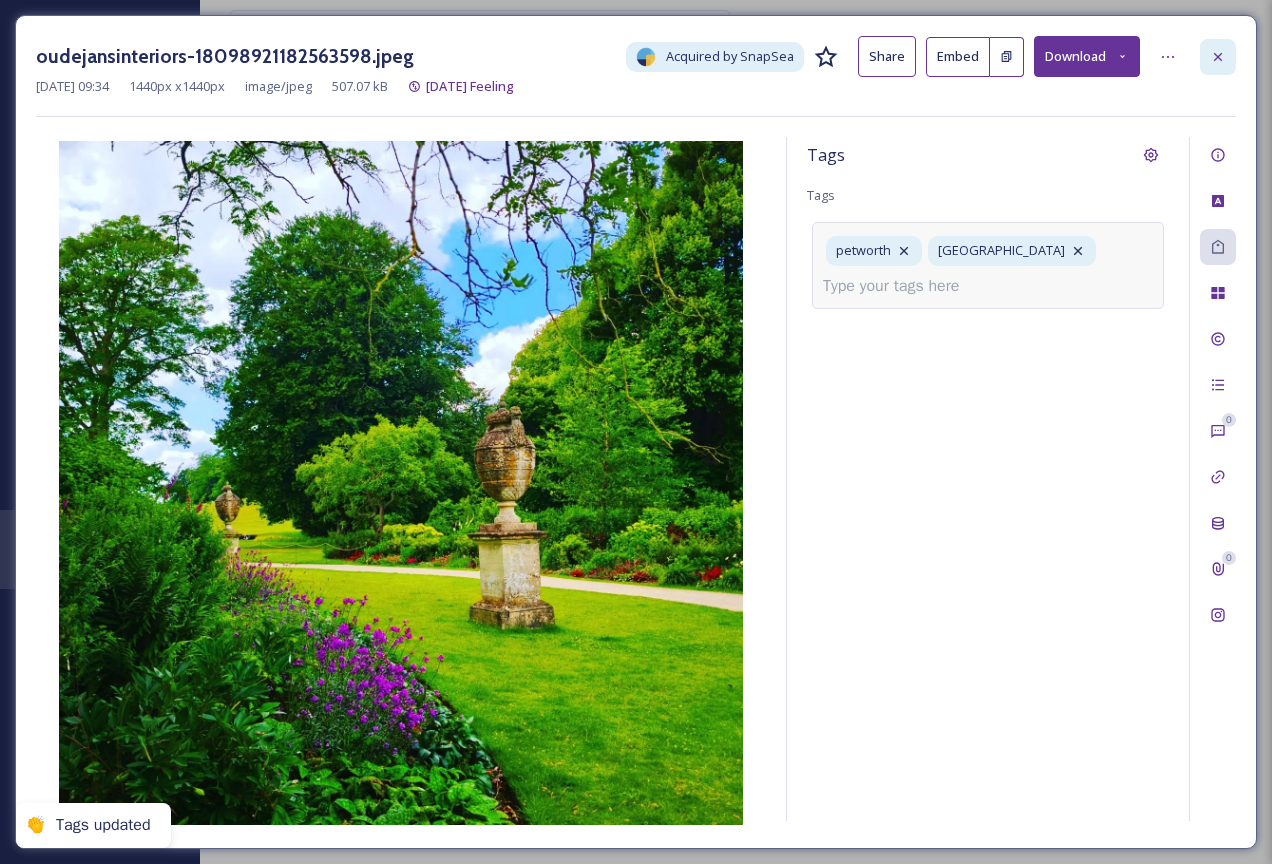 click at bounding box center (1218, 57) 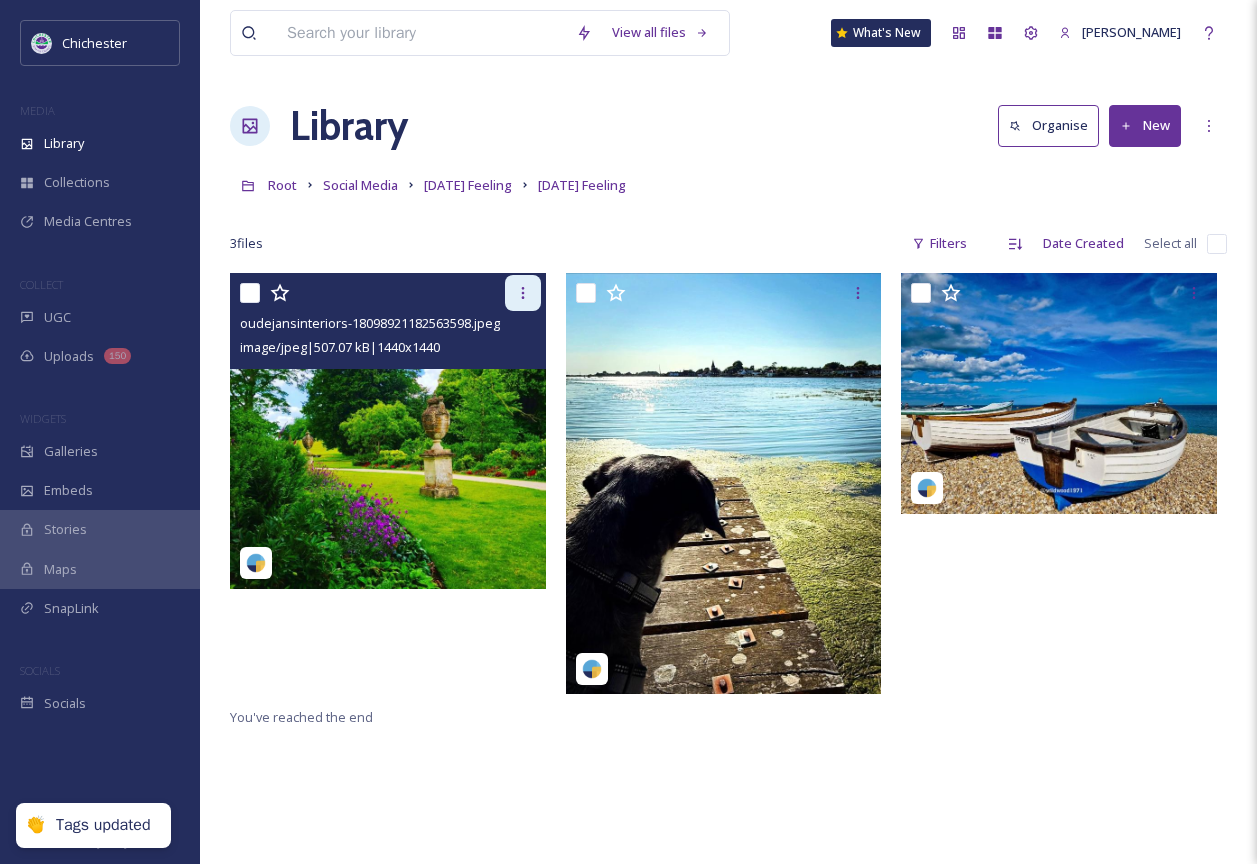 click at bounding box center [523, 293] 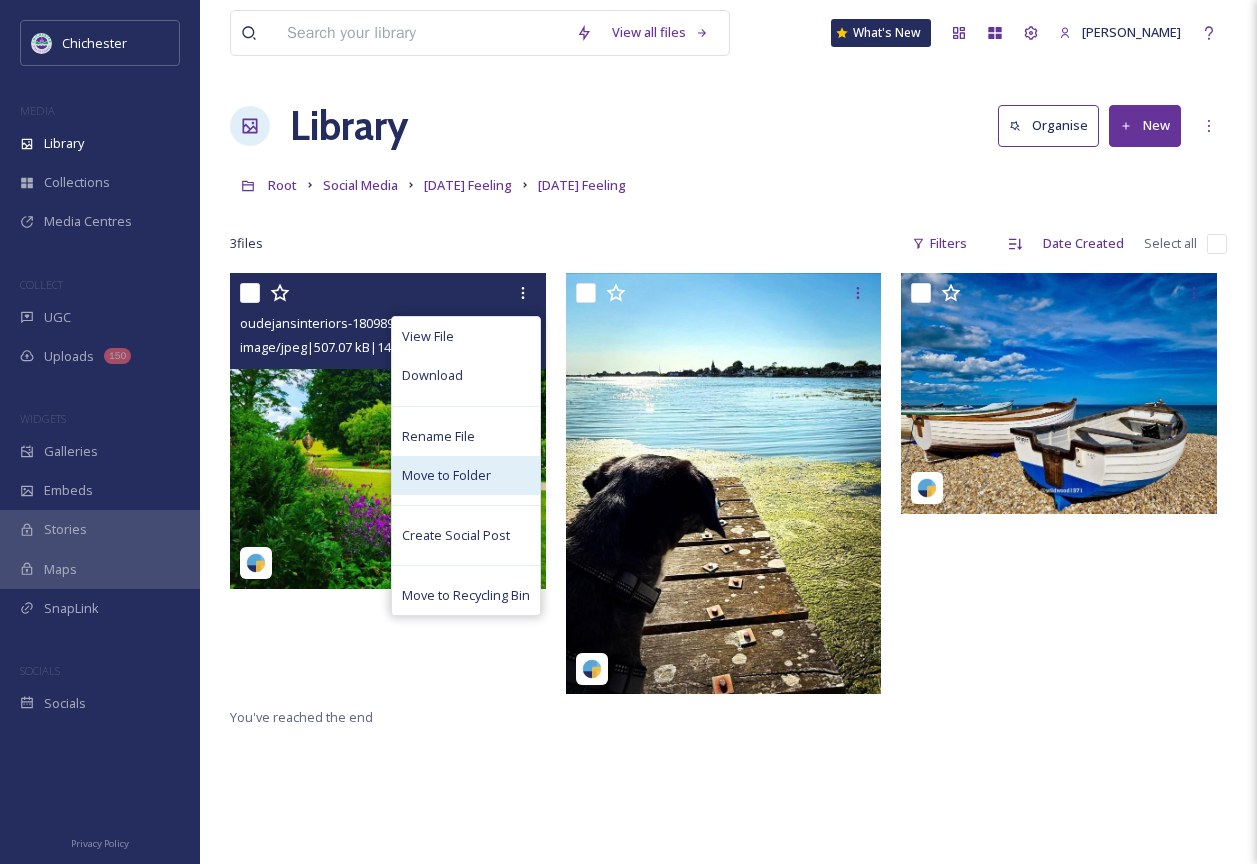 click on "Move to Folder" at bounding box center [446, 475] 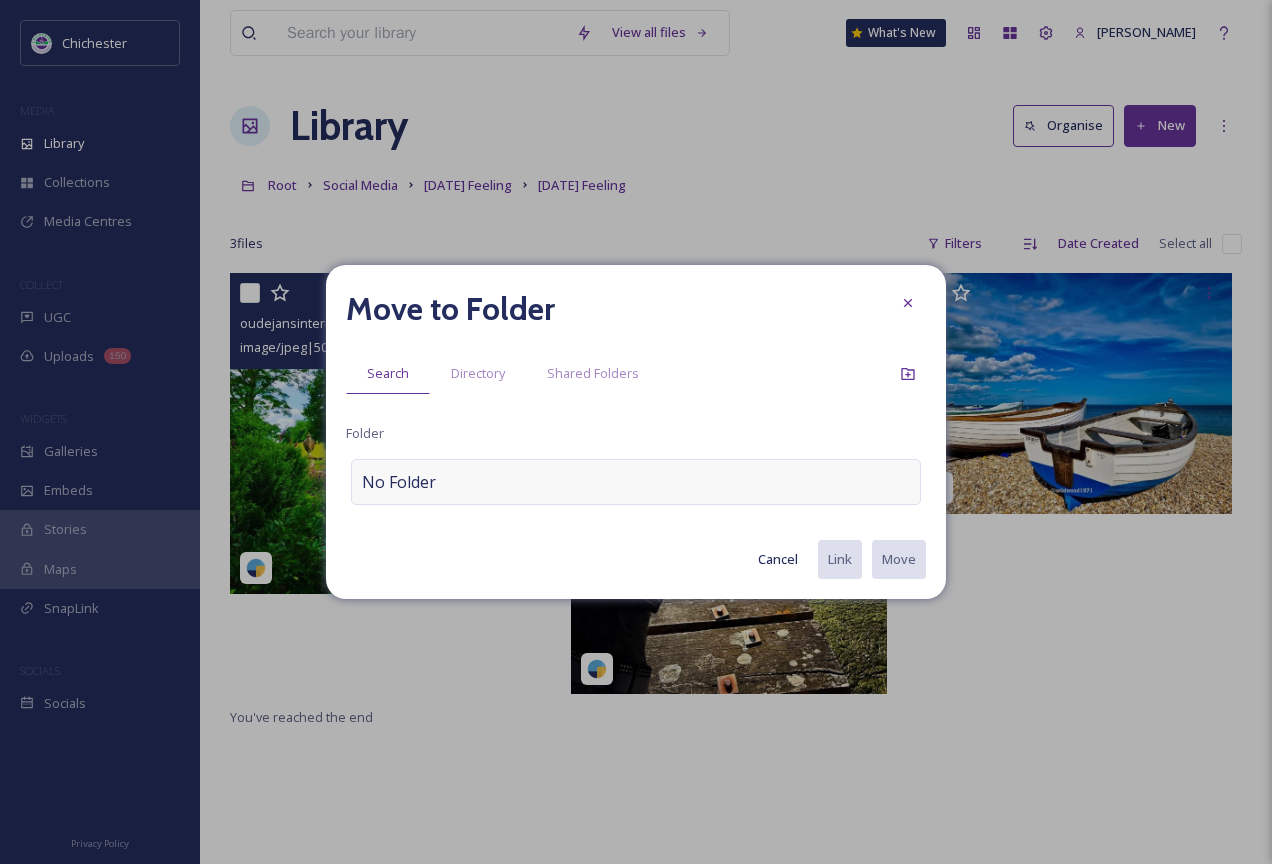 click on "No Folder" at bounding box center (636, 482) 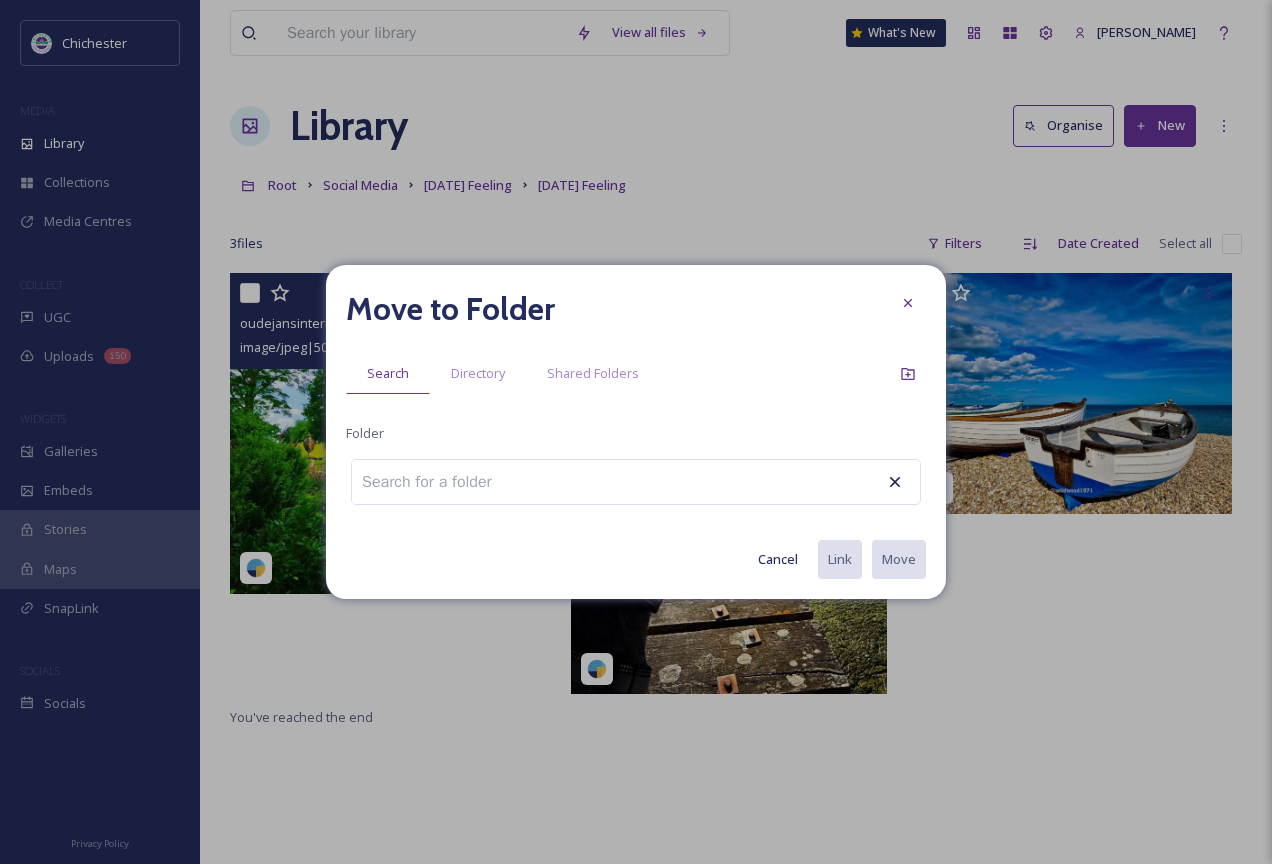 click at bounding box center (438, 482) 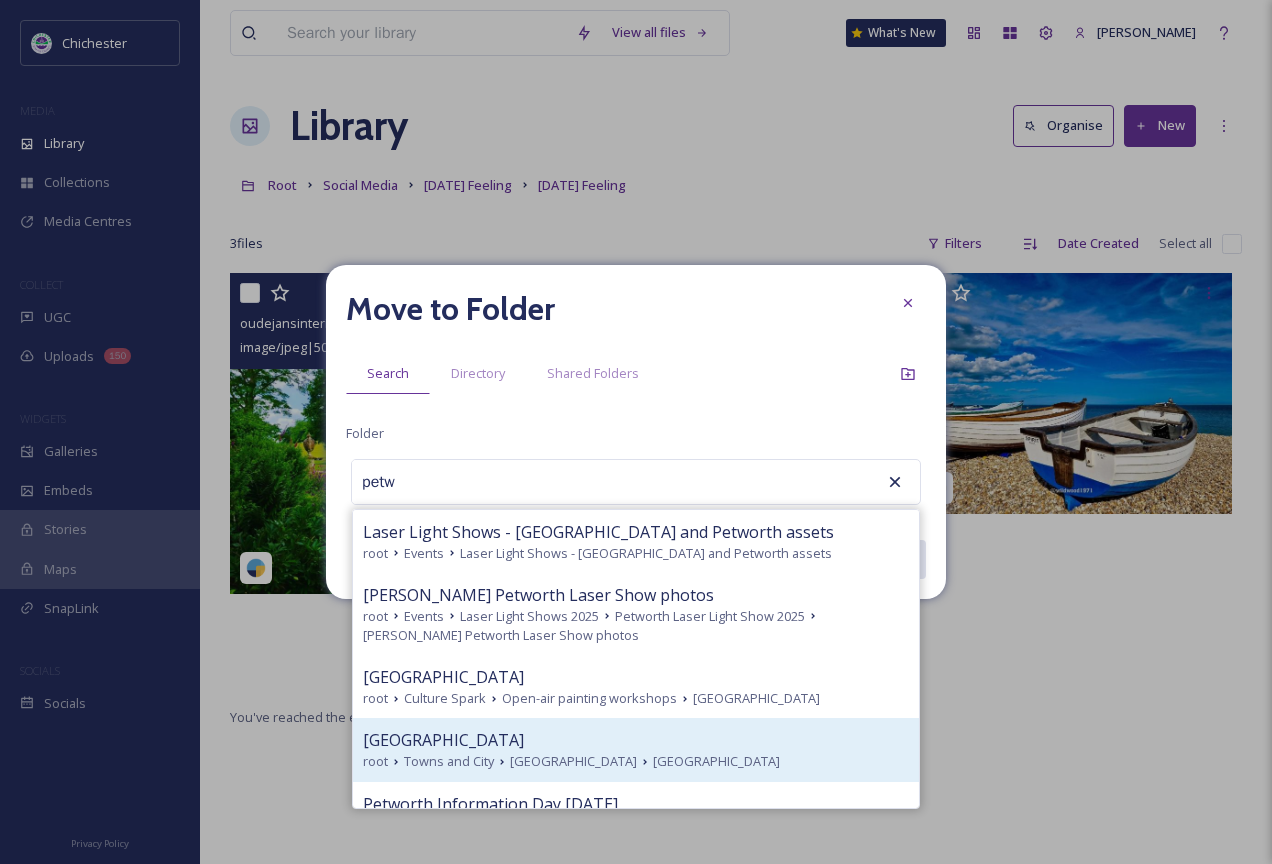 click on "[GEOGRAPHIC_DATA]" at bounding box center (573, 761) 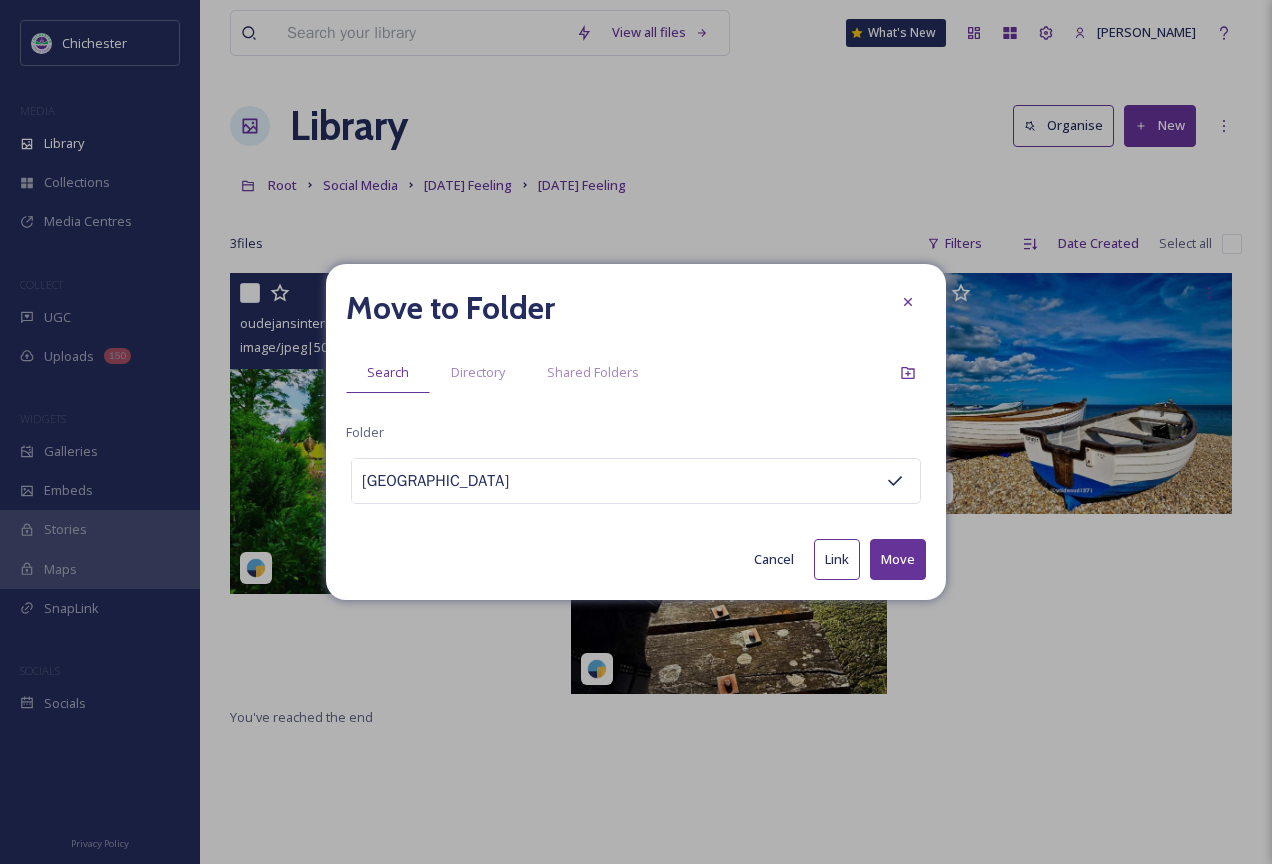 click on "Move" at bounding box center (898, 559) 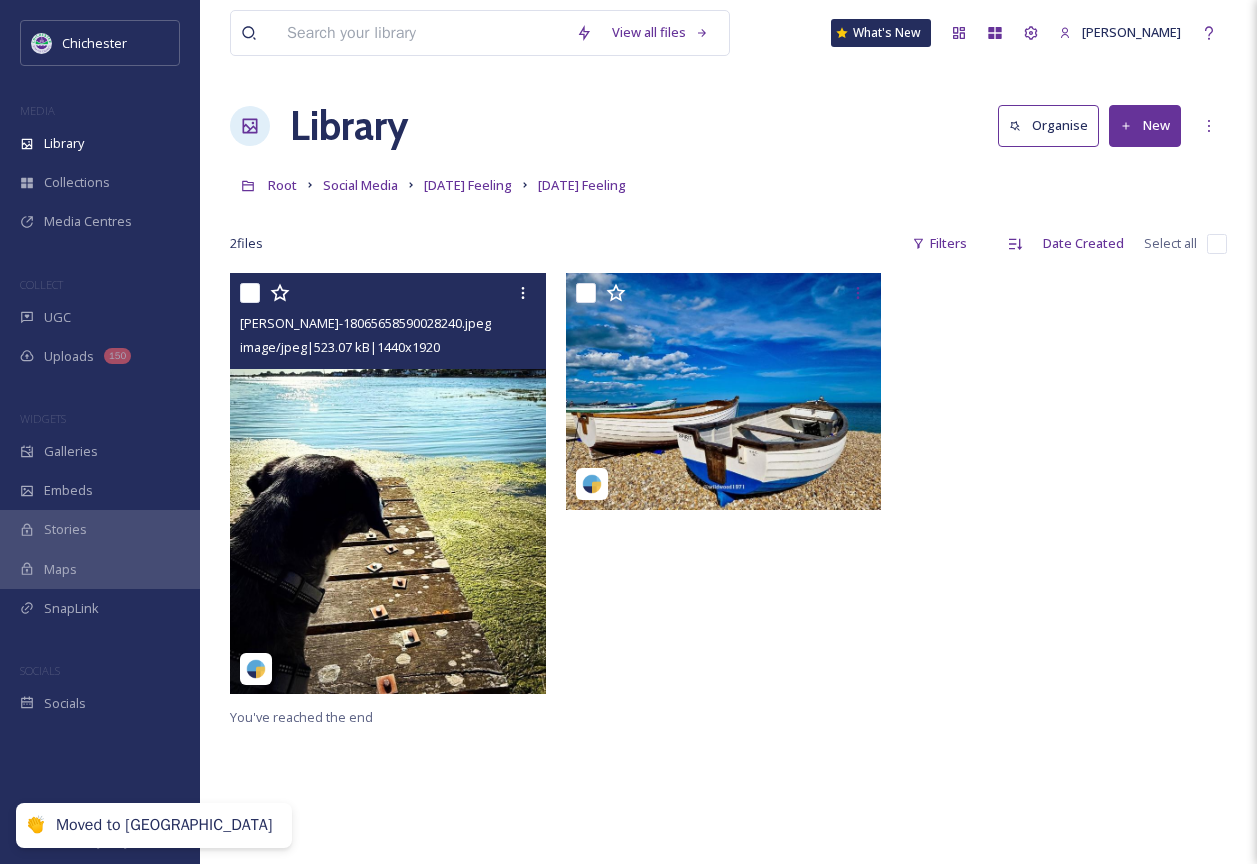 click at bounding box center (388, 483) 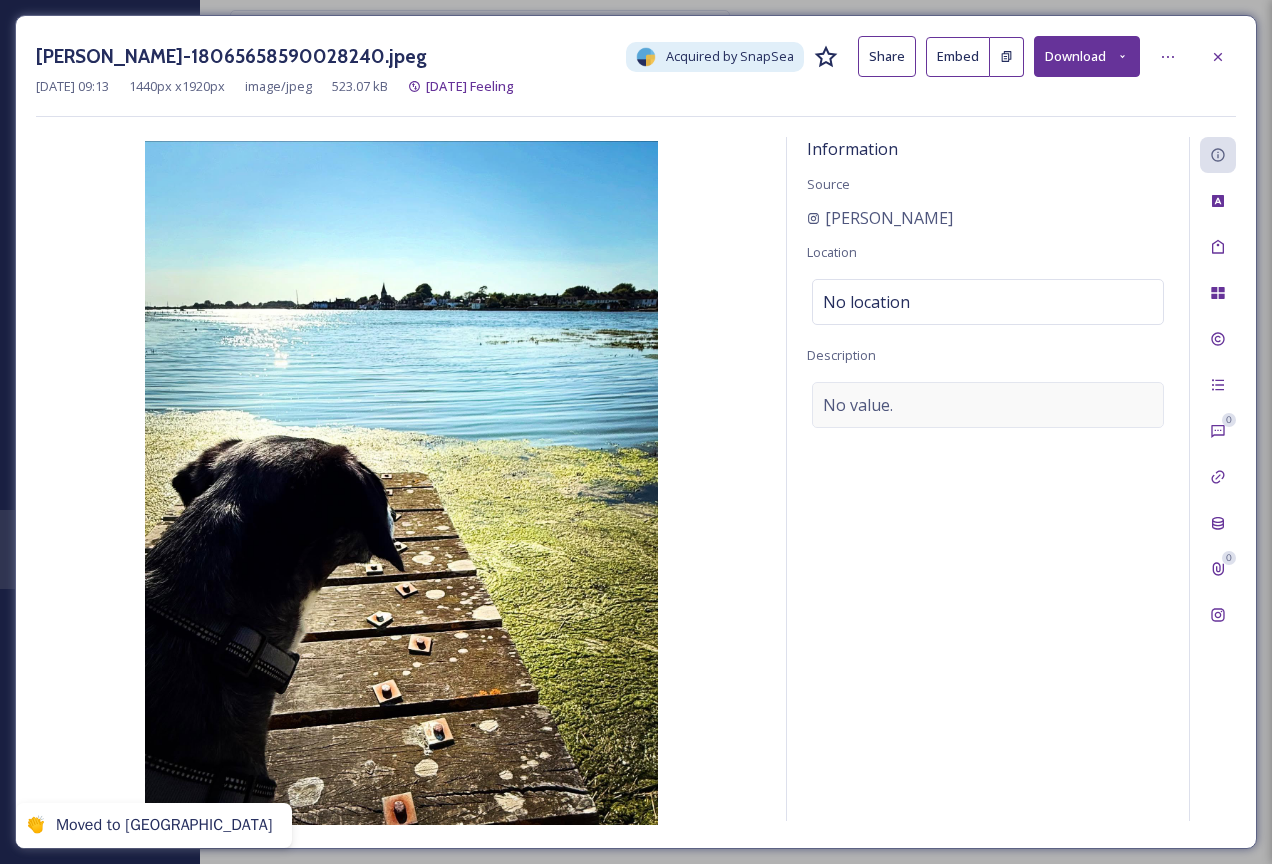 click on "No value." at bounding box center (988, 405) 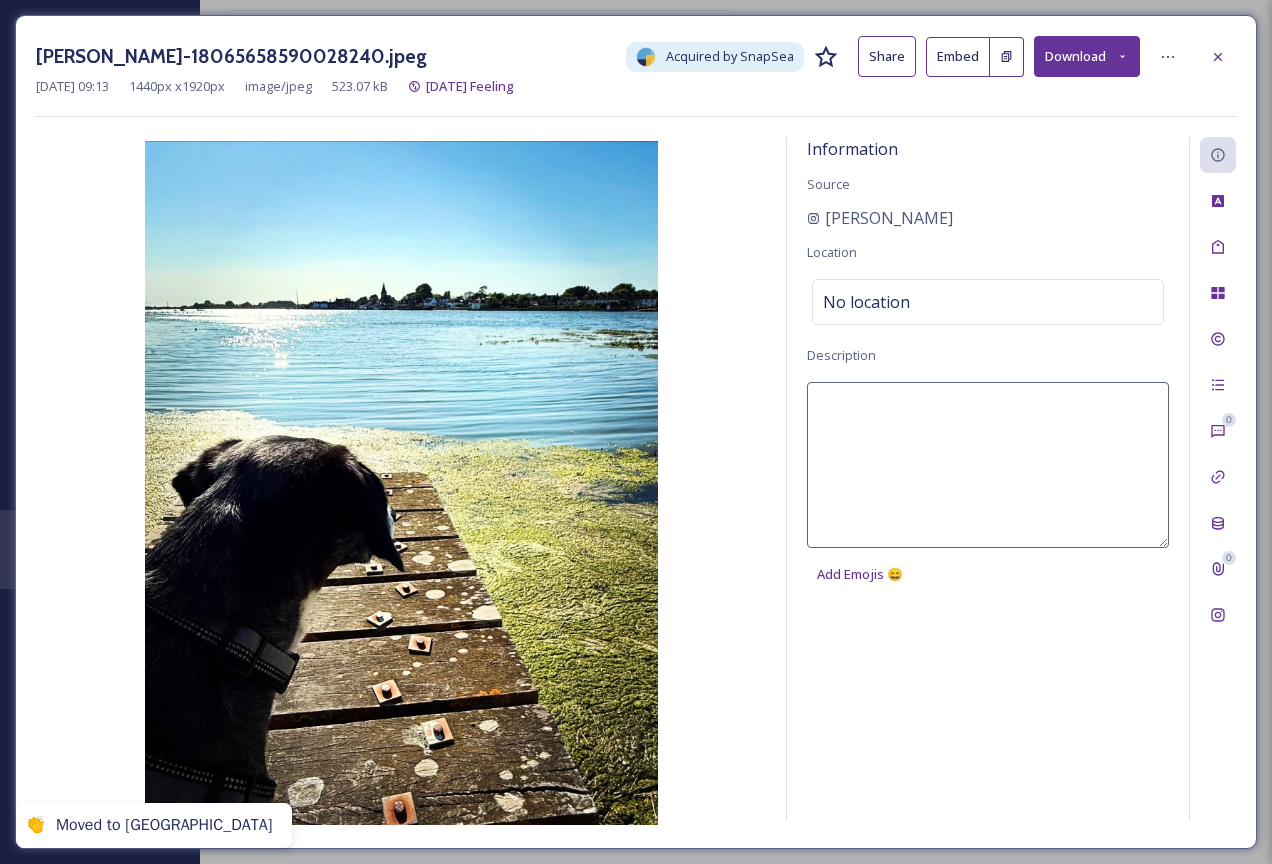 click at bounding box center (988, 465) 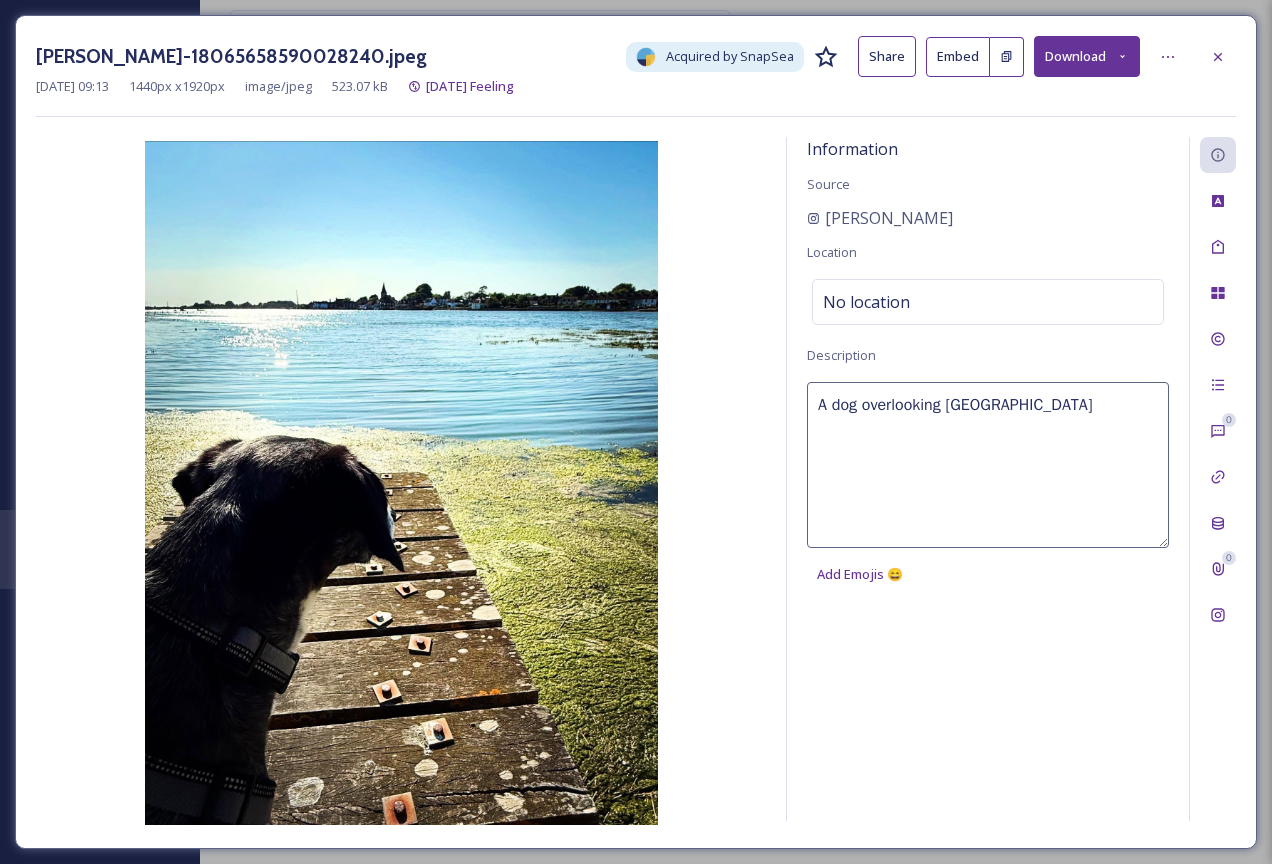 type on "A dog overlooking [GEOGRAPHIC_DATA]" 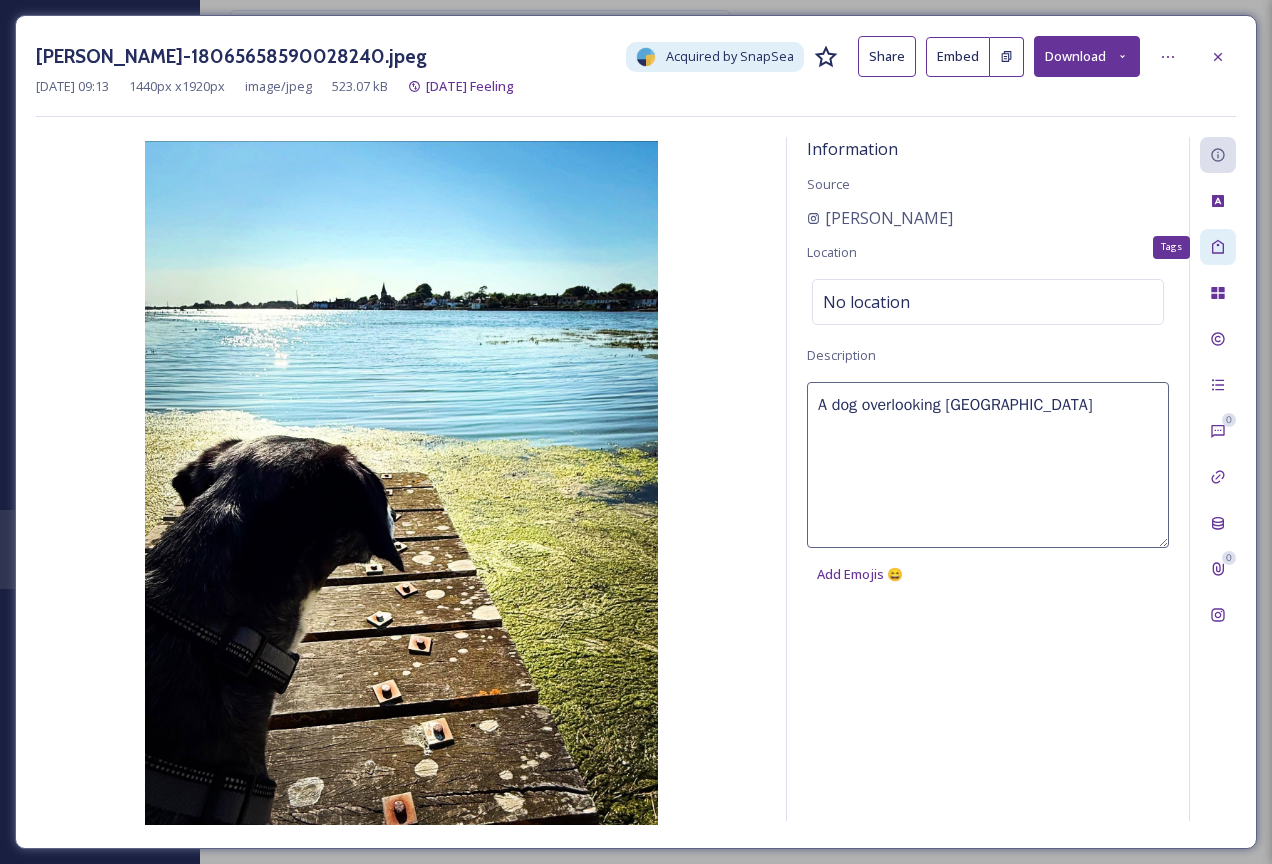 click 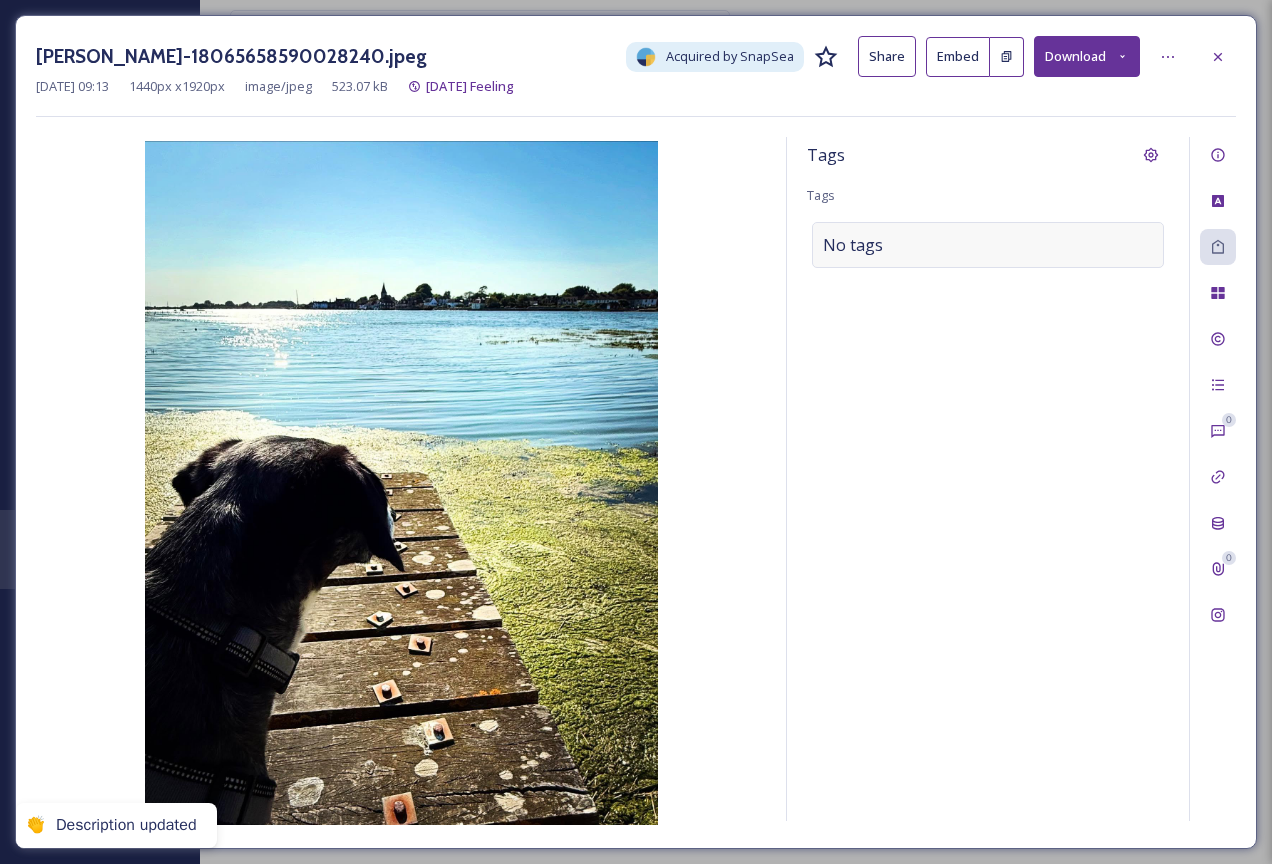 click on "No tags" at bounding box center [988, 245] 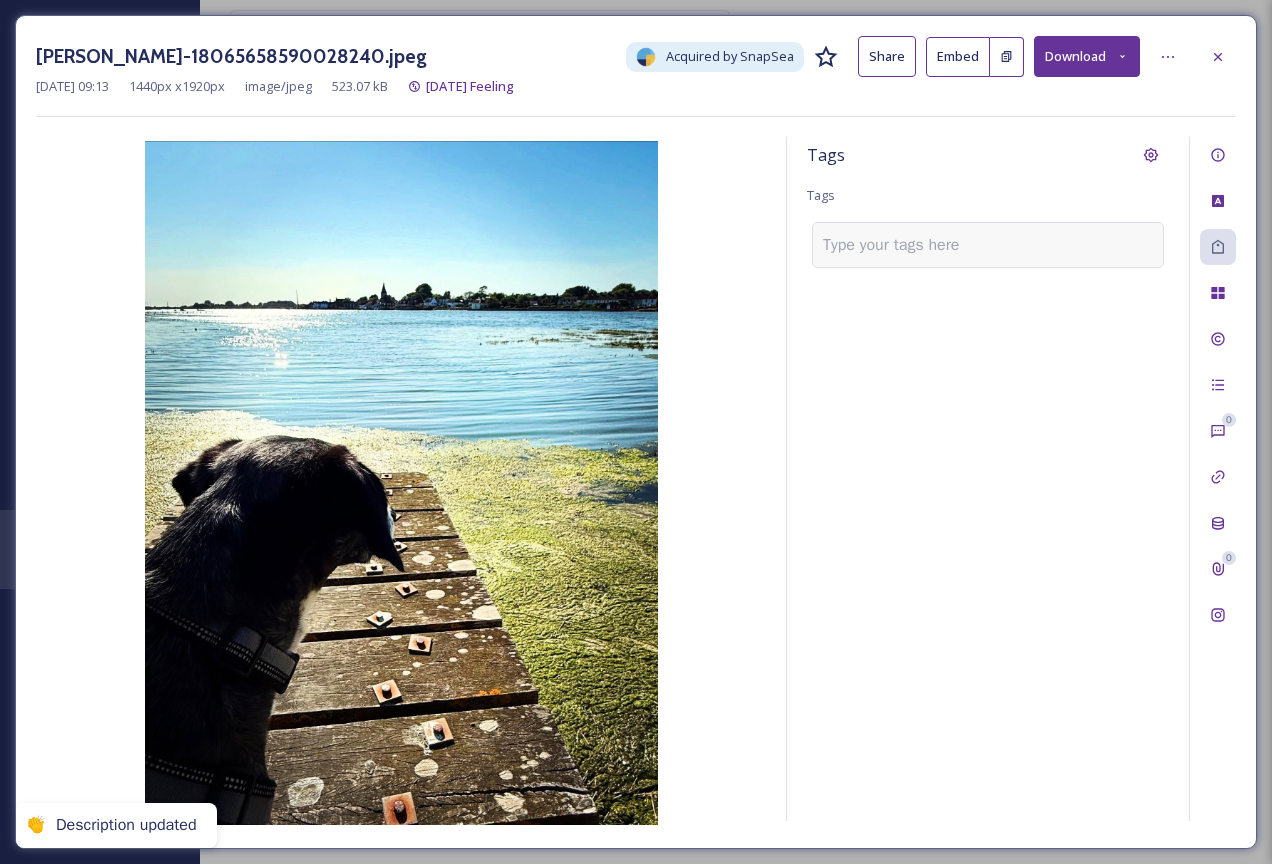 click at bounding box center [899, 245] 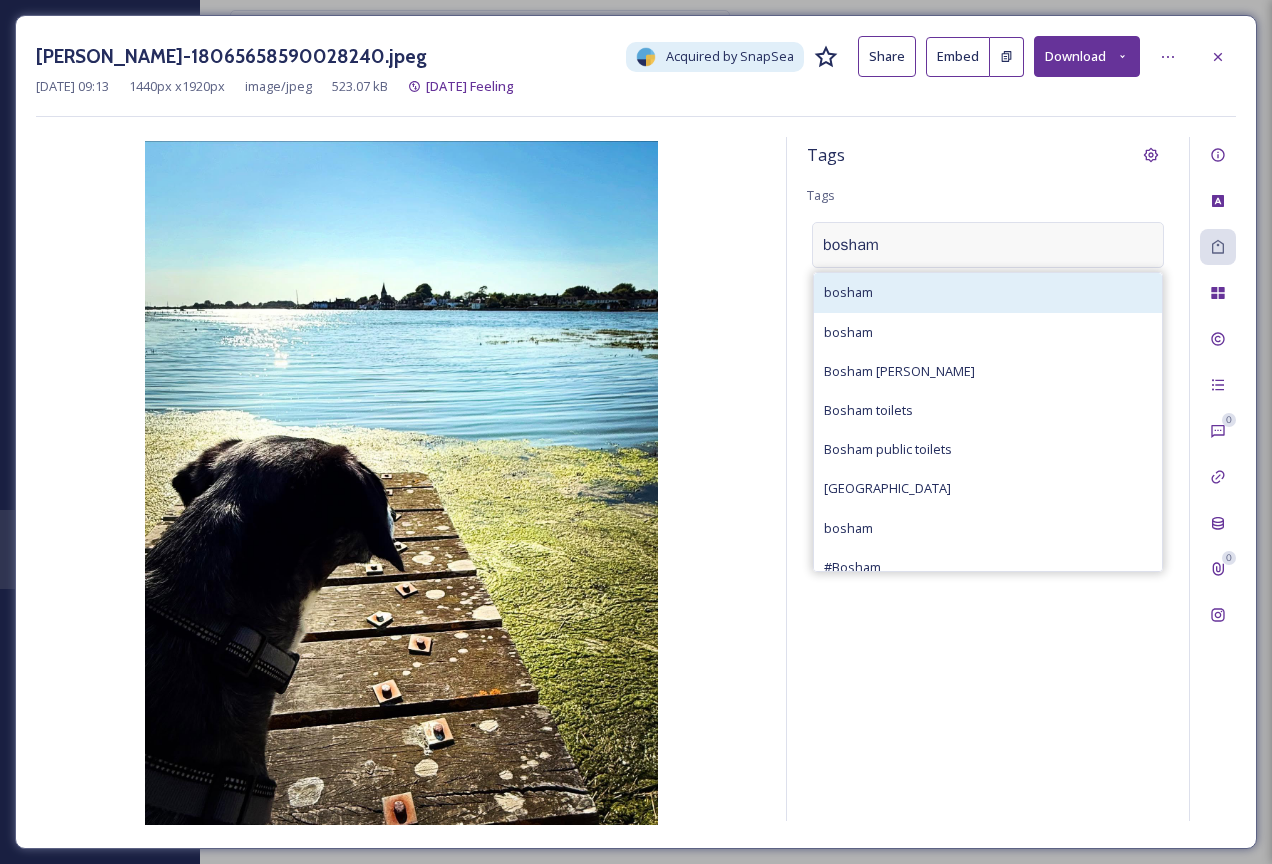 type on "bosham" 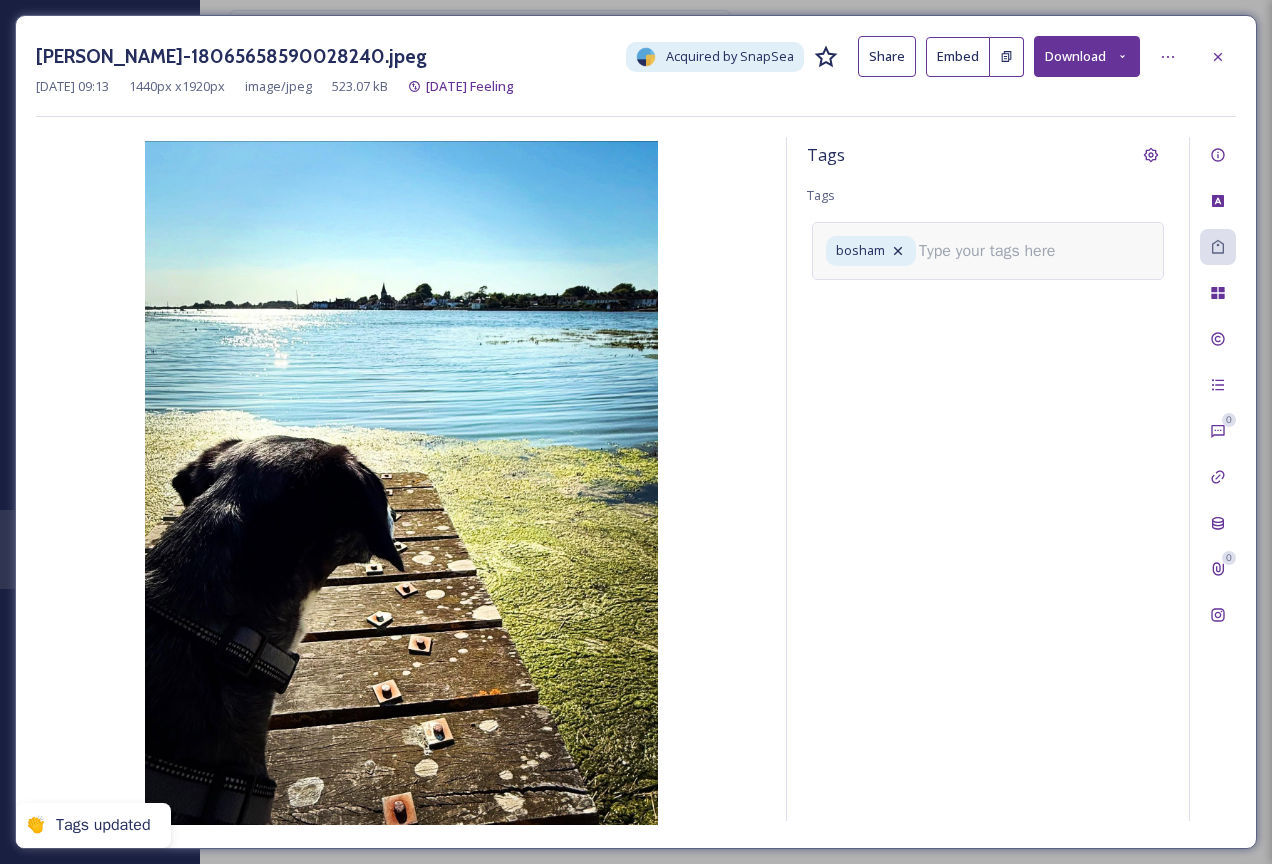click at bounding box center (995, 251) 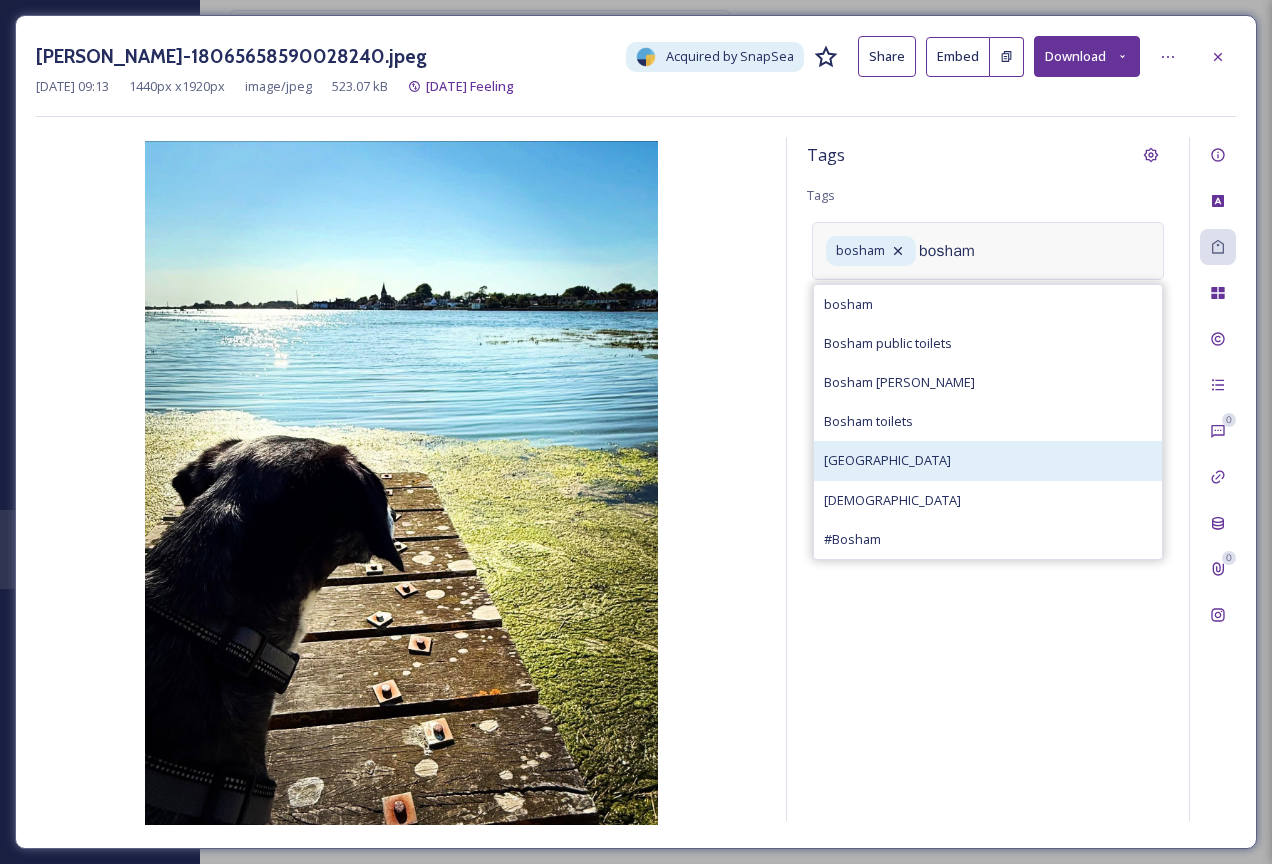 type on "bosham" 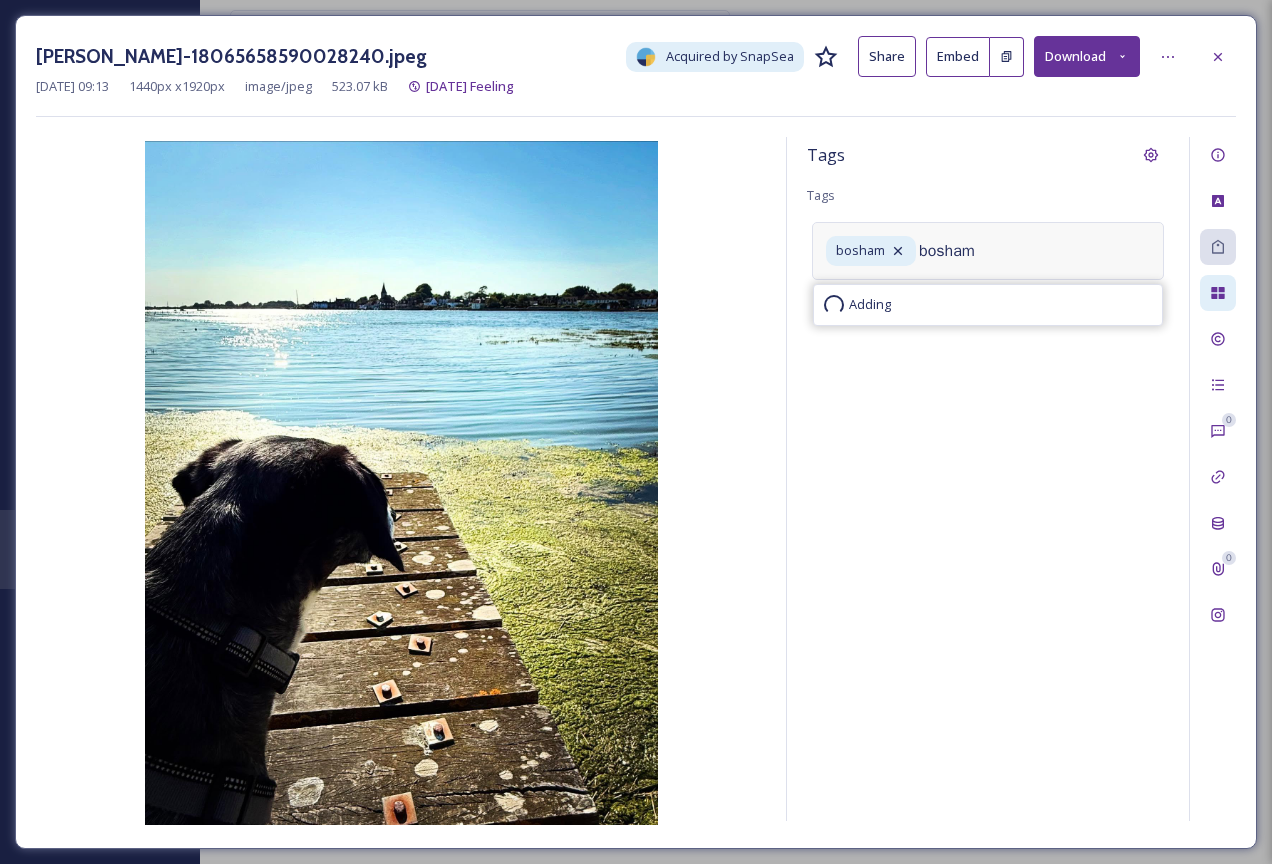 type 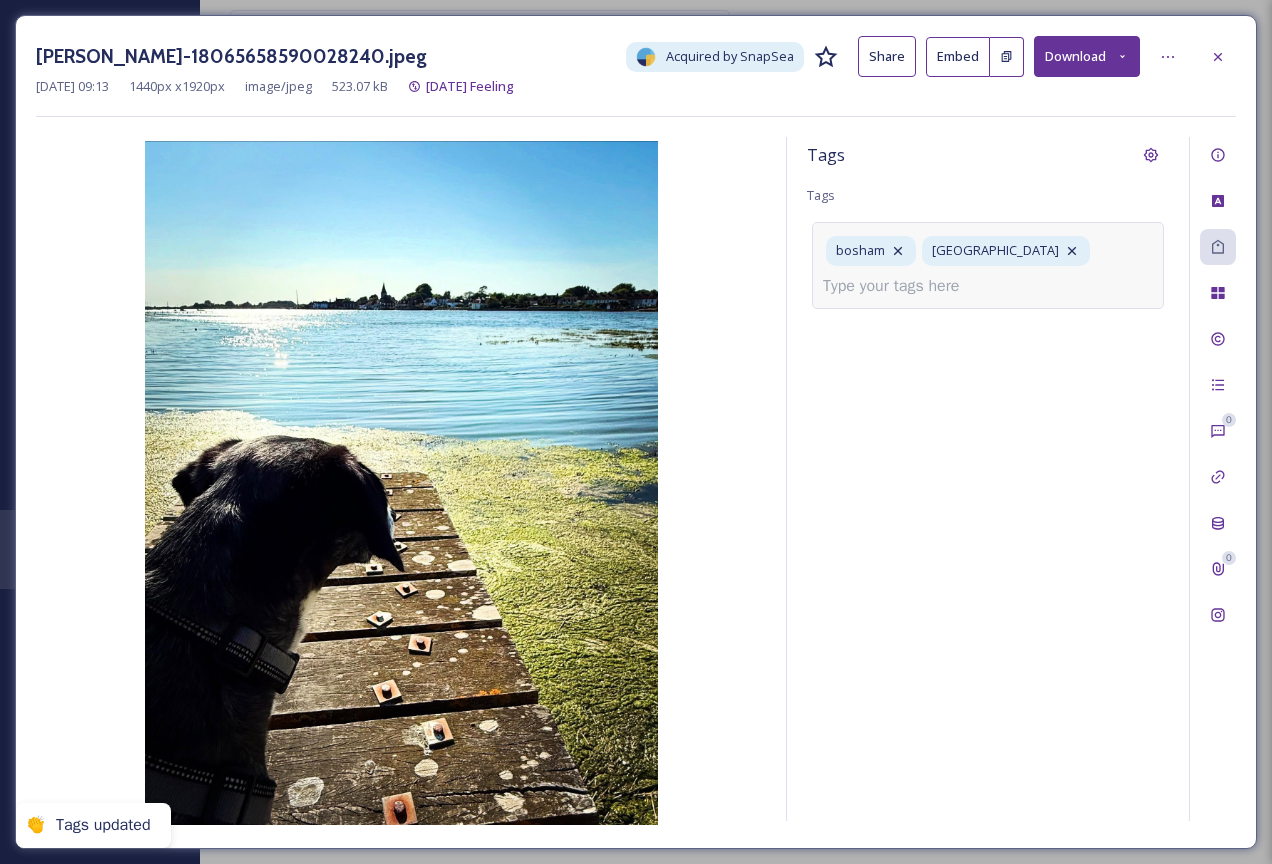 click on "[PERSON_NAME]-18065658590028240.jpeg Acquired by SnapSea Share Embed Download" at bounding box center [636, 56] 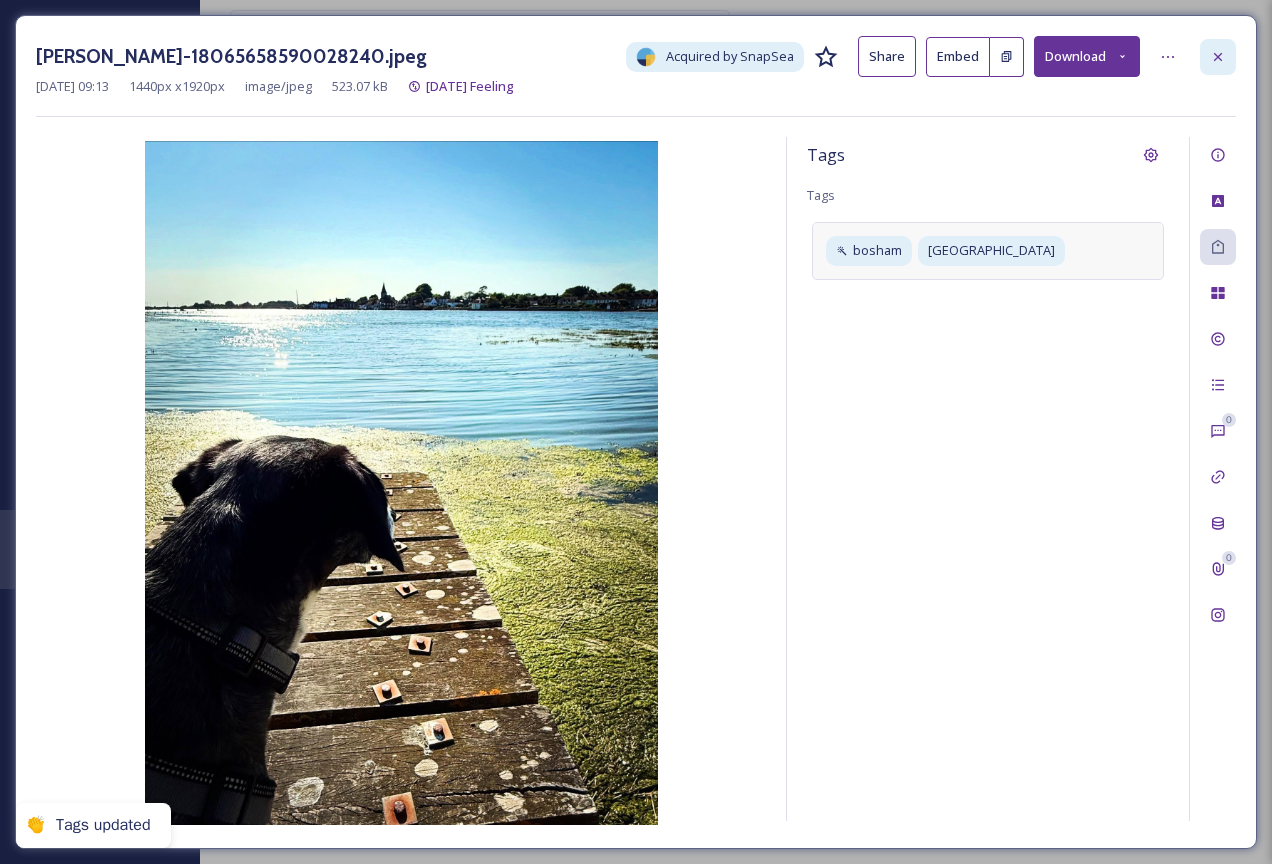 click at bounding box center (1218, 57) 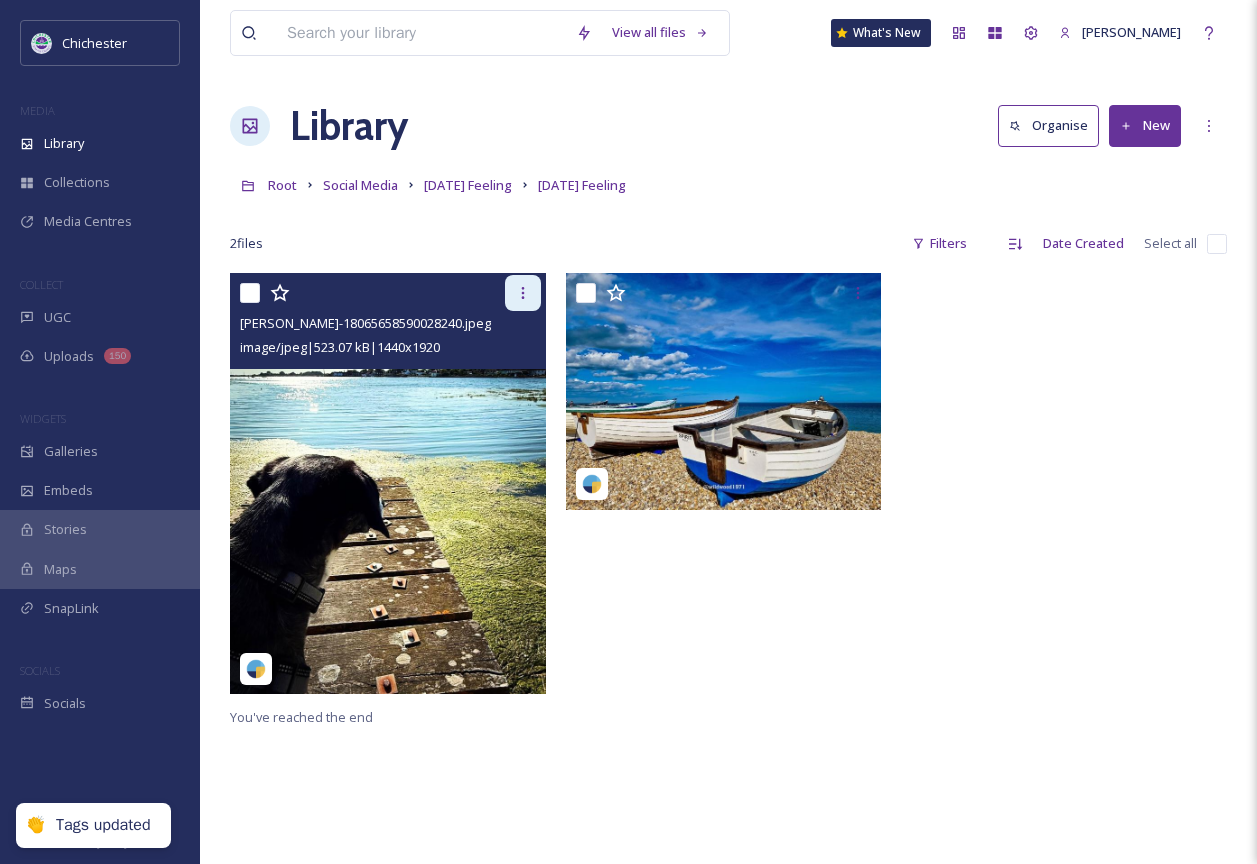 click 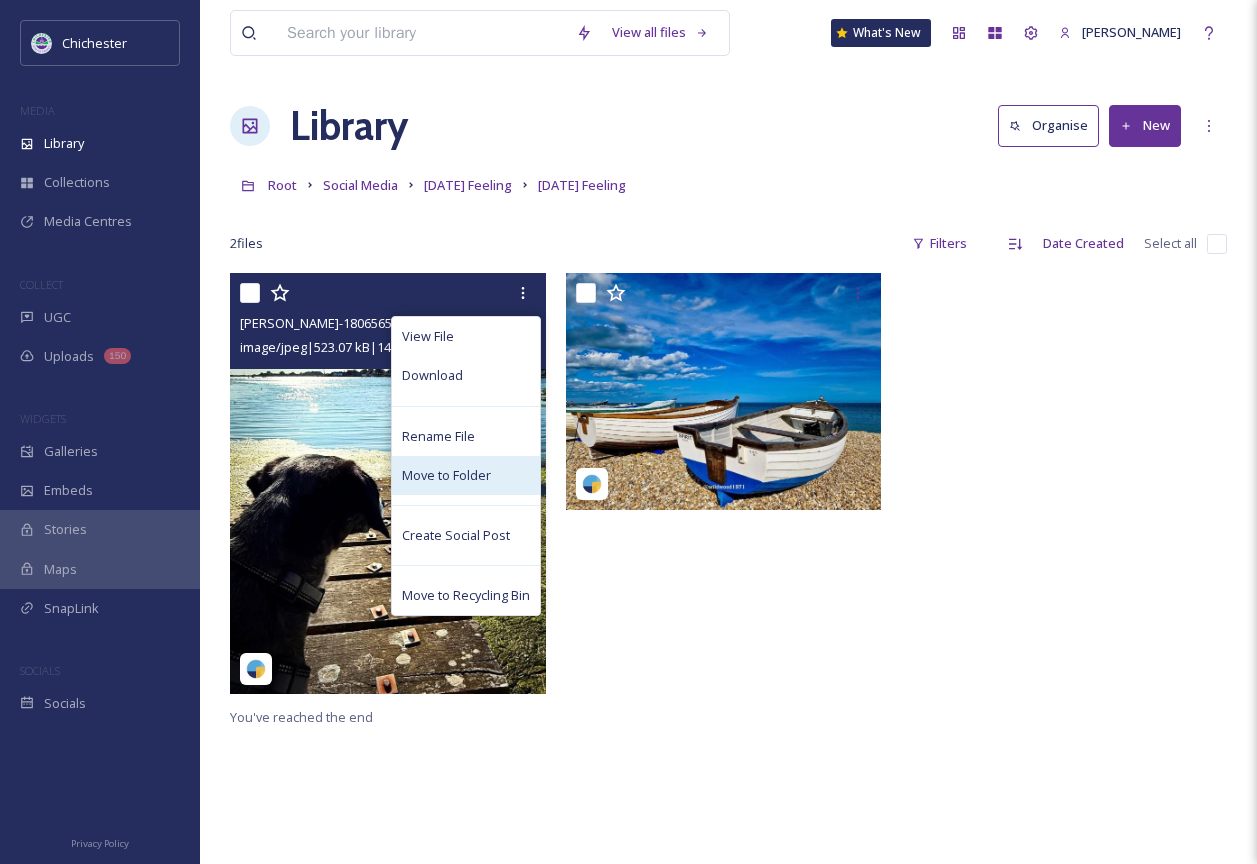 click on "Move to Folder" at bounding box center [466, 475] 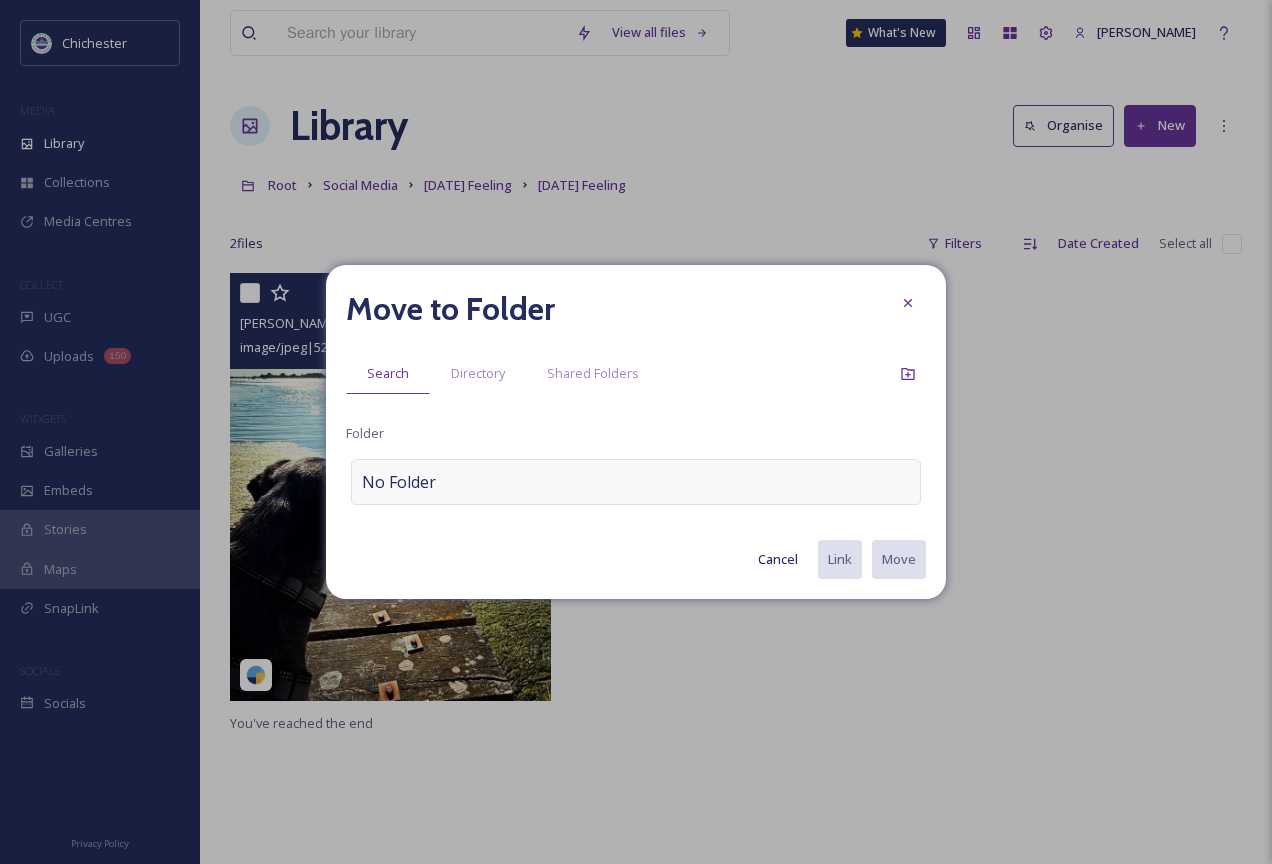 click on "No Folder" at bounding box center [399, 482] 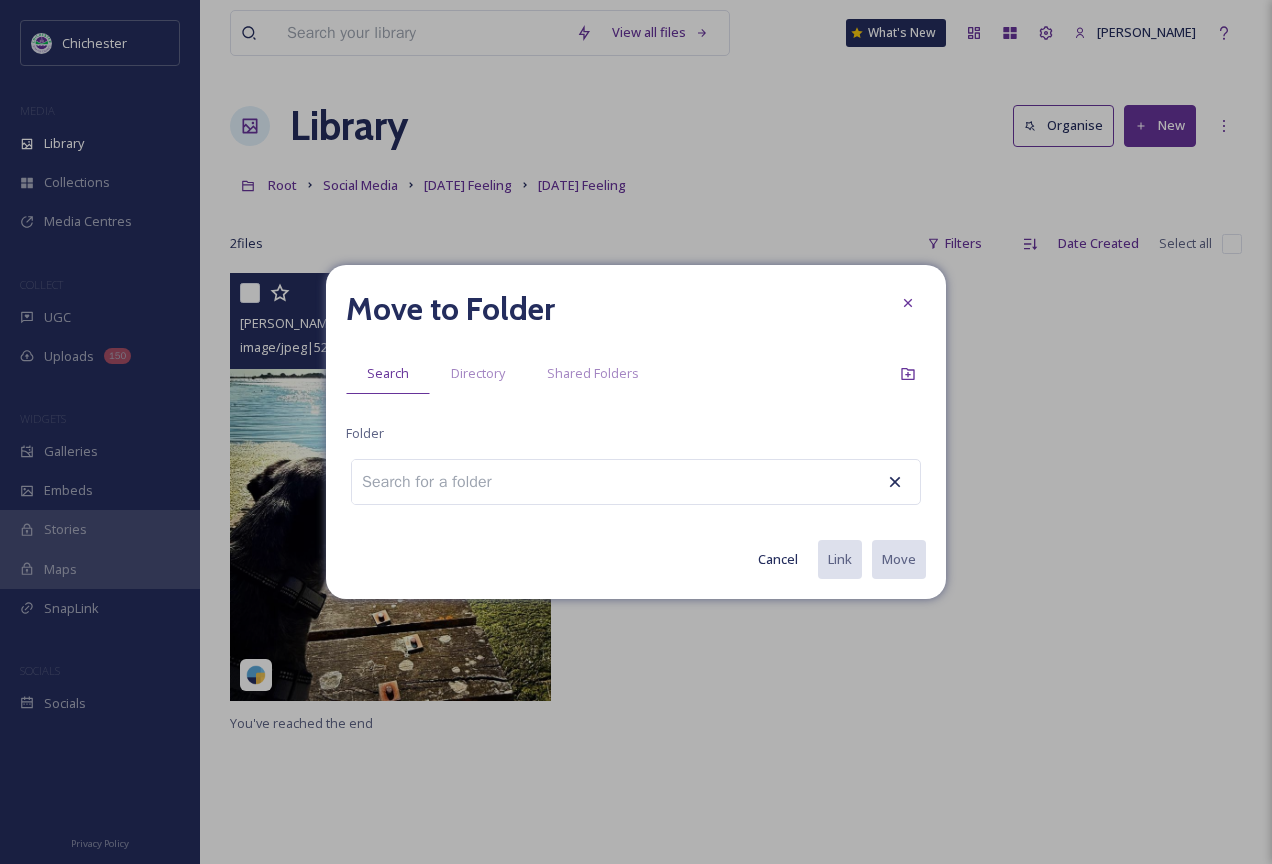 click at bounding box center [438, 482] 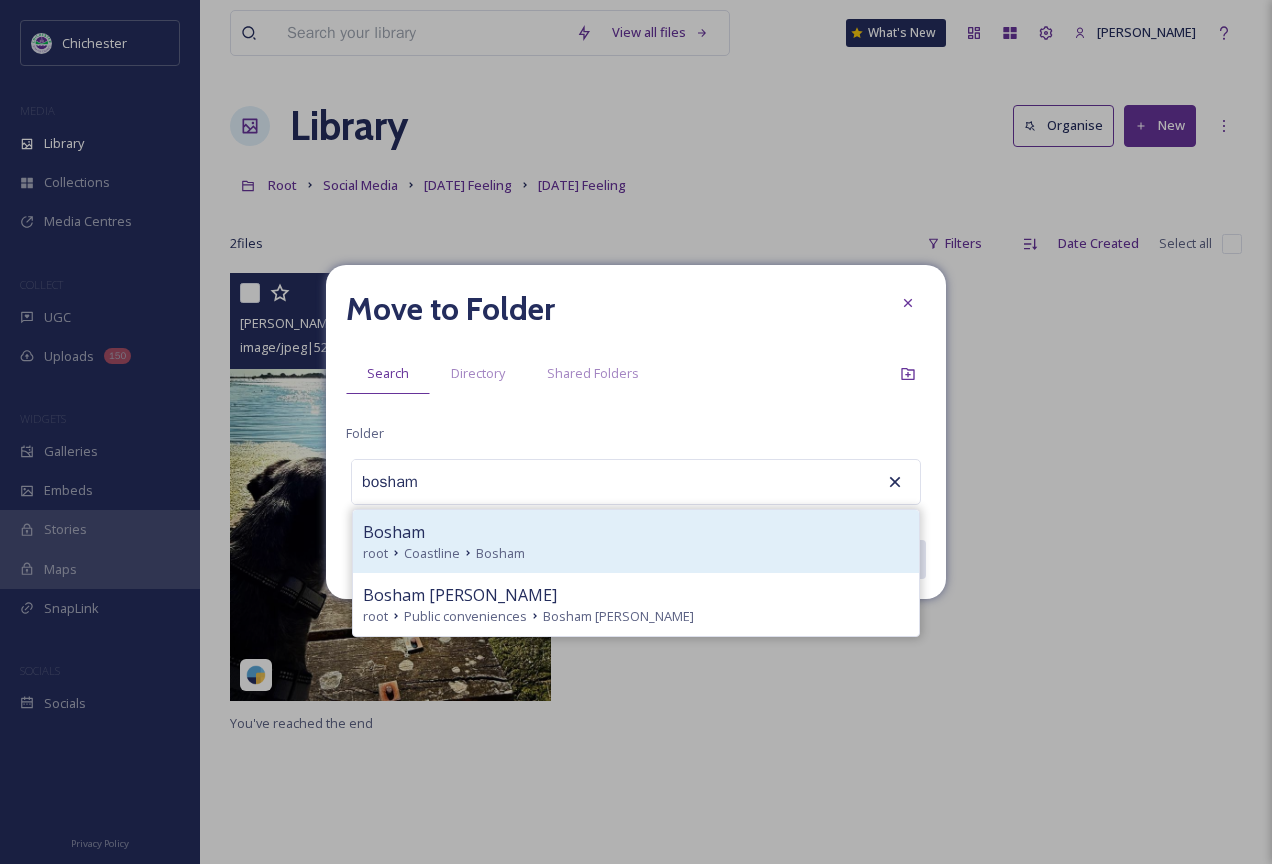 click on "Bosham" at bounding box center [500, 553] 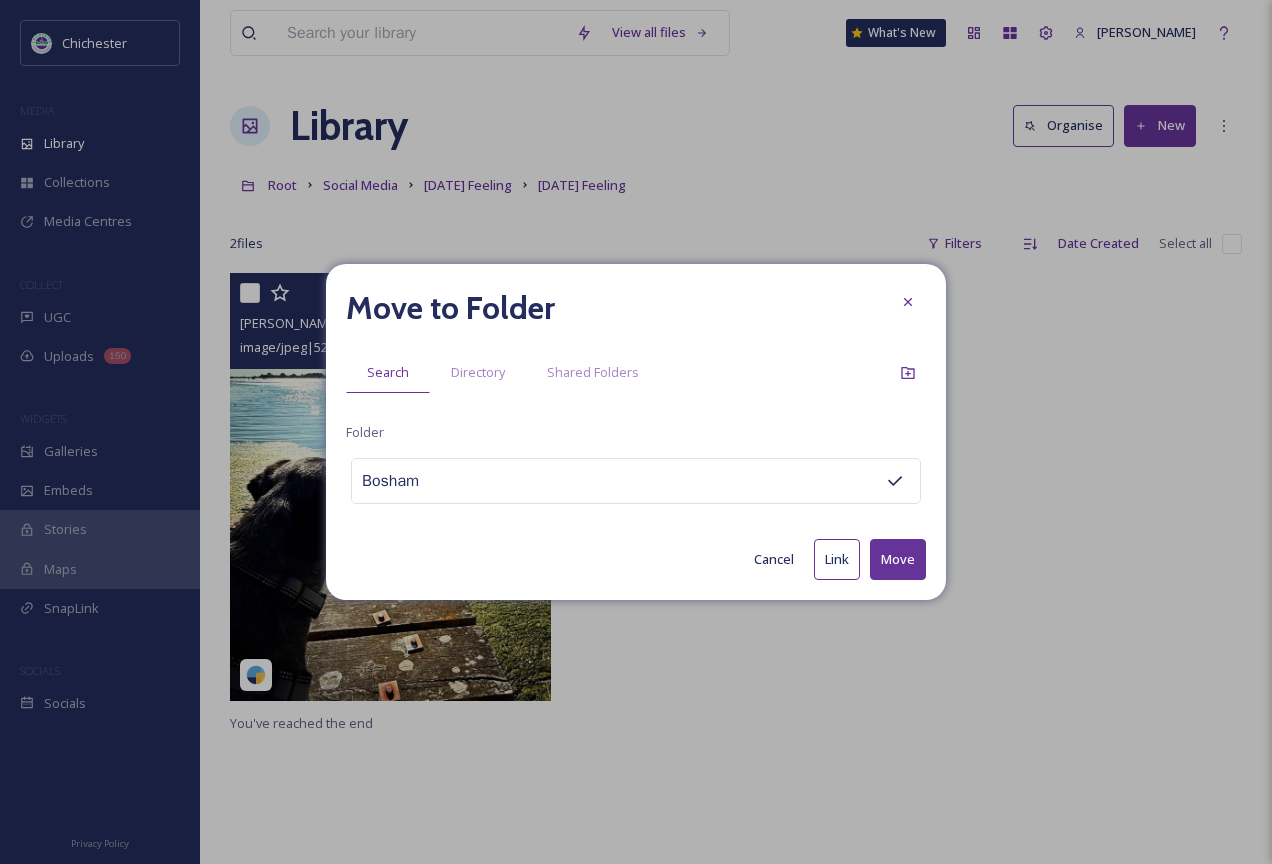 click on "Move" at bounding box center (898, 559) 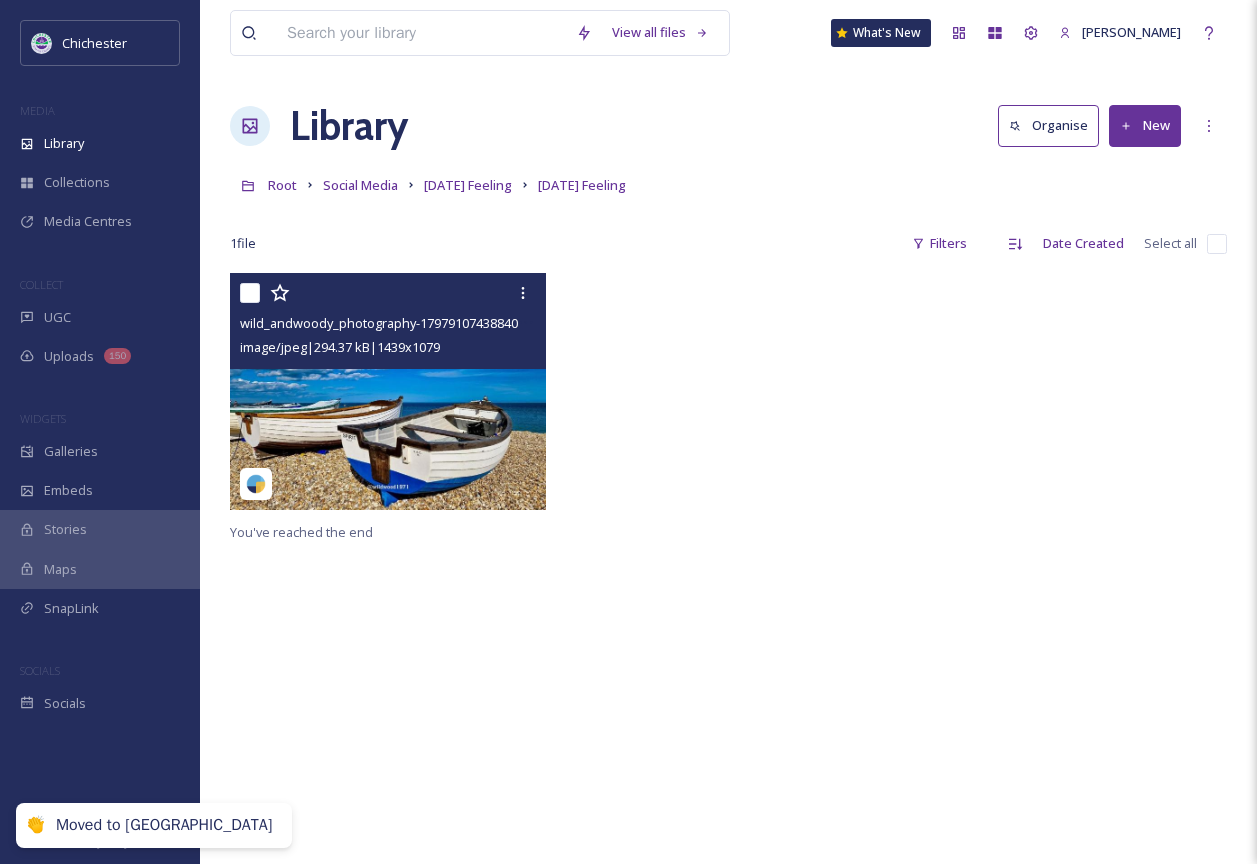 click at bounding box center [388, 391] 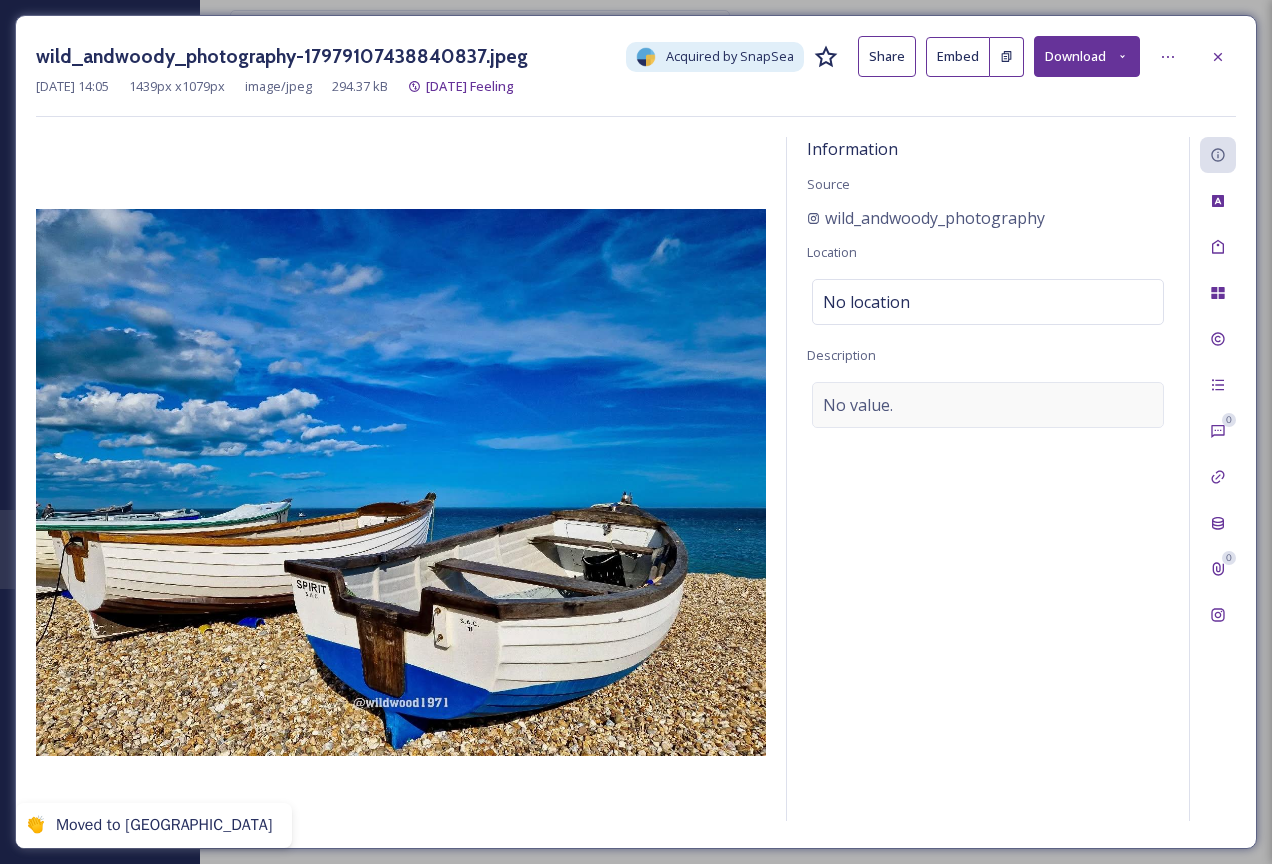 click on "No value." at bounding box center (858, 405) 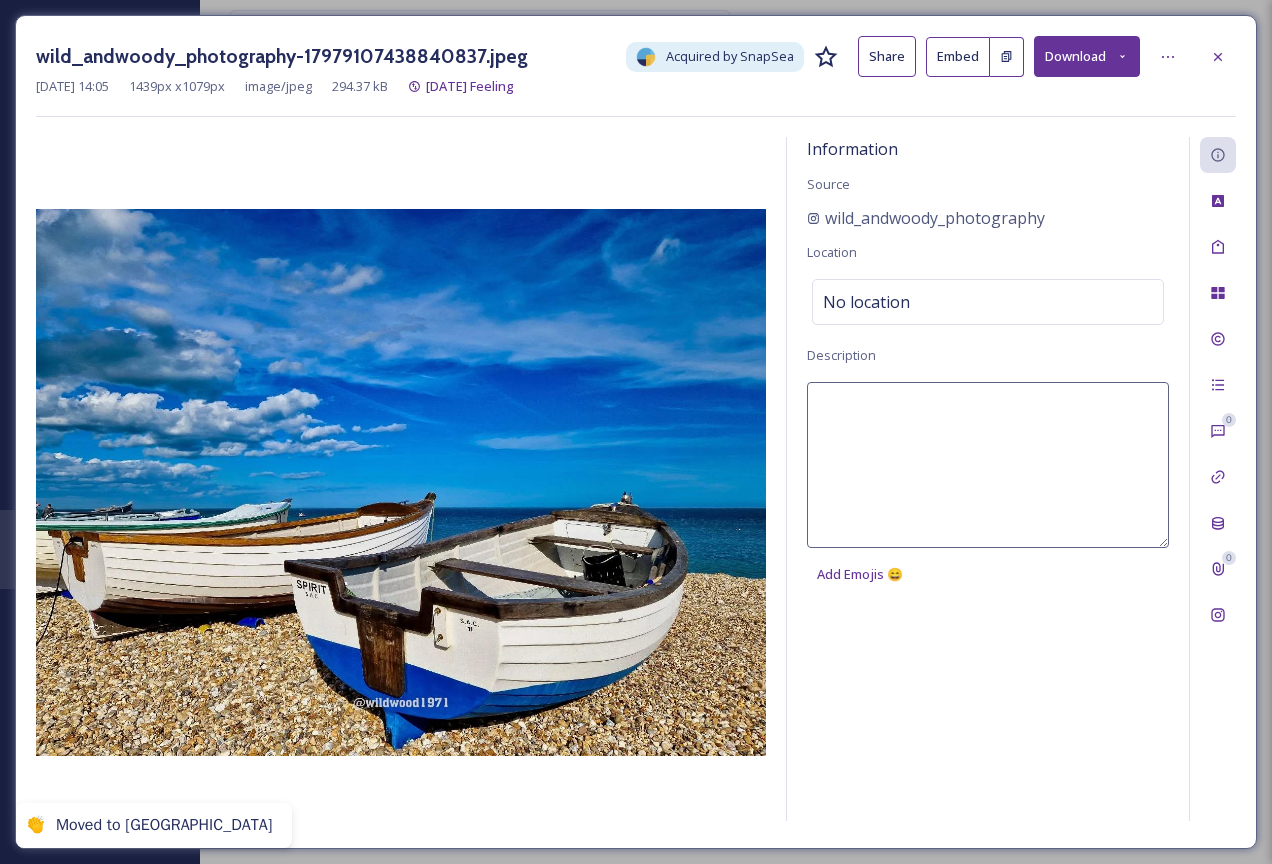 click at bounding box center [988, 465] 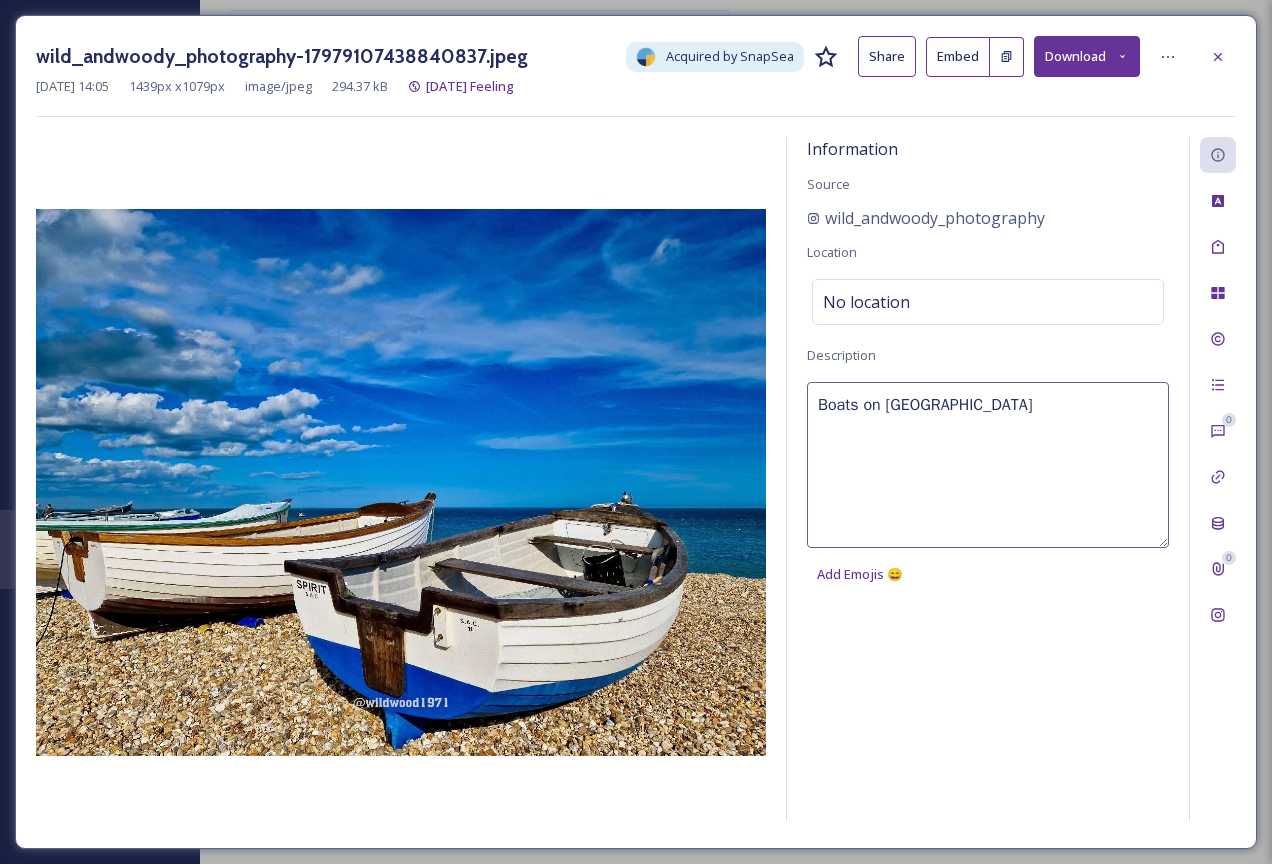 type on "Boats on [GEOGRAPHIC_DATA]" 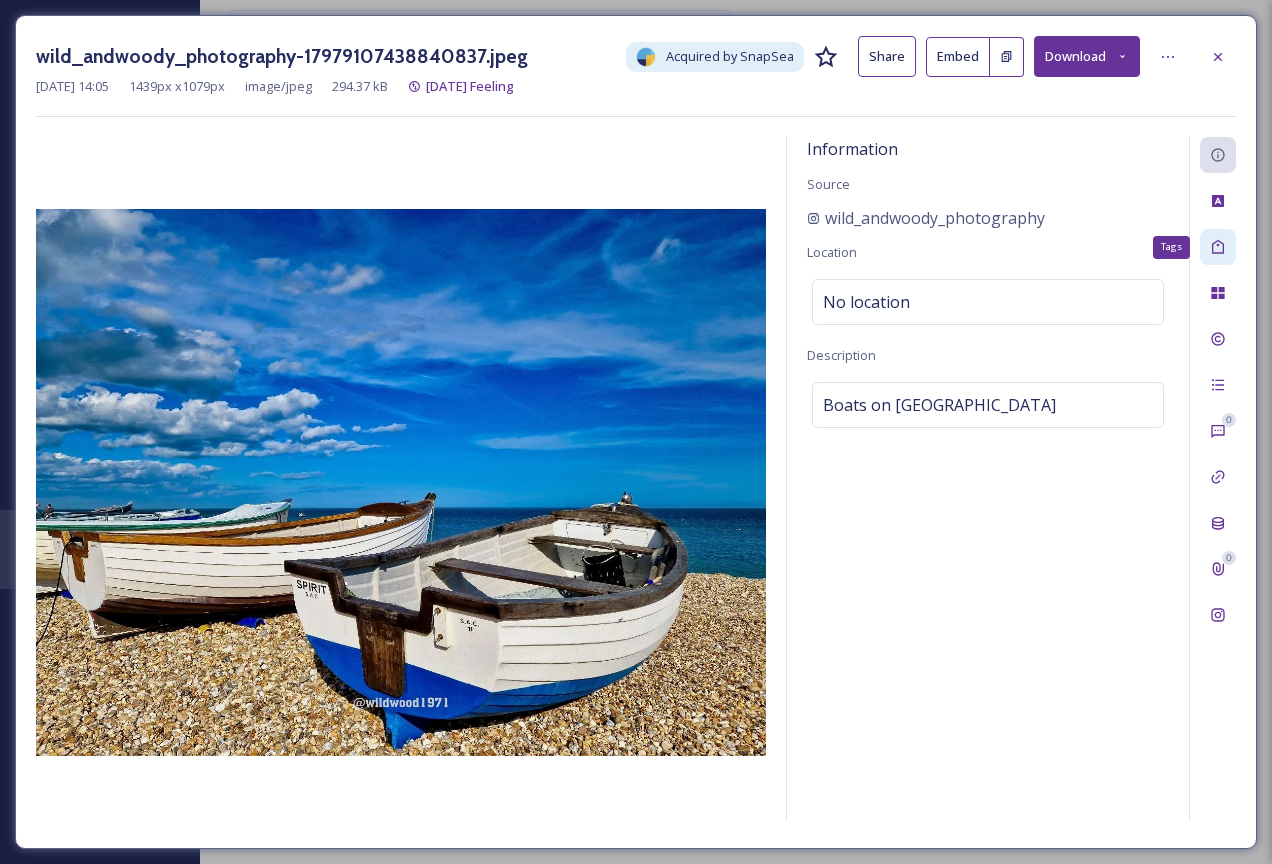 click on "Tags" at bounding box center [1218, 247] 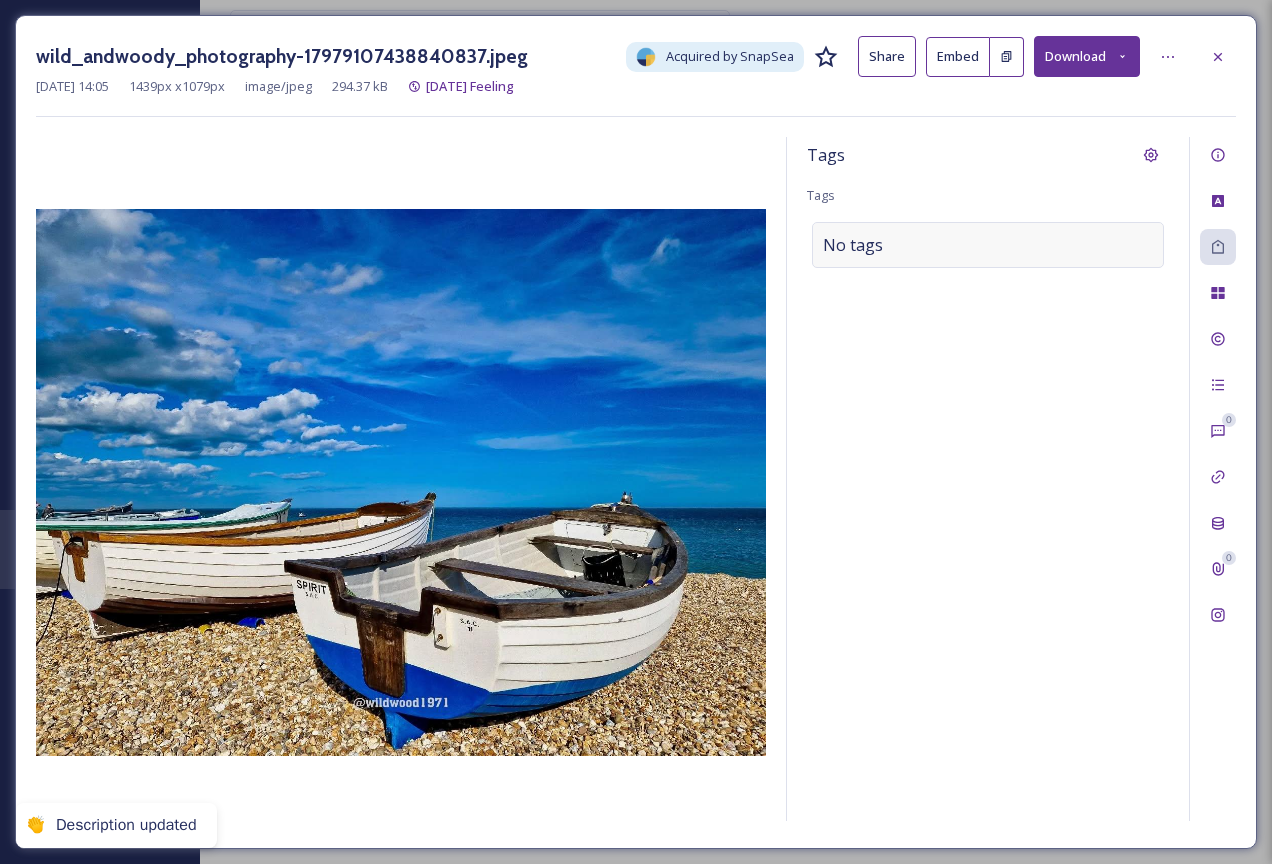 click on "No tags" at bounding box center [988, 245] 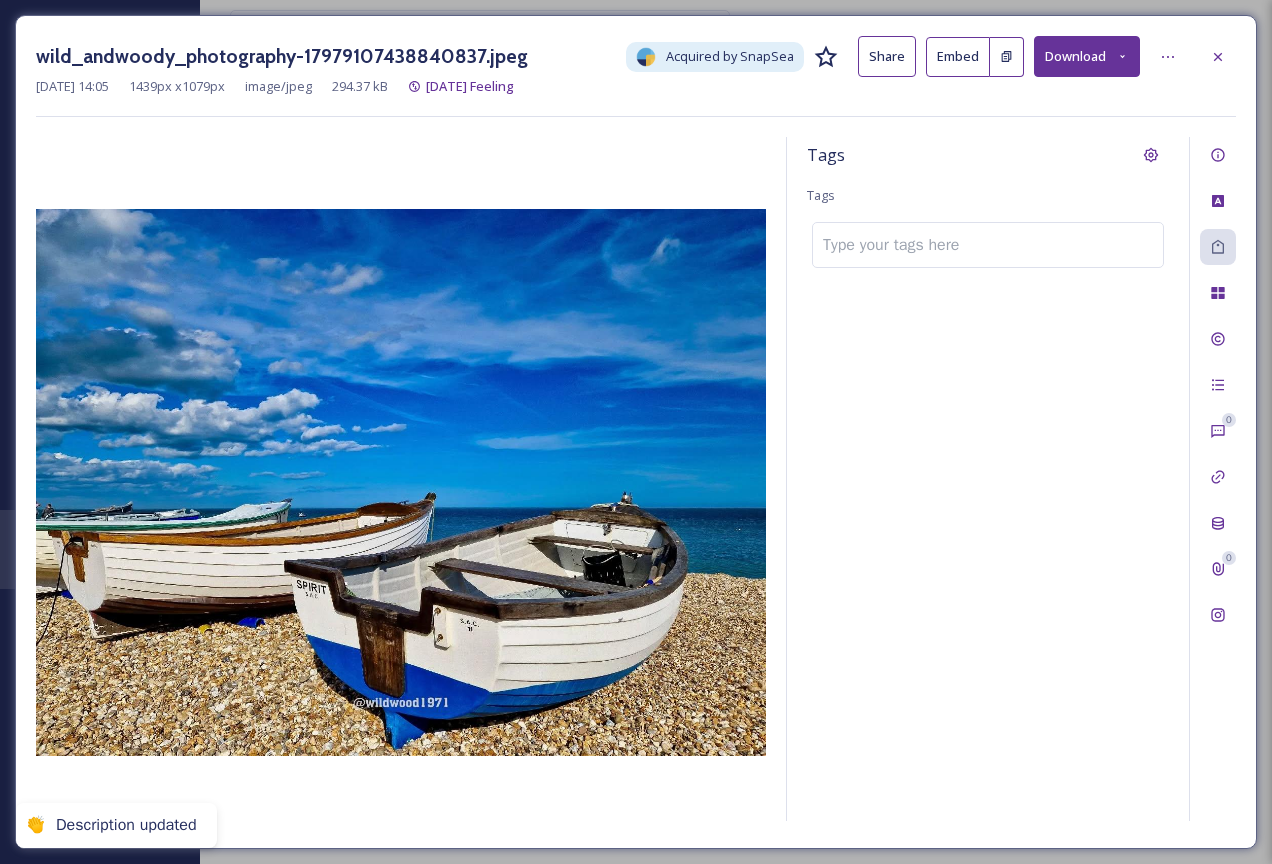 drag, startPoint x: 852, startPoint y: 229, endPoint x: 1063, endPoint y: 367, distance: 252.121 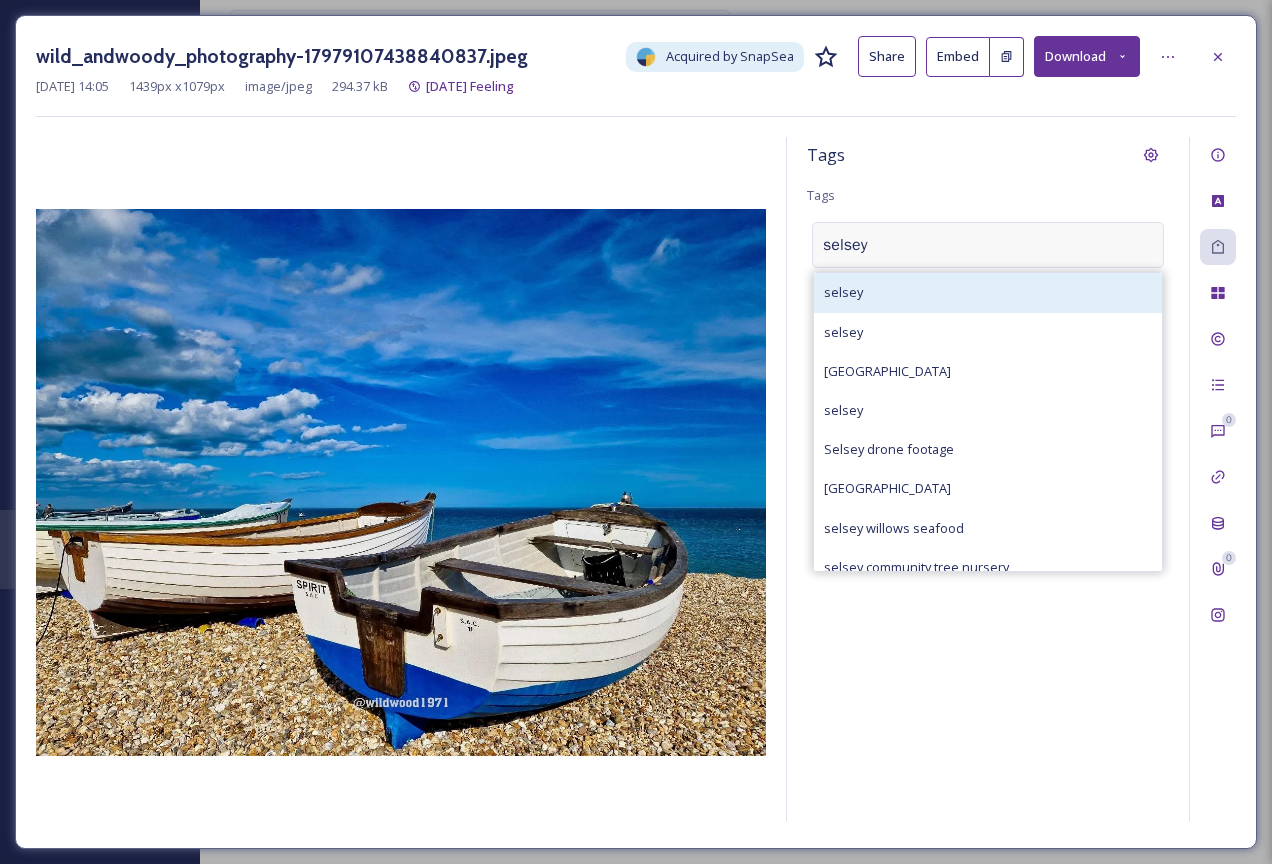 type on "selsey" 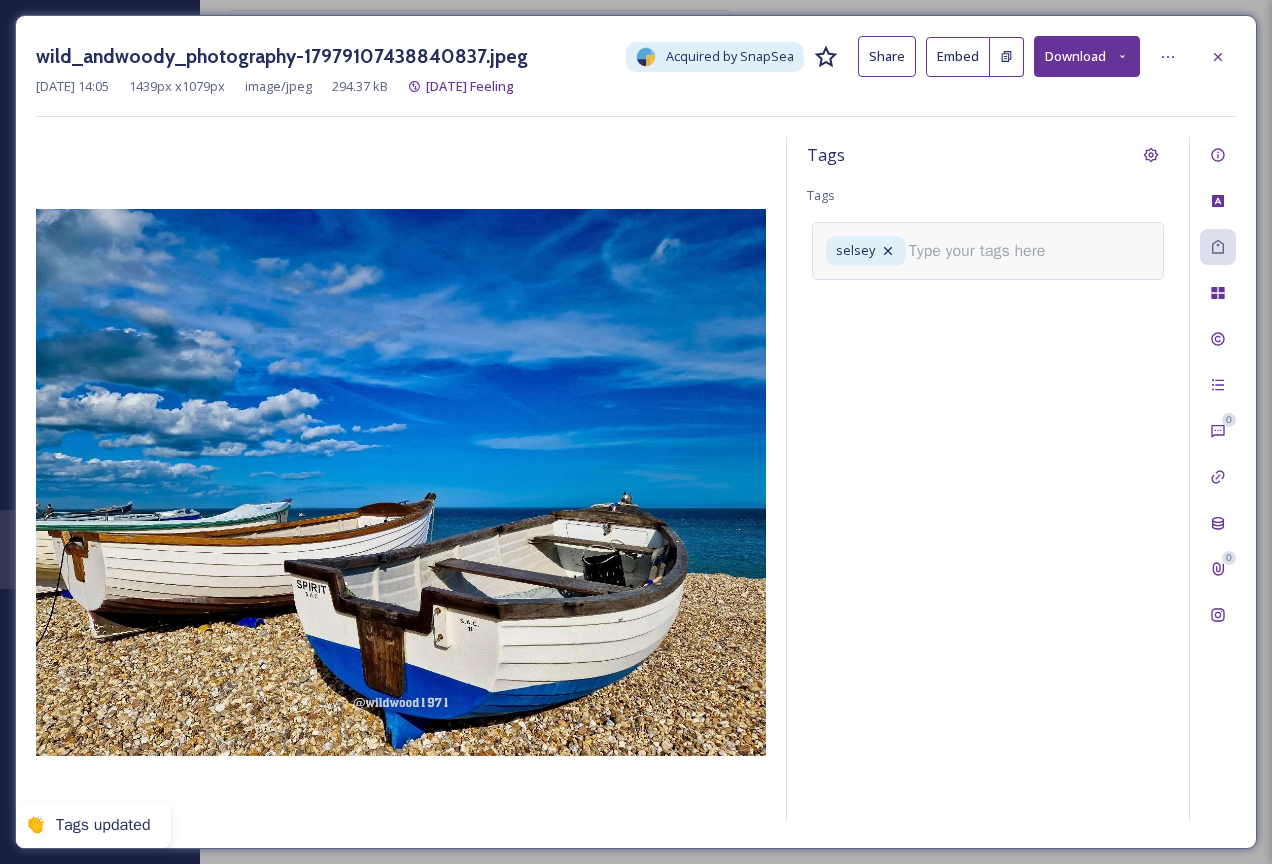 click at bounding box center (985, 251) 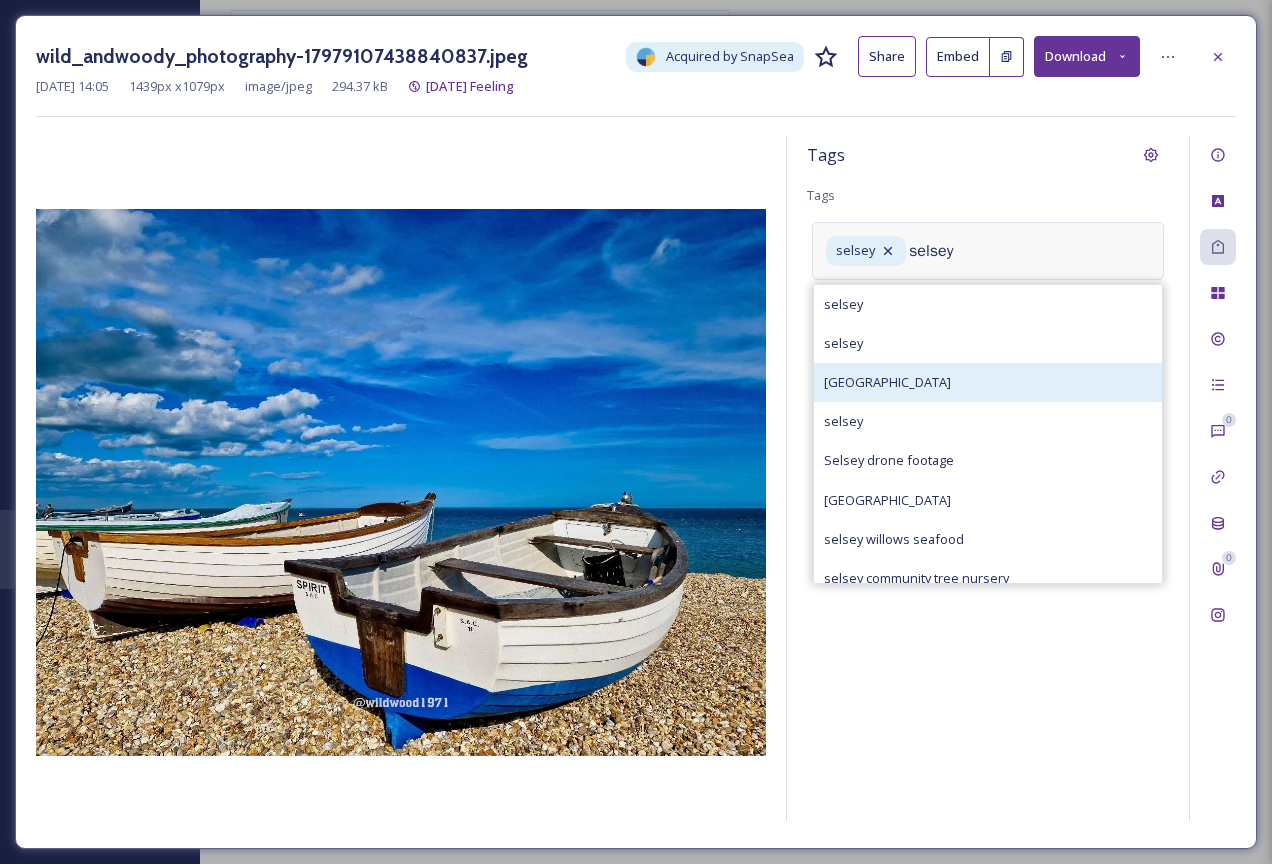 type on "selsey" 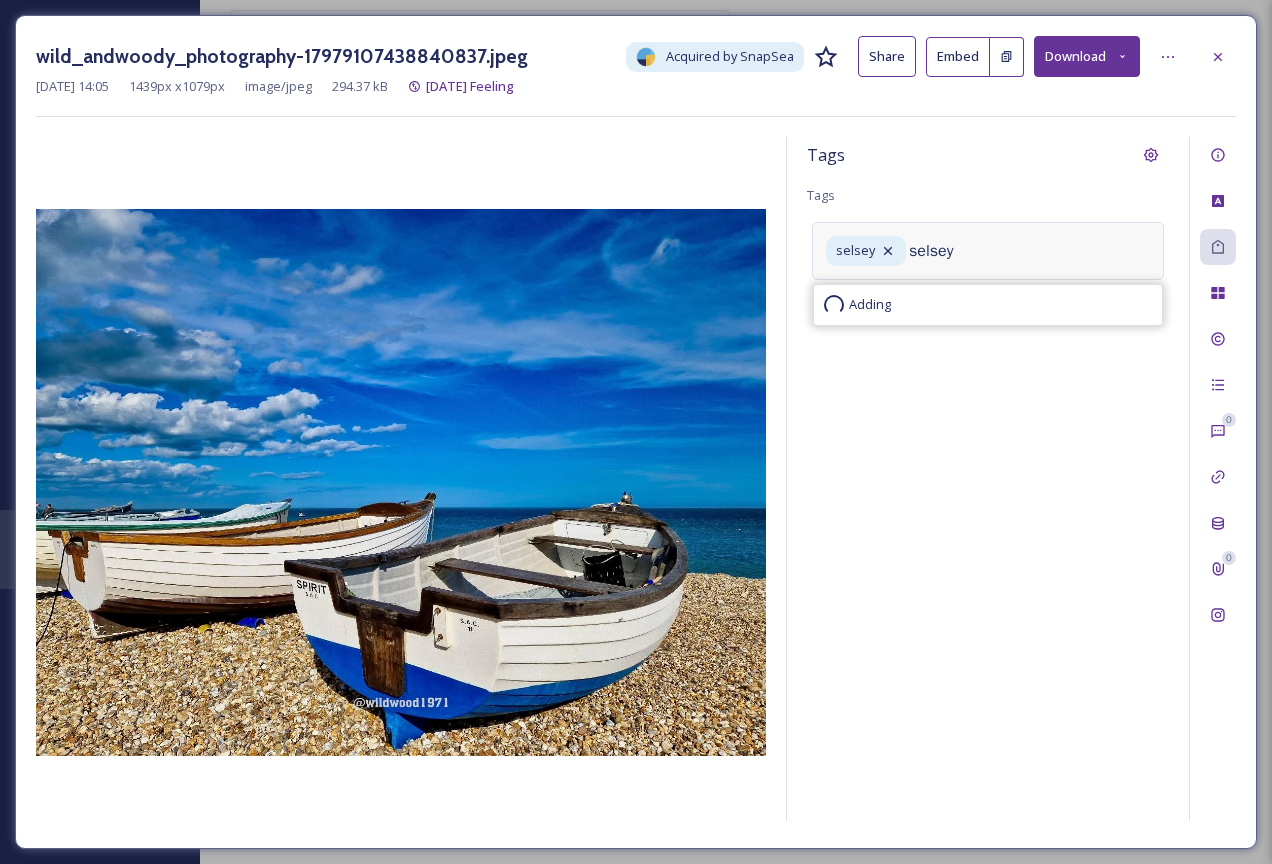 type 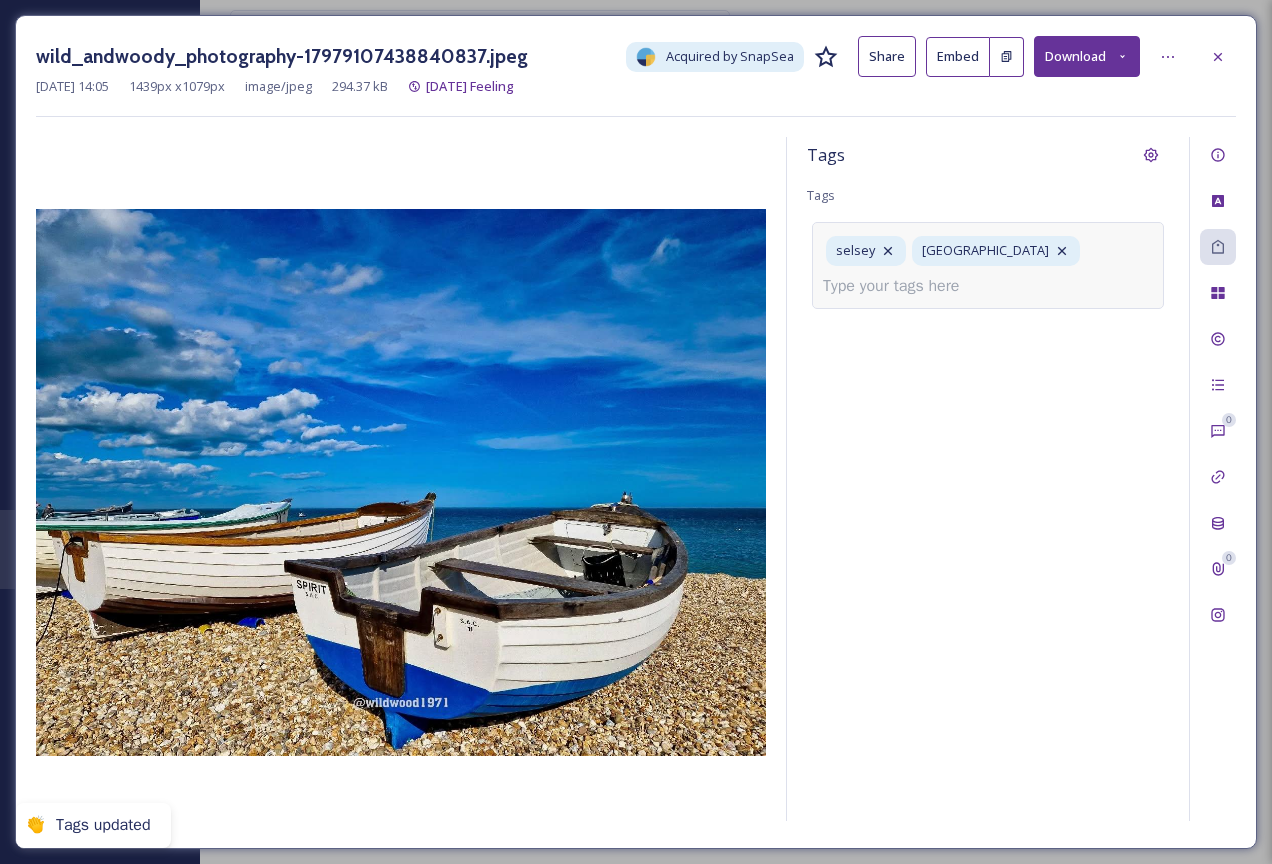 click on "wild_andwoody_photography-17979107438840837.jpeg Acquired by SnapSea Share Embed Download [DATE] 14:05 1439 px x  1079 px image/jpeg 294.37 kB [DATE] Feeling Tags Tags selsey selsey beach 0 0" at bounding box center [636, 432] 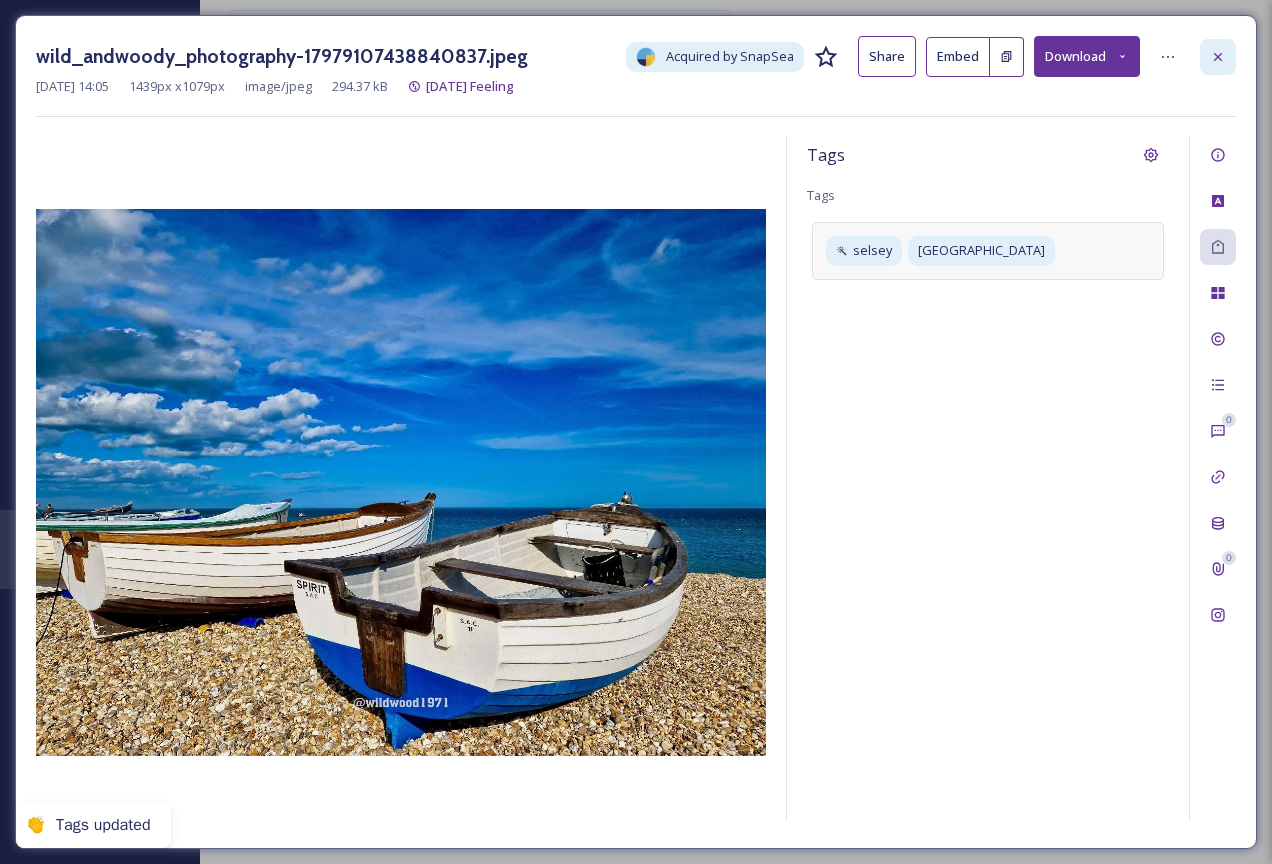click at bounding box center [1218, 57] 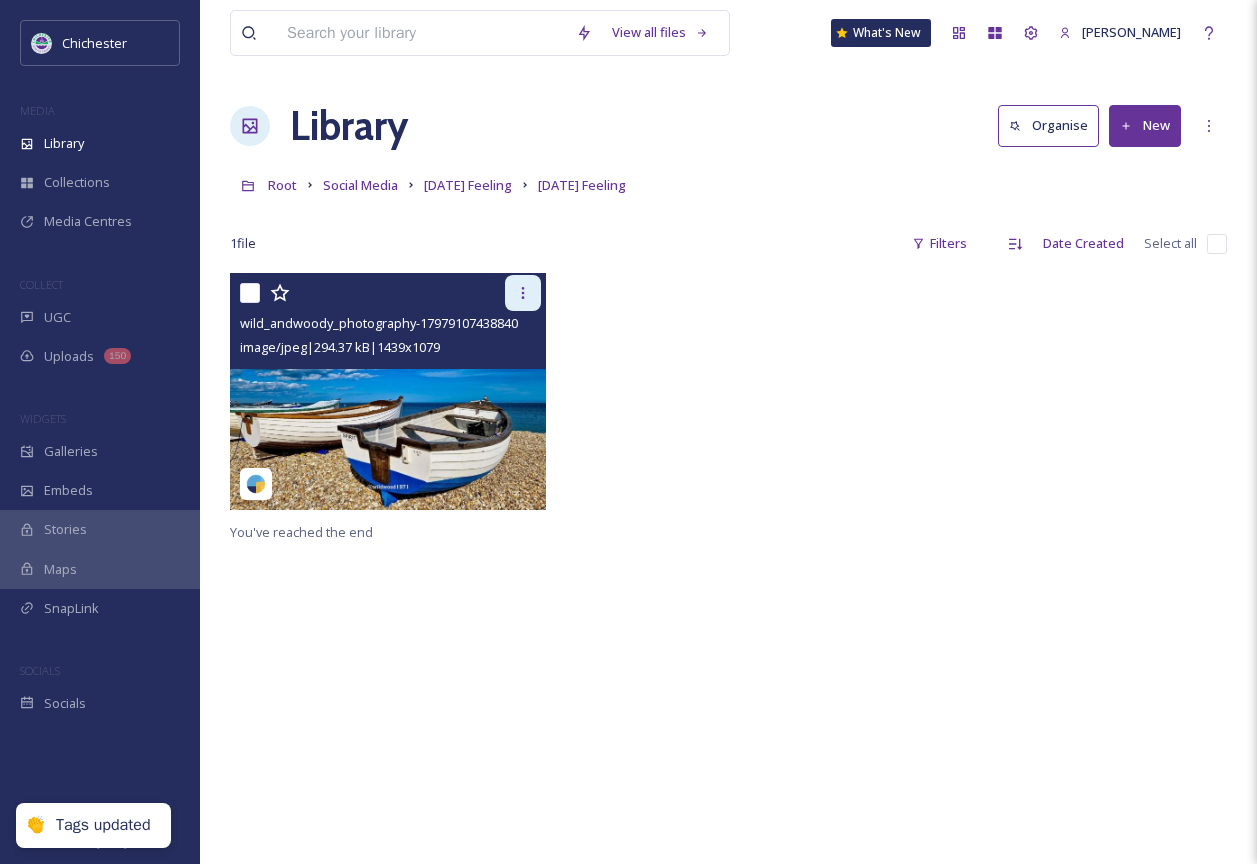 click 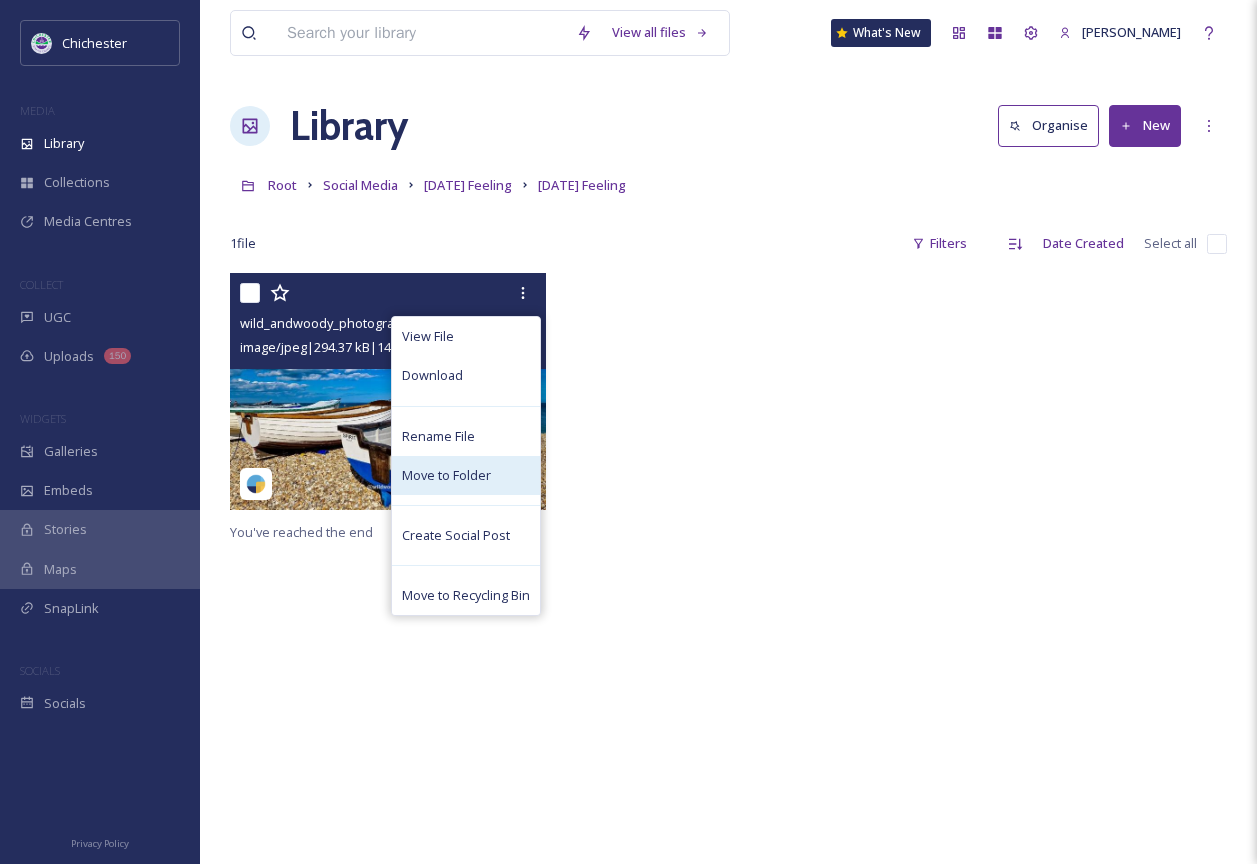 click on "Move to Folder" at bounding box center [446, 475] 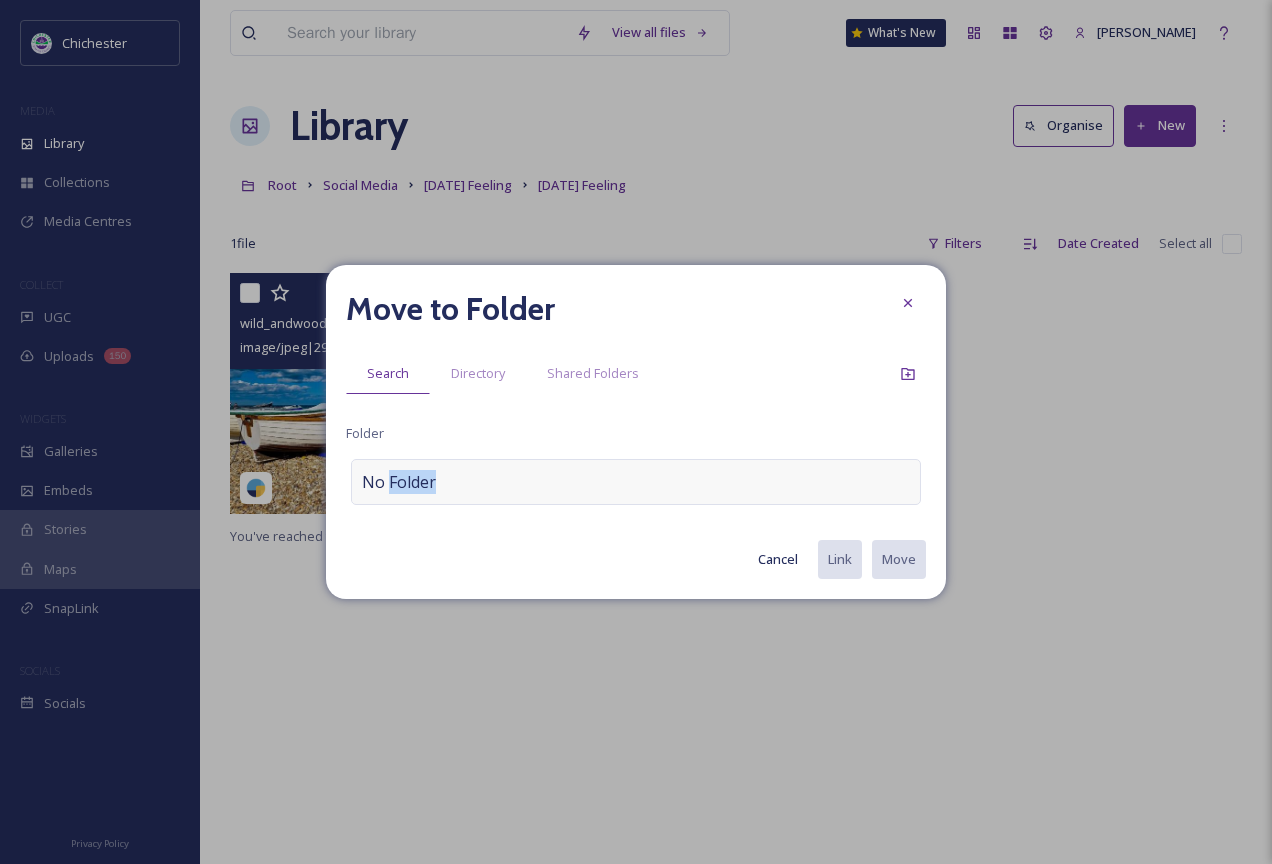 click on "No Folder" at bounding box center [399, 482] 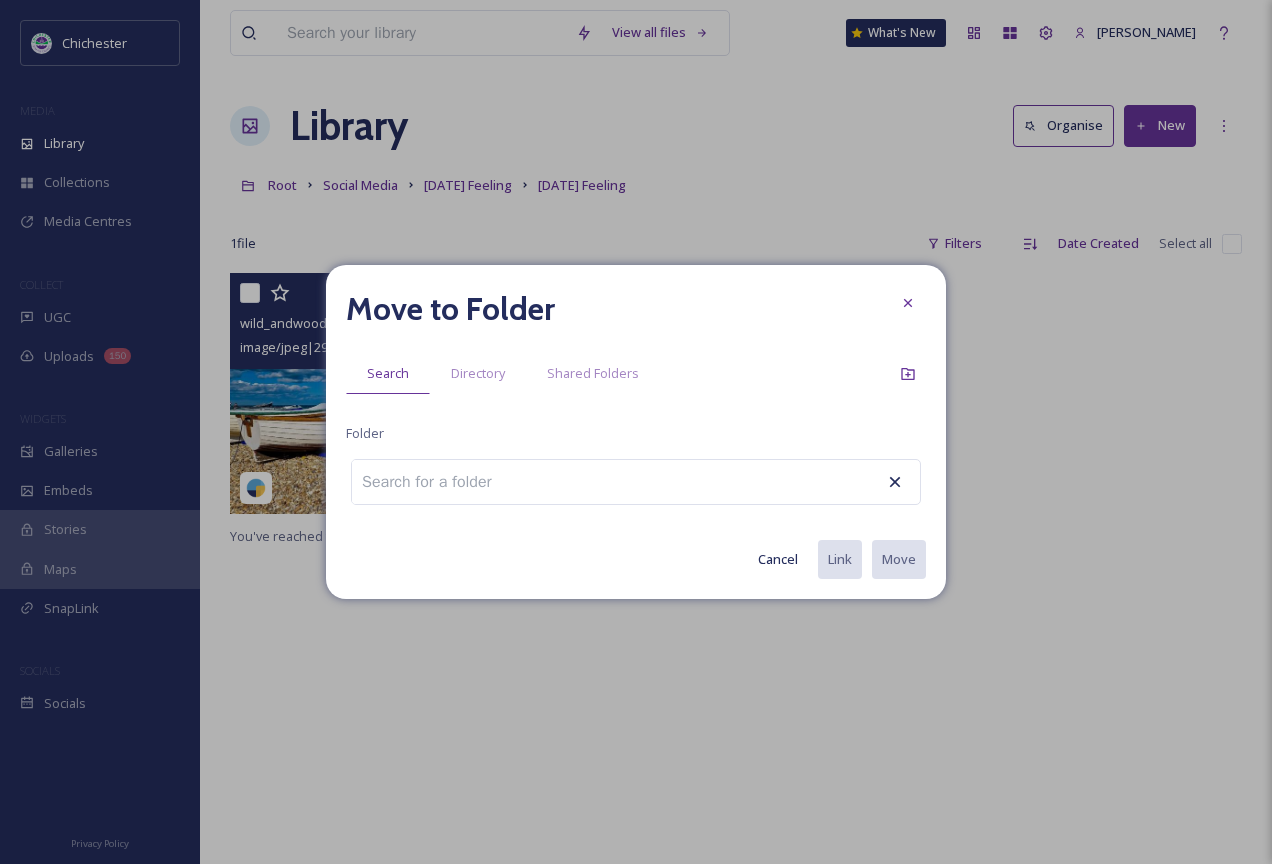 click at bounding box center (438, 482) 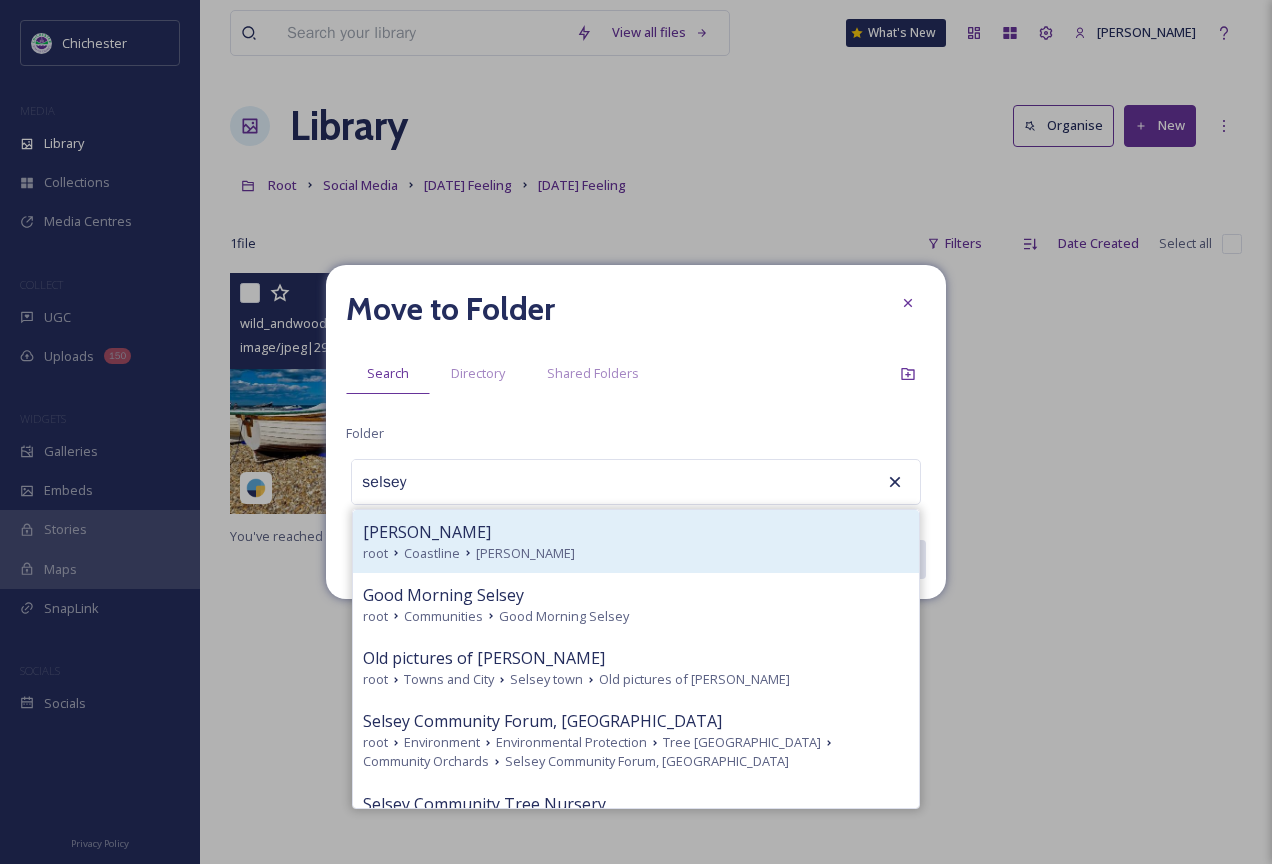 click on "[PERSON_NAME]" at bounding box center (636, 532) 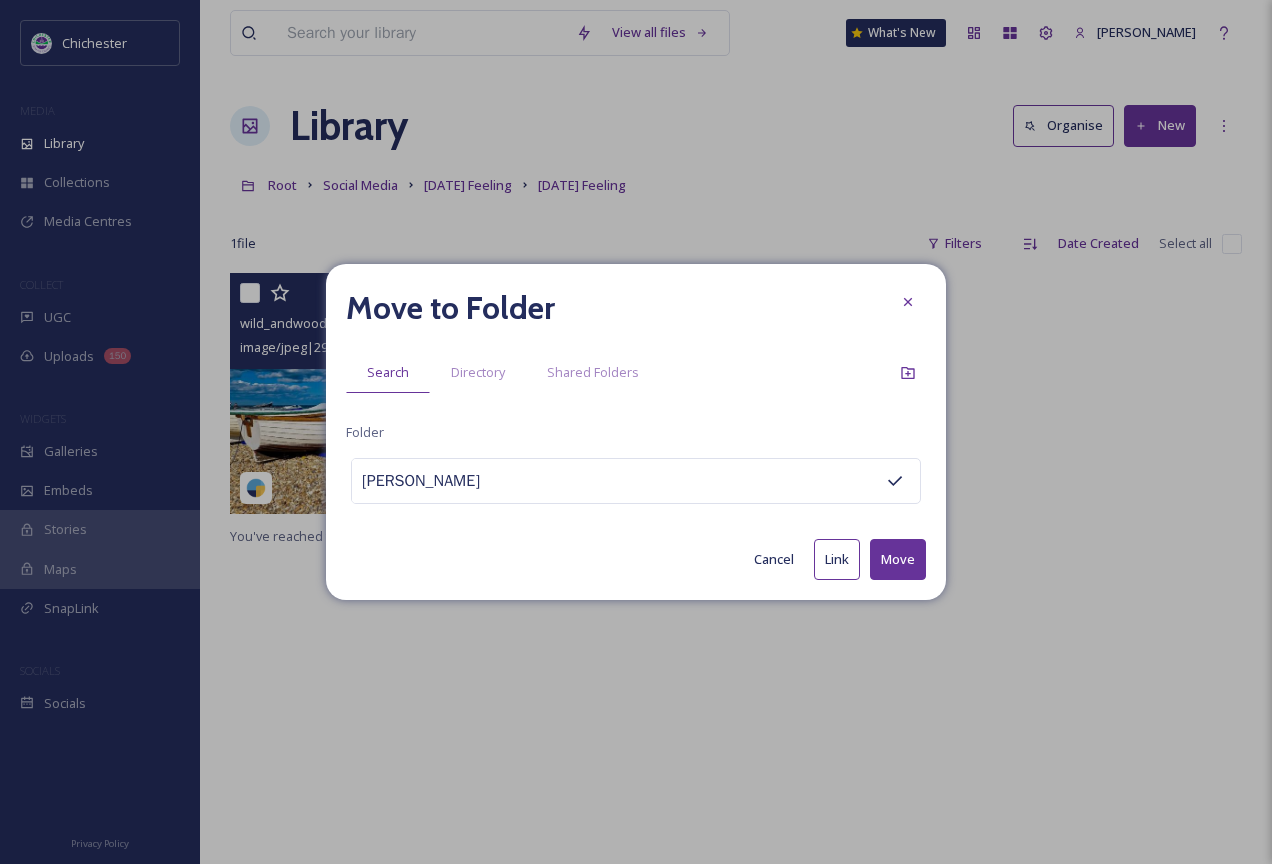 click on "Move" at bounding box center [898, 559] 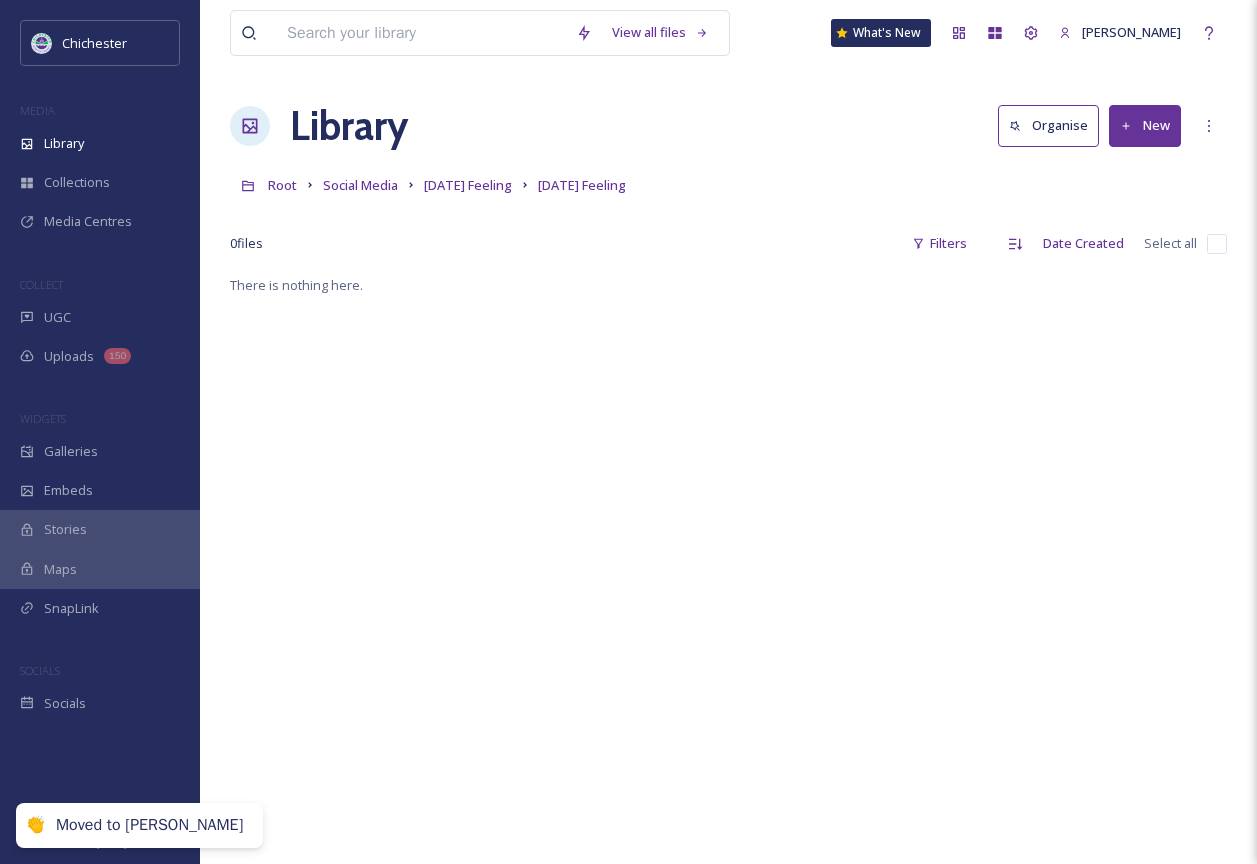 click on "[DATE] Feeling" at bounding box center [468, 185] 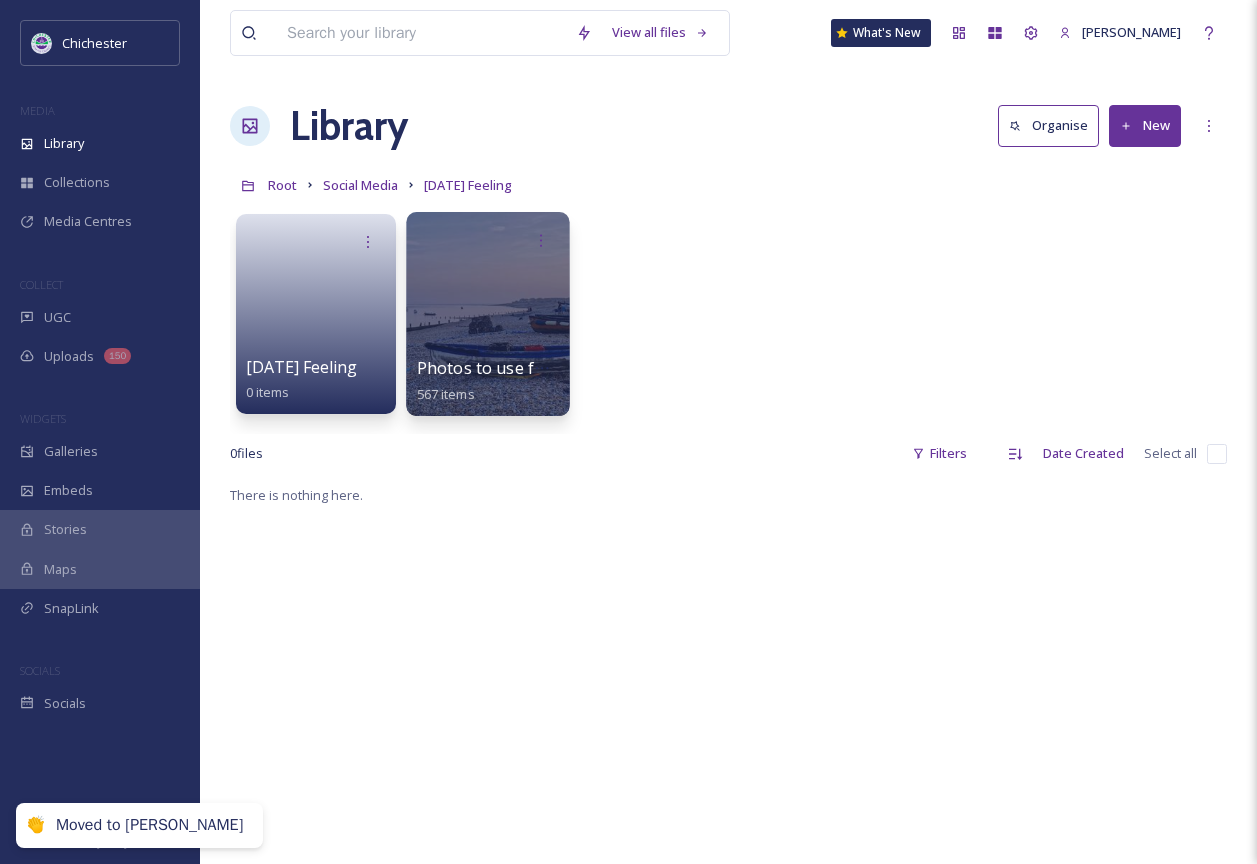 click at bounding box center [487, 314] 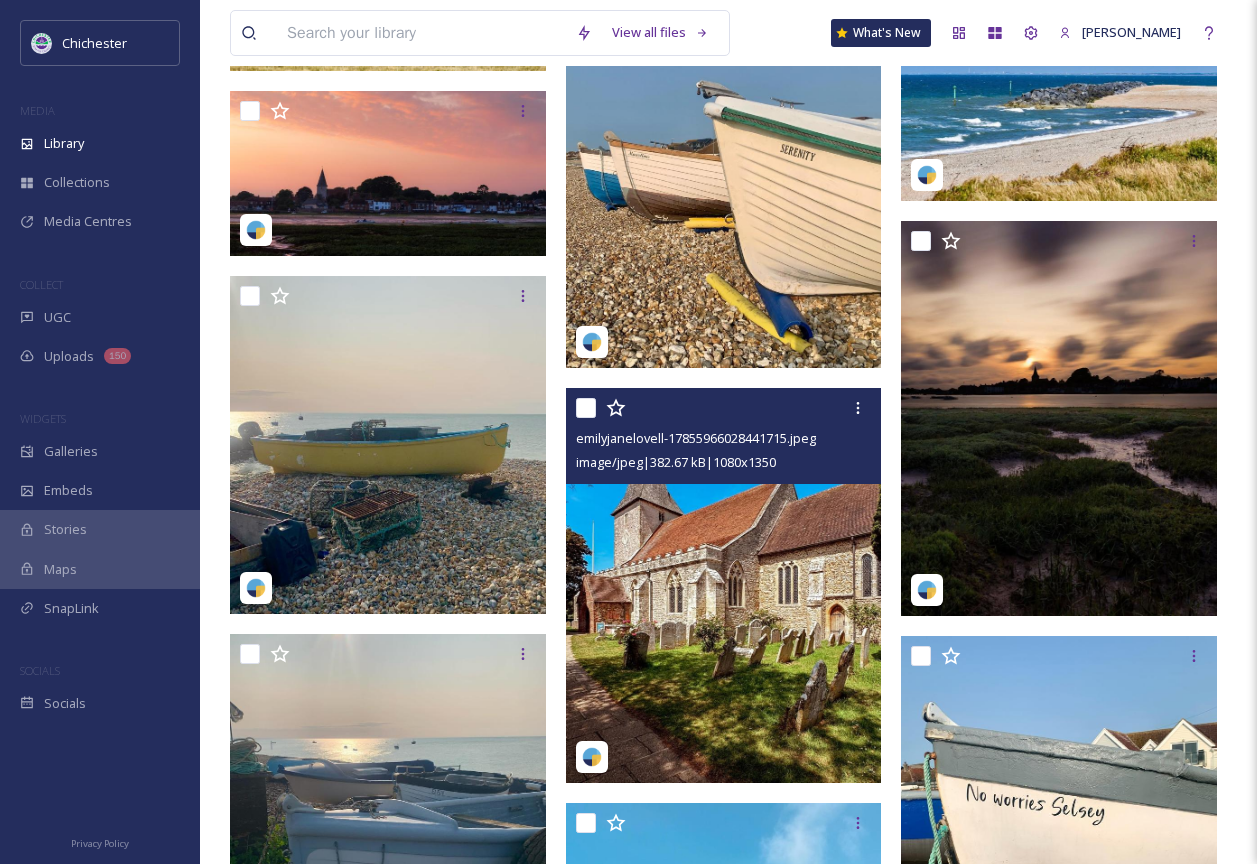 scroll, scrollTop: 12000, scrollLeft: 0, axis: vertical 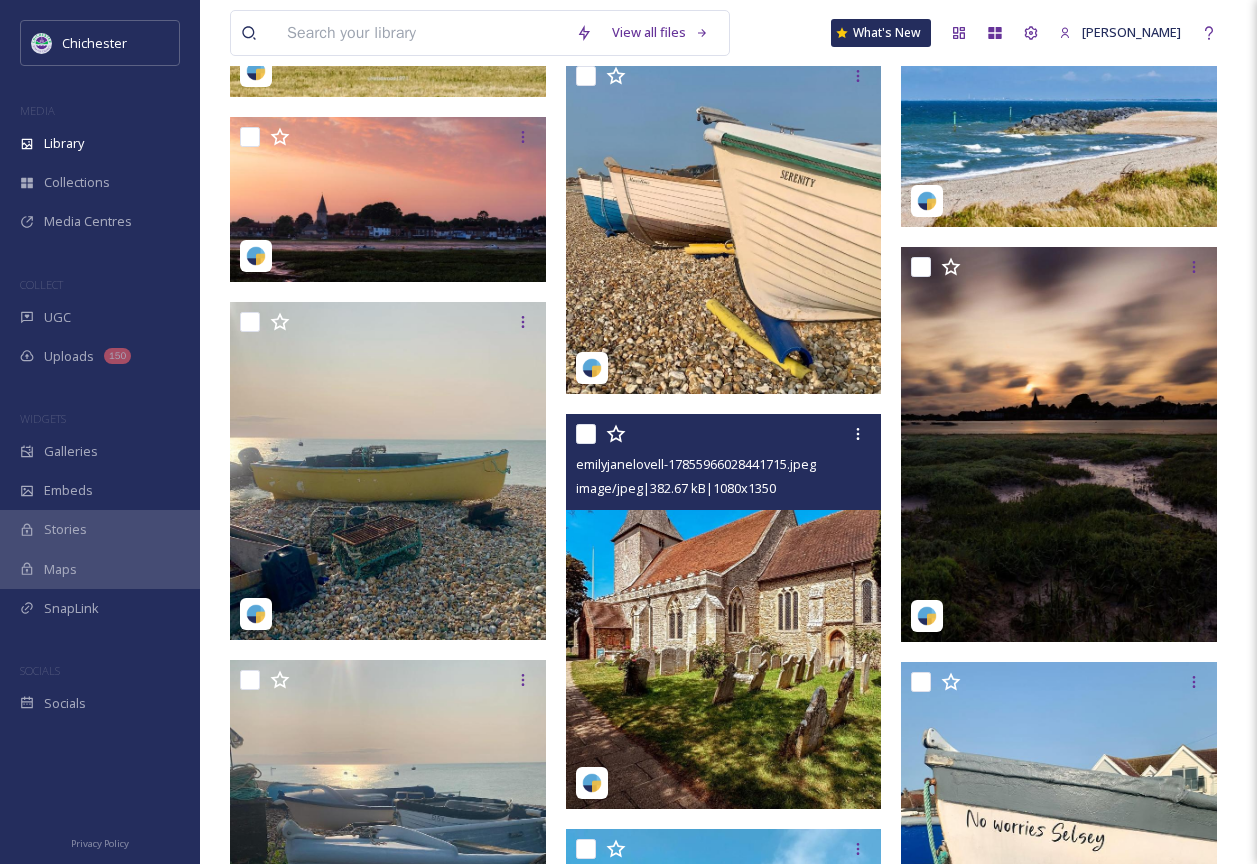 click at bounding box center [586, 434] 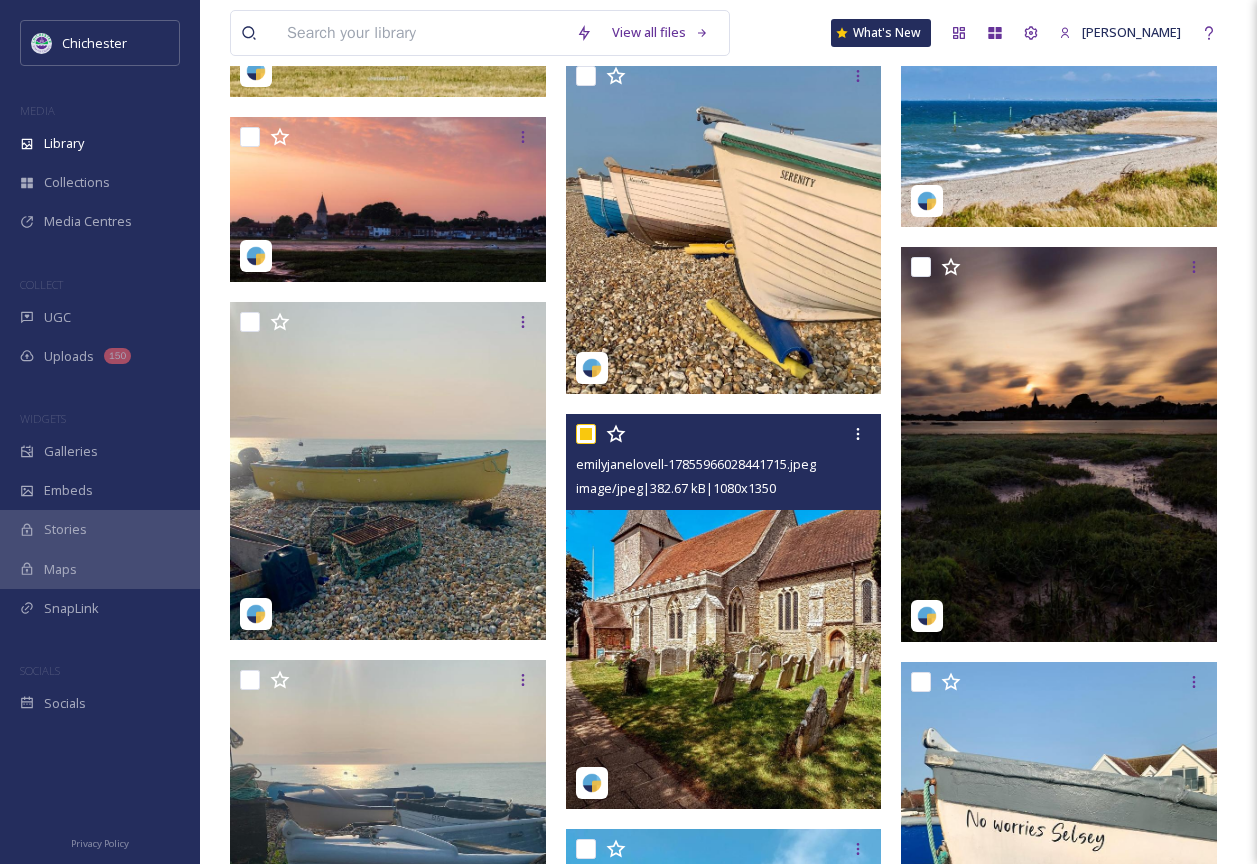 checkbox on "true" 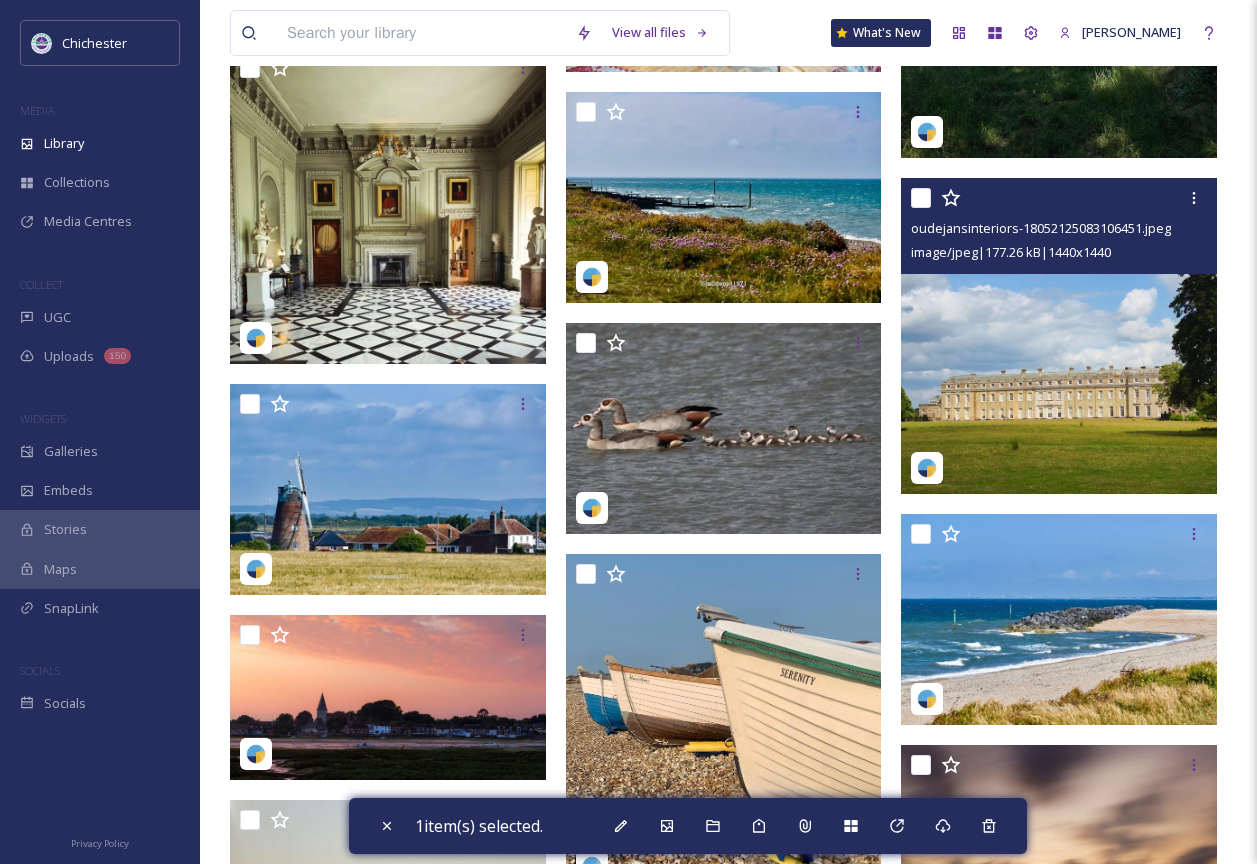 scroll, scrollTop: 11500, scrollLeft: 0, axis: vertical 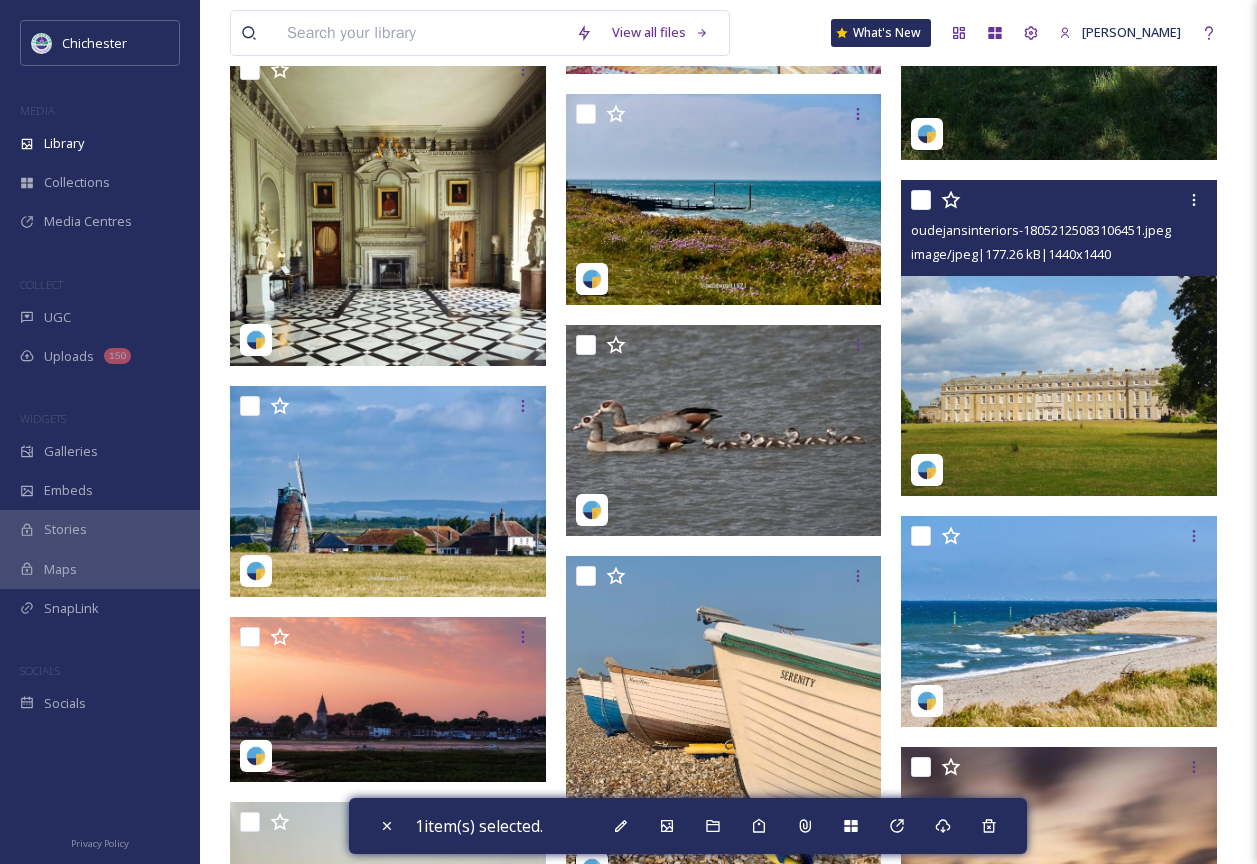 click at bounding box center [921, 200] 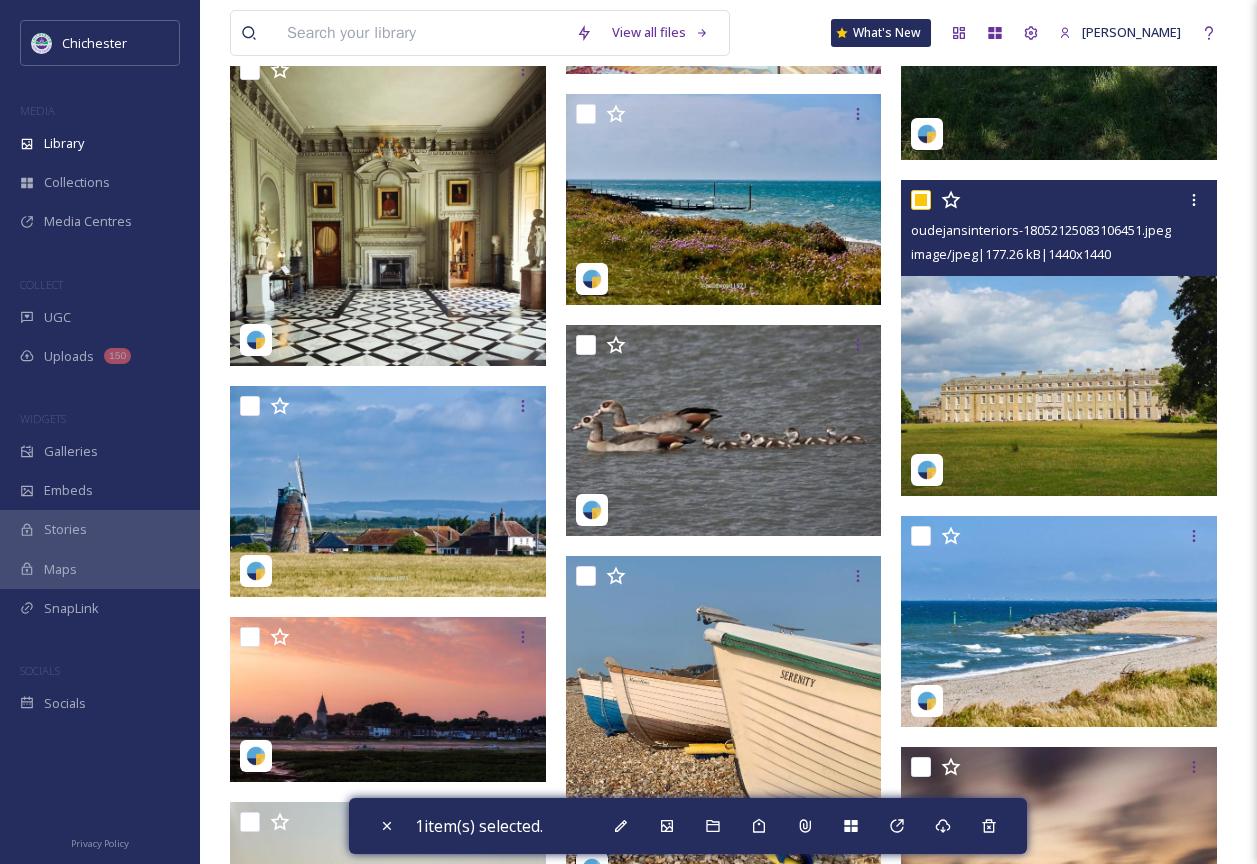 checkbox on "true" 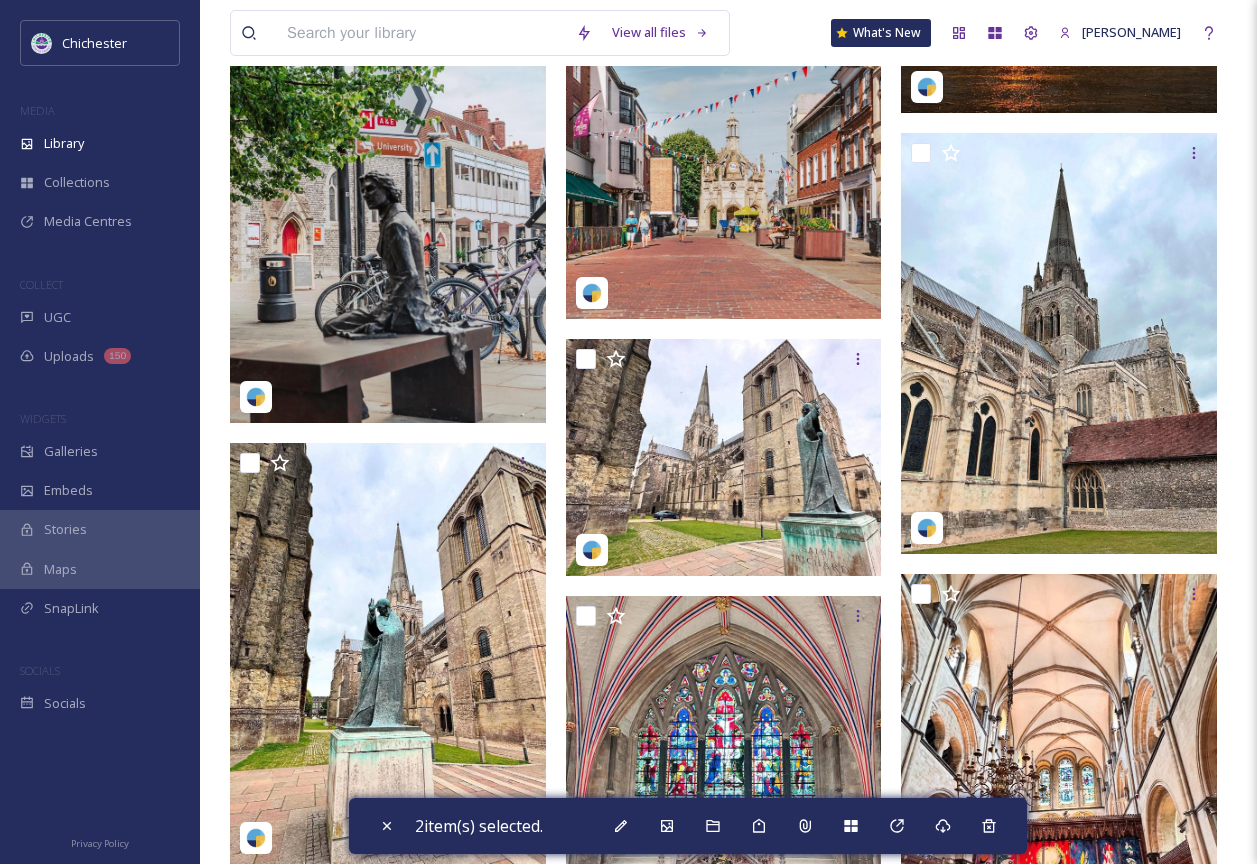 scroll, scrollTop: 8900, scrollLeft: 0, axis: vertical 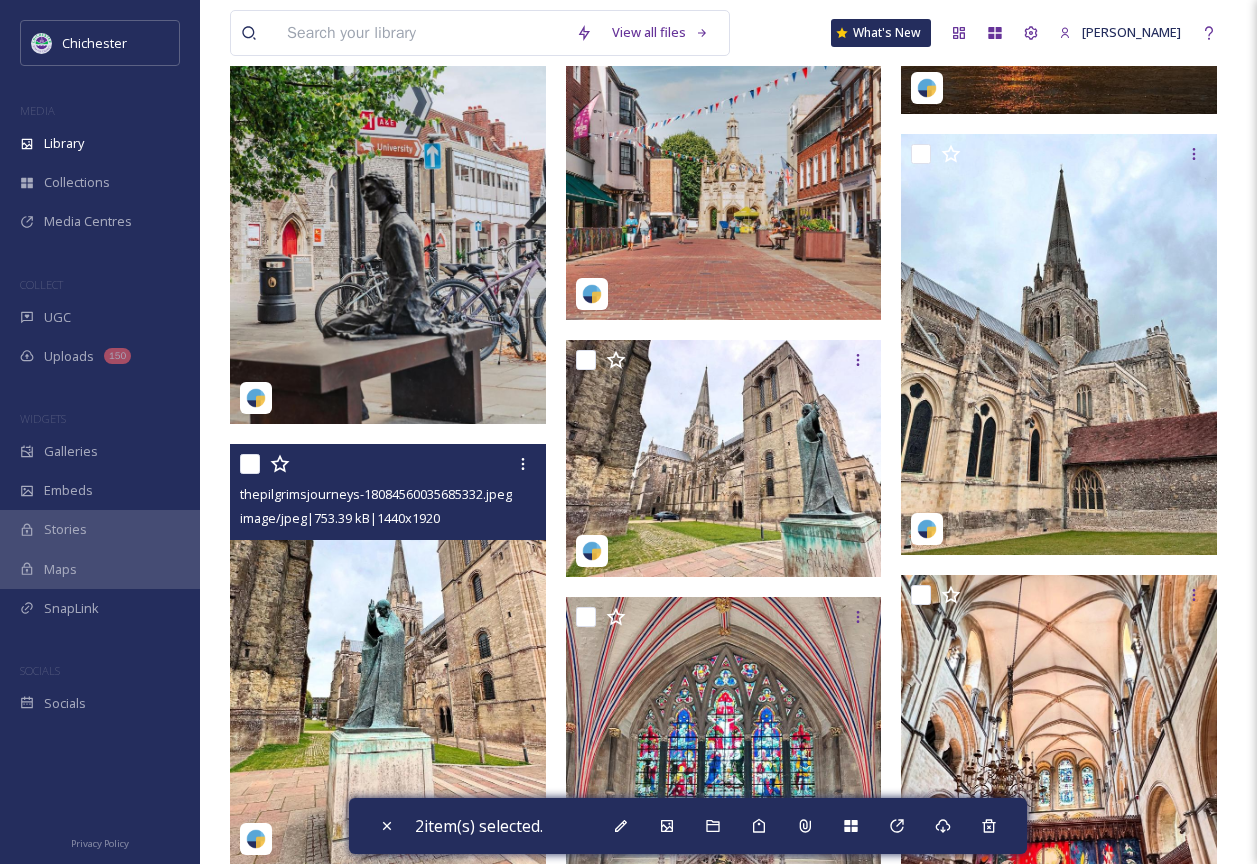 click at bounding box center [250, 464] 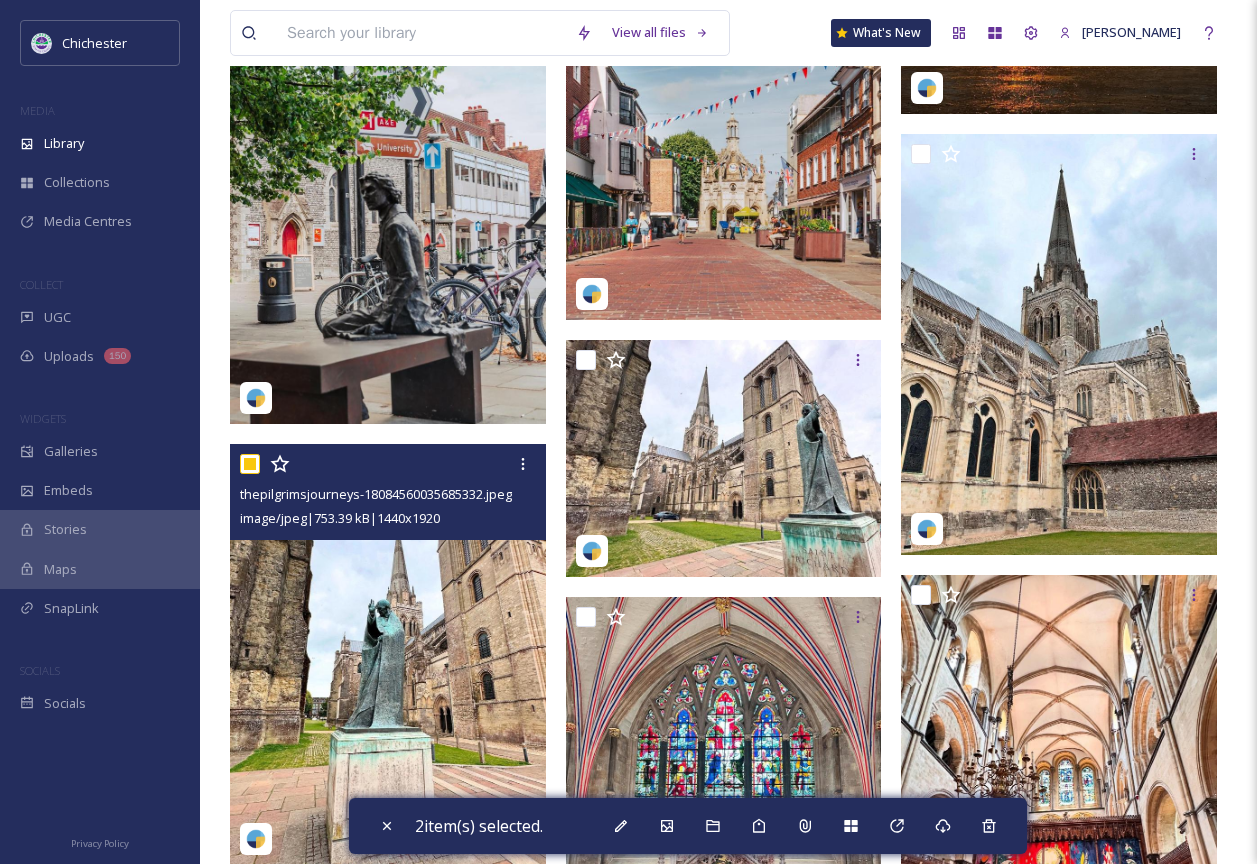 checkbox on "true" 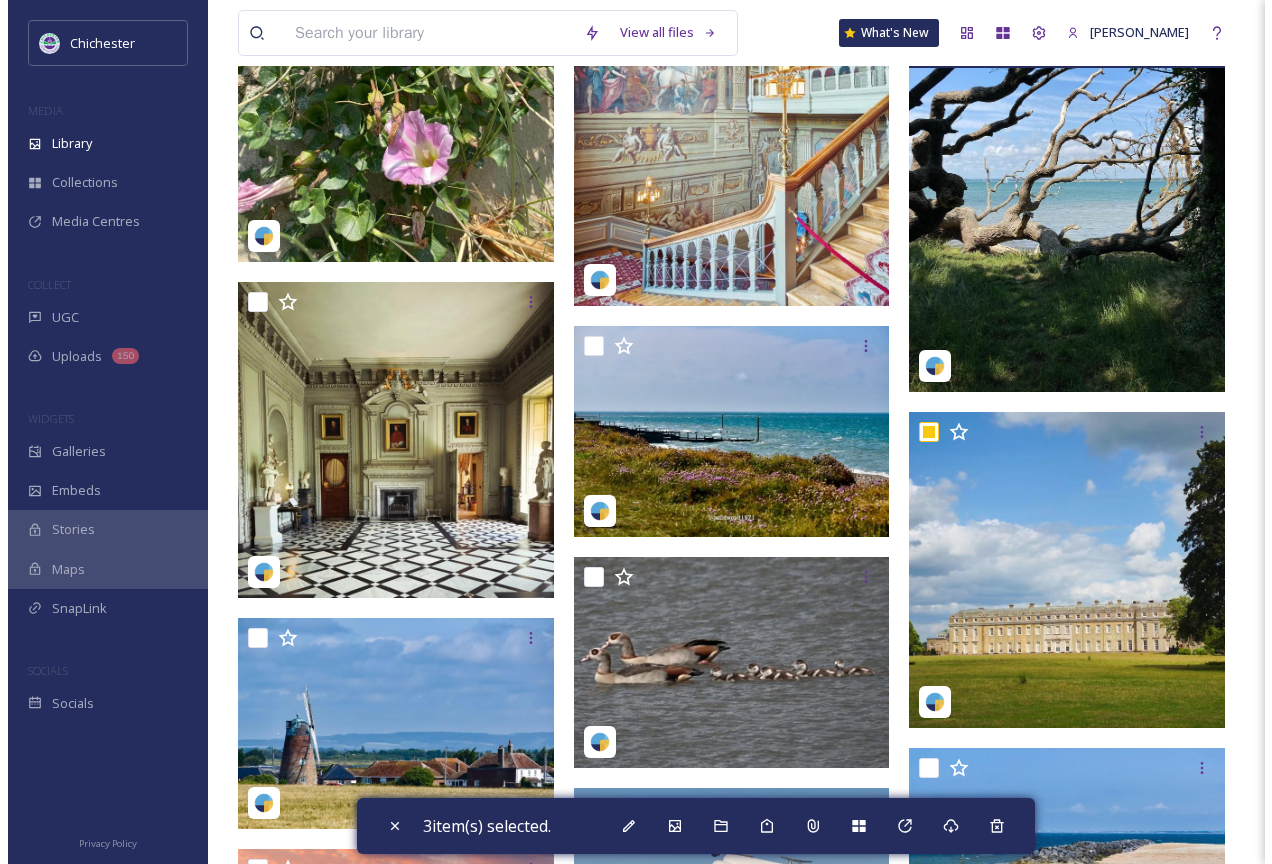 scroll, scrollTop: 11400, scrollLeft: 0, axis: vertical 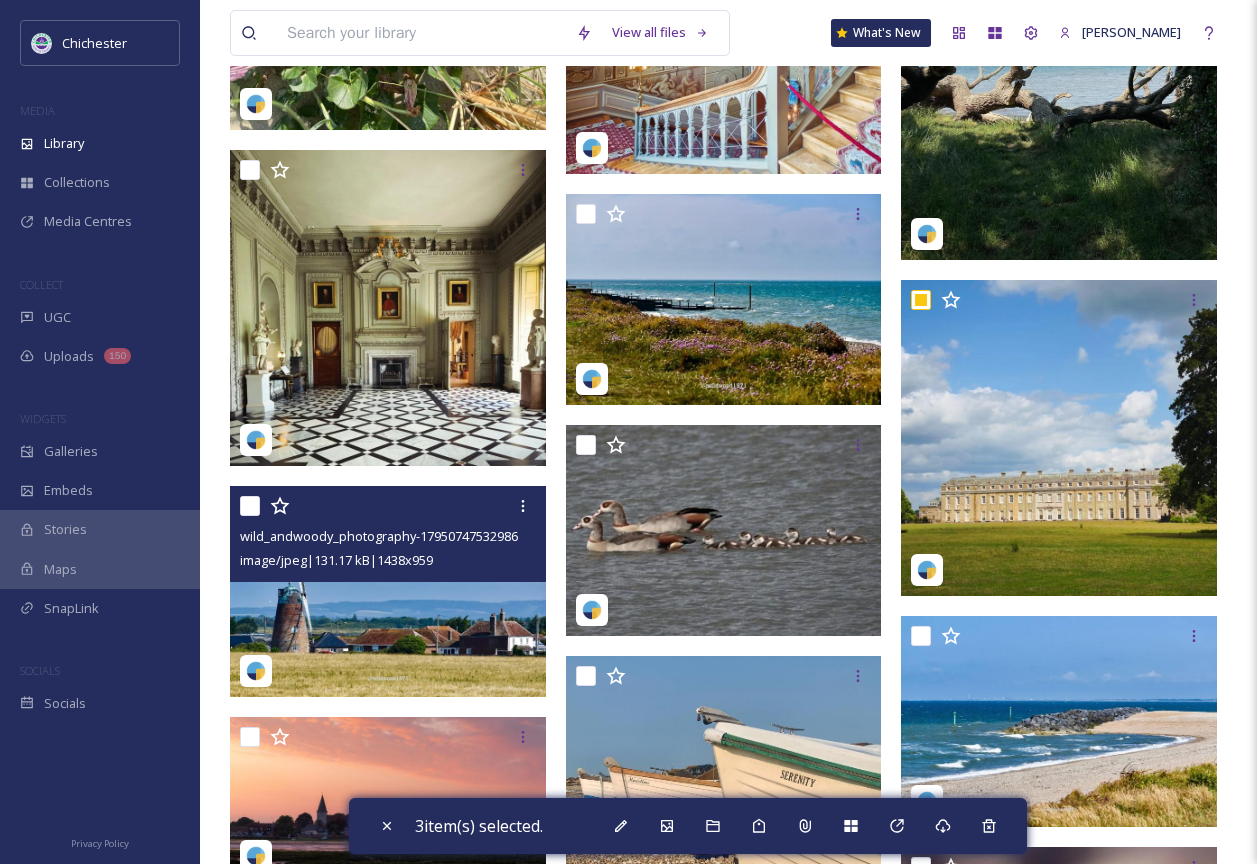 click at bounding box center (250, 506) 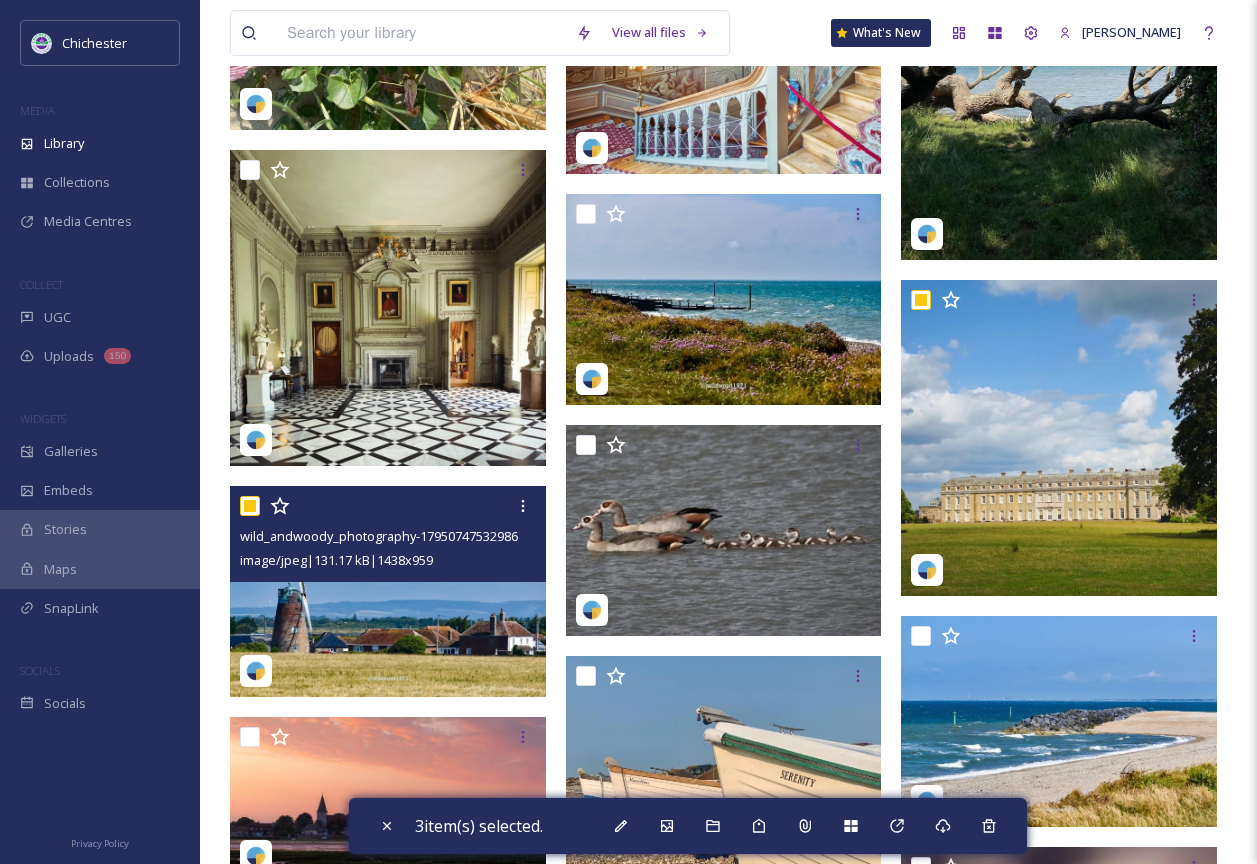 checkbox on "true" 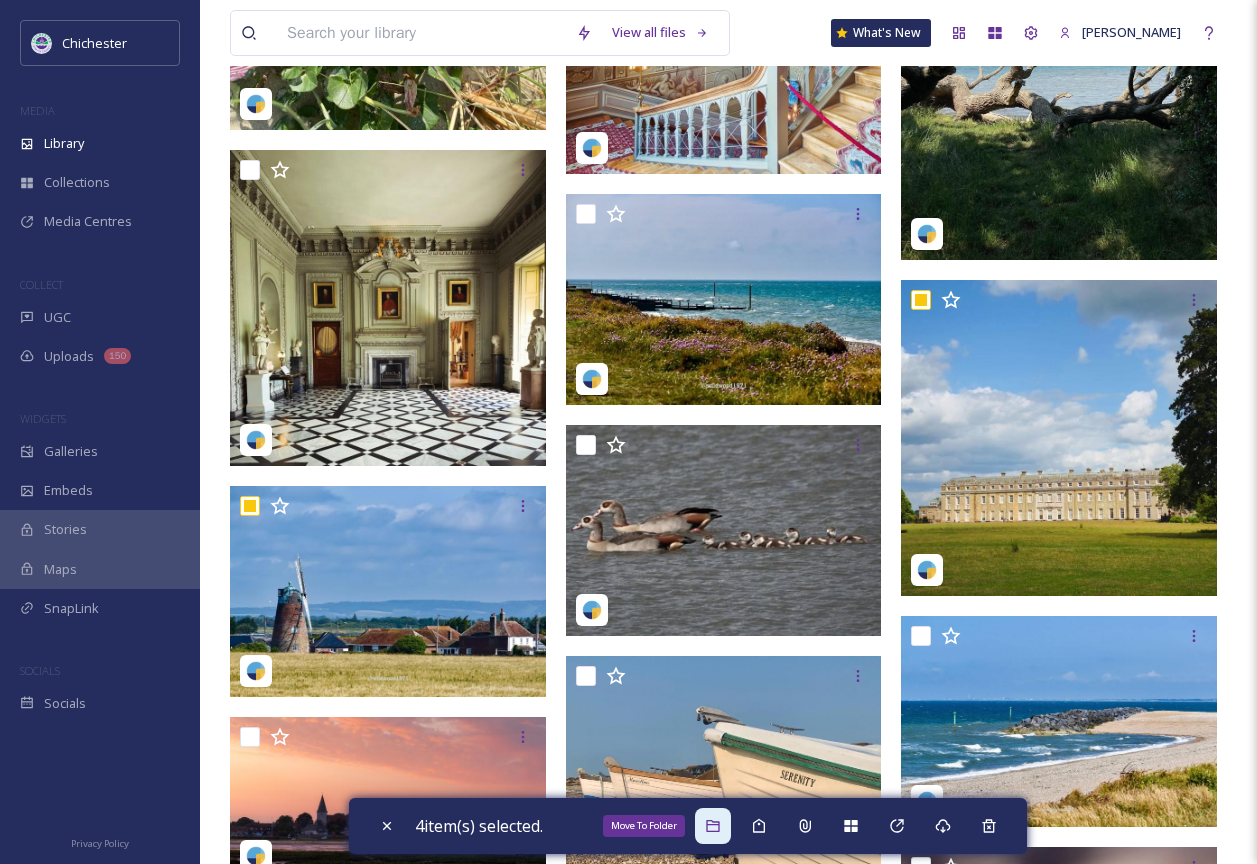 click 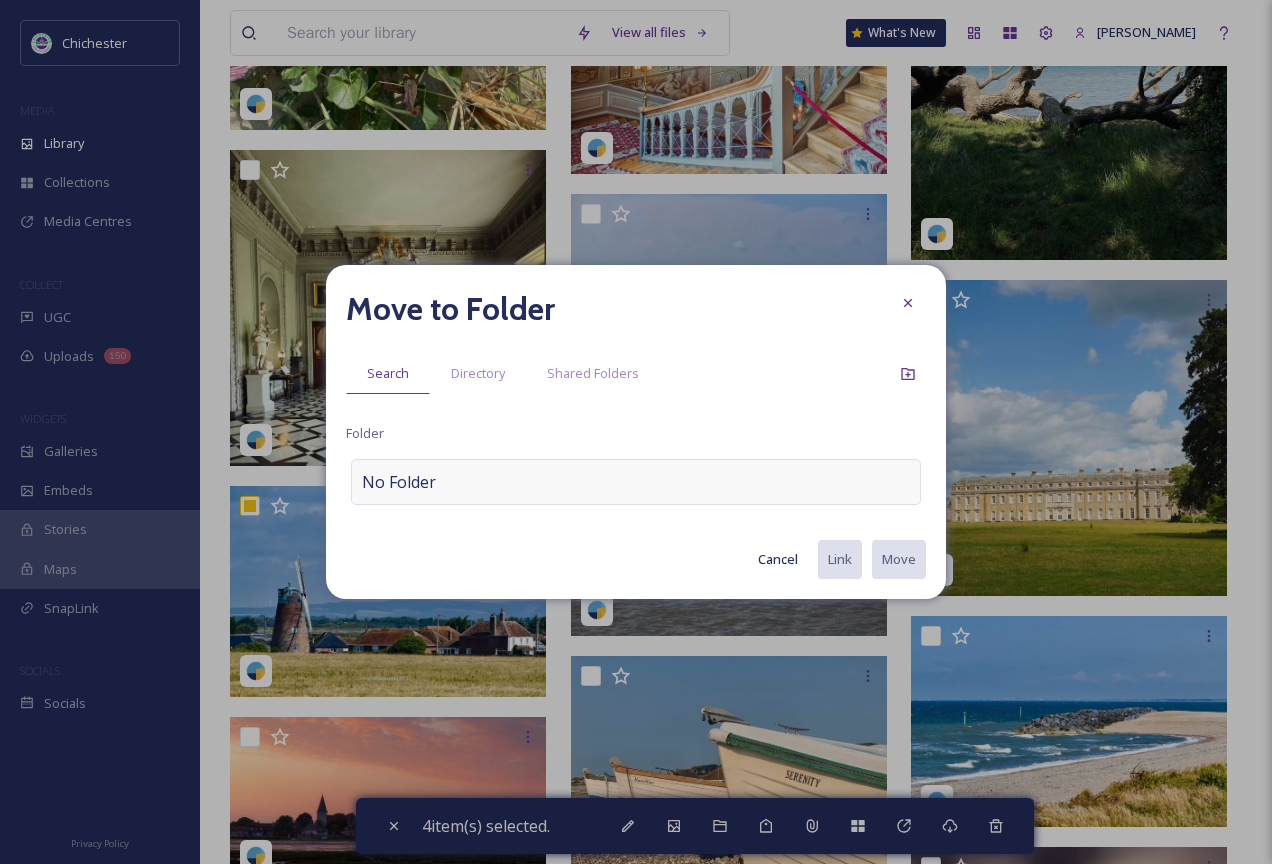 click on "Move to Folder Search Directory Shared Folders Folder No Folder Cancel Link Move" at bounding box center (636, 432) 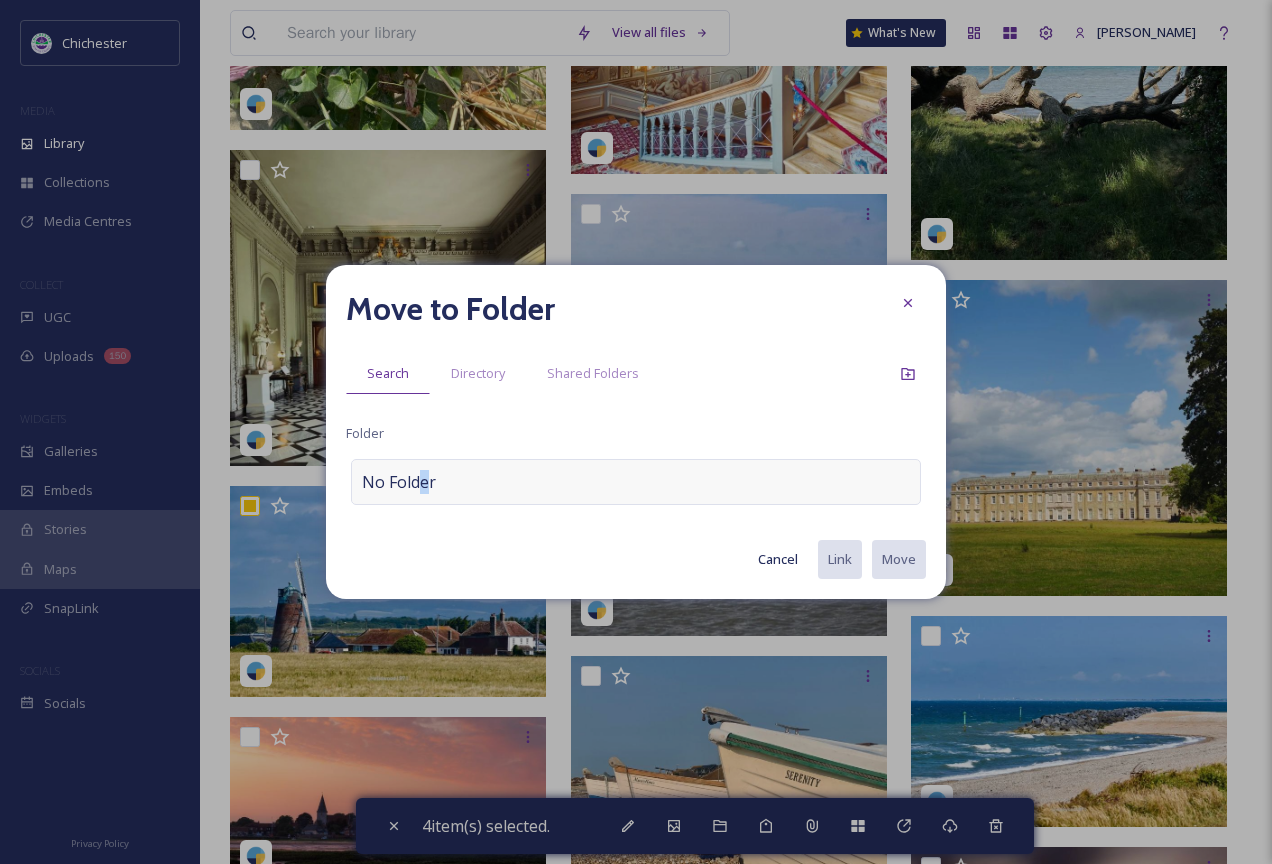 drag, startPoint x: 421, startPoint y: 504, endPoint x: 429, endPoint y: 476, distance: 29.12044 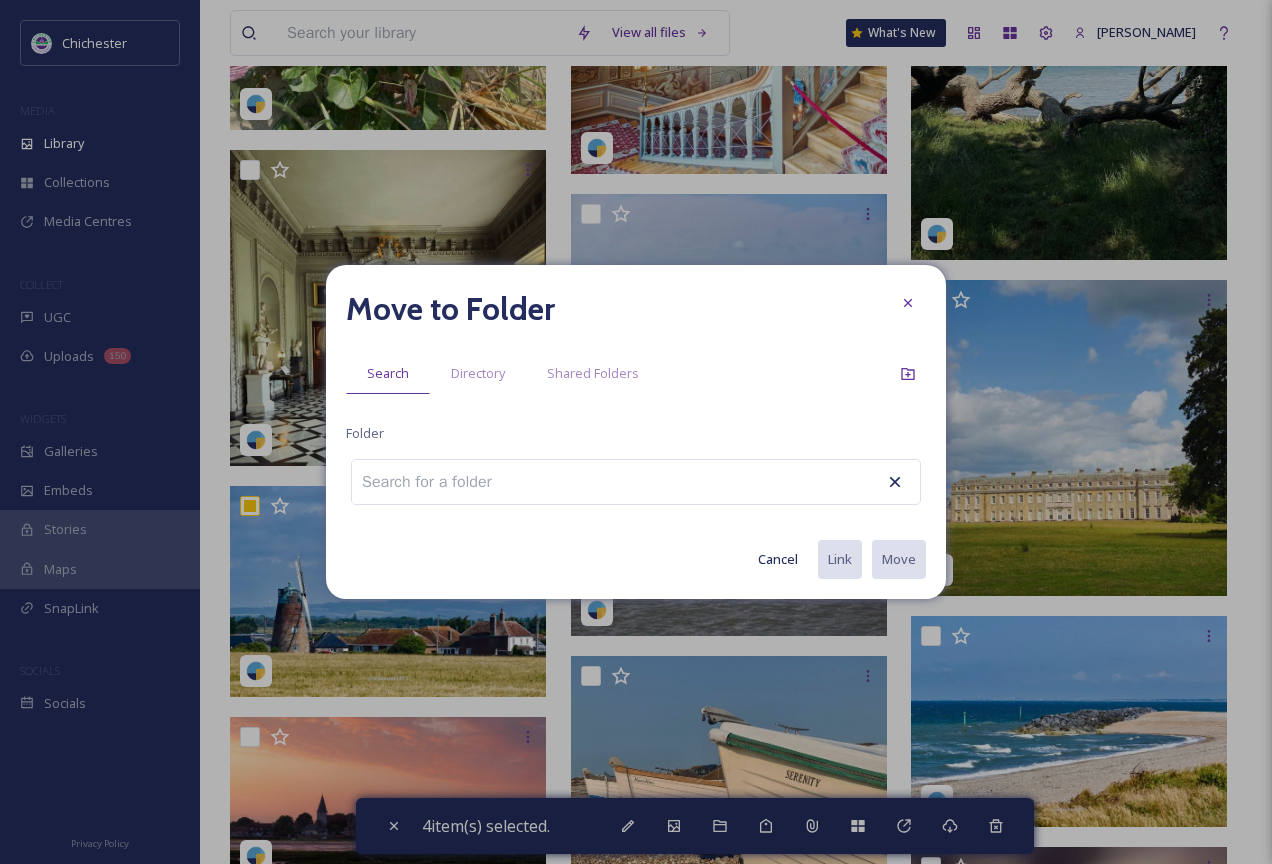 click at bounding box center (438, 482) 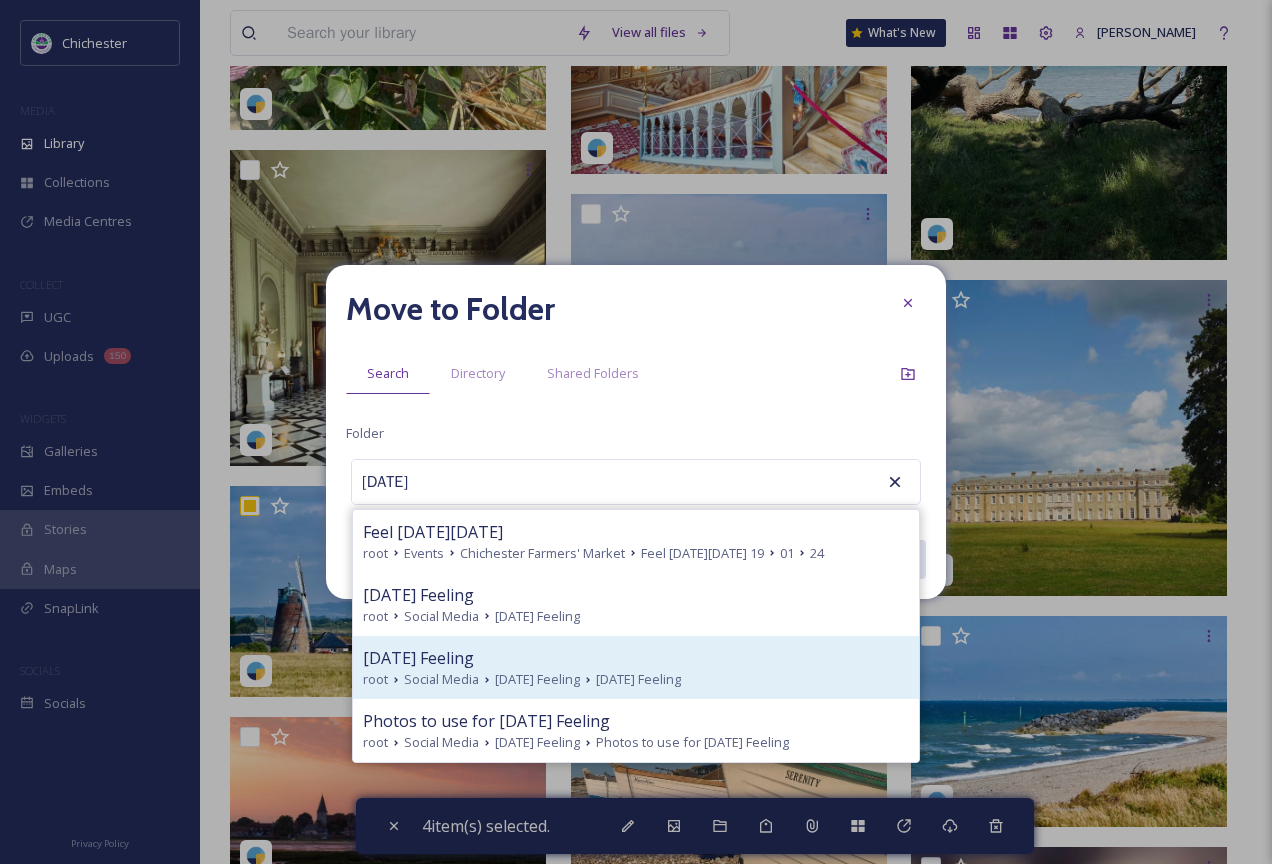 click on "[DATE] Feeling" at bounding box center (636, 658) 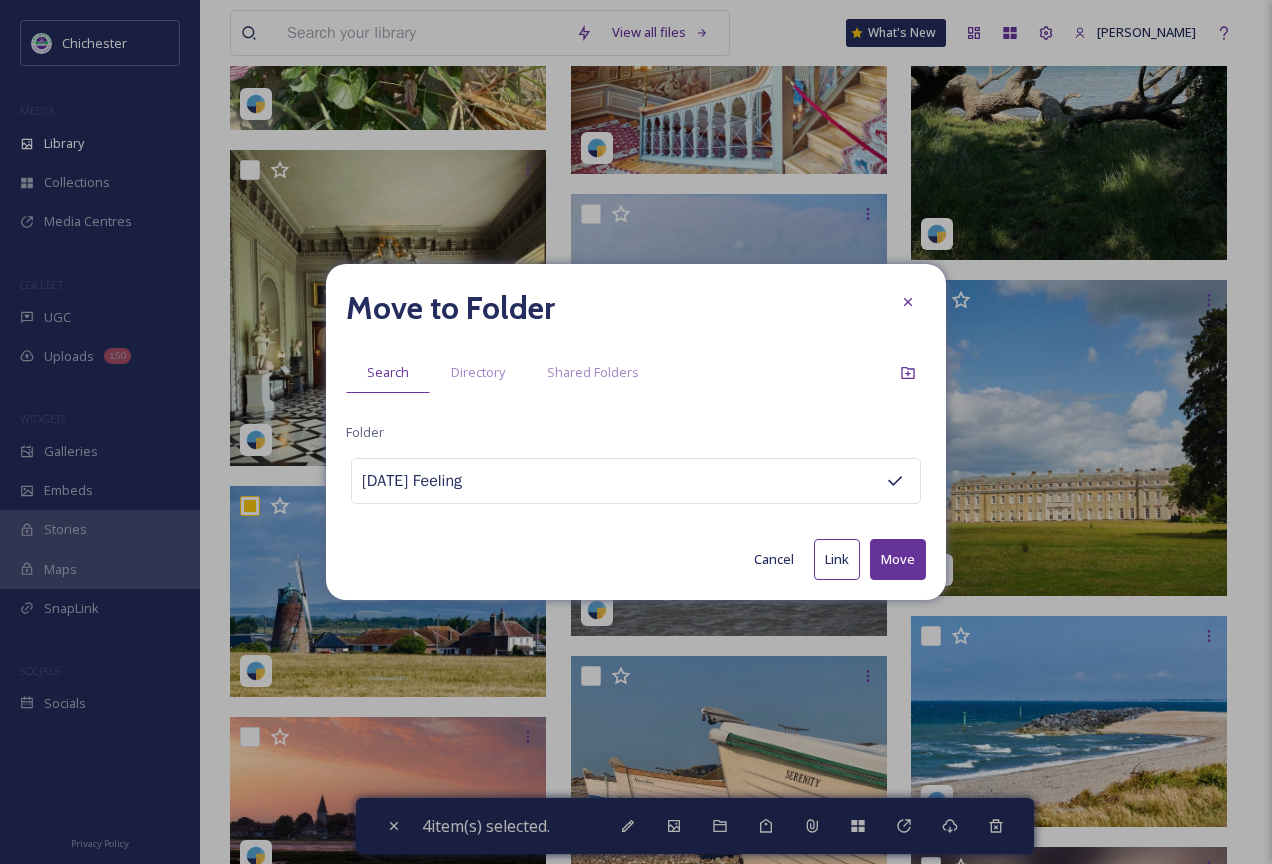 drag, startPoint x: 933, startPoint y: 563, endPoint x: 918, endPoint y: 573, distance: 18.027756 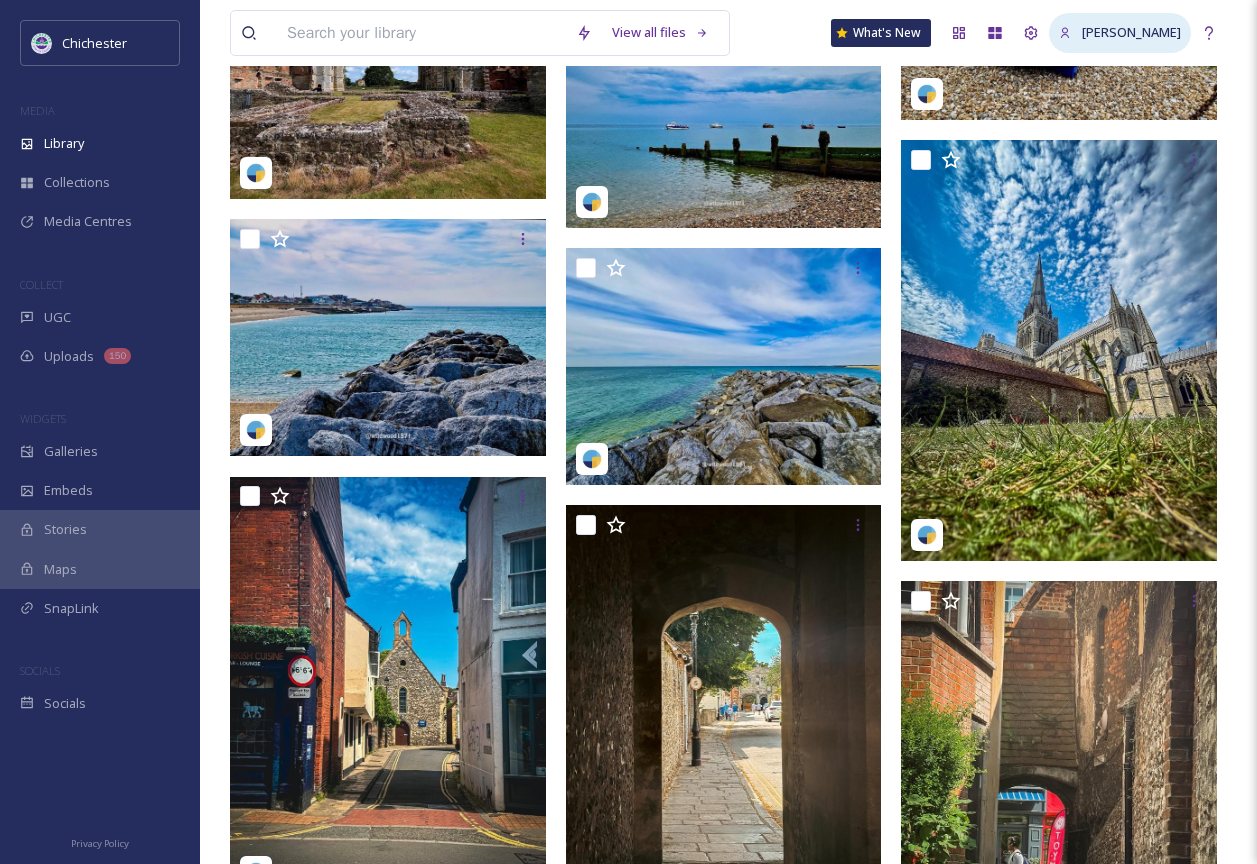 scroll, scrollTop: 6282, scrollLeft: 0, axis: vertical 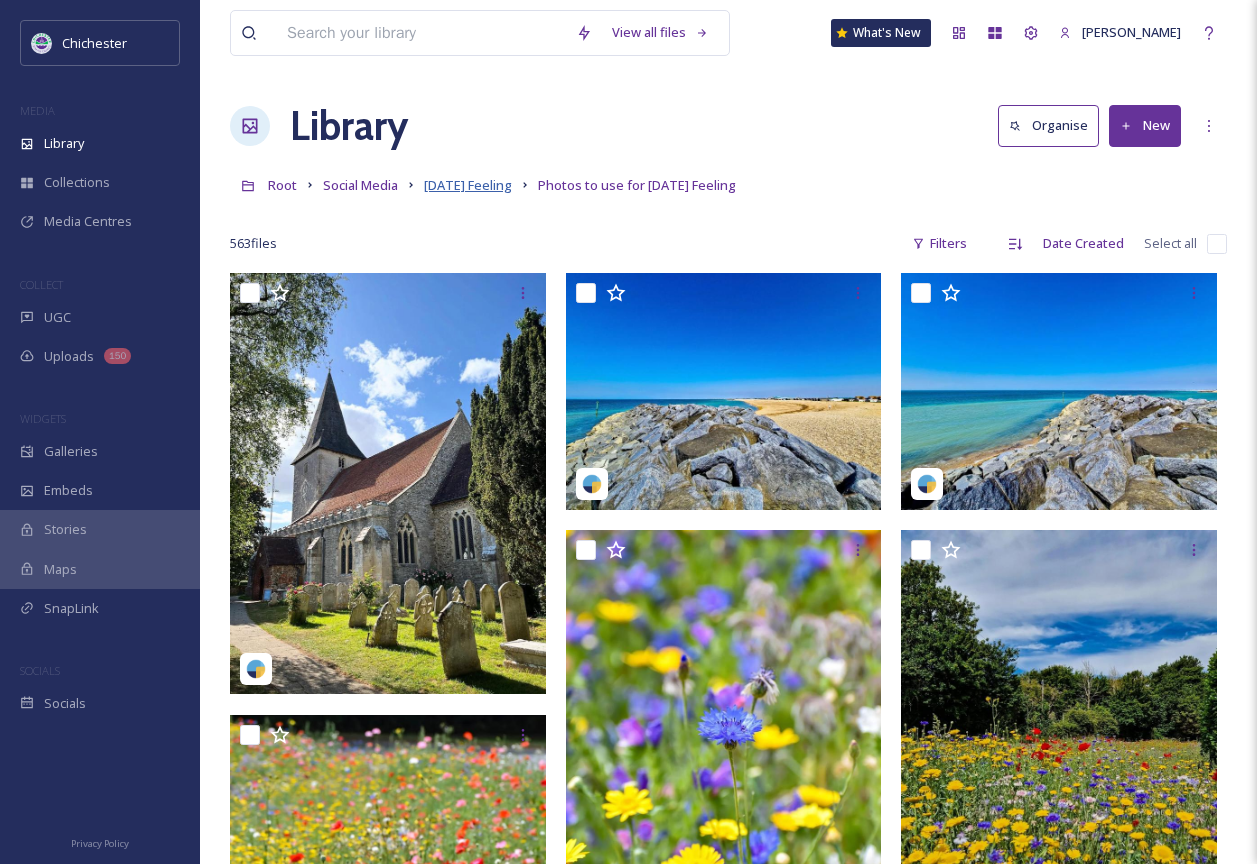 click on "[DATE] Feeling" at bounding box center [468, 185] 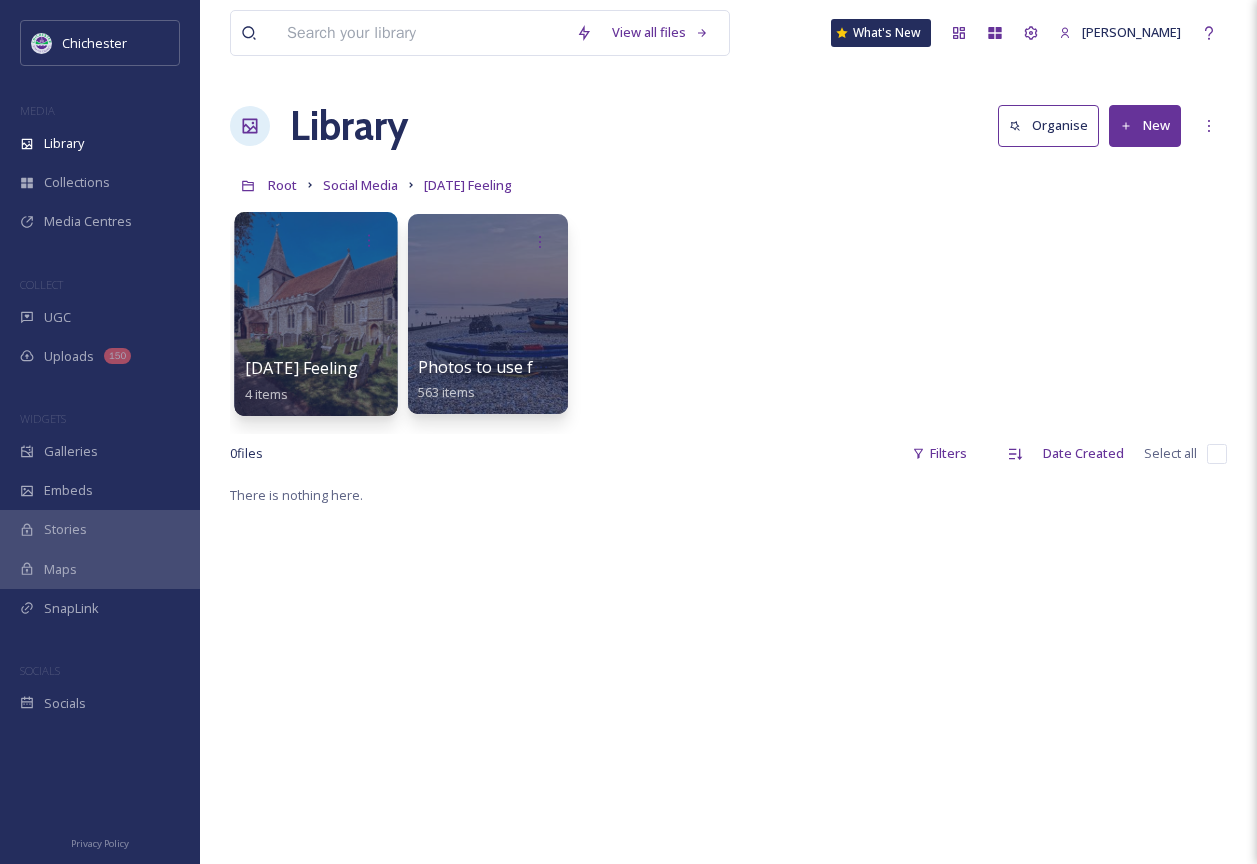 click at bounding box center [315, 314] 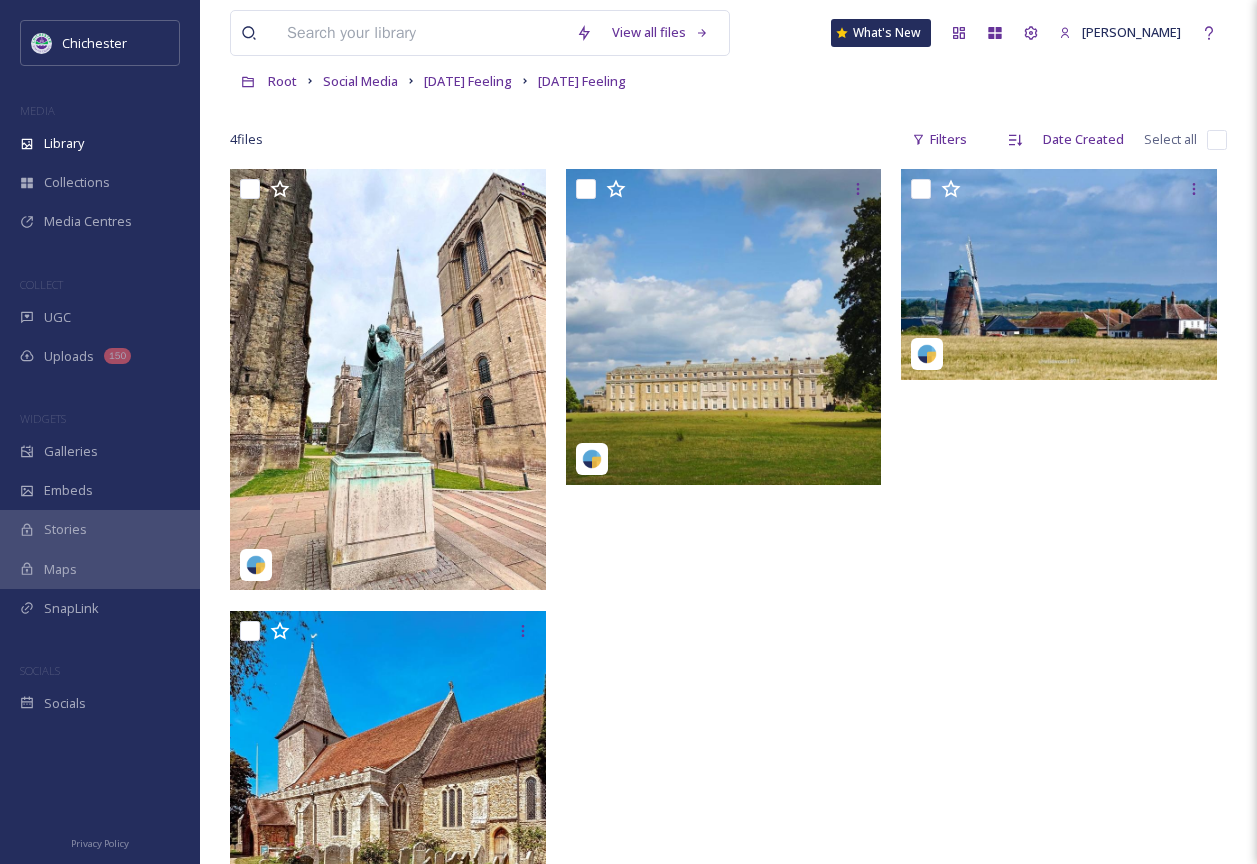 scroll, scrollTop: 0, scrollLeft: 0, axis: both 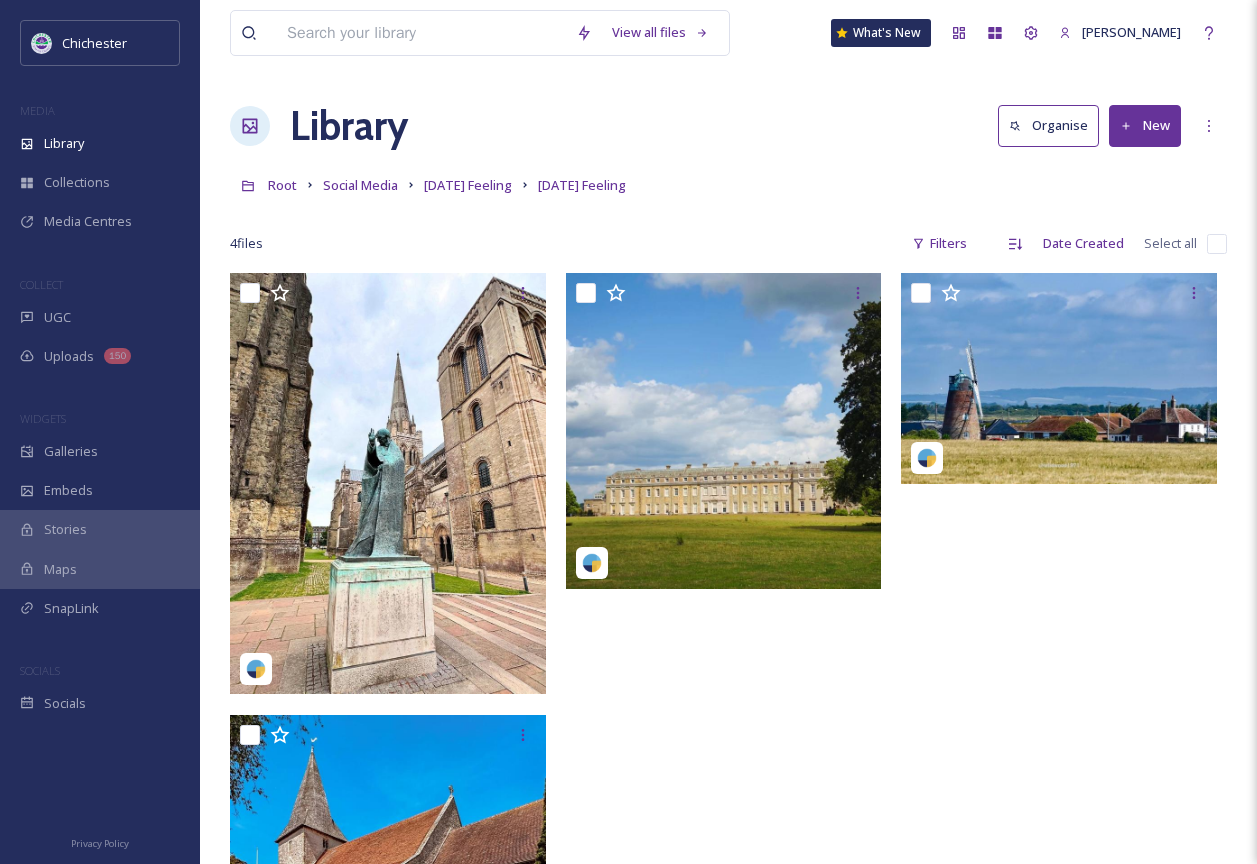 click at bounding box center [1217, 244] 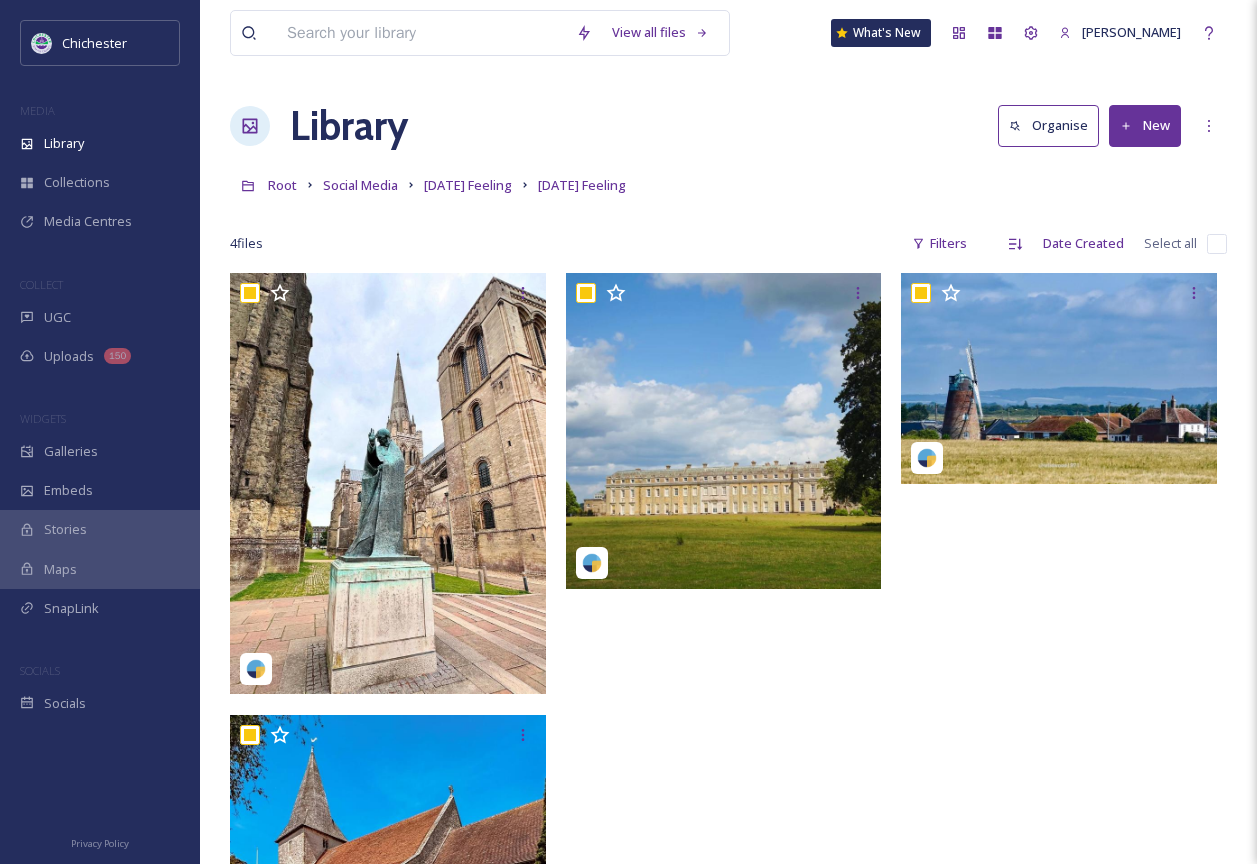 checkbox on "true" 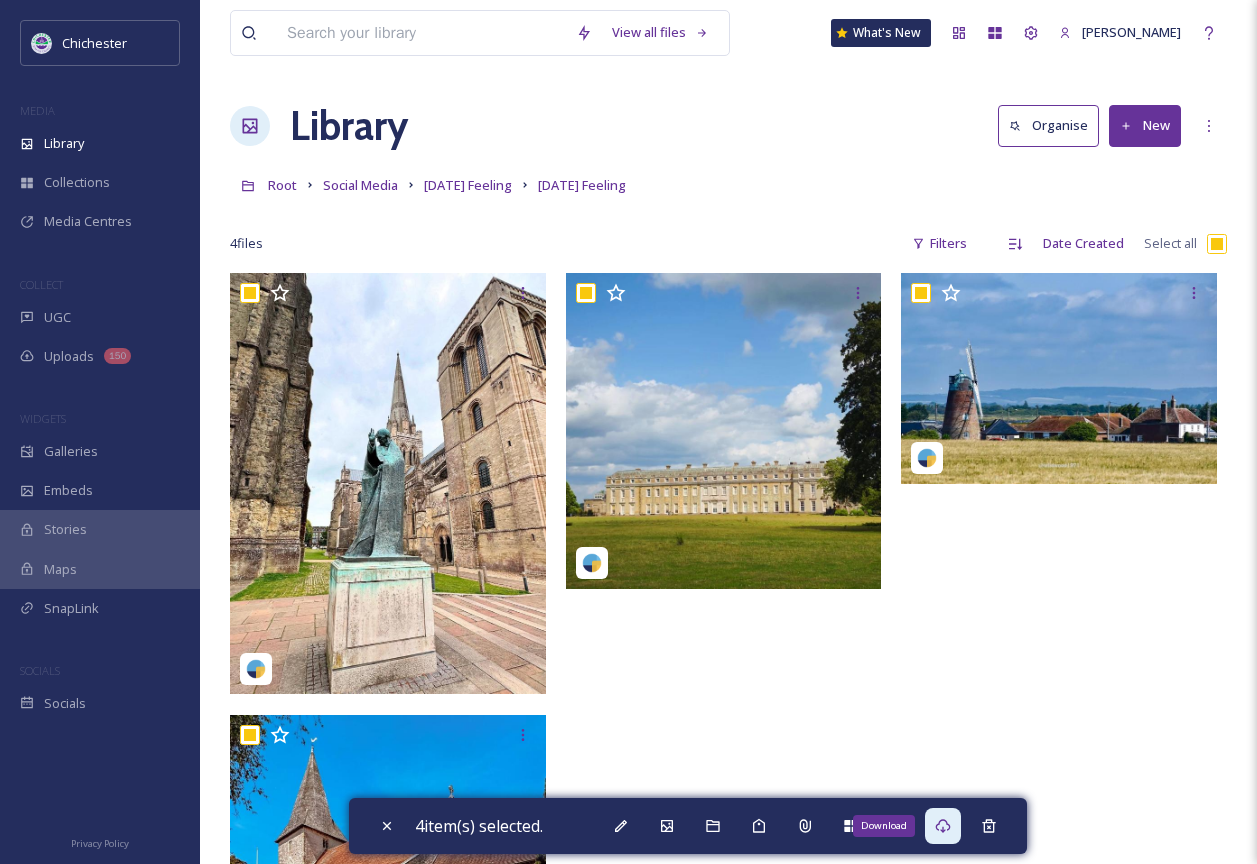 click 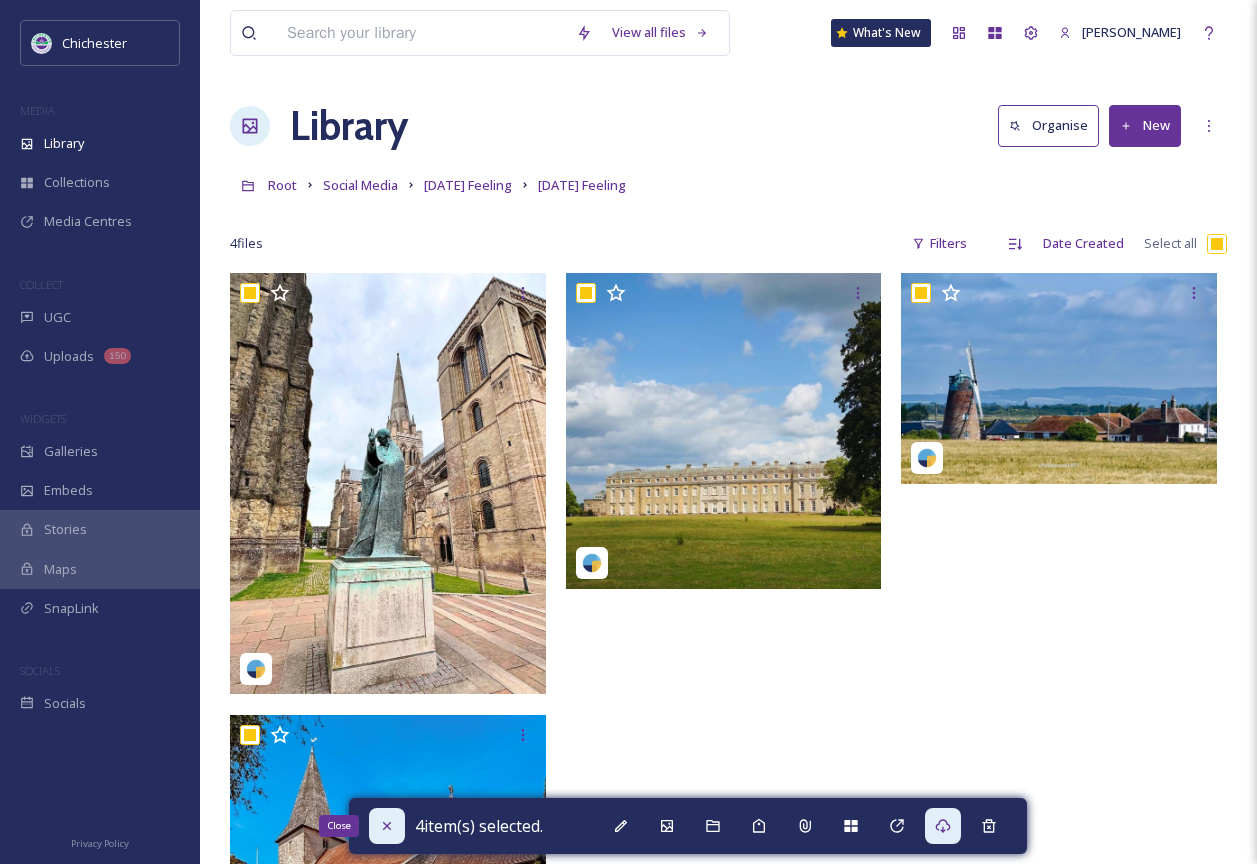 click on "Close" at bounding box center (387, 826) 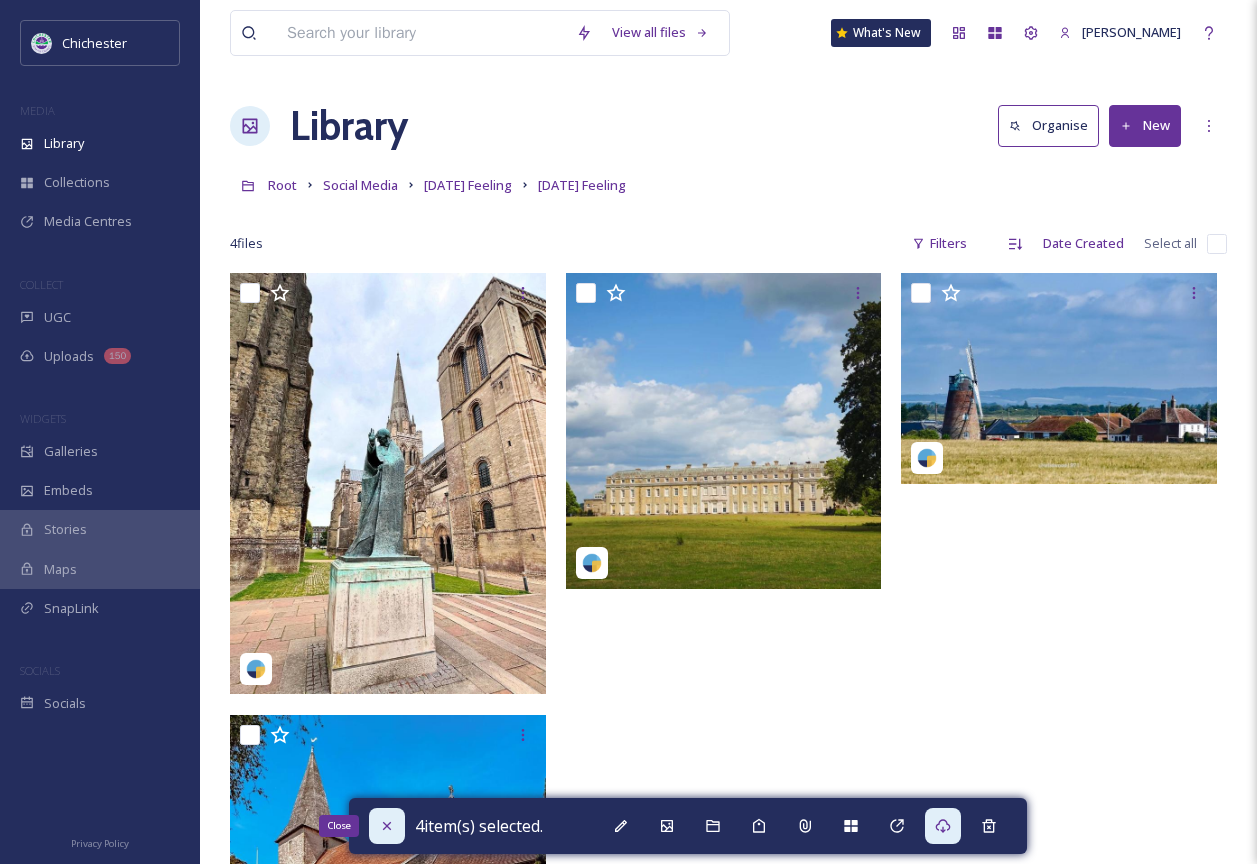 checkbox on "false" 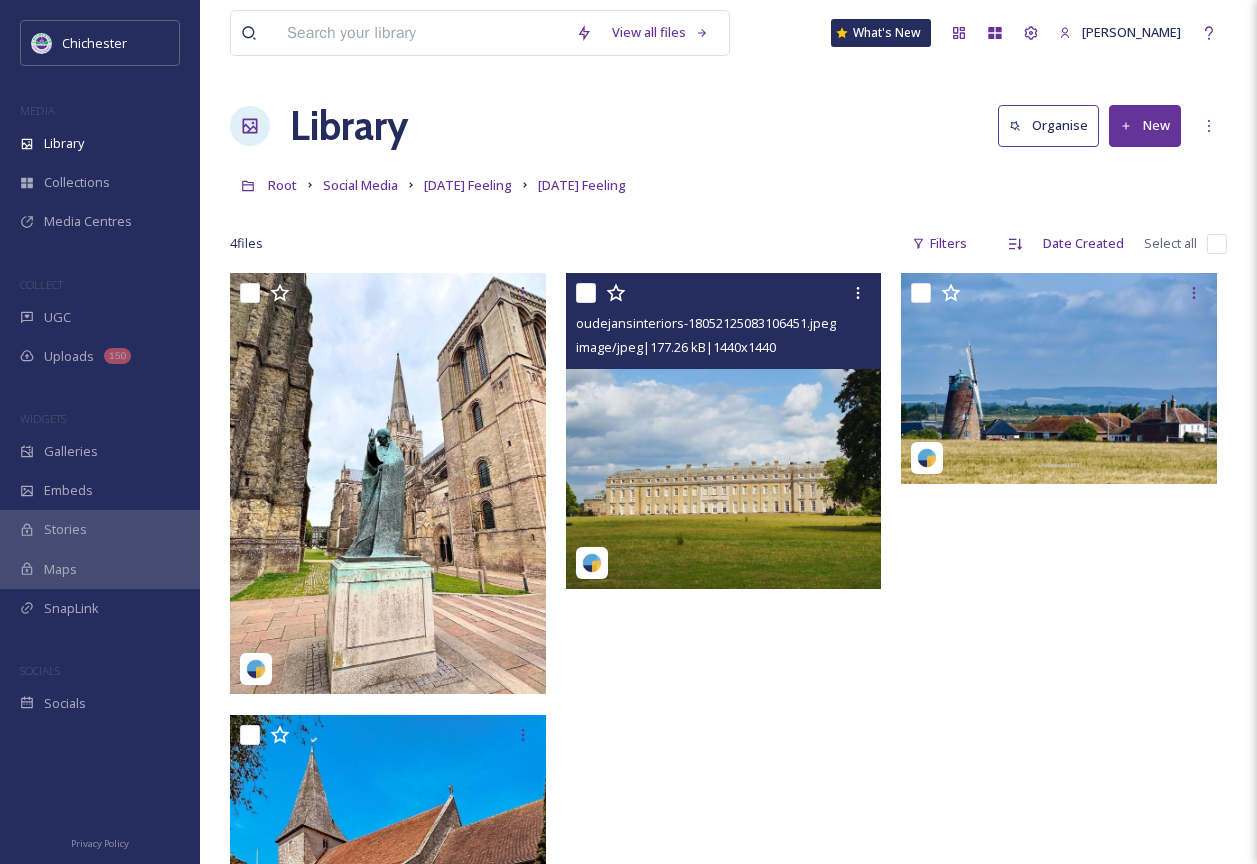 click at bounding box center [724, 431] 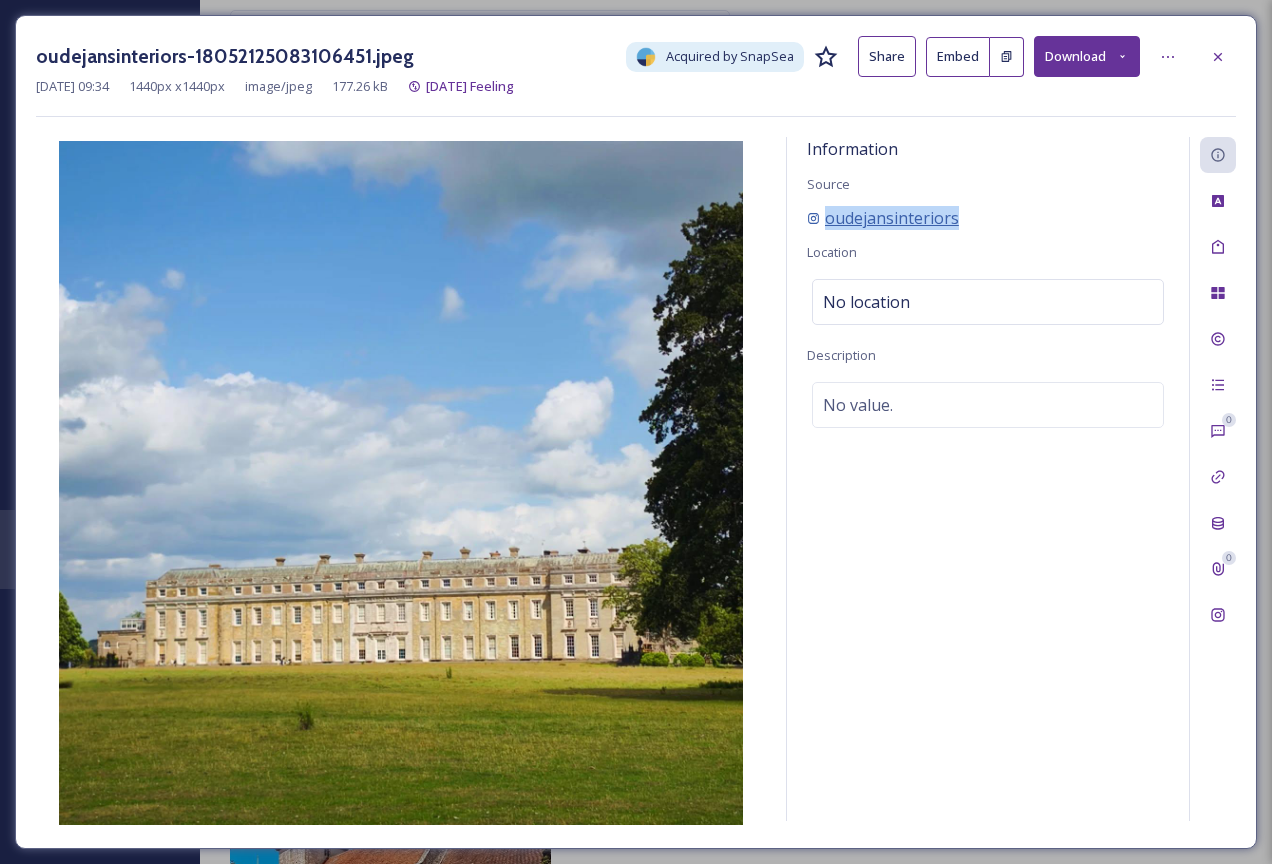 copy on "oudejansinteriors" 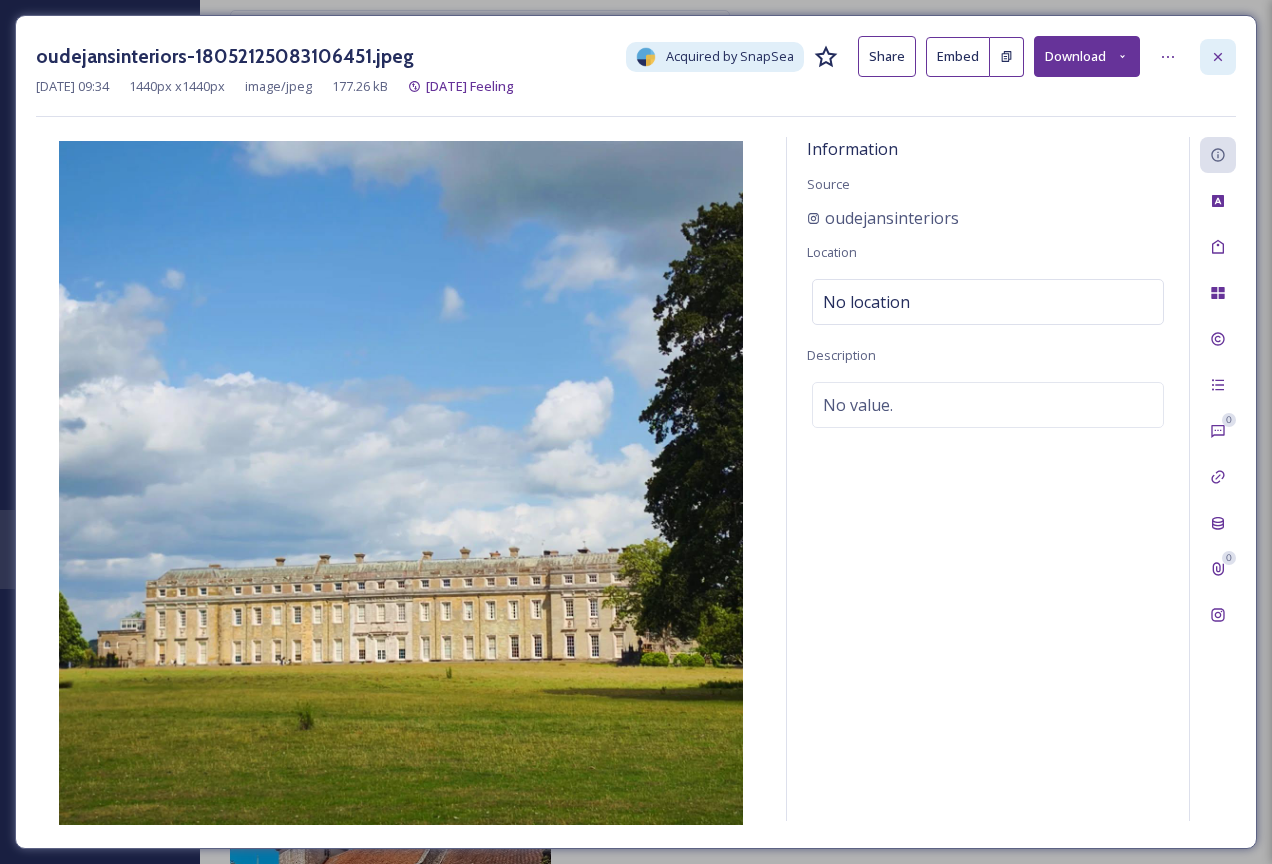 click 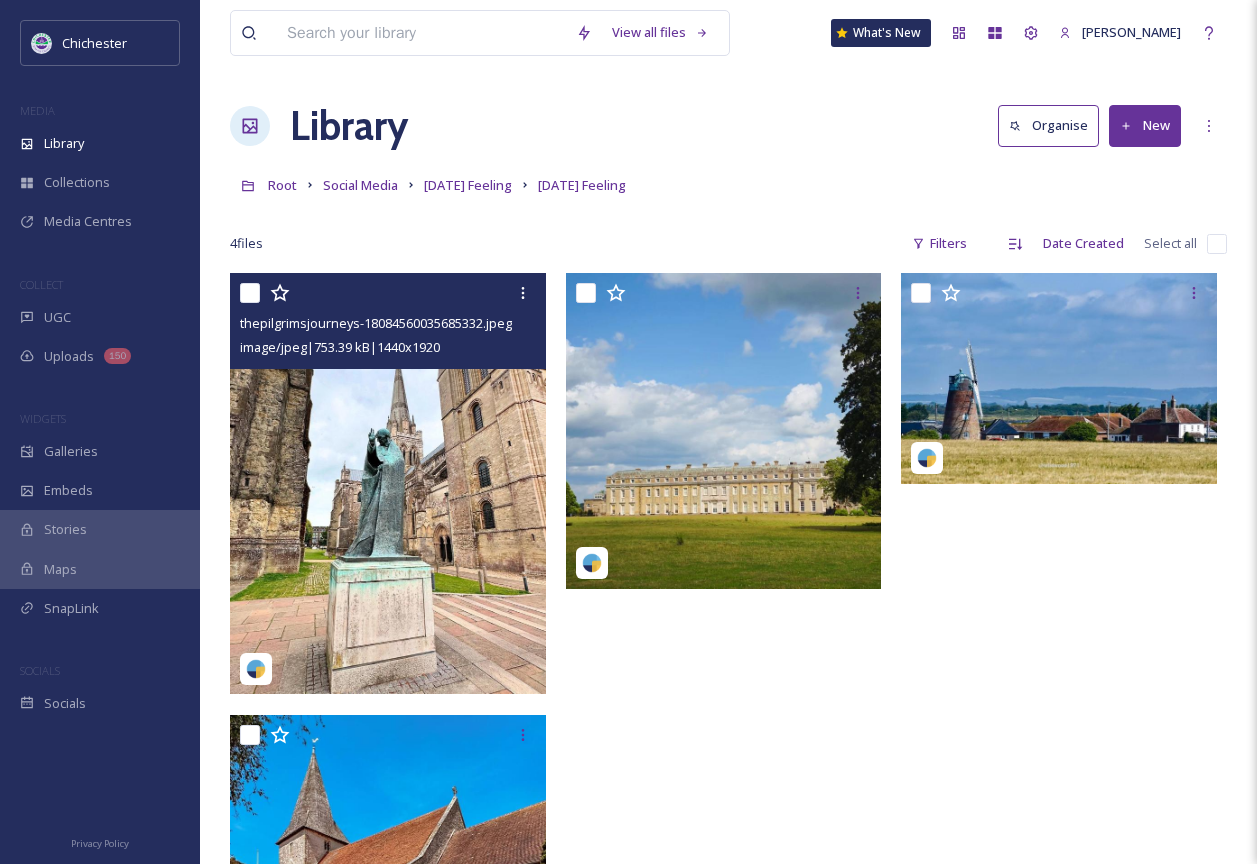 click at bounding box center (388, 483) 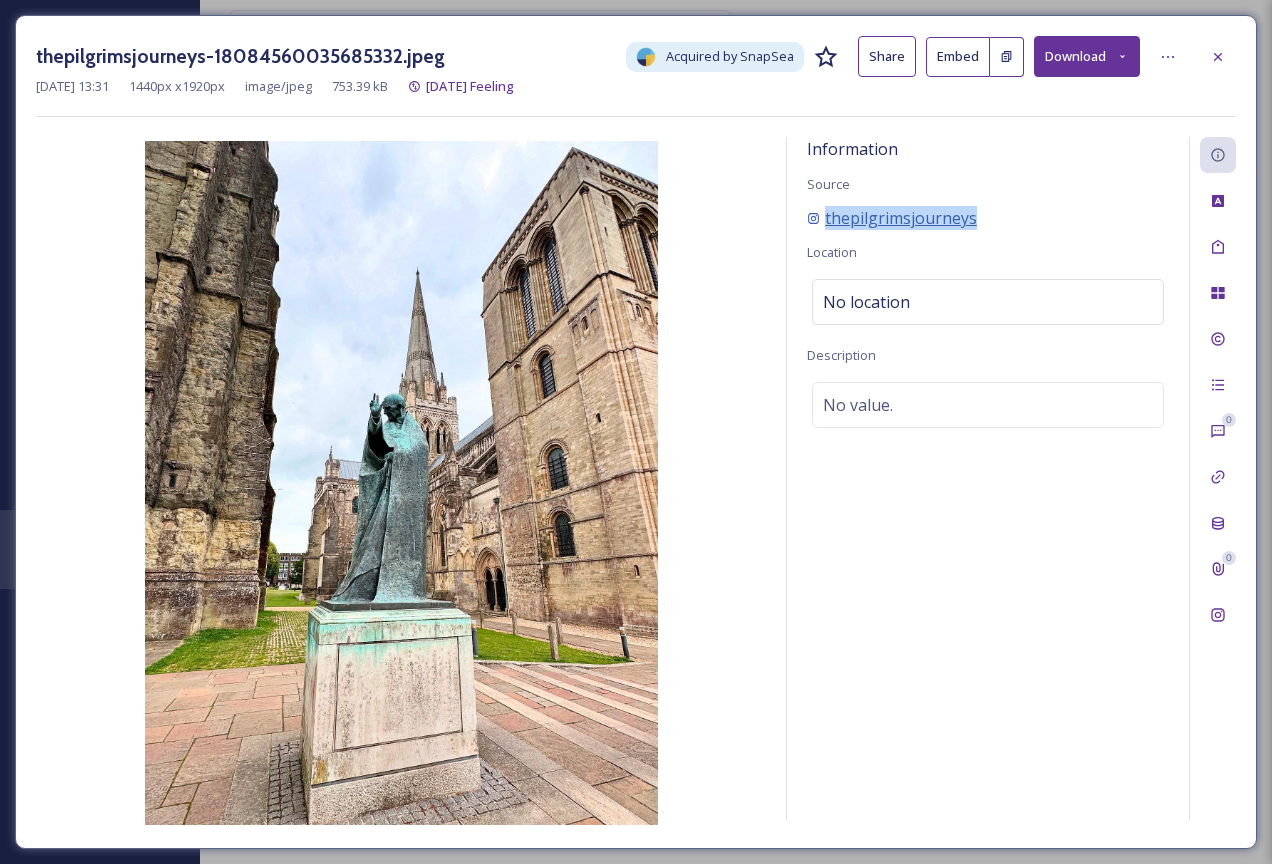 drag, startPoint x: 988, startPoint y: 221, endPoint x: 821, endPoint y: 222, distance: 167.00299 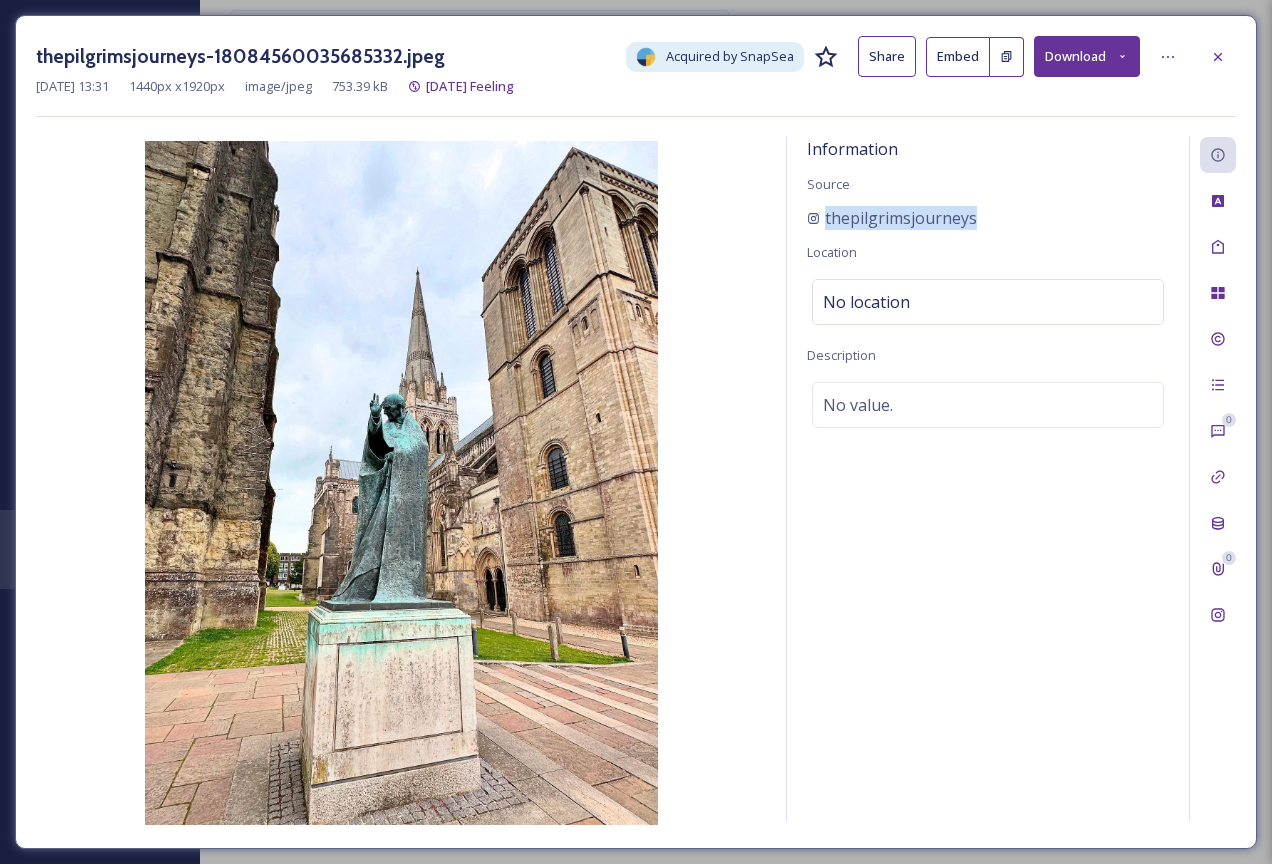 copy on "thepilgrimsjourneys" 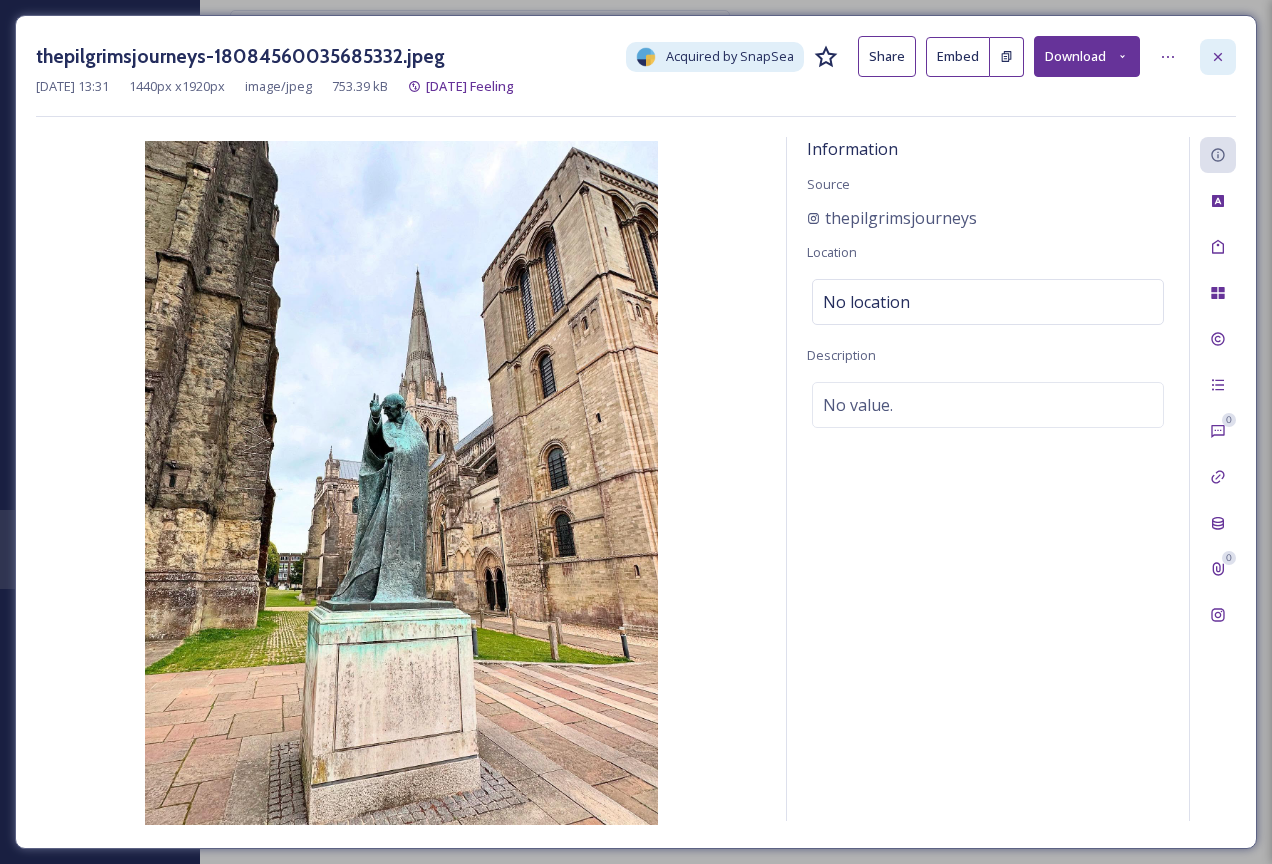 click at bounding box center (1218, 57) 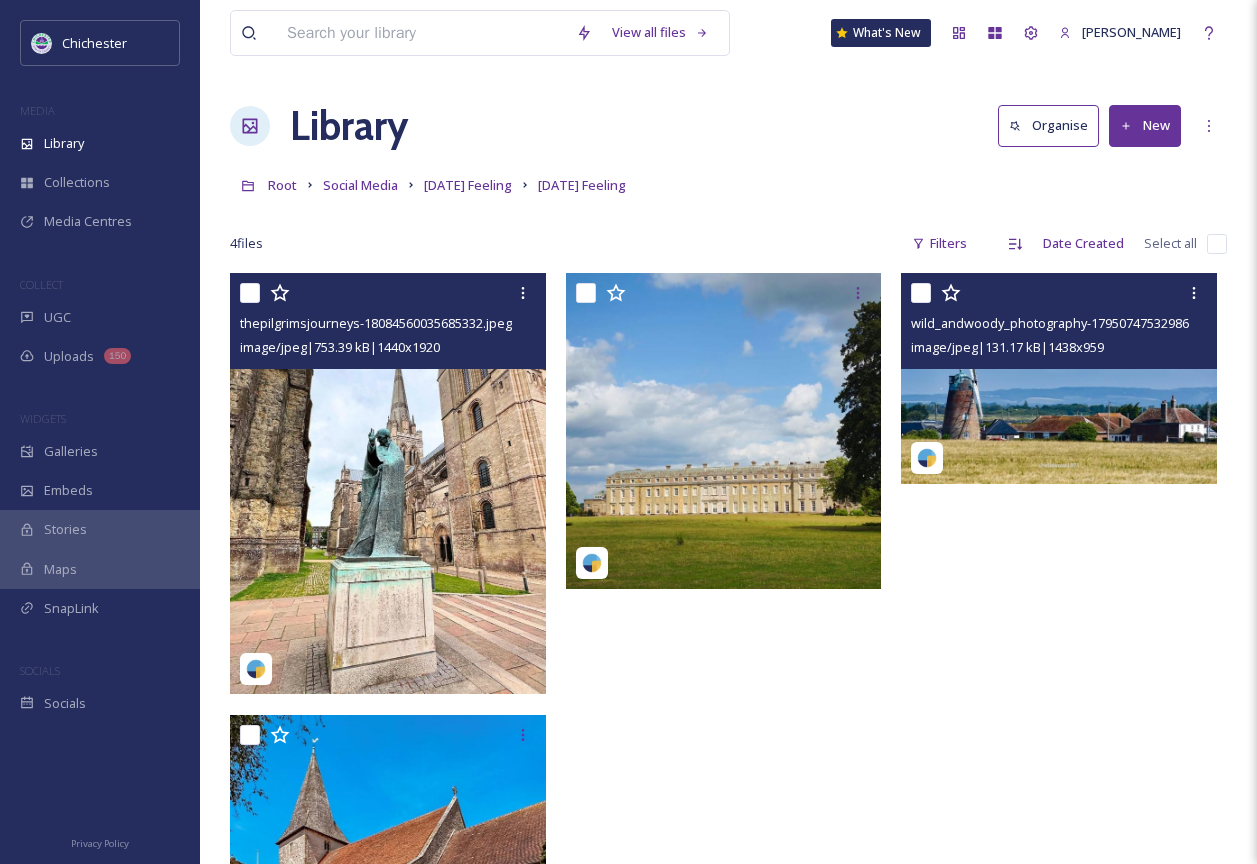 click at bounding box center (1059, 378) 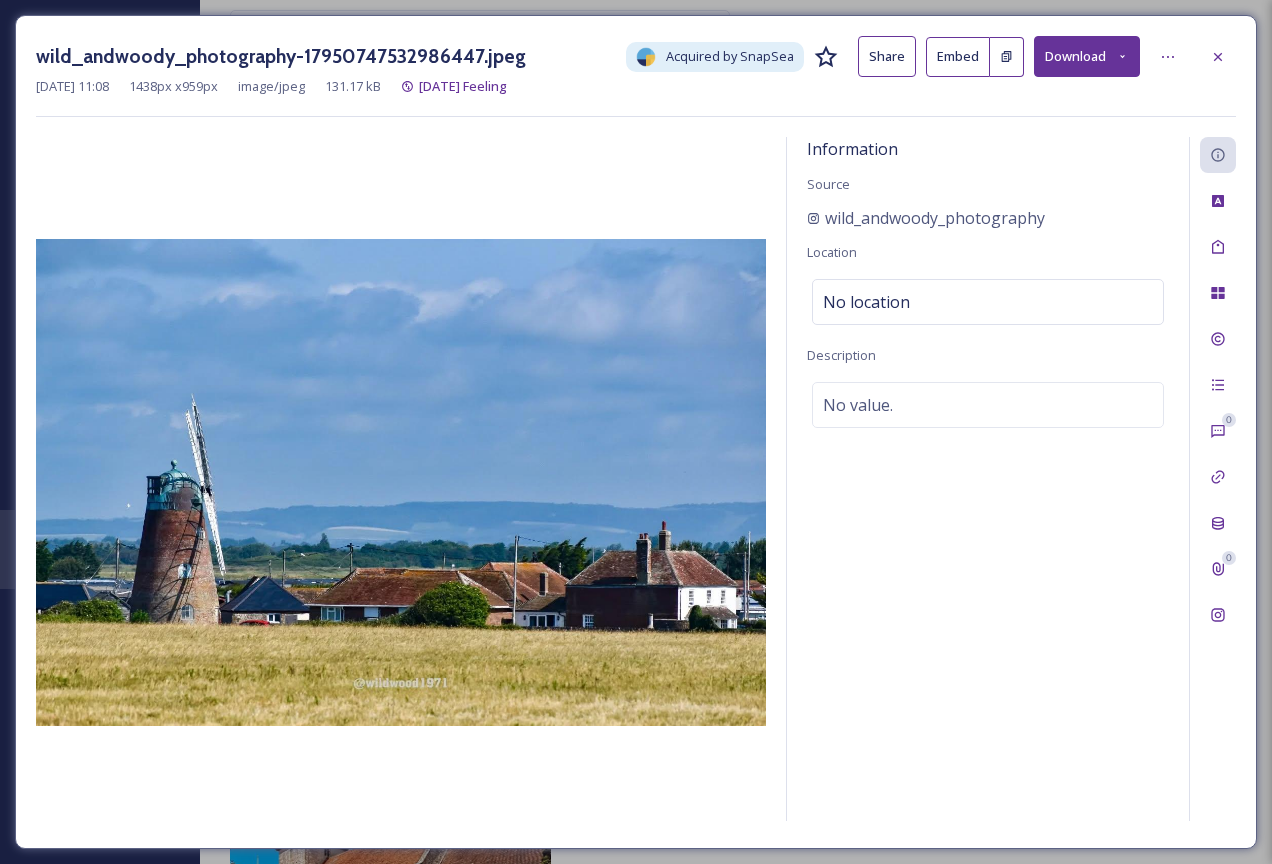 click on "wild_andwoody_photography-17950747532986447.jpeg Acquired by SnapSea Share Embed Download" at bounding box center (636, 56) 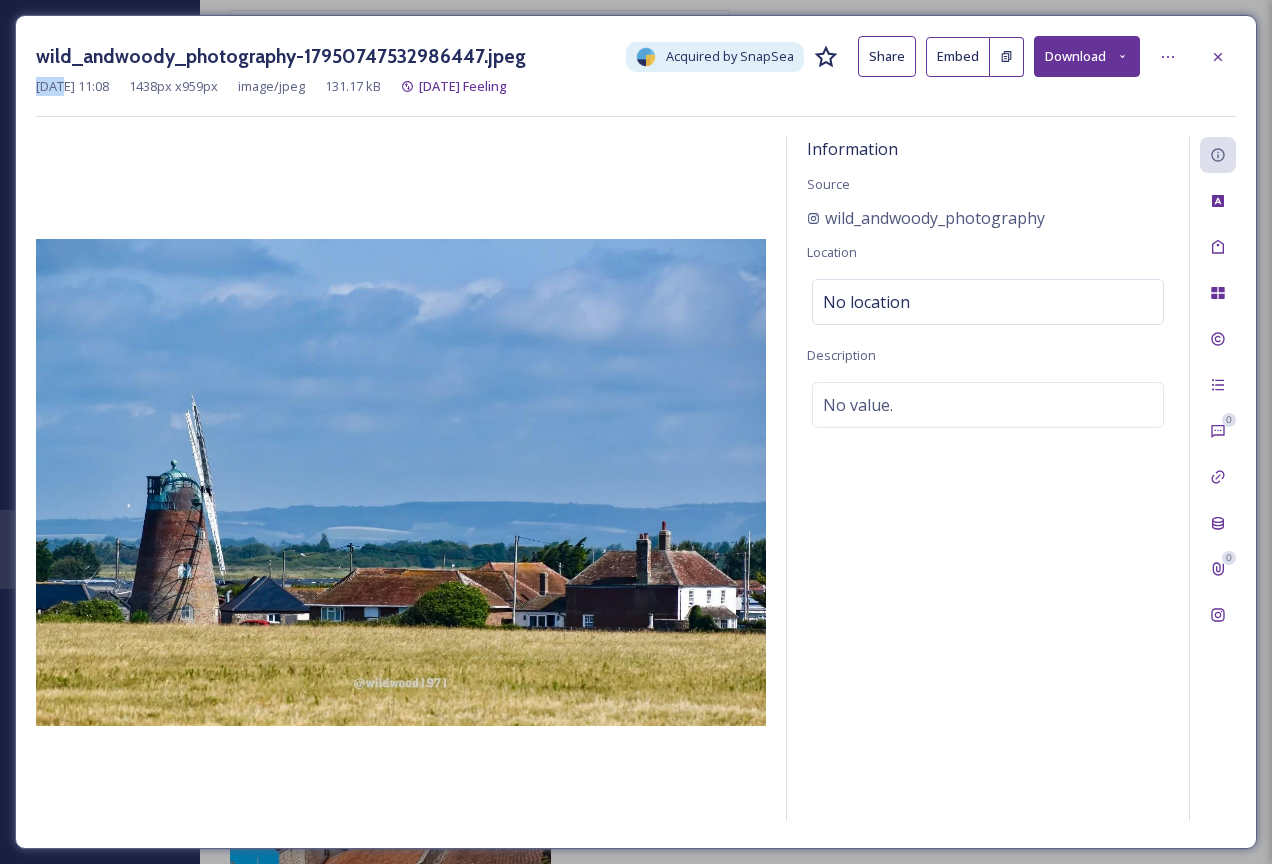 click on "wild_andwoody_photography-17950747532986447.jpeg Acquired by SnapSea Share Embed Download" at bounding box center [636, 56] 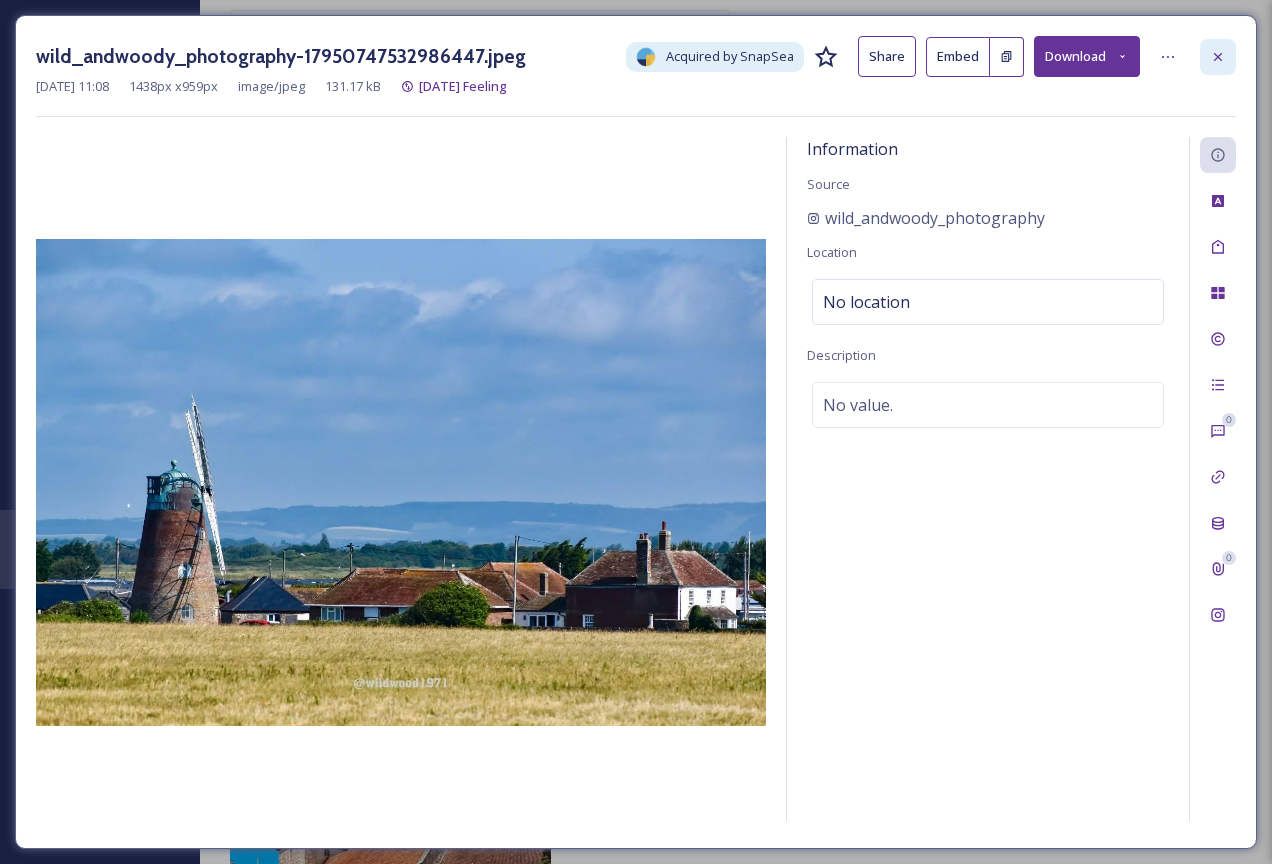click at bounding box center [1218, 57] 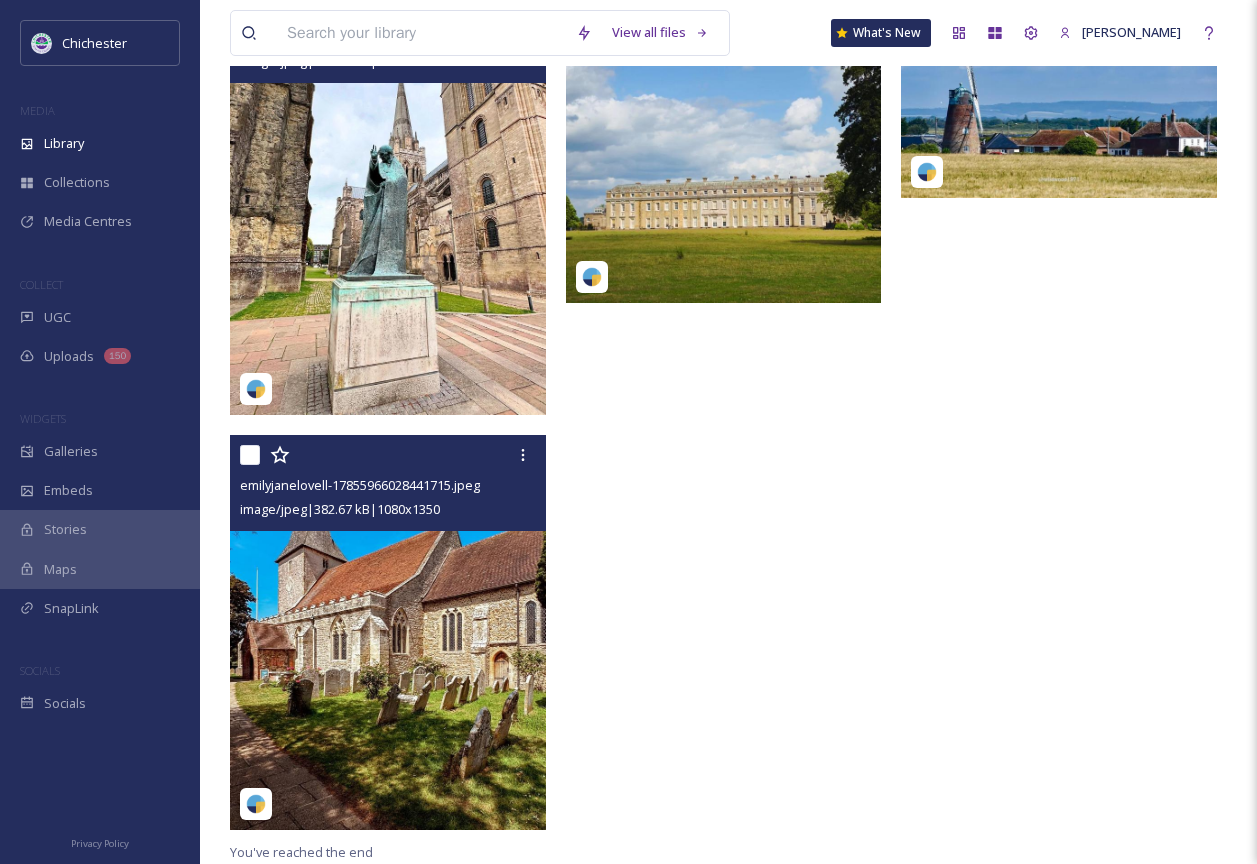 click at bounding box center [388, 632] 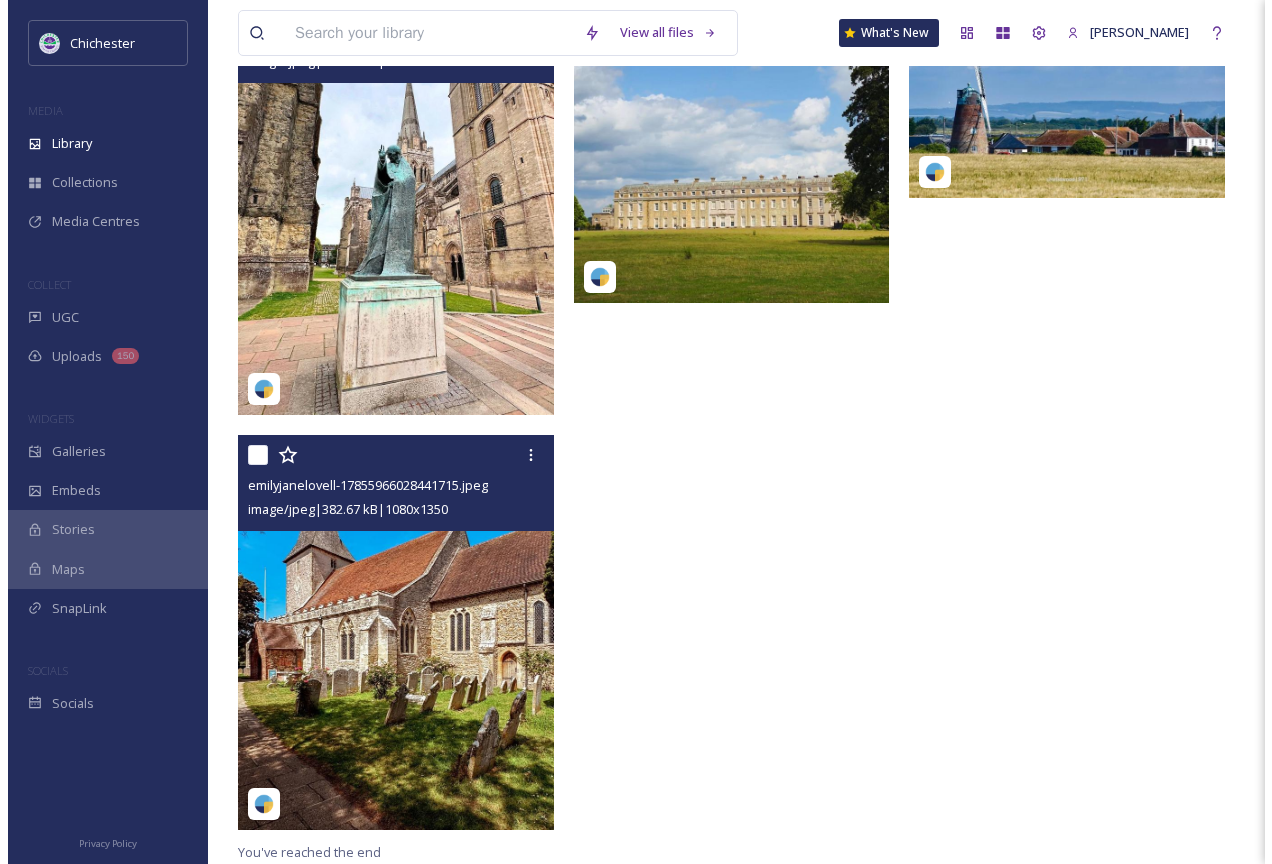 scroll, scrollTop: 273, scrollLeft: 0, axis: vertical 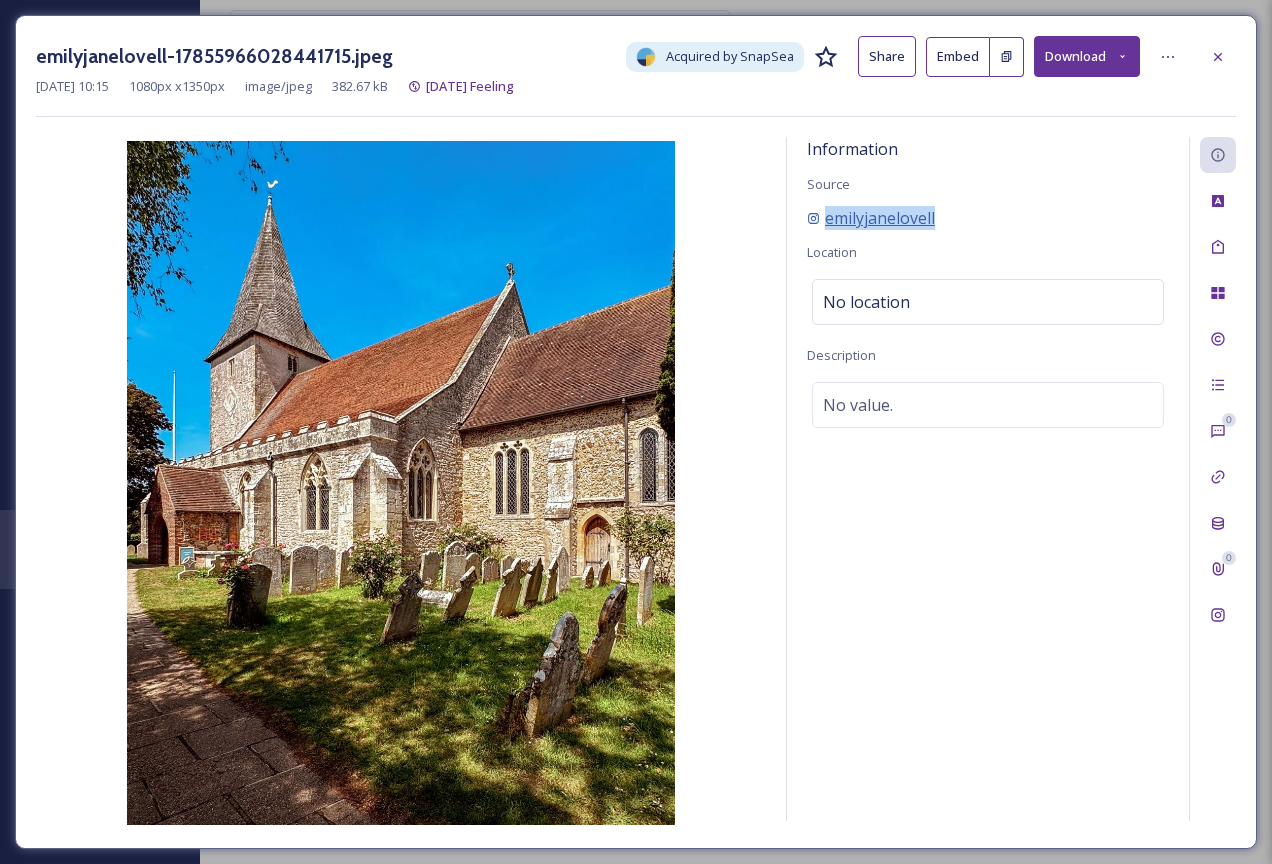 copy on "emilyjanelovell" 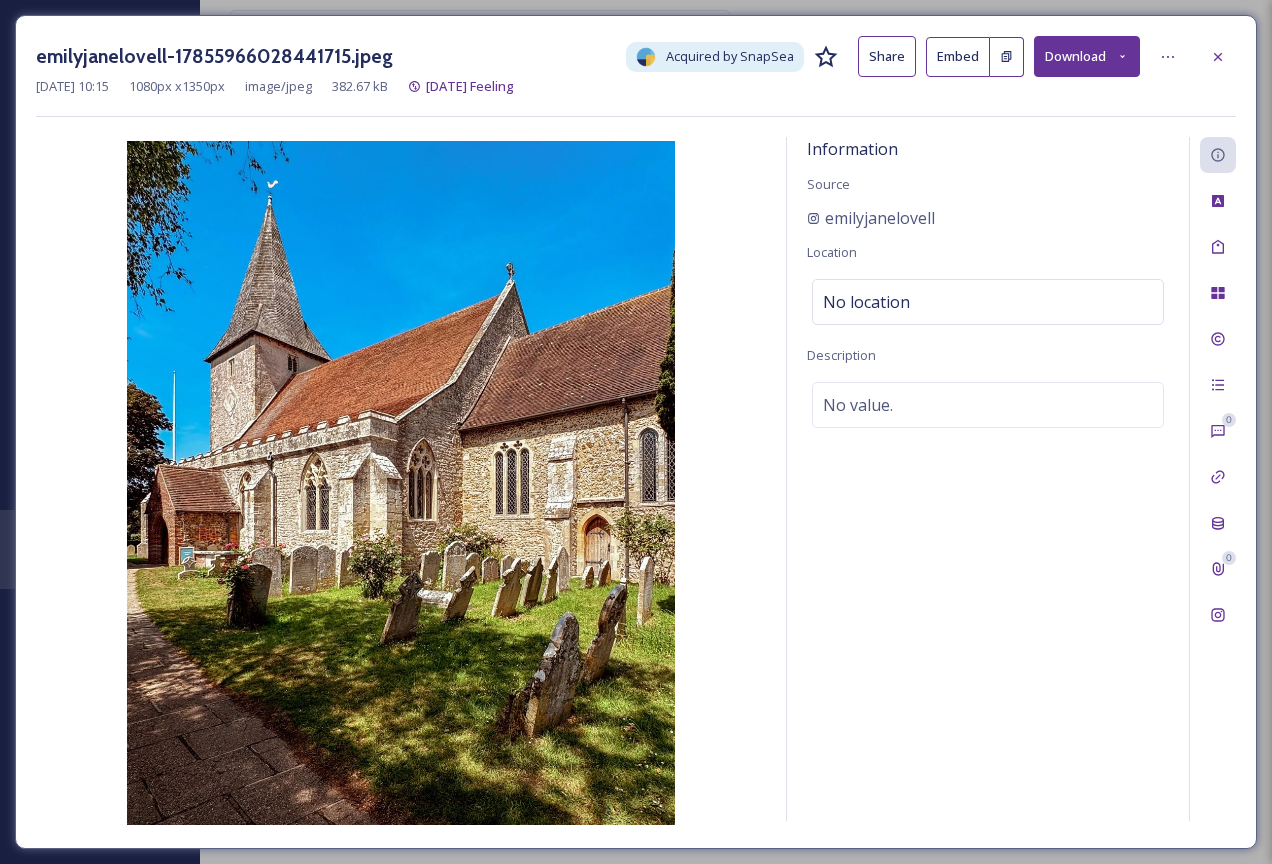 drag, startPoint x: 1212, startPoint y: 54, endPoint x: 1144, endPoint y: 89, distance: 76.47875 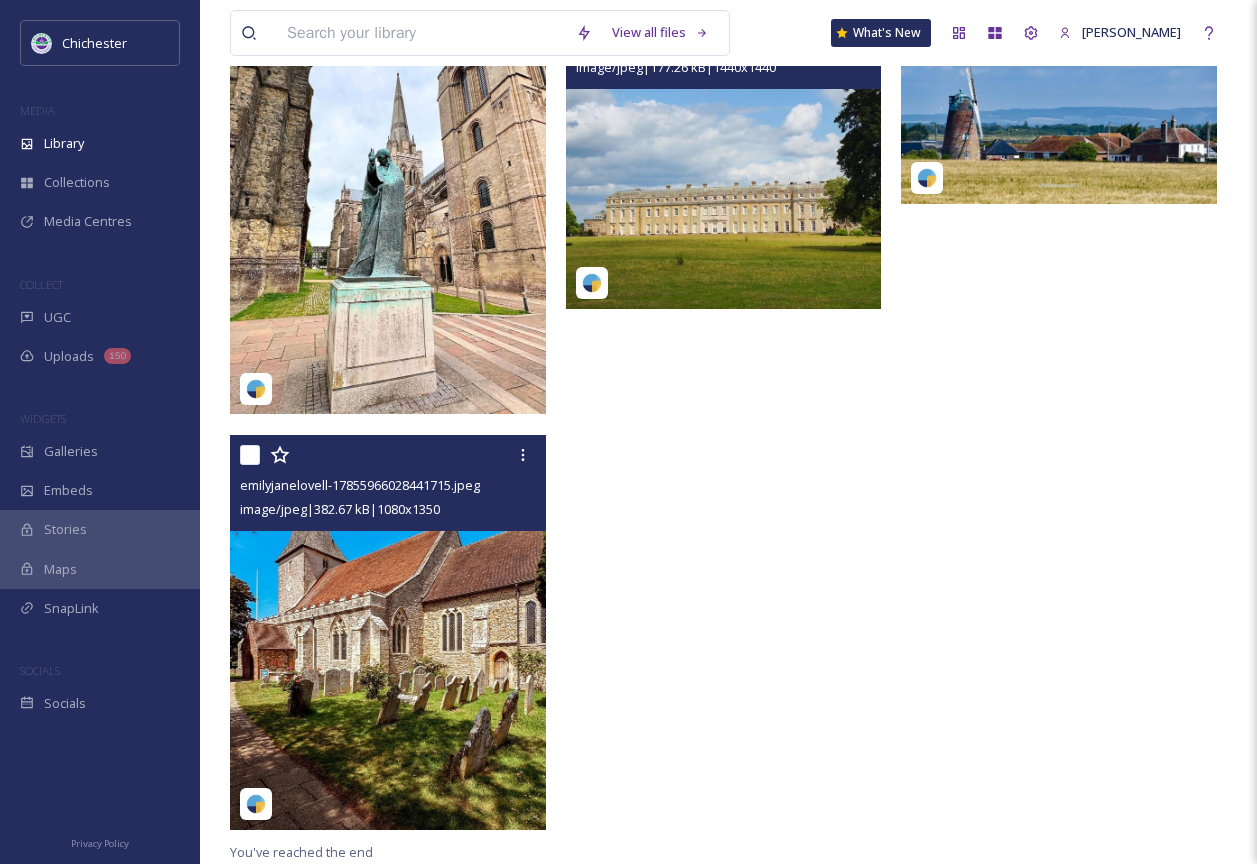 scroll, scrollTop: 280, scrollLeft: 0, axis: vertical 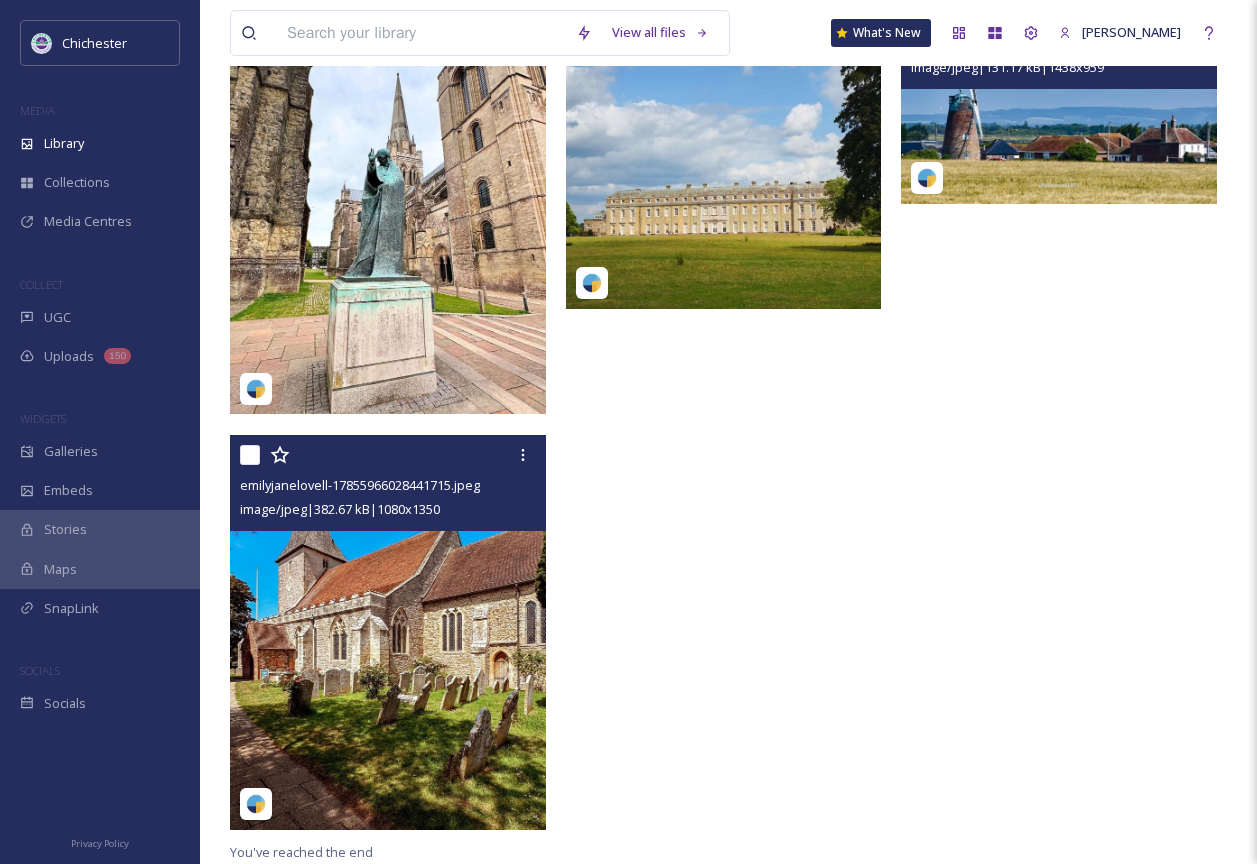 click at bounding box center (1059, 98) 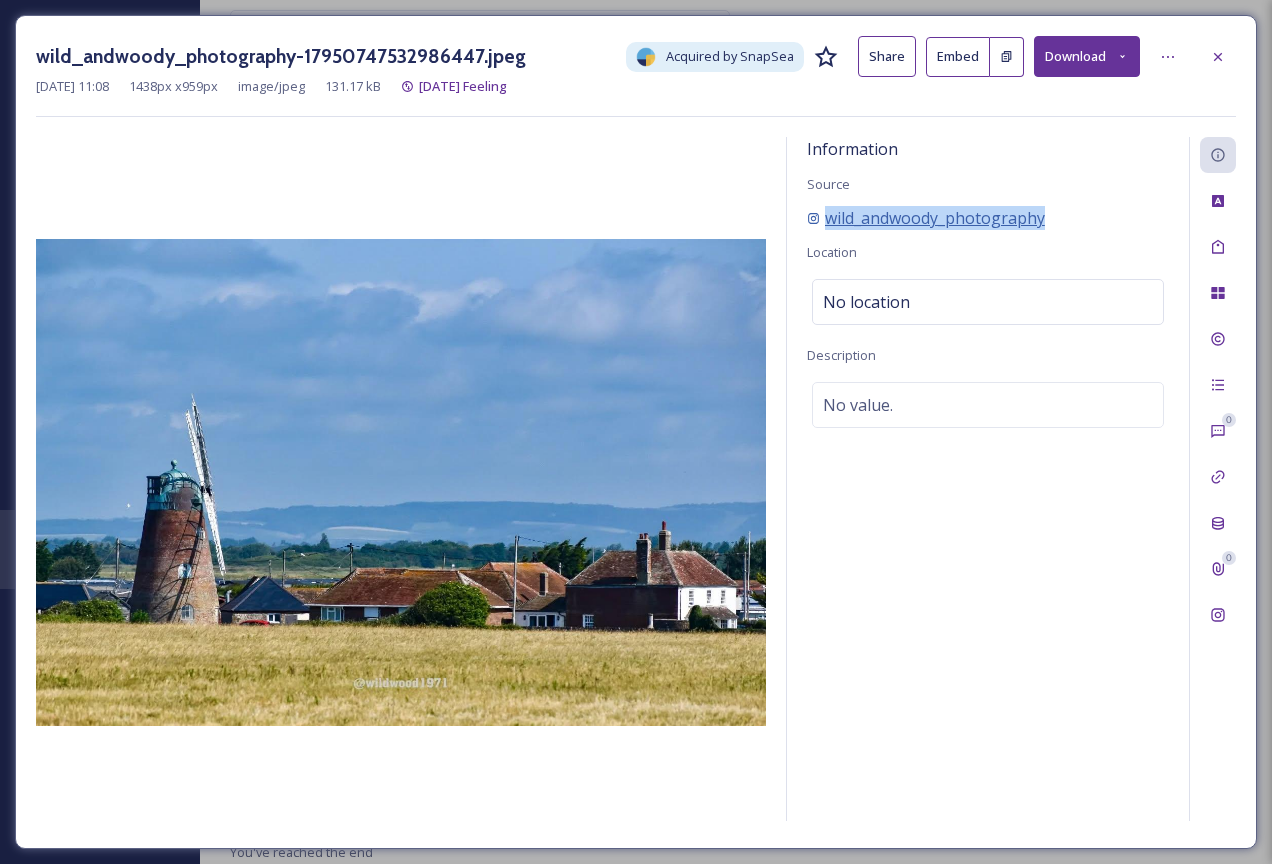 drag, startPoint x: 1084, startPoint y: 223, endPoint x: 826, endPoint y: 226, distance: 258.01746 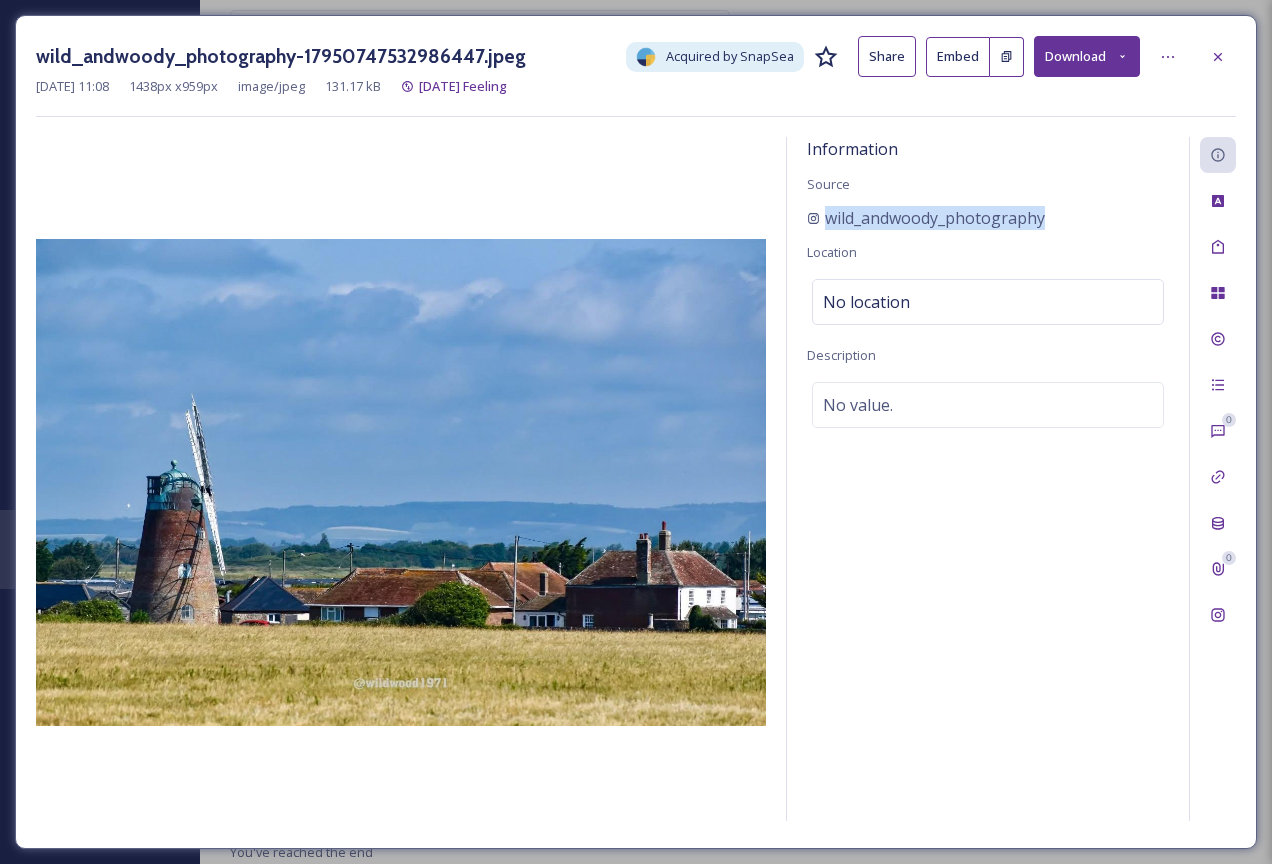 copy on "wild_andwoody_photography" 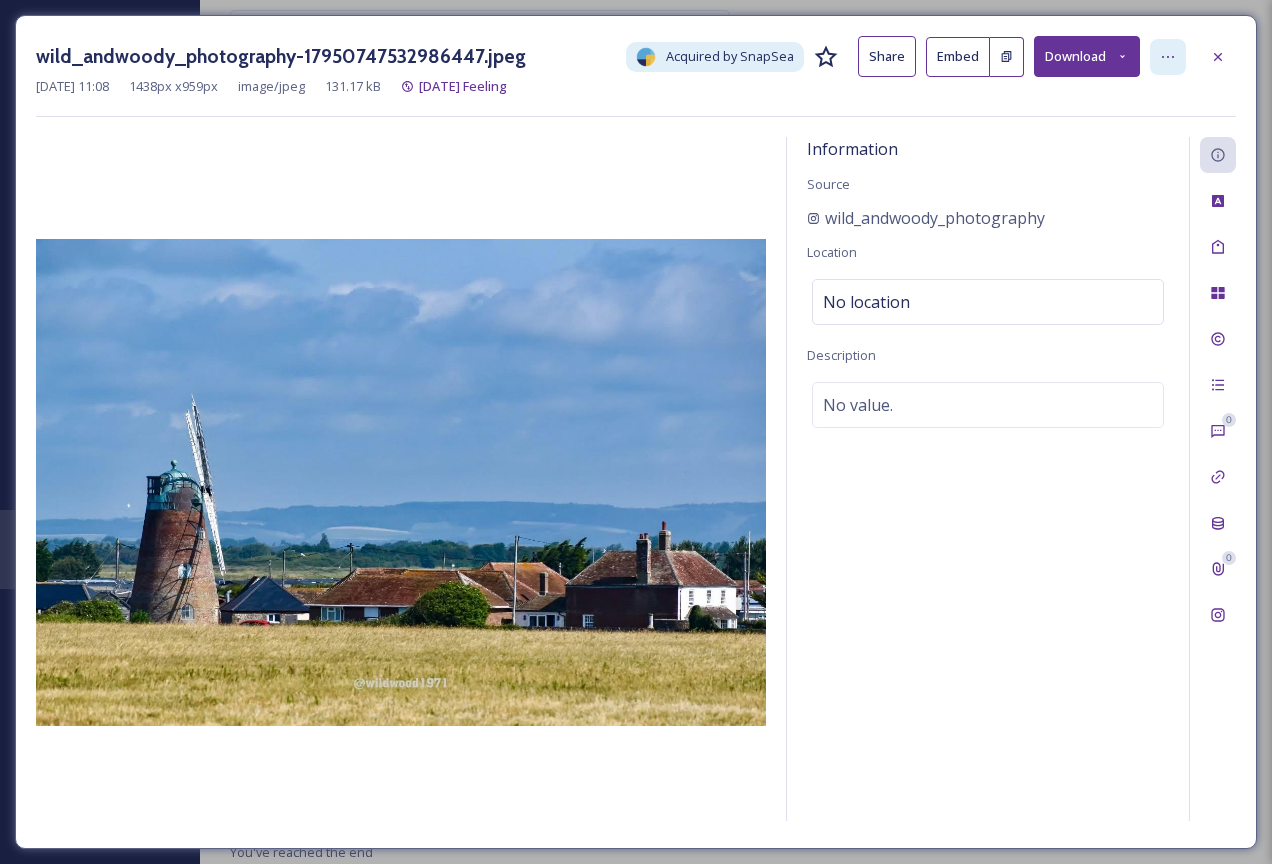 click at bounding box center (1168, 57) 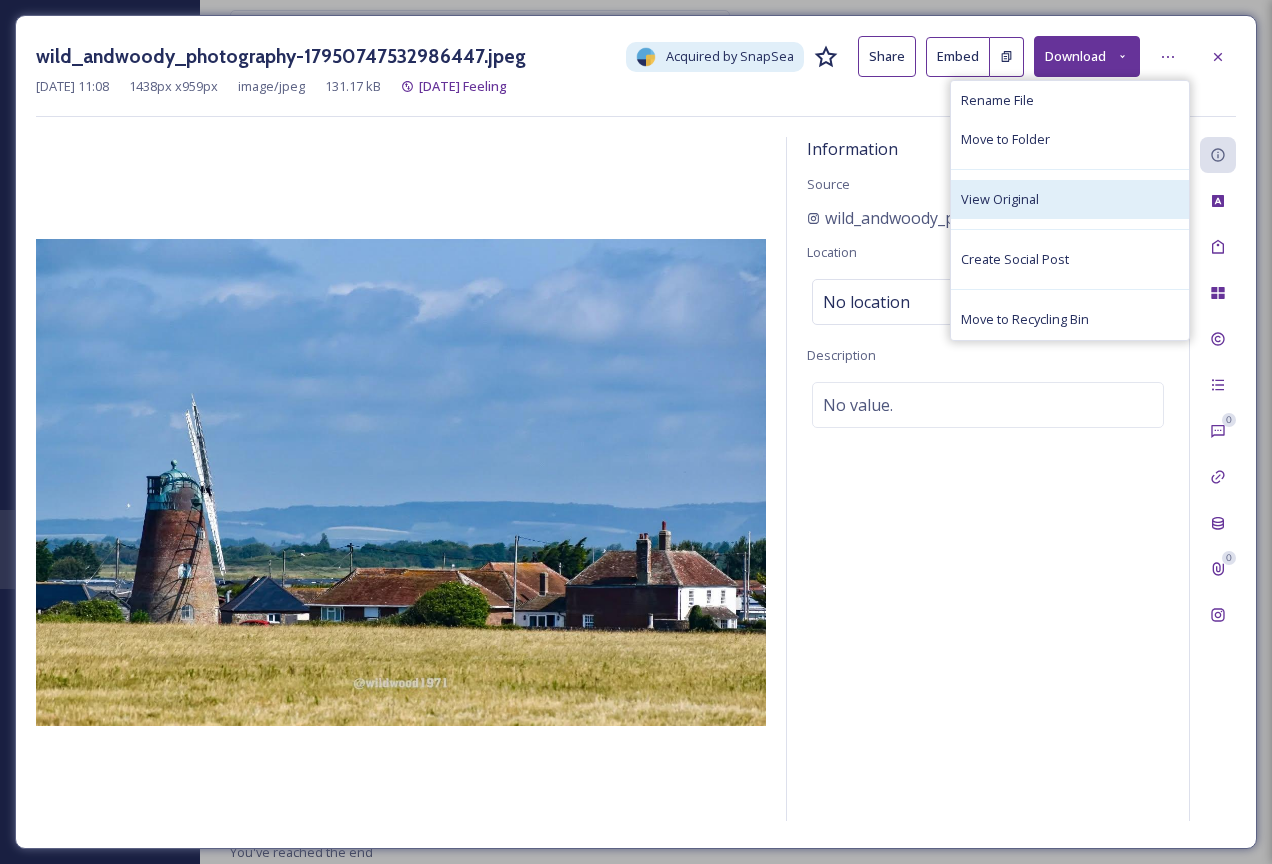 click on "View Original" at bounding box center [1000, 199] 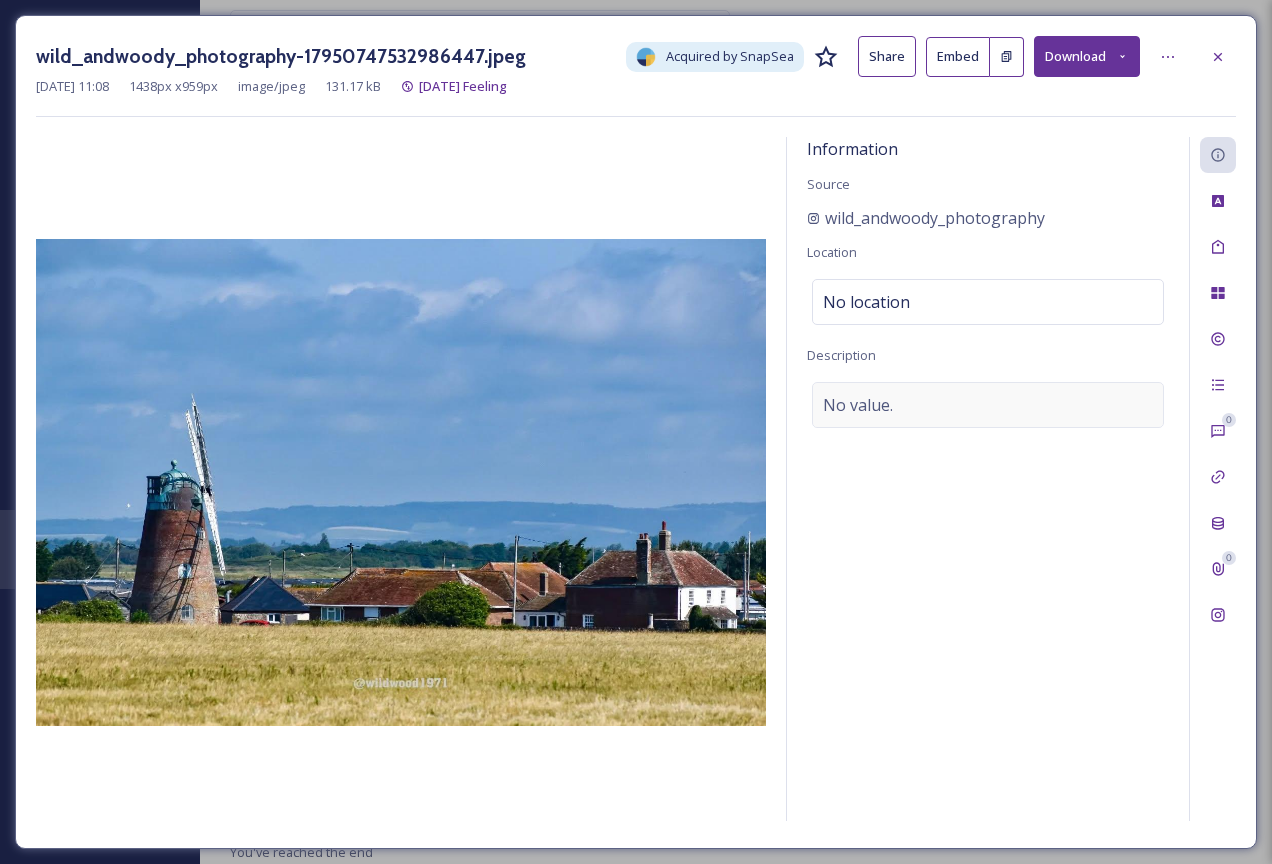 click on "No value." at bounding box center (858, 405) 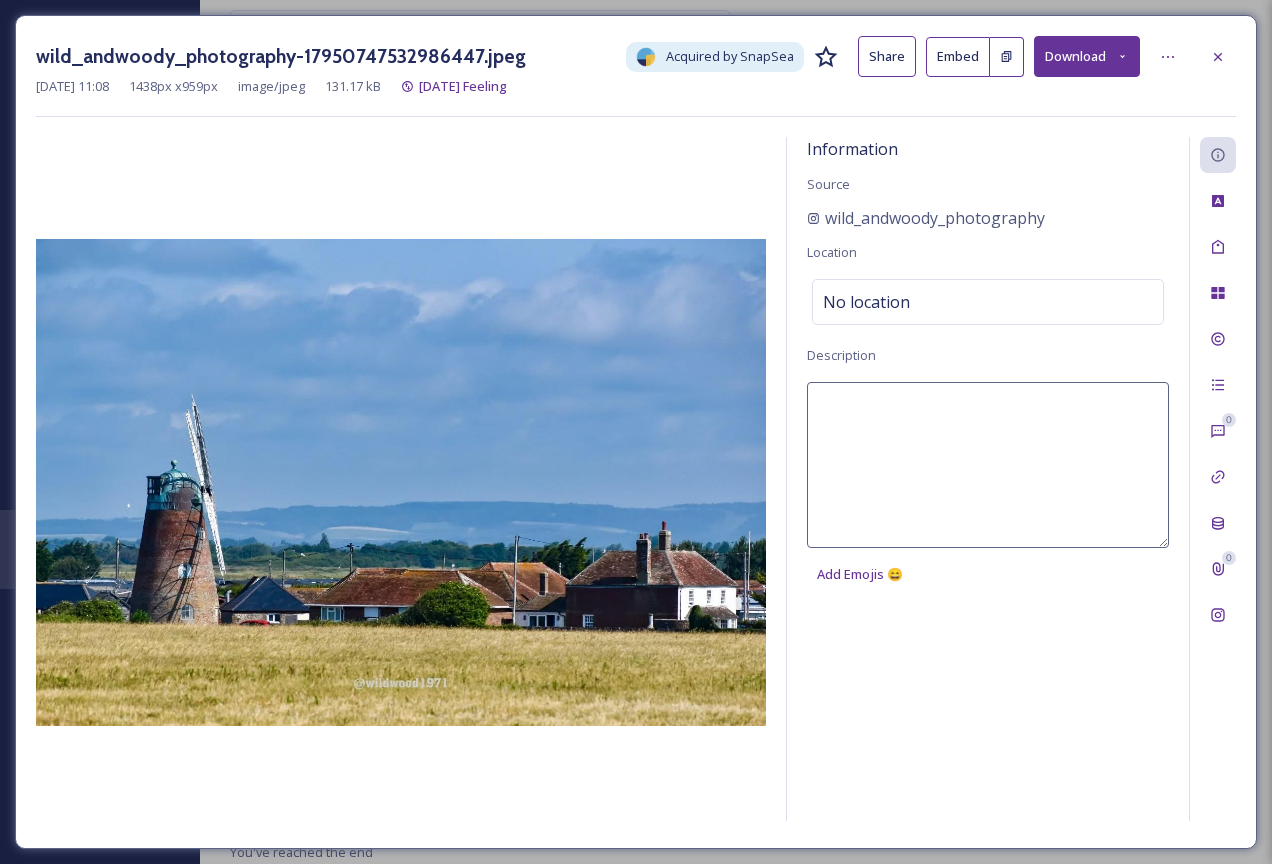 click at bounding box center (988, 465) 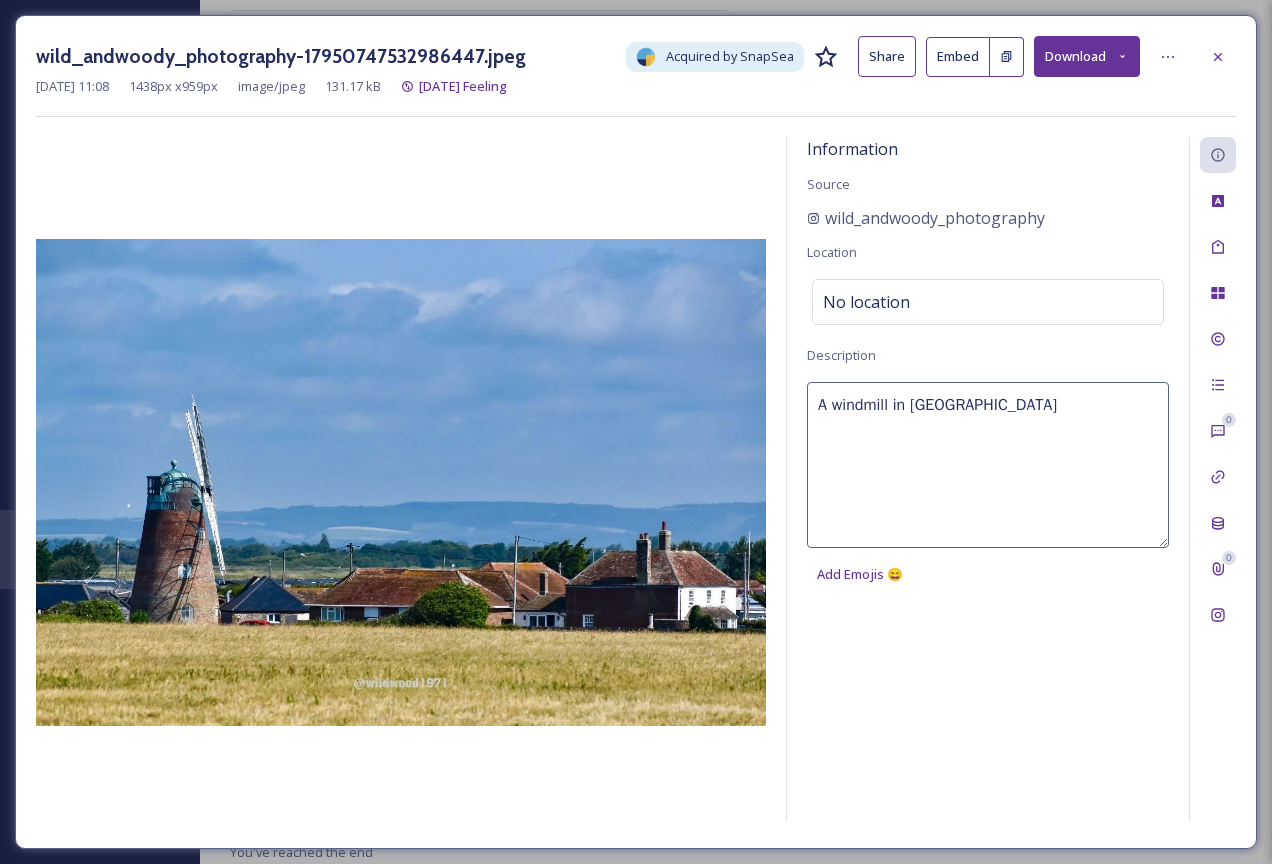 type on "A windmill in [GEOGRAPHIC_DATA]" 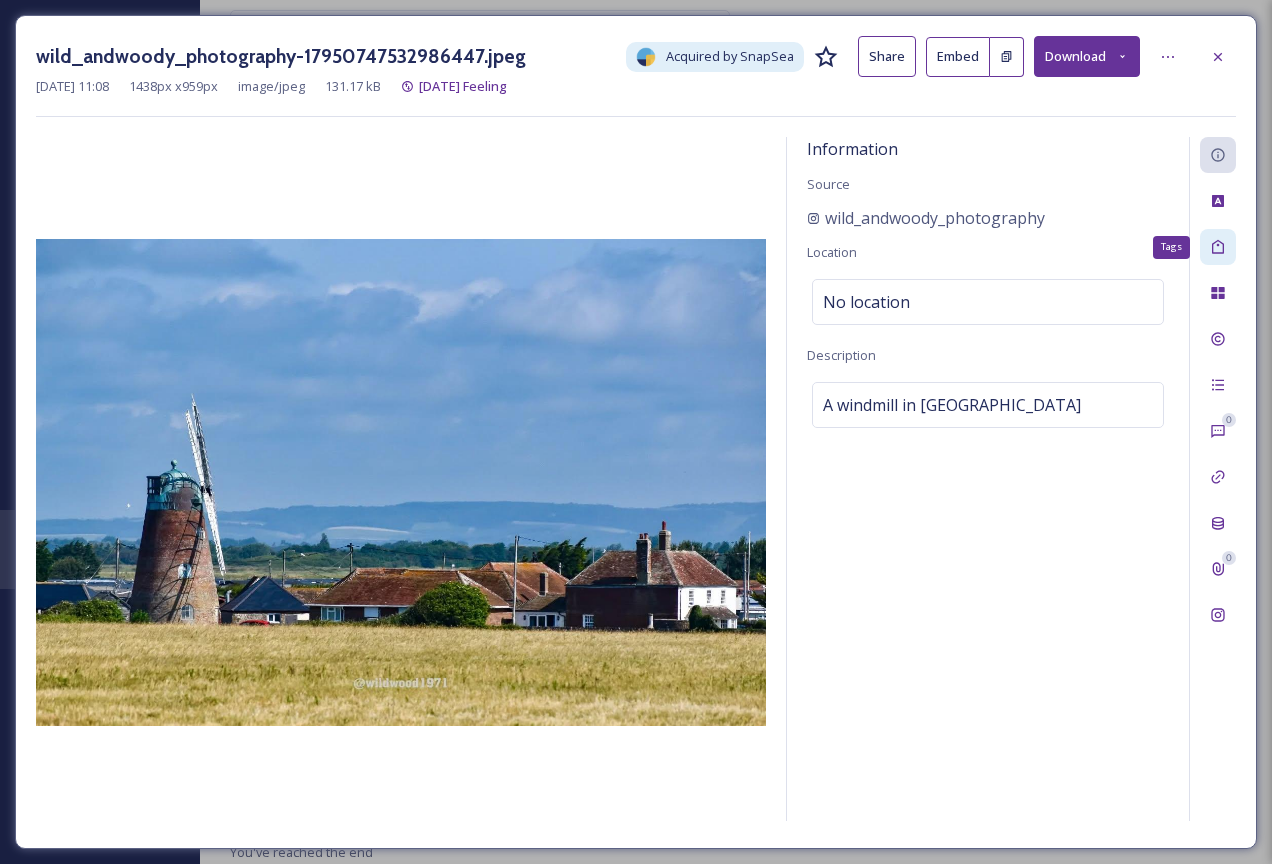 click 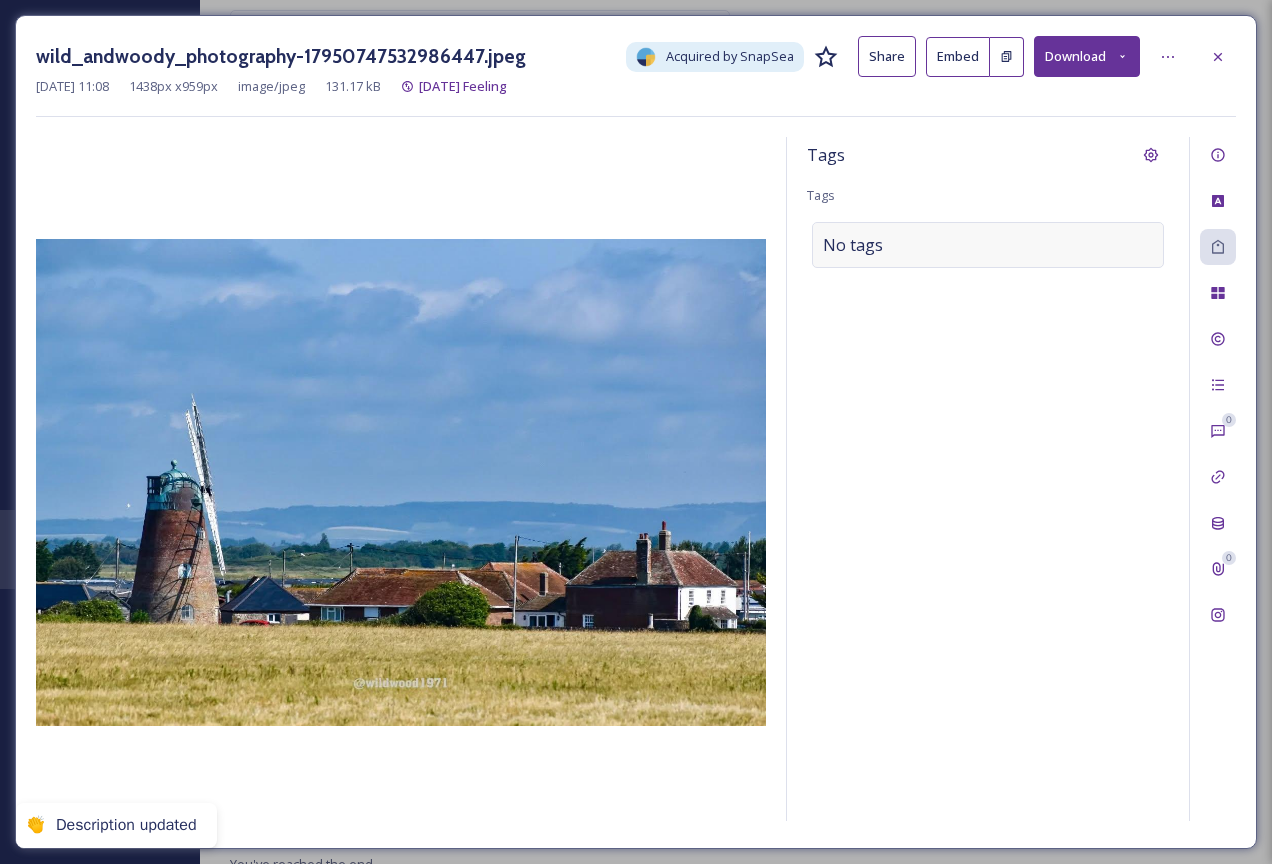 click on "No tags" at bounding box center [988, 245] 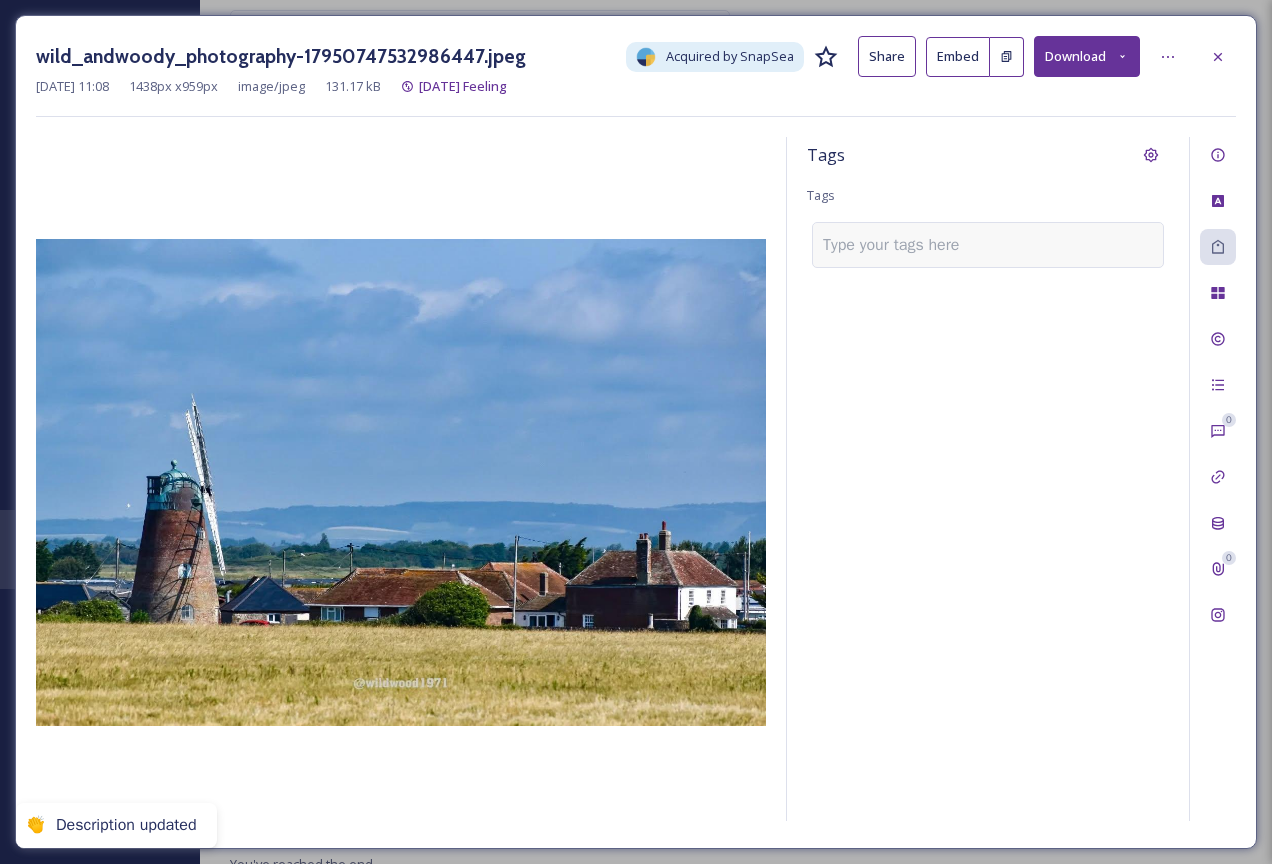 click at bounding box center [899, 245] 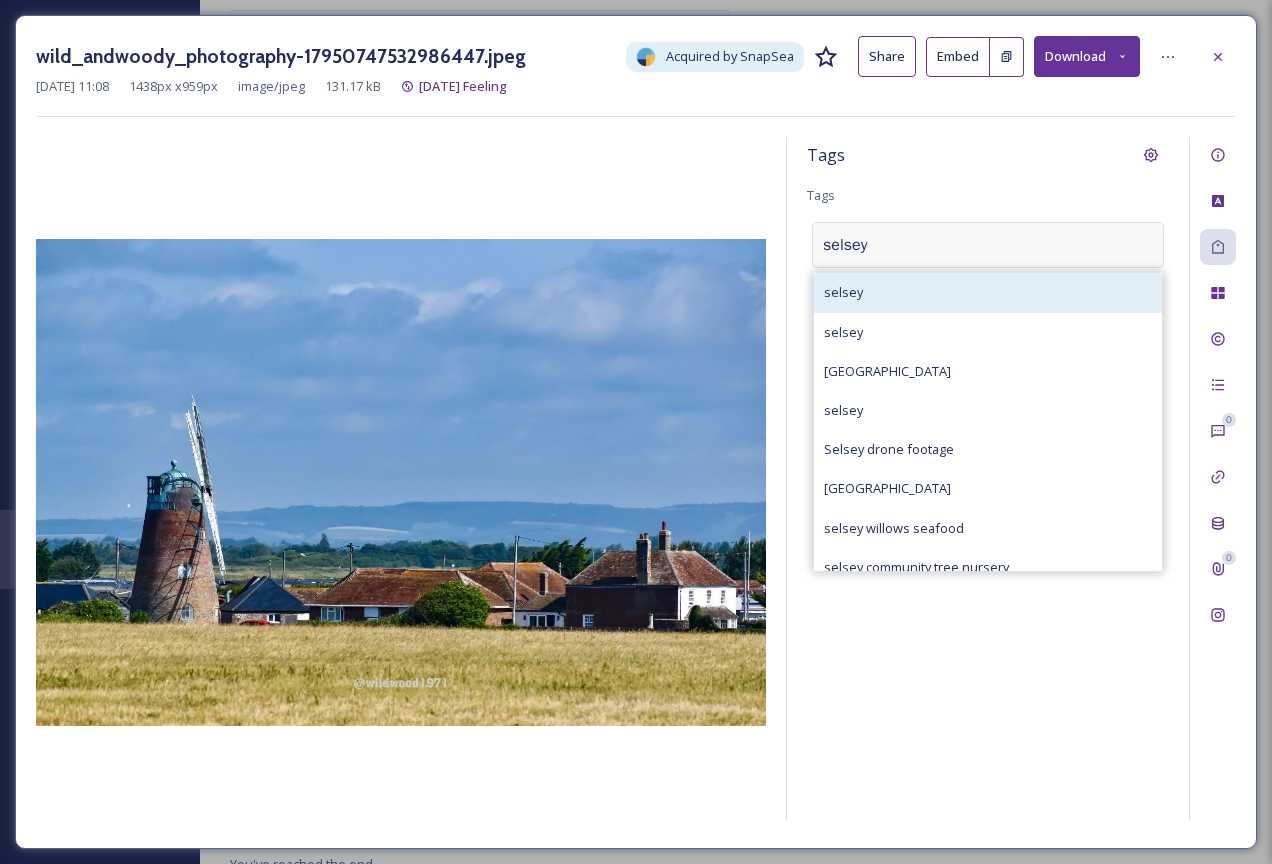 type on "selsey" 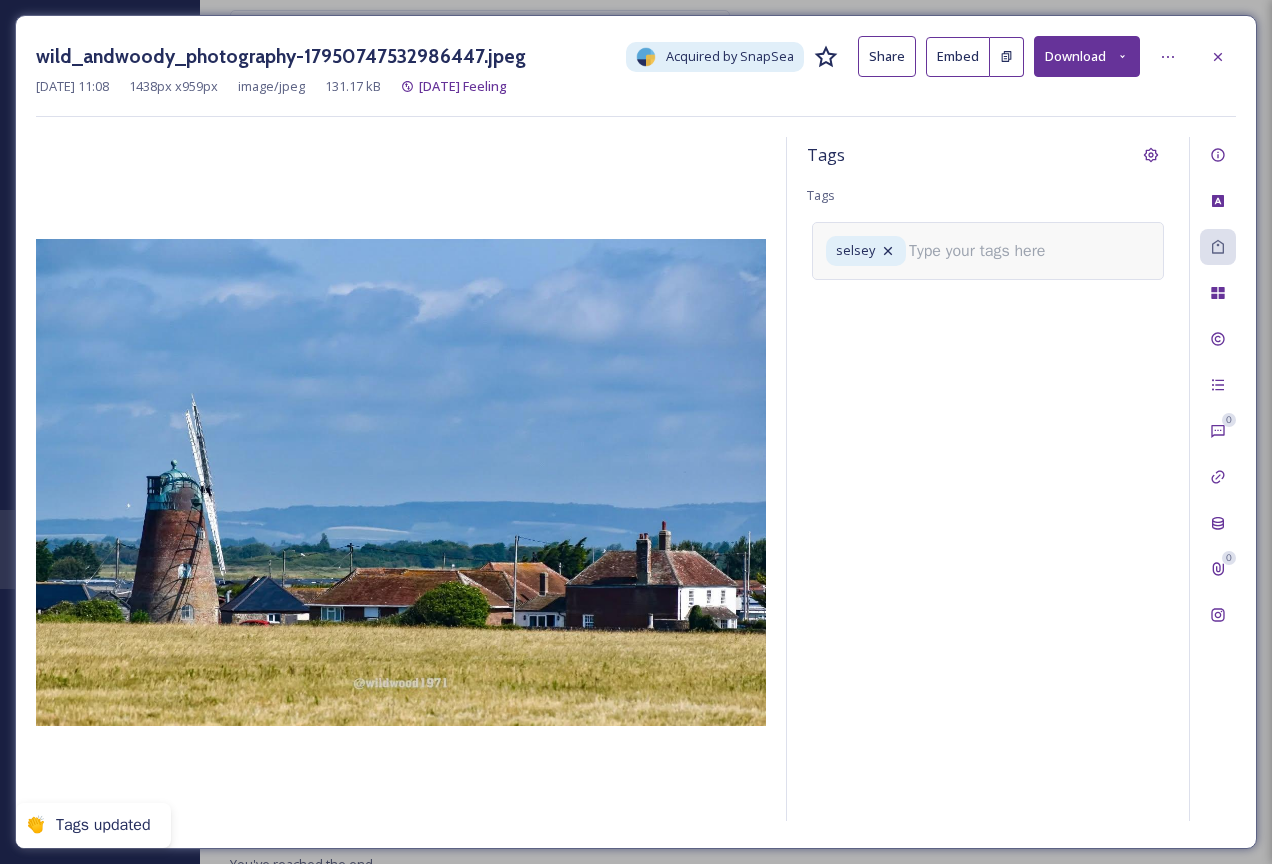 click at bounding box center [985, 251] 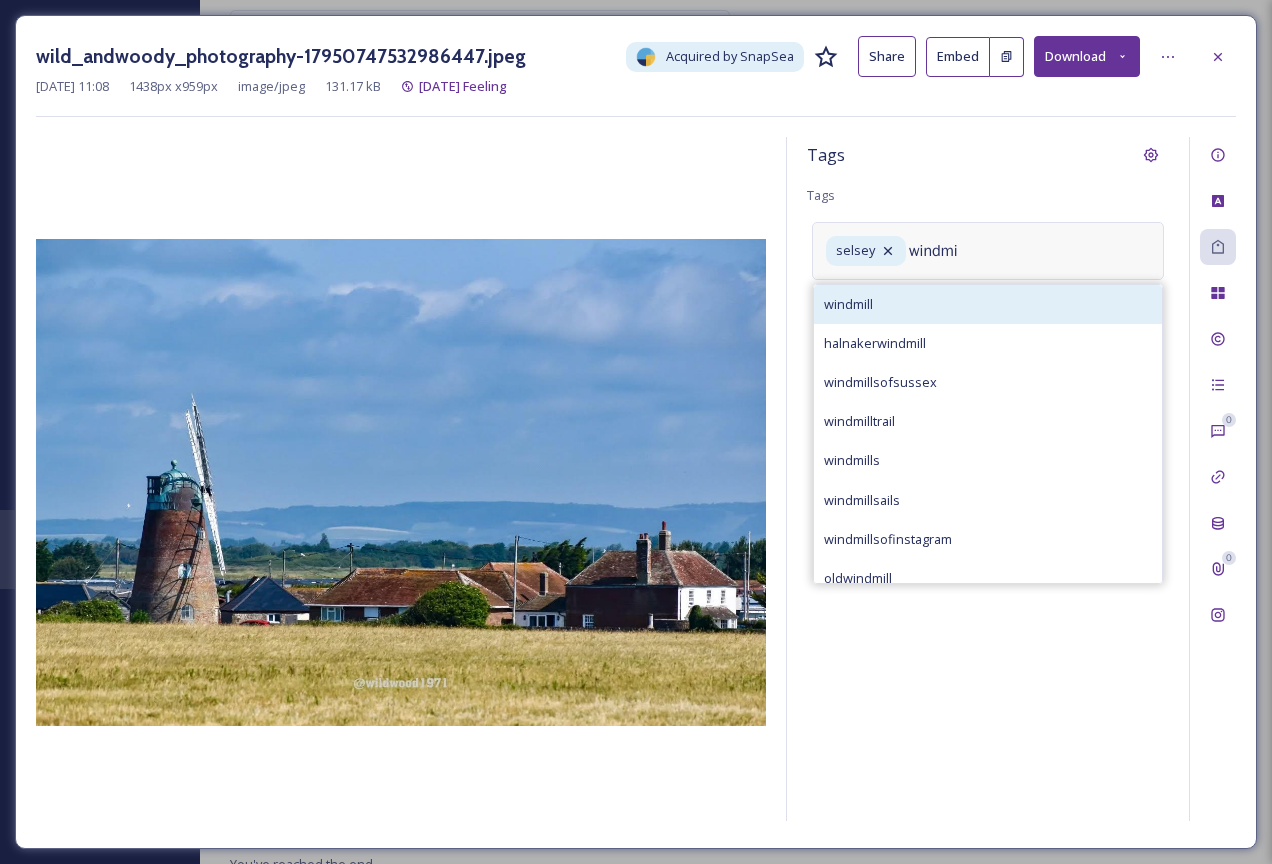 type on "windmi" 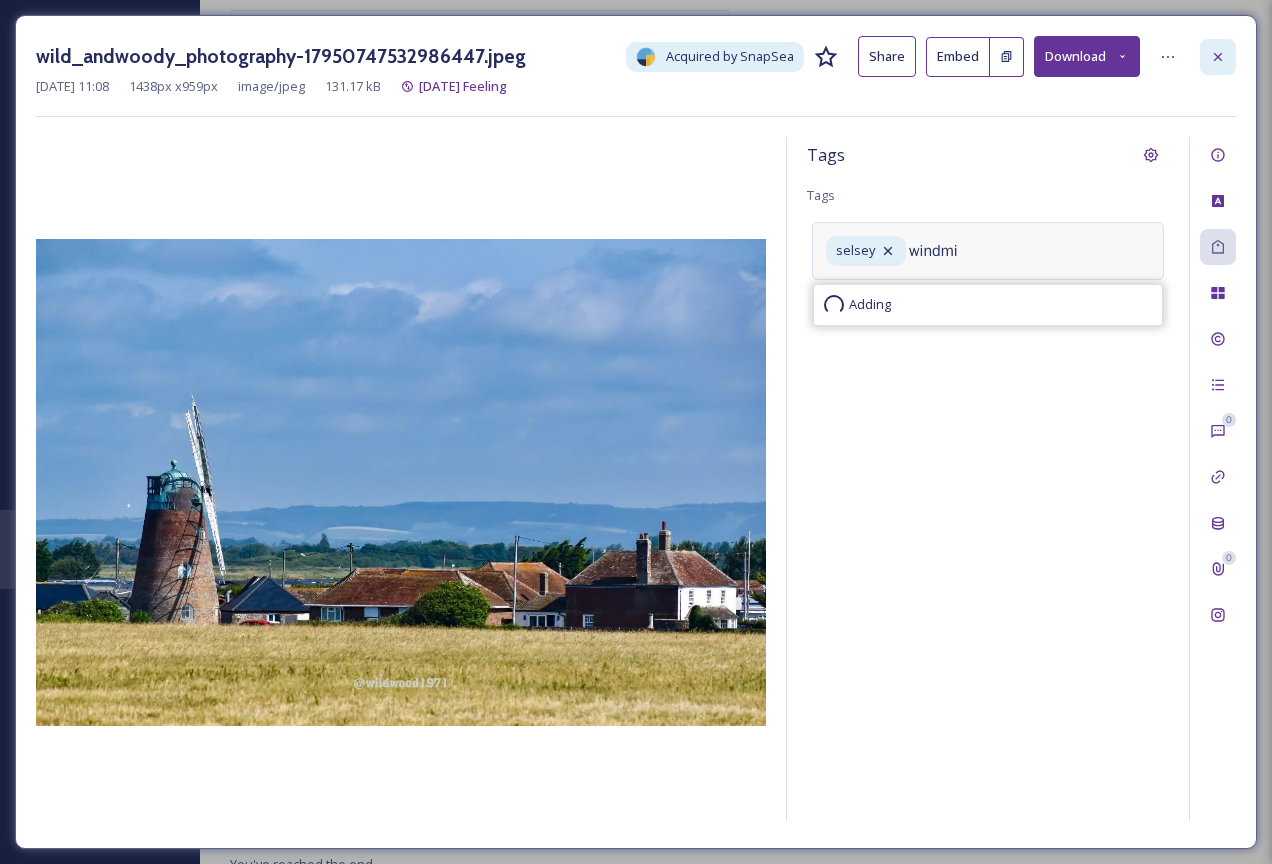 type 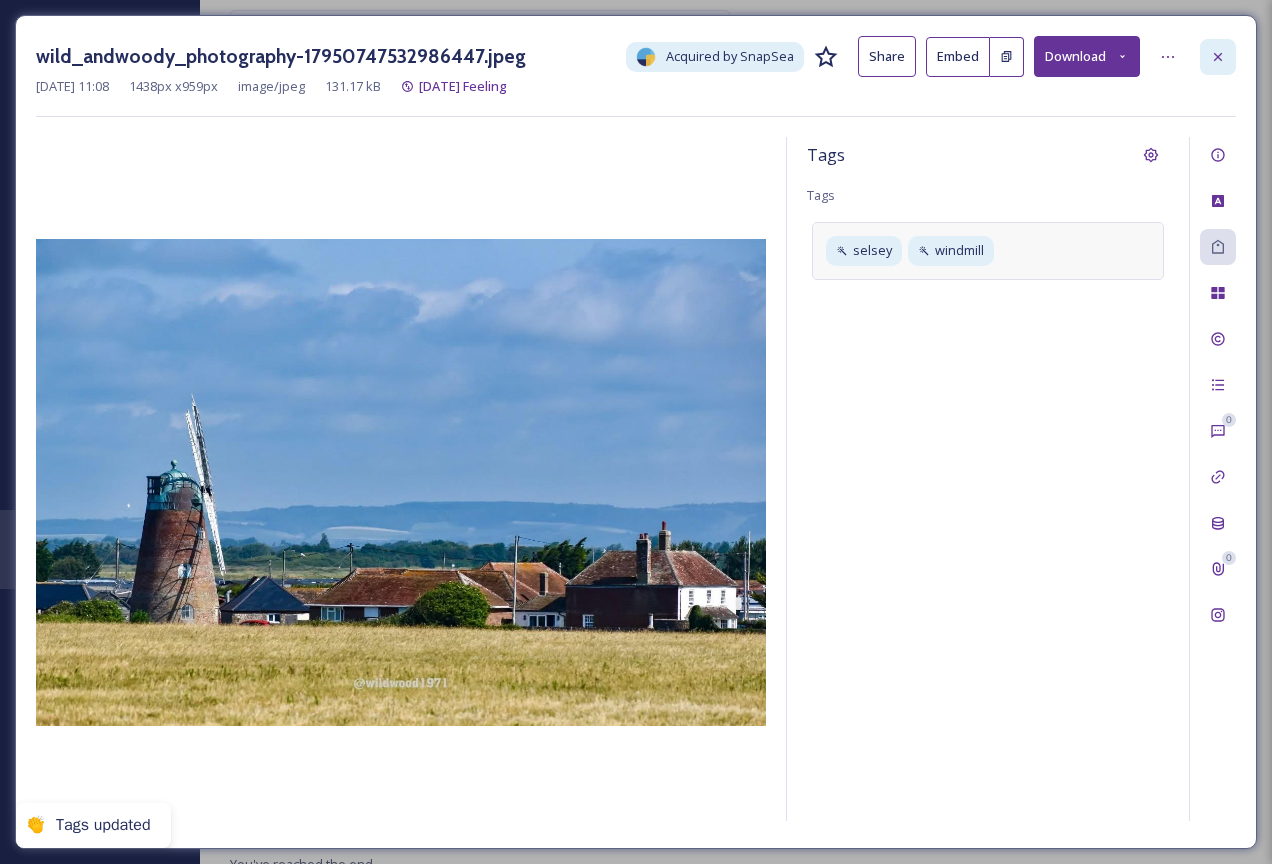 click 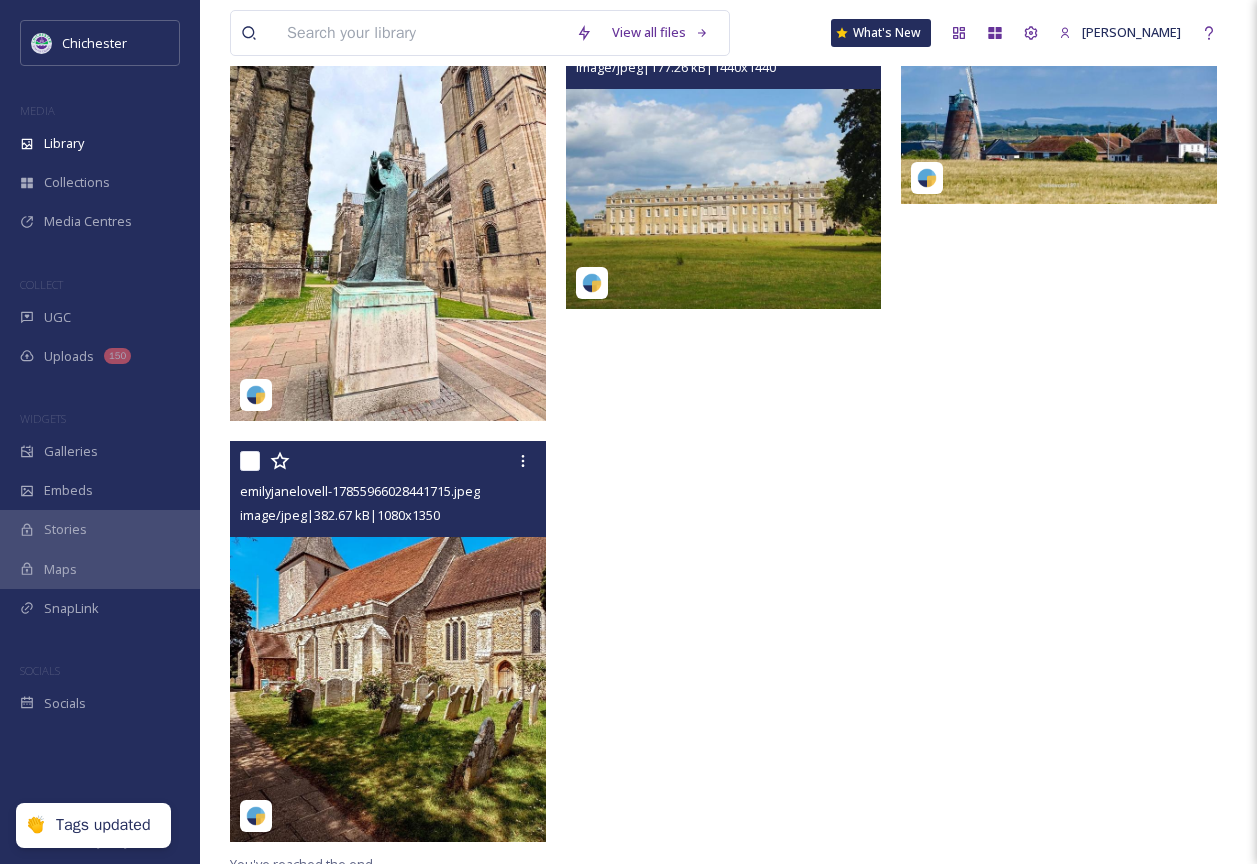 click at bounding box center (724, 151) 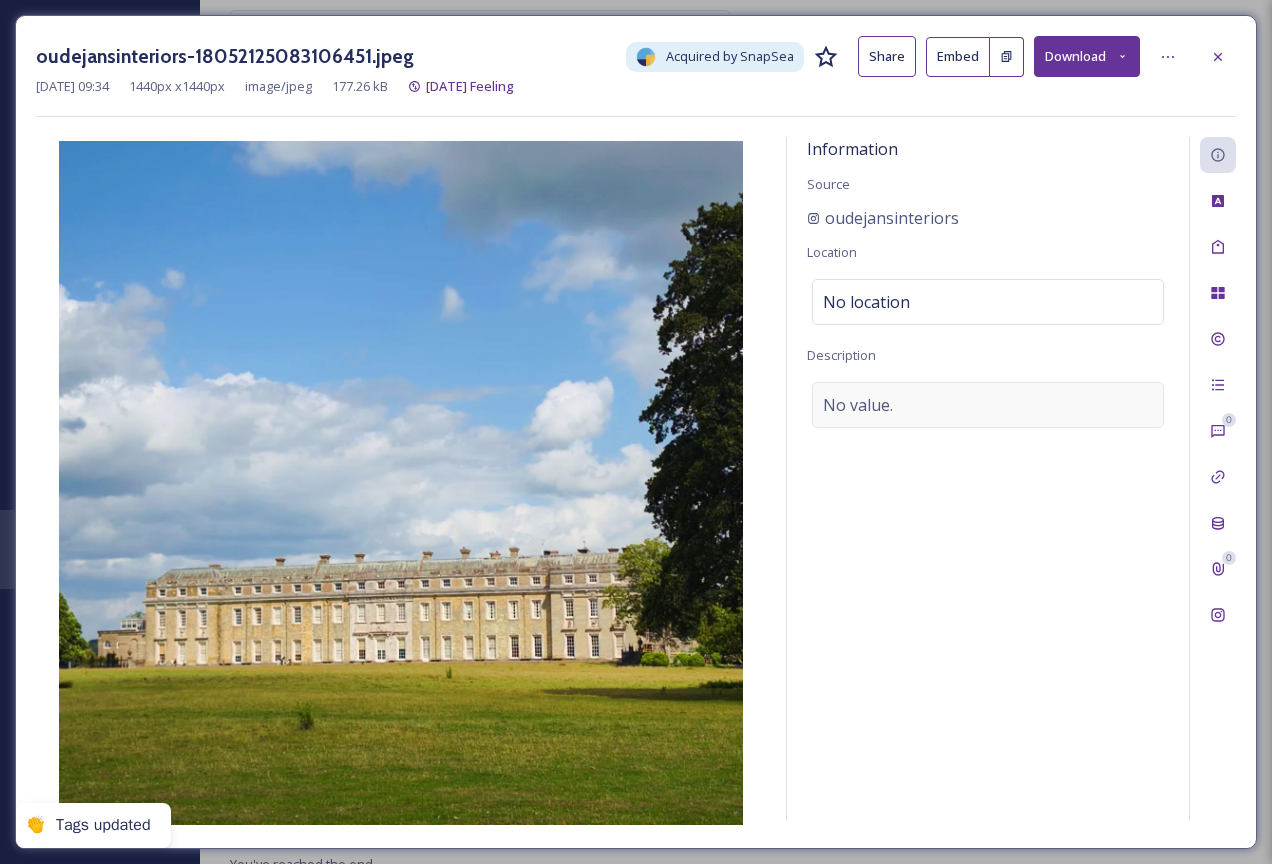 drag, startPoint x: 946, startPoint y: 438, endPoint x: 913, endPoint y: 411, distance: 42.638012 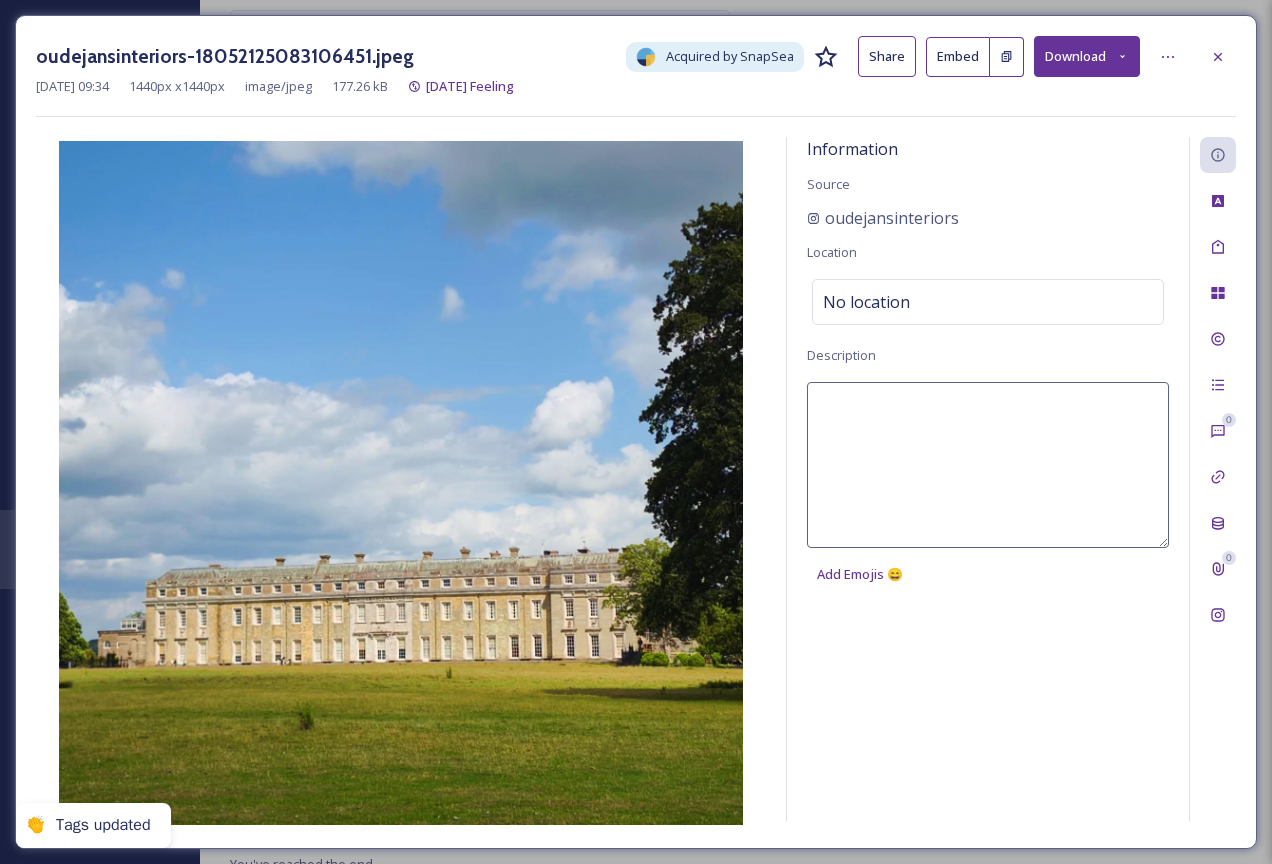 click at bounding box center (988, 465) 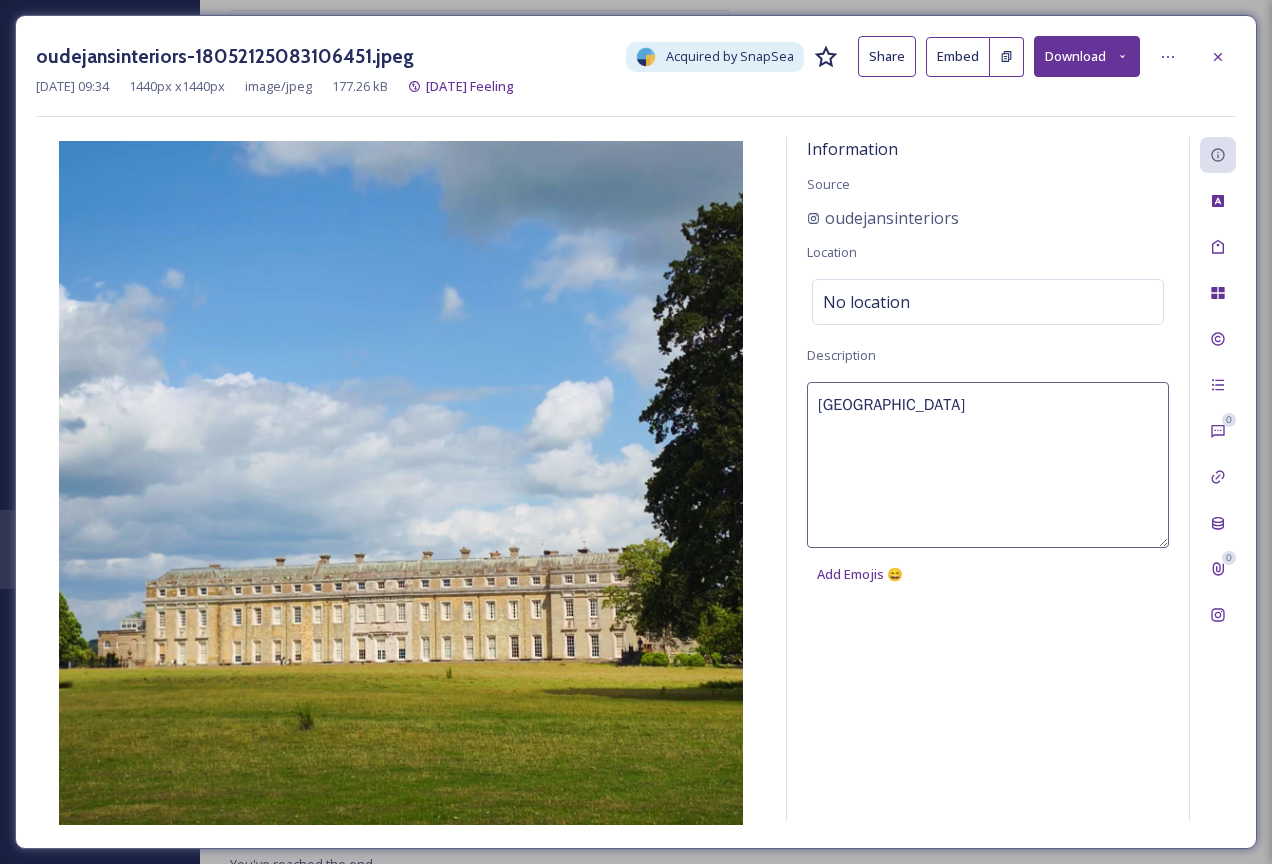 type on "[GEOGRAPHIC_DATA]" 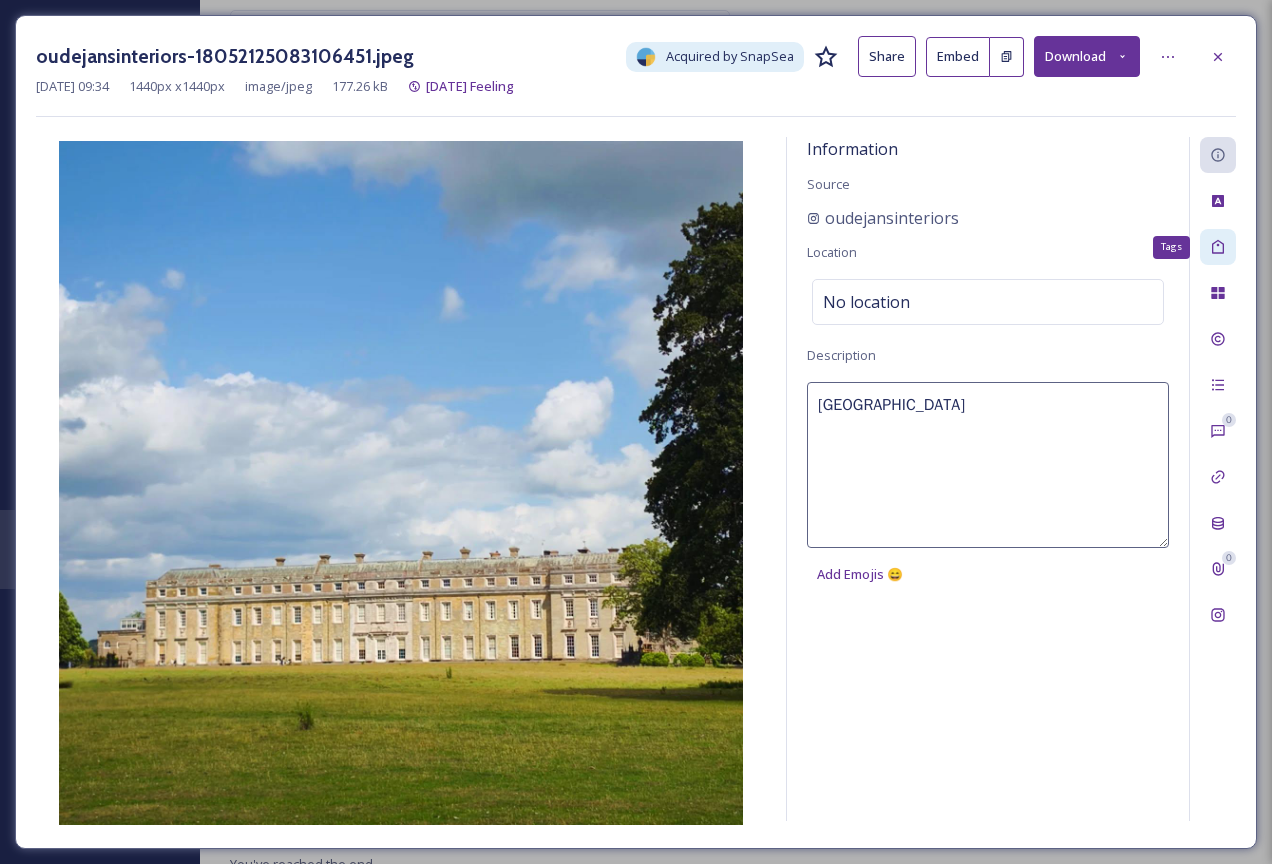 click on "Tags" at bounding box center [1218, 247] 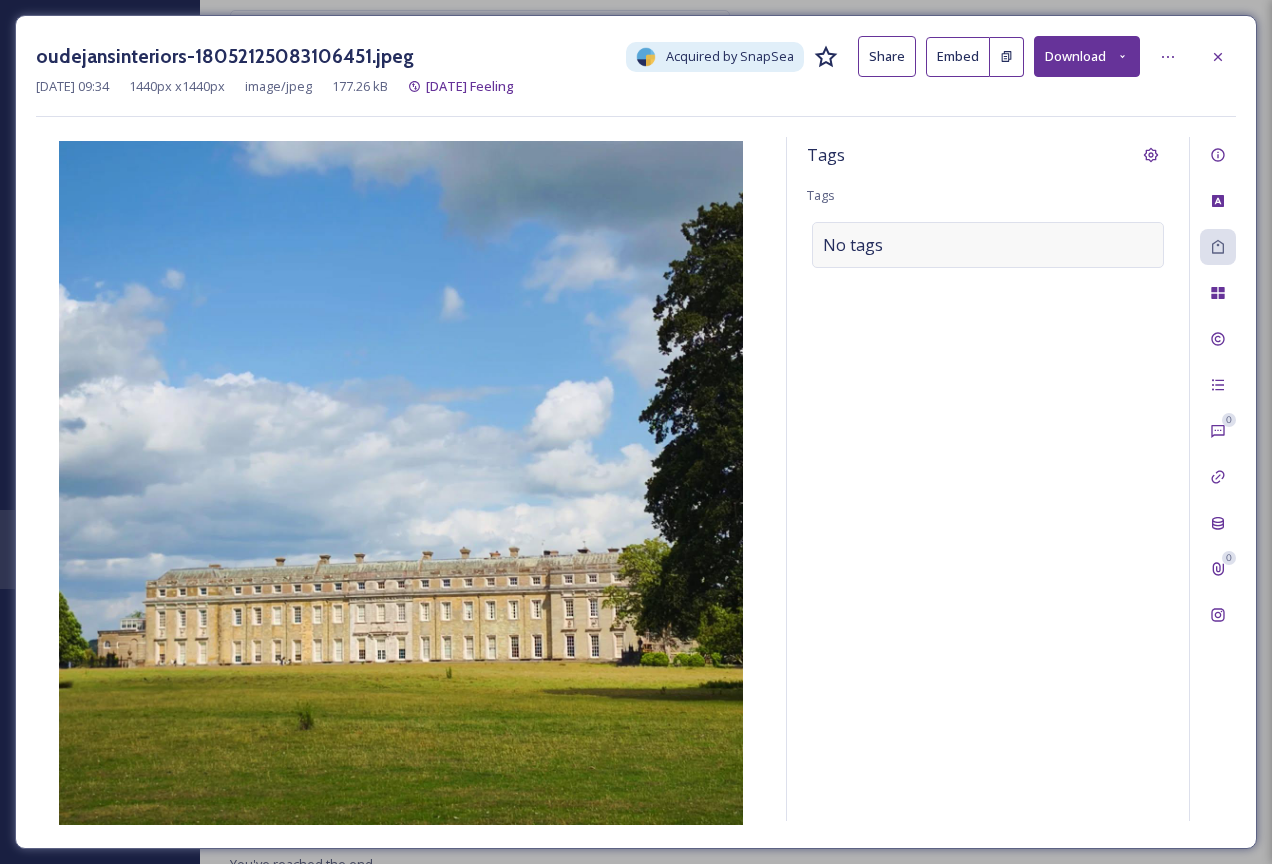 click on "No tags" at bounding box center [988, 245] 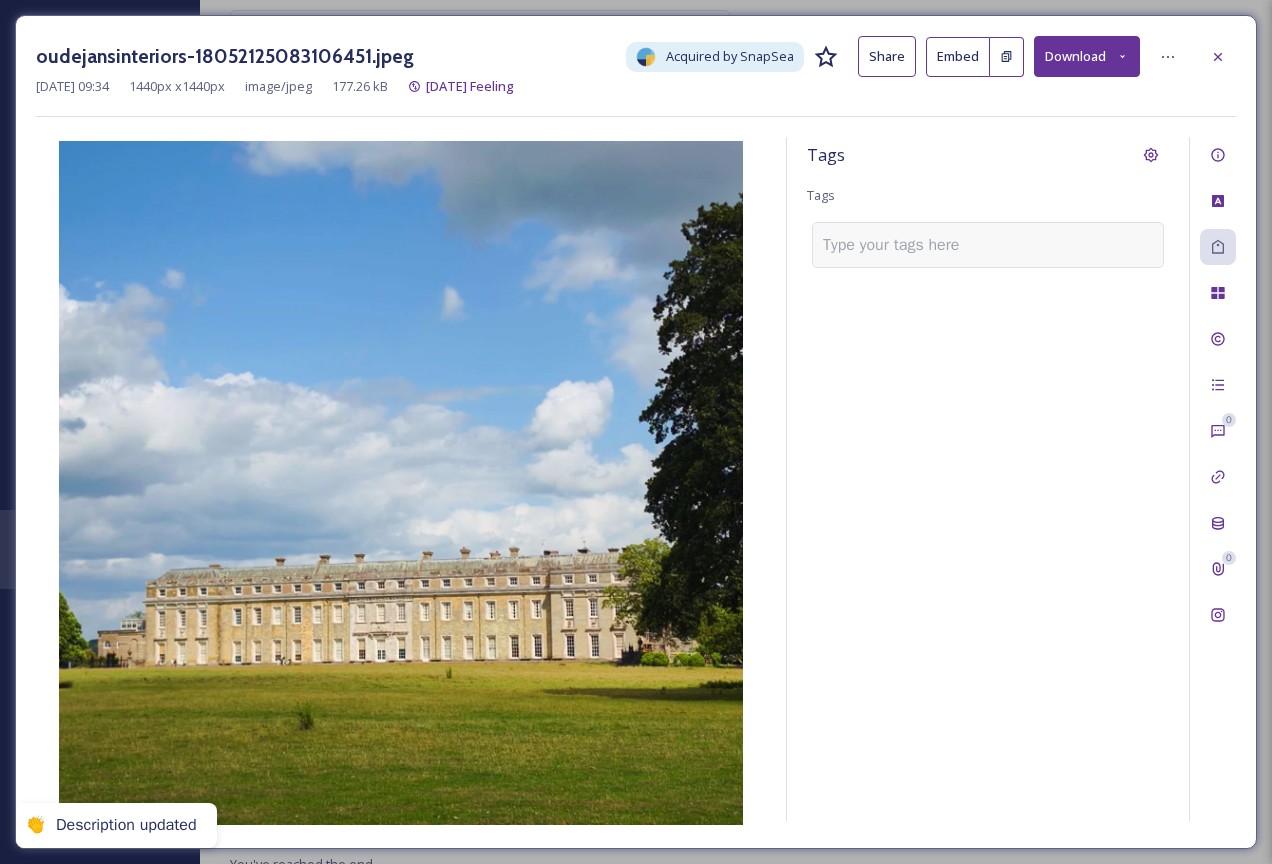 click at bounding box center (899, 245) 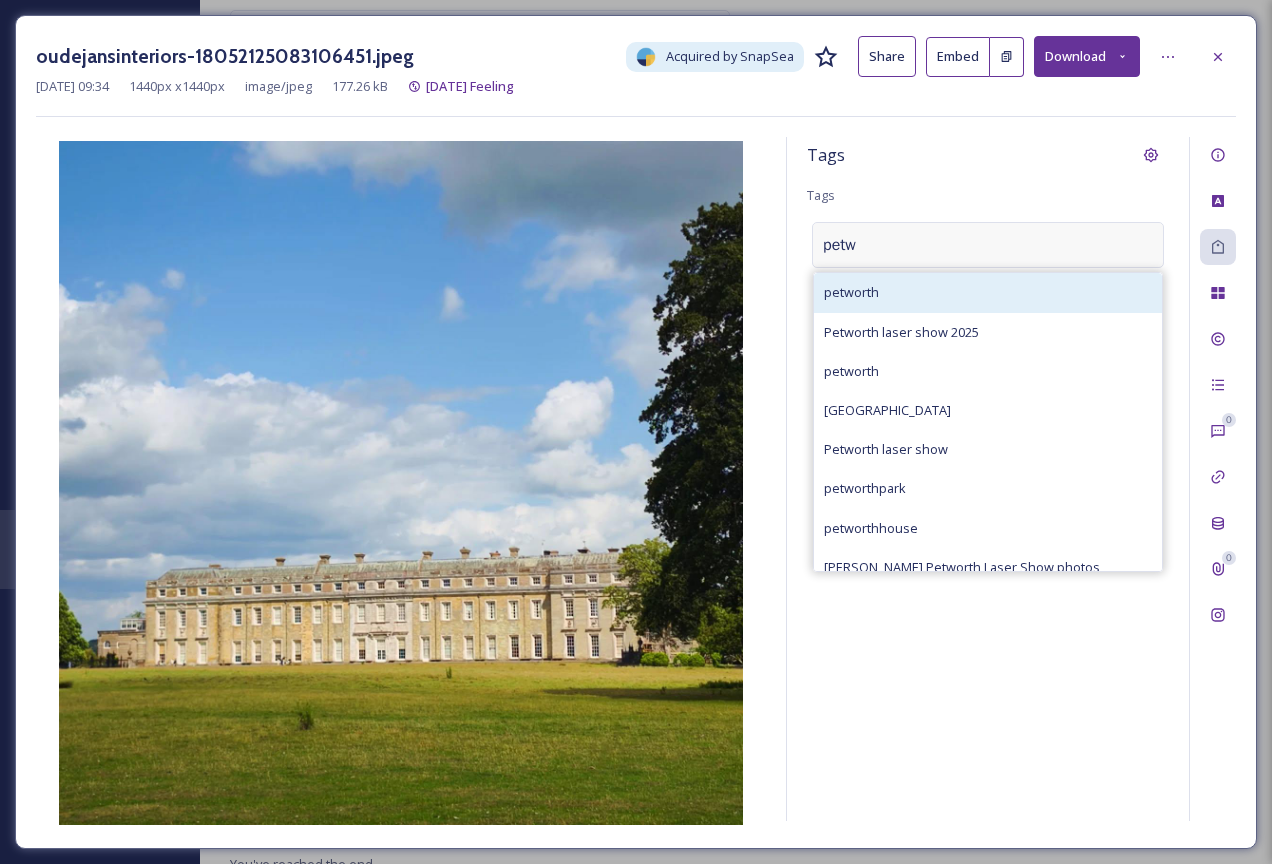 type on "petw" 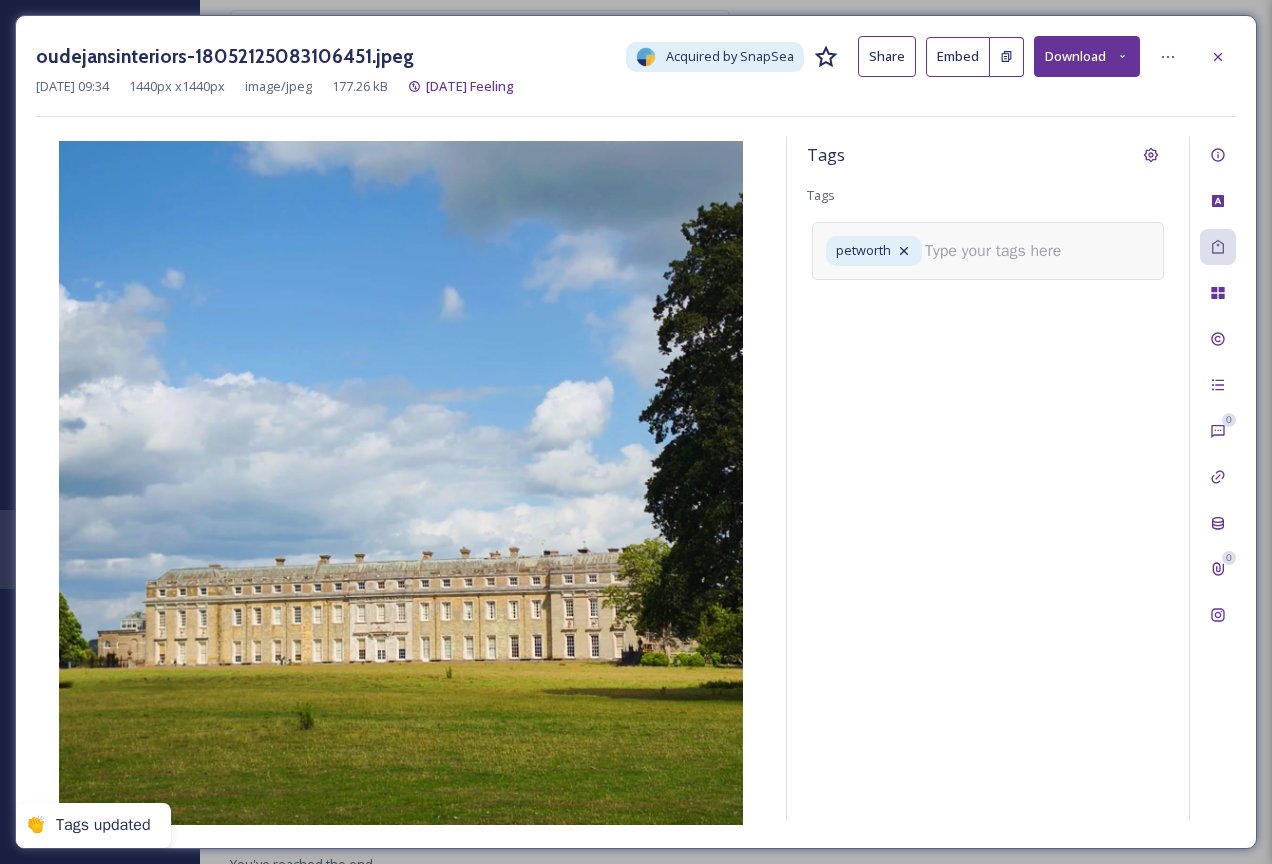 click at bounding box center (1001, 251) 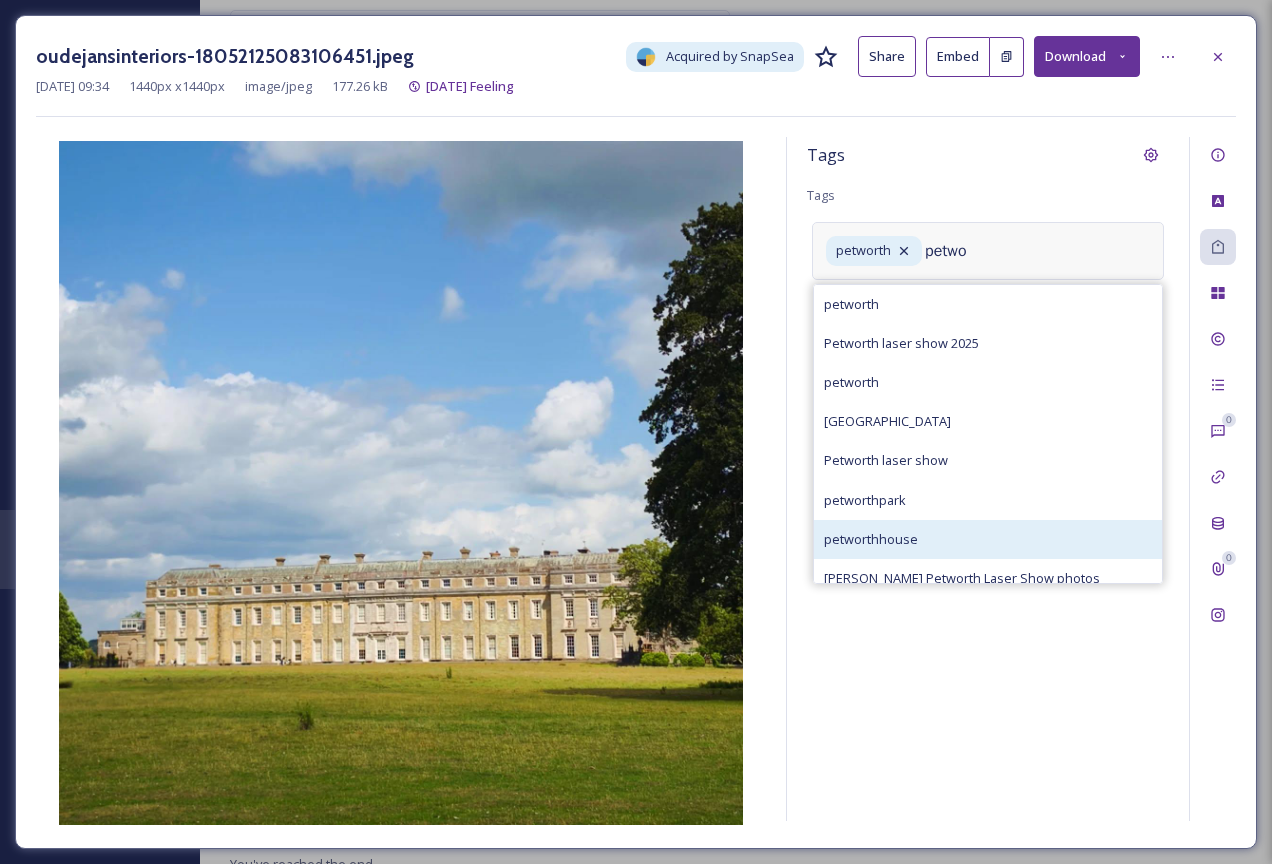 type on "petwo" 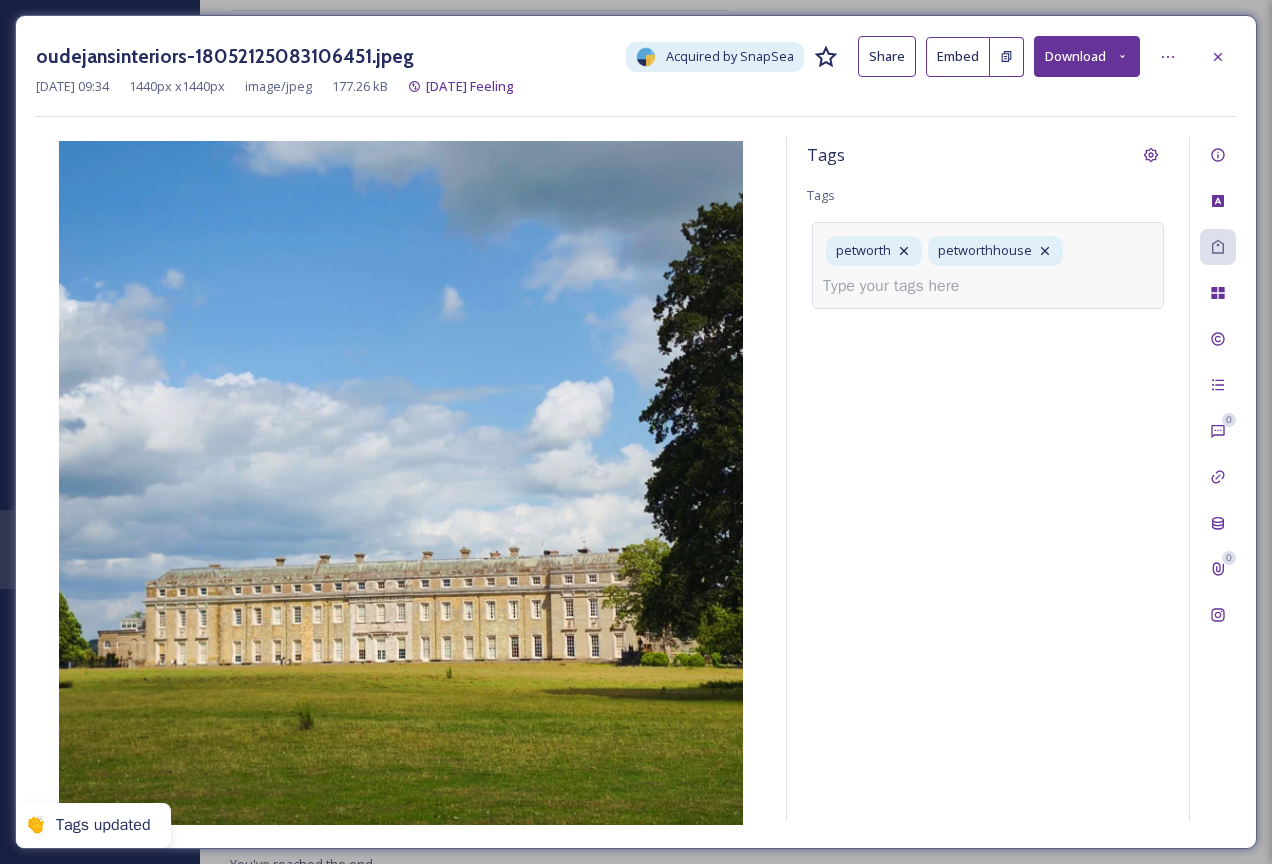 click at bounding box center [899, 286] 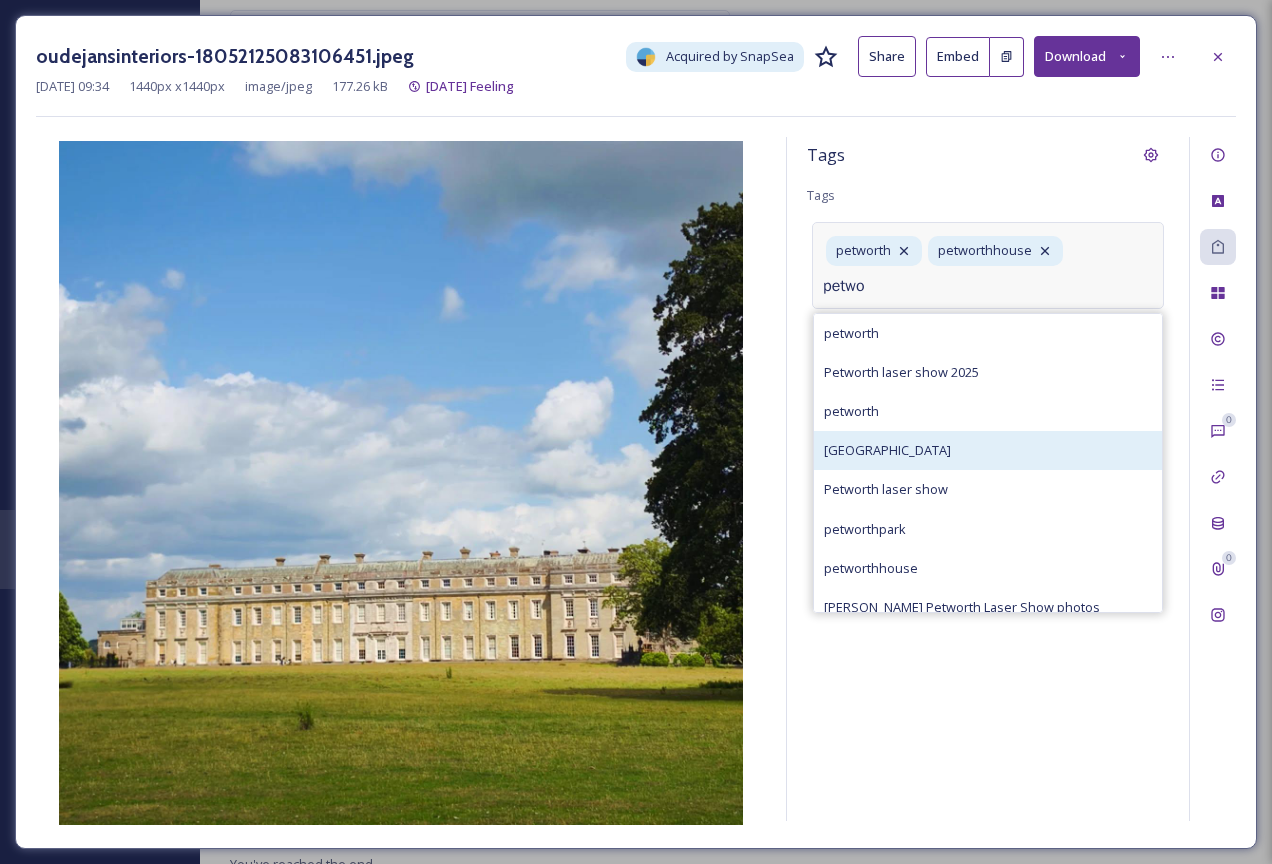 type on "petwo" 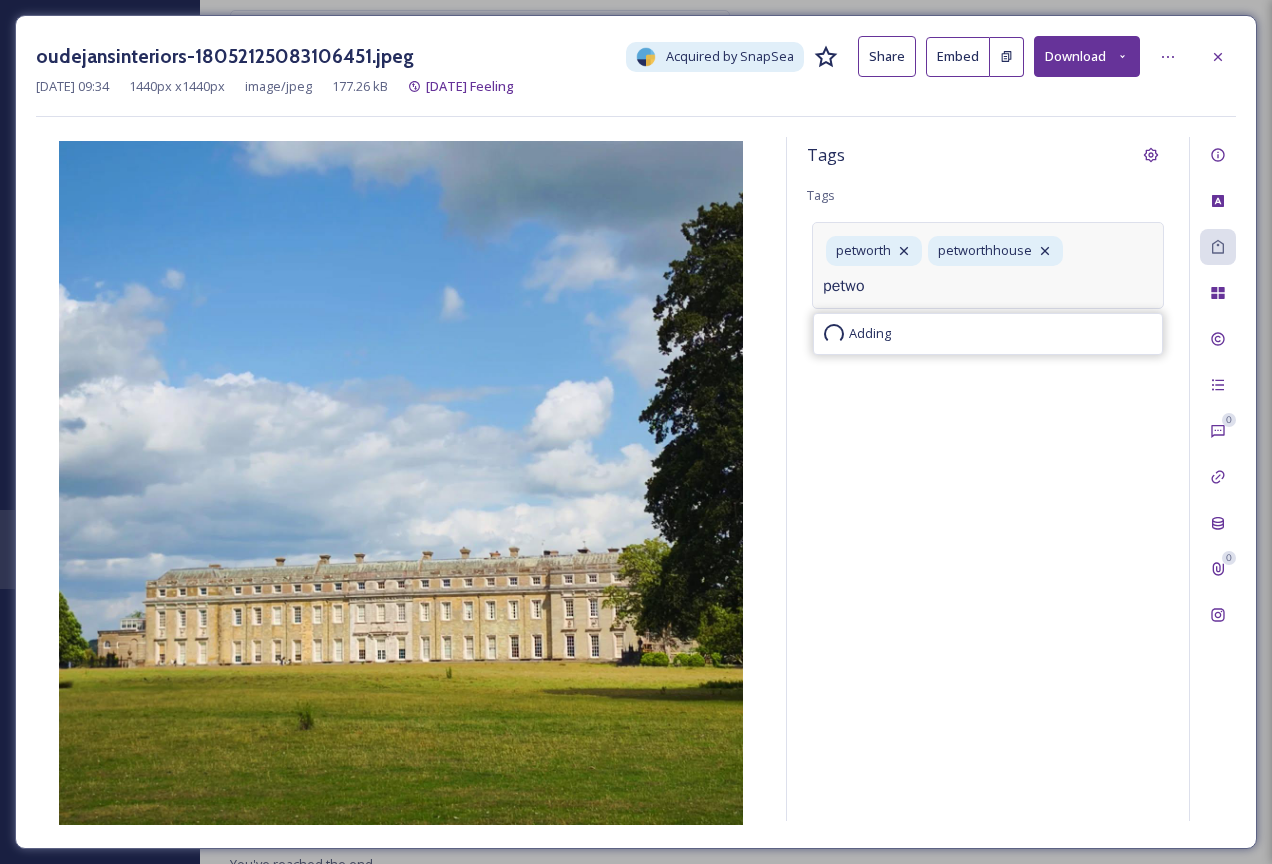 type 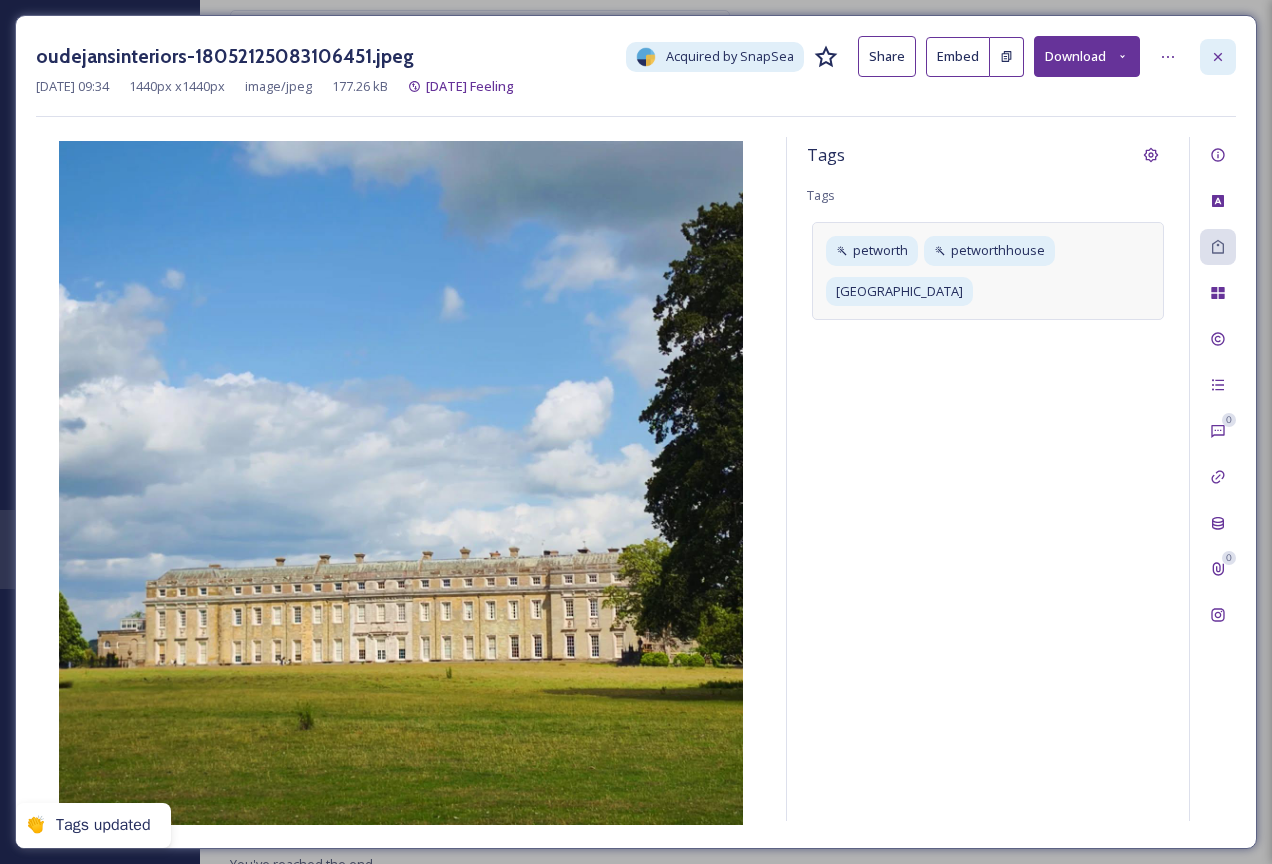 click 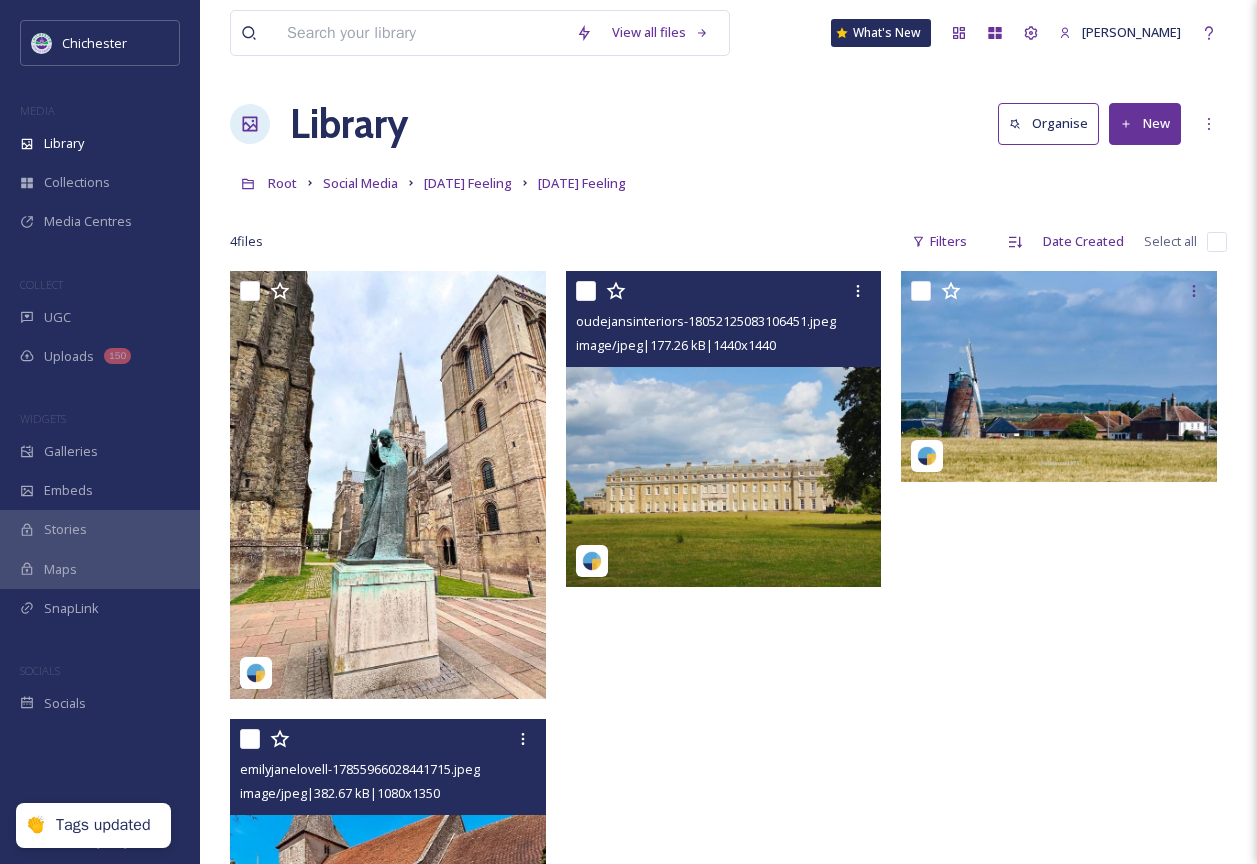 scroll, scrollTop: 0, scrollLeft: 0, axis: both 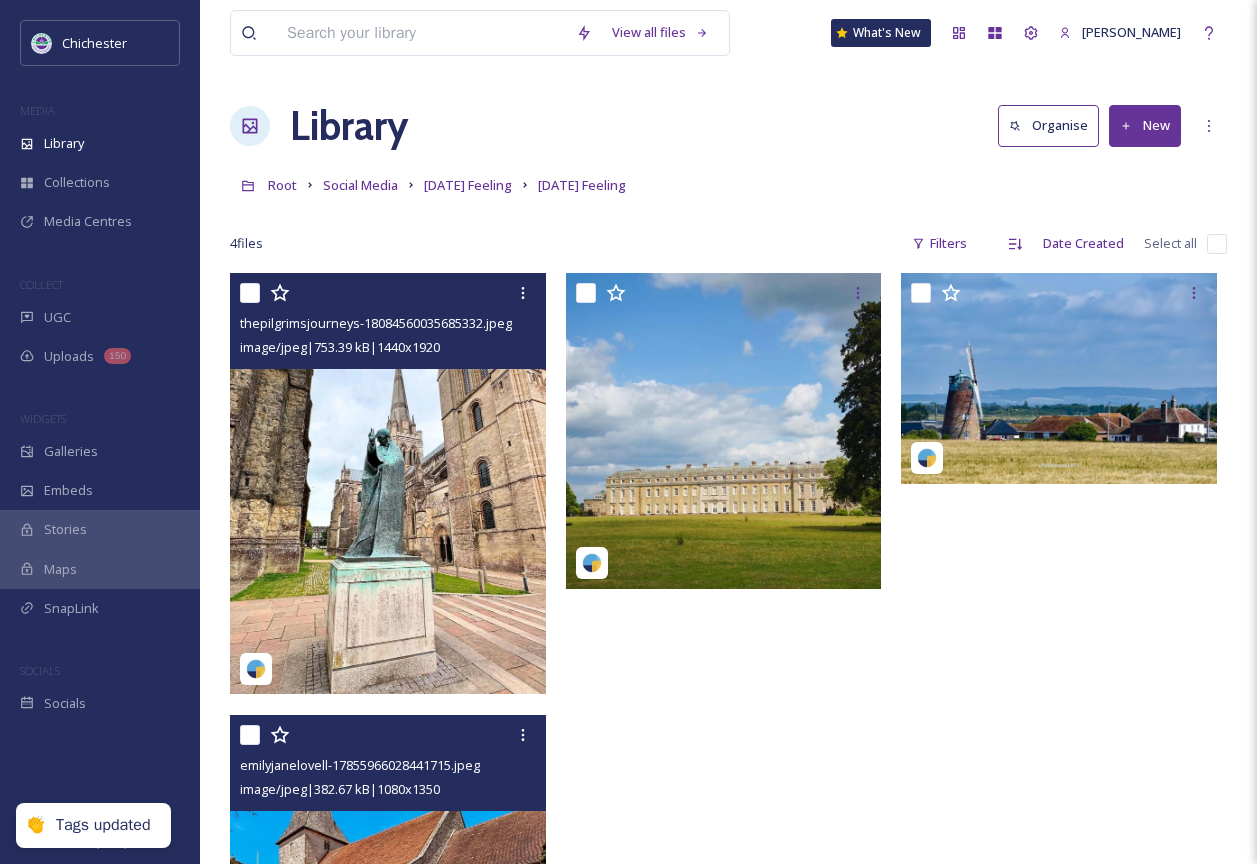click at bounding box center (388, 483) 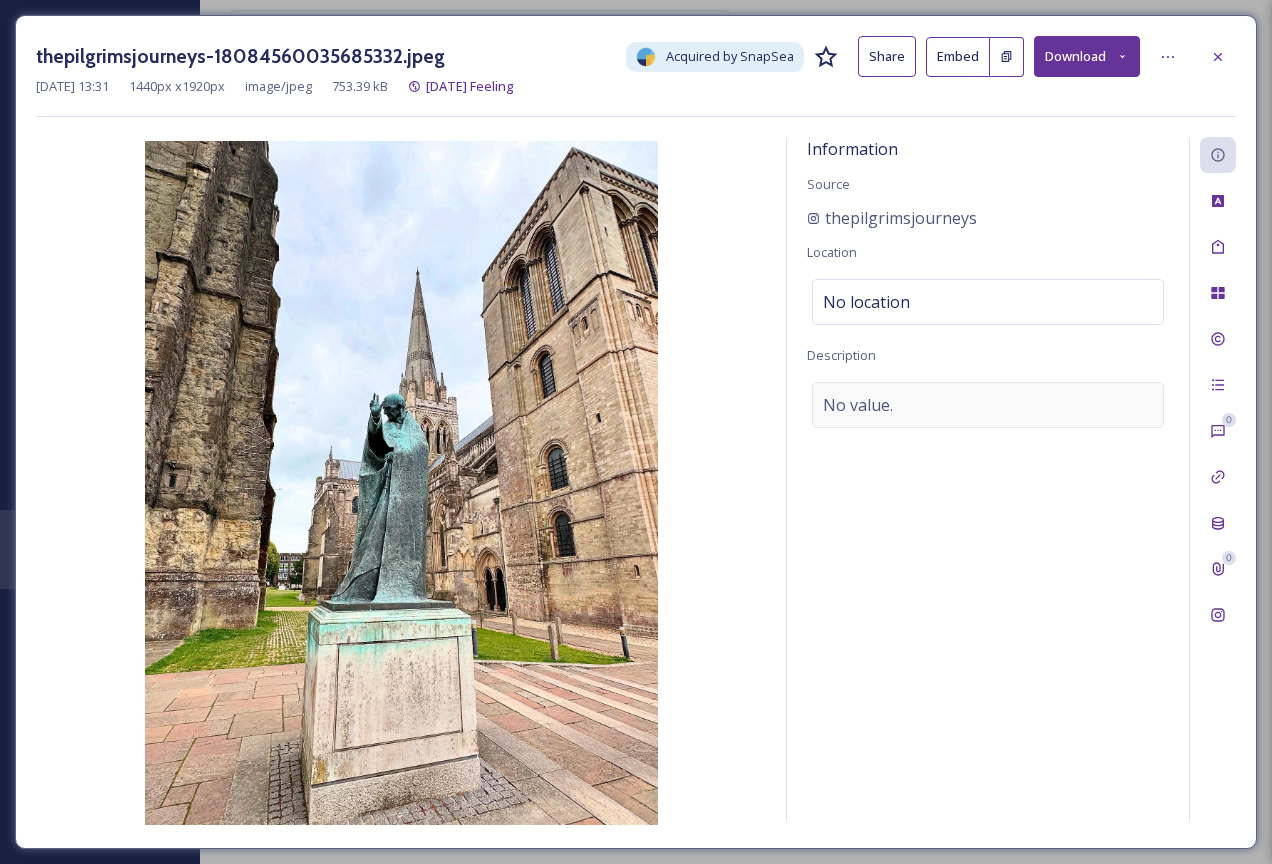 click on "No value." at bounding box center (988, 405) 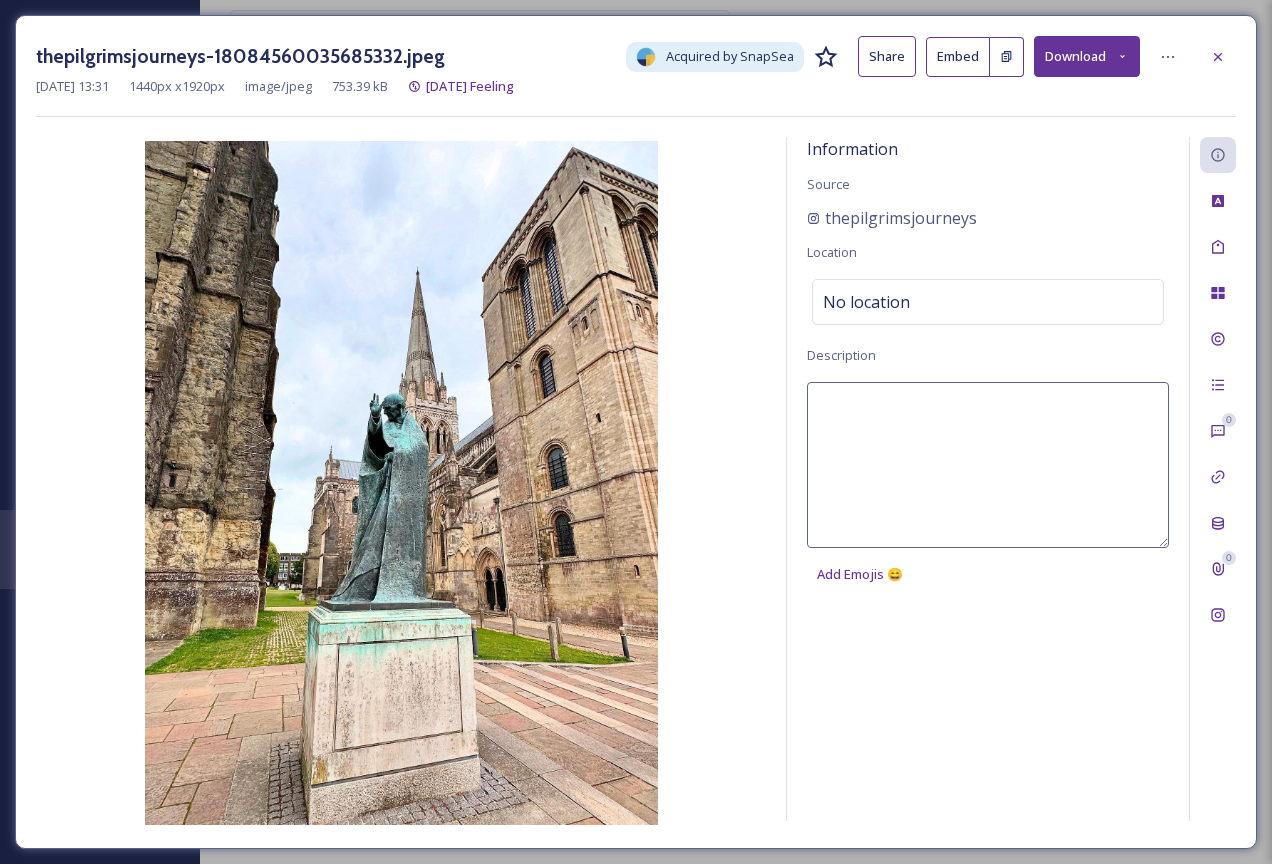 click at bounding box center (988, 465) 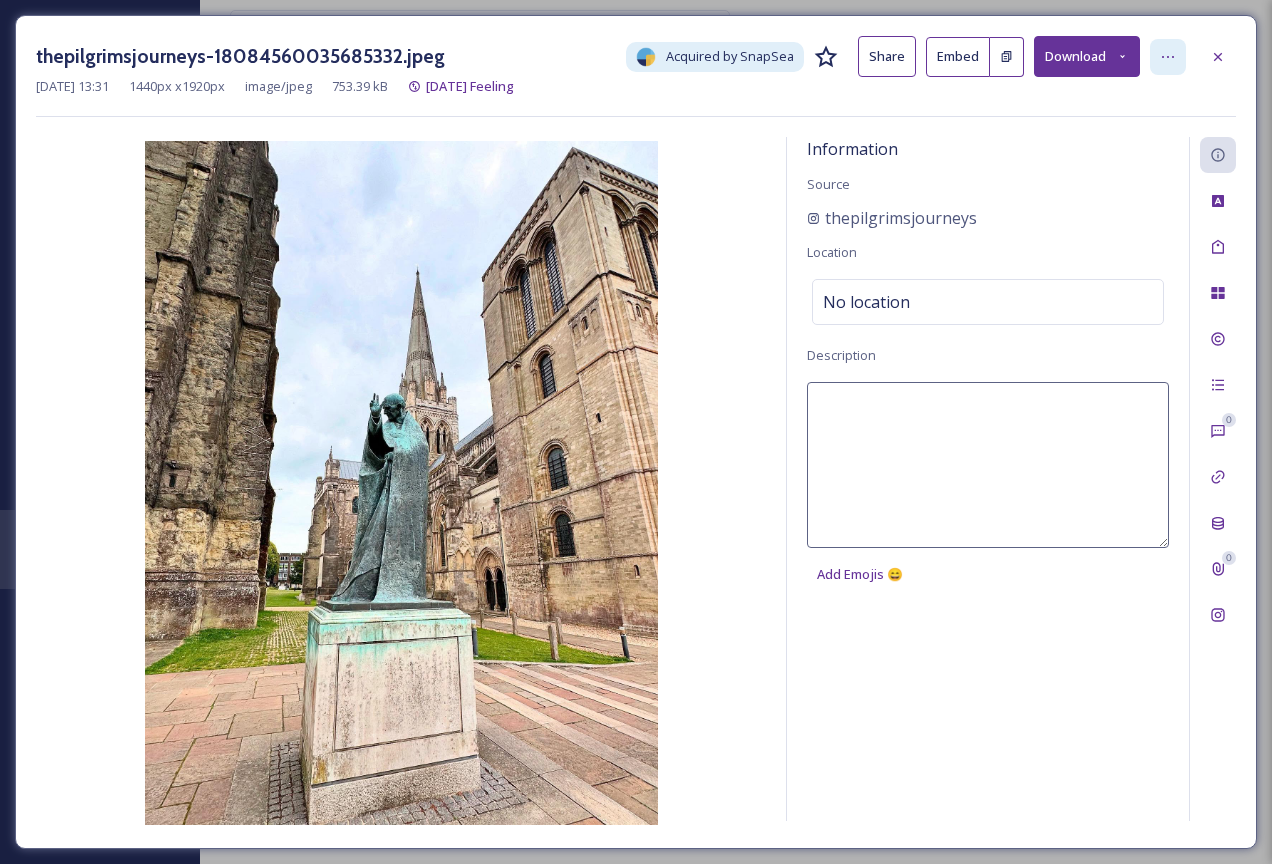 click at bounding box center [1168, 57] 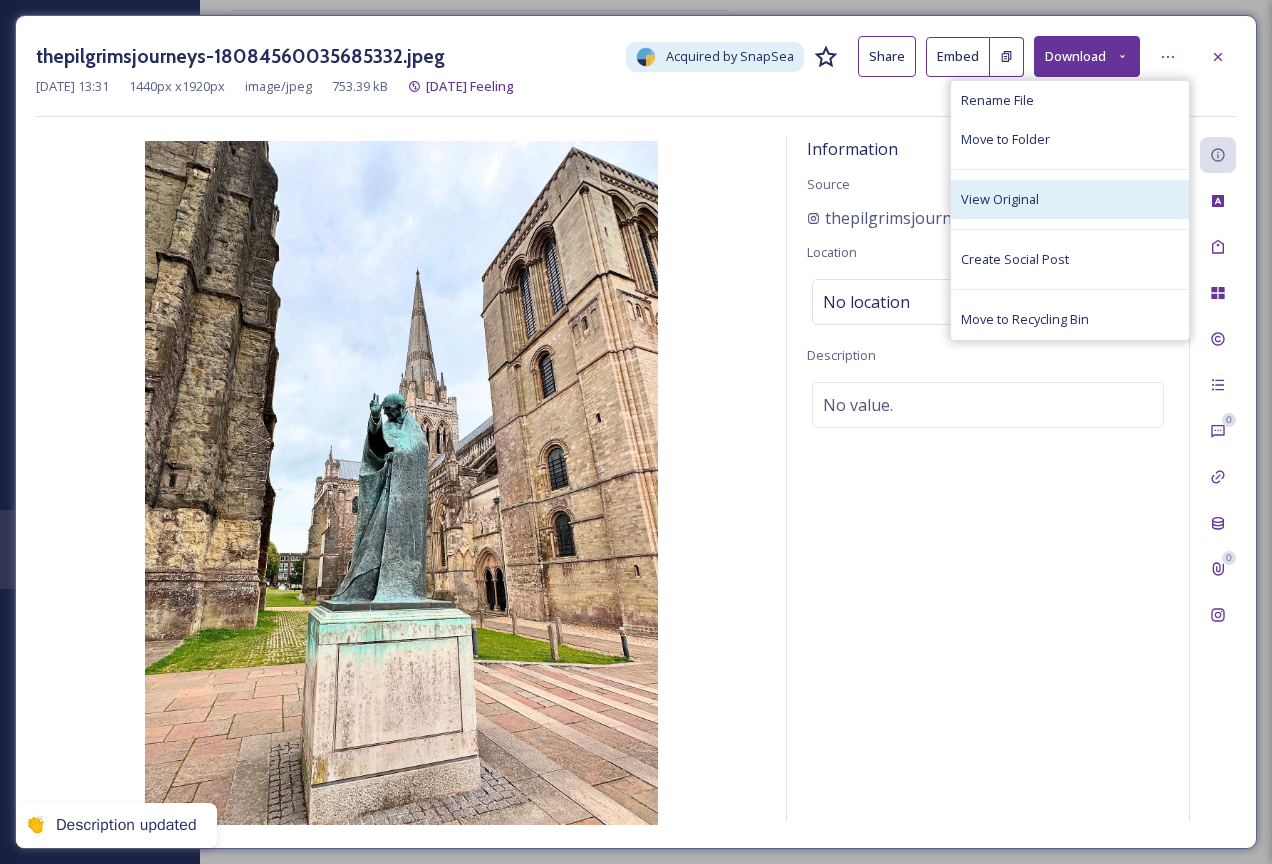 click on "View Original" at bounding box center [1070, 199] 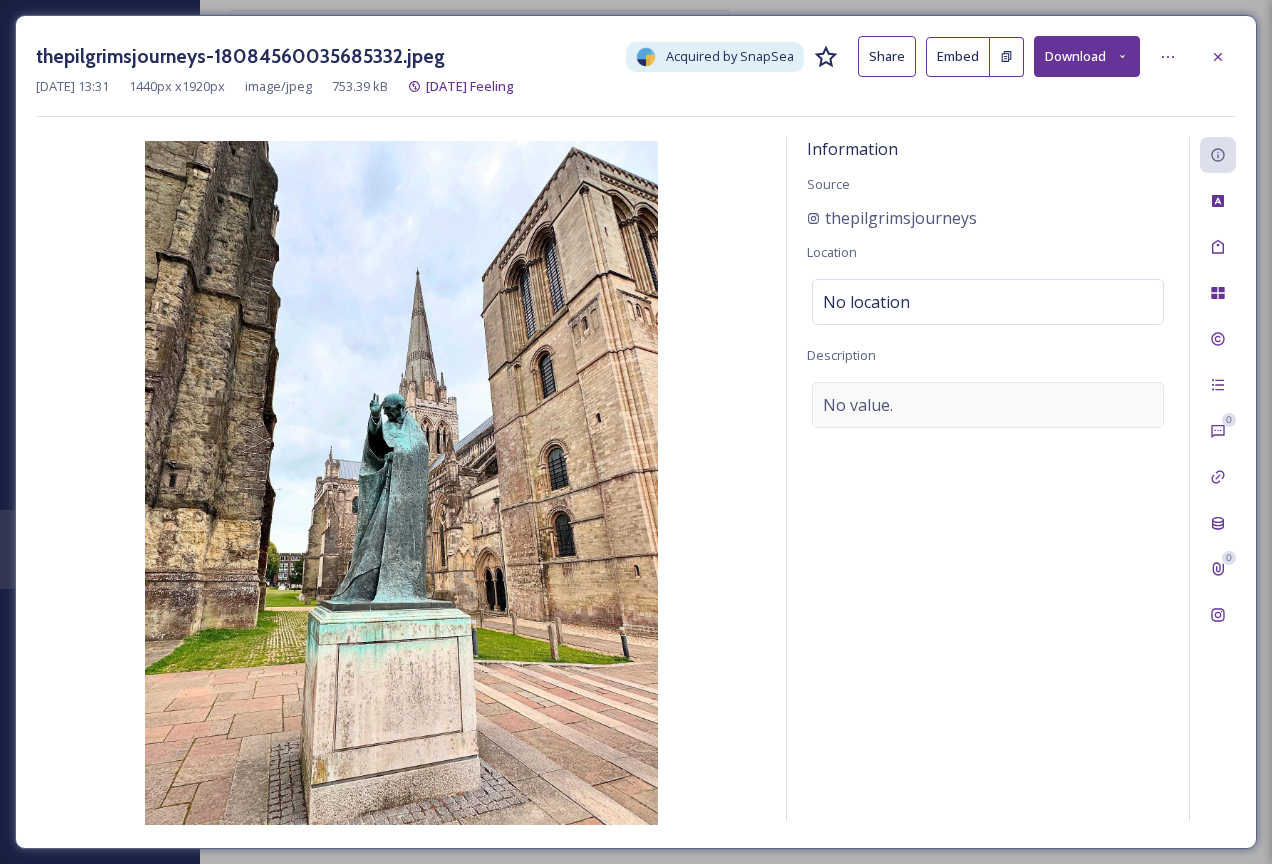 click on "No value." at bounding box center (988, 405) 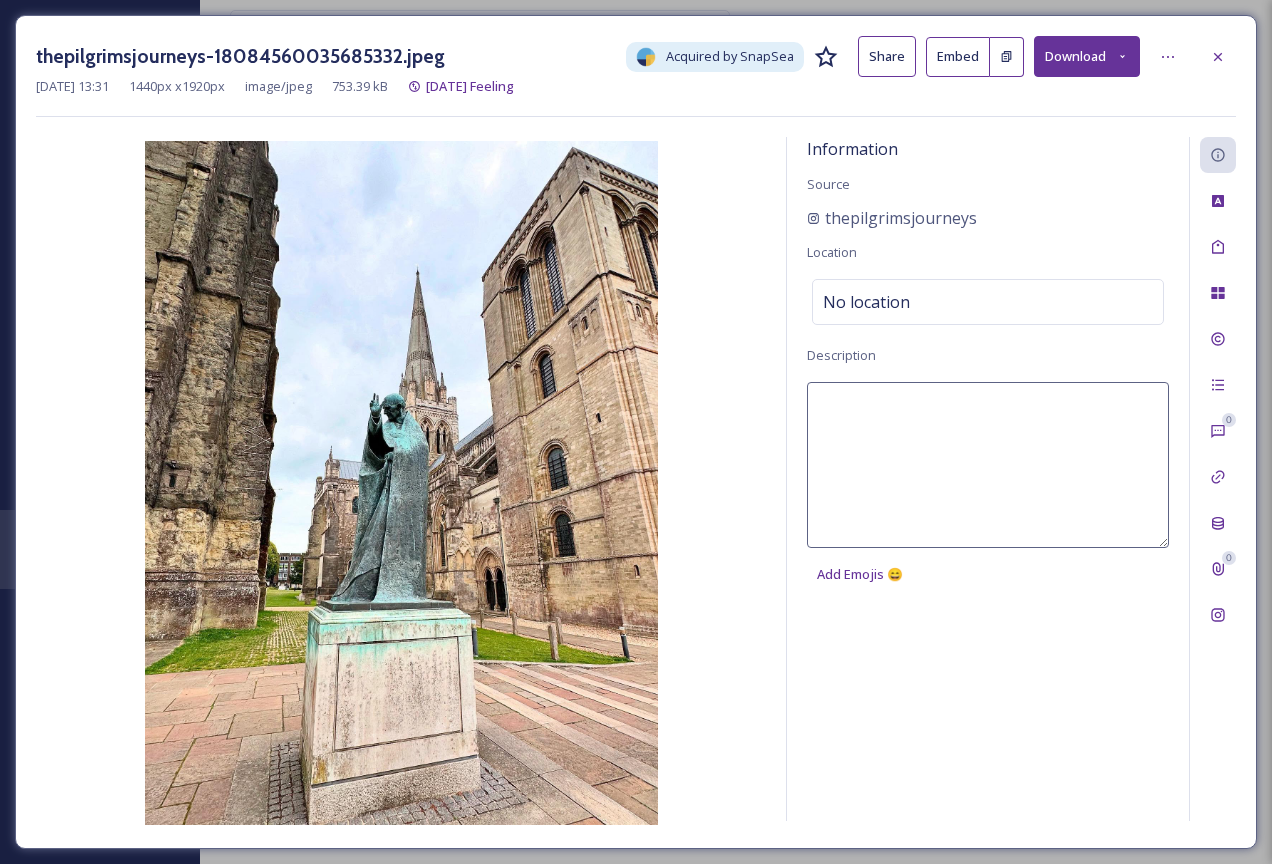 click at bounding box center (988, 465) 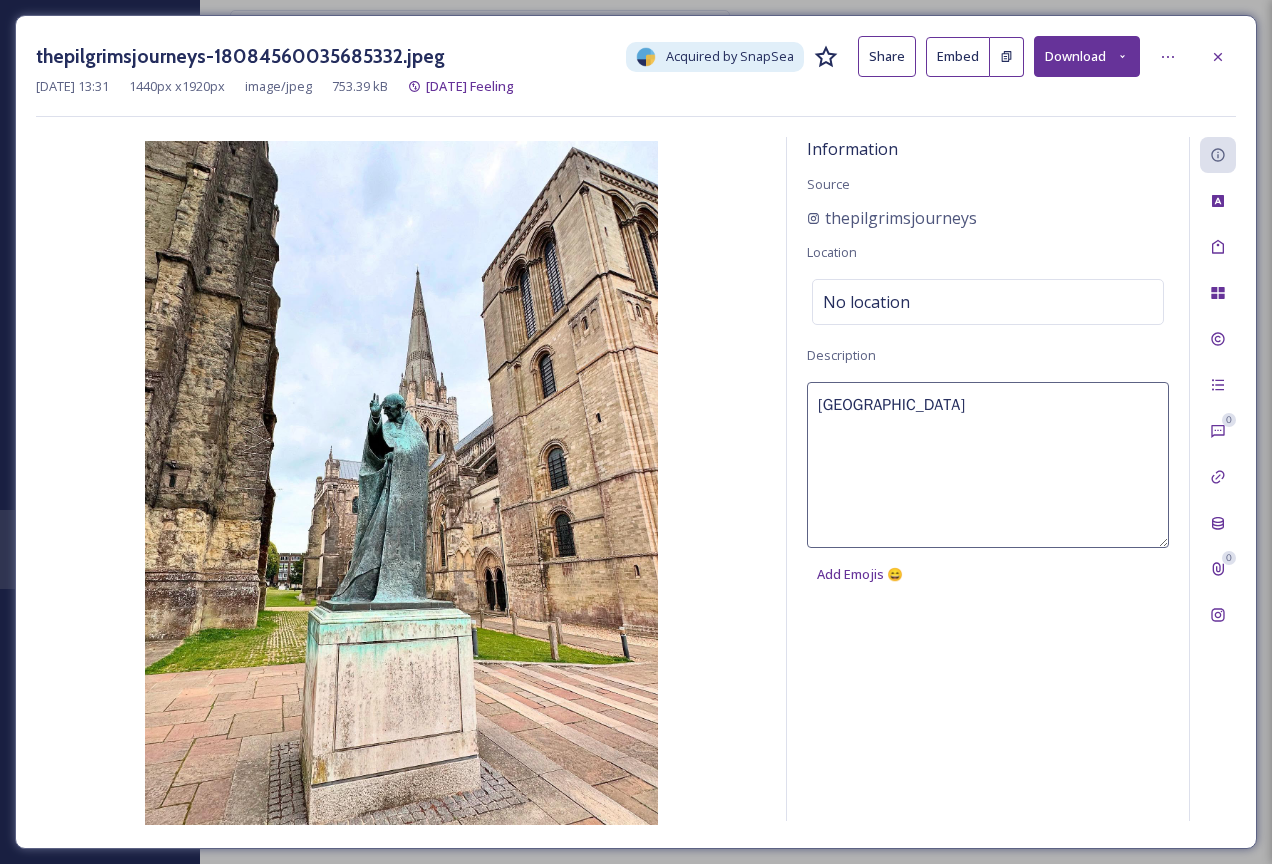 type on "[GEOGRAPHIC_DATA]" 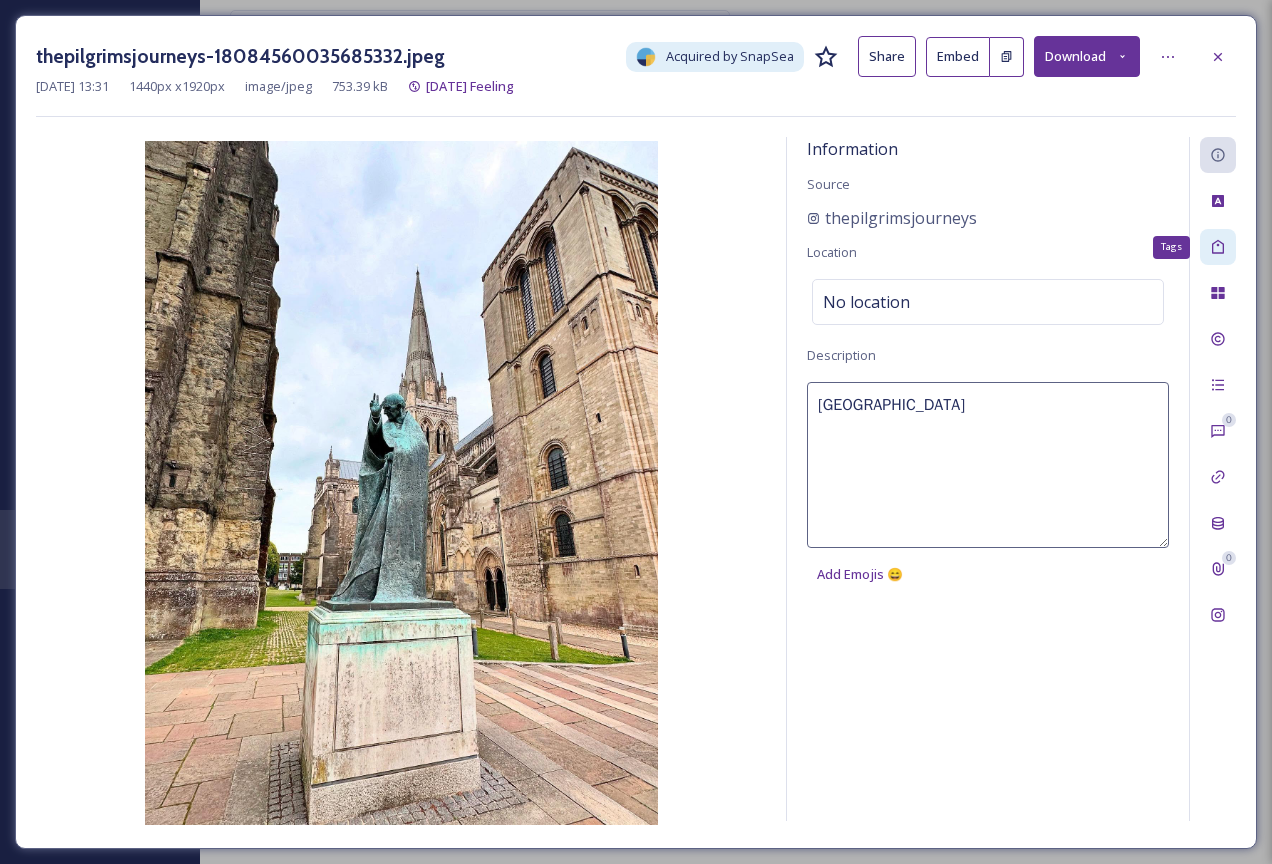 click 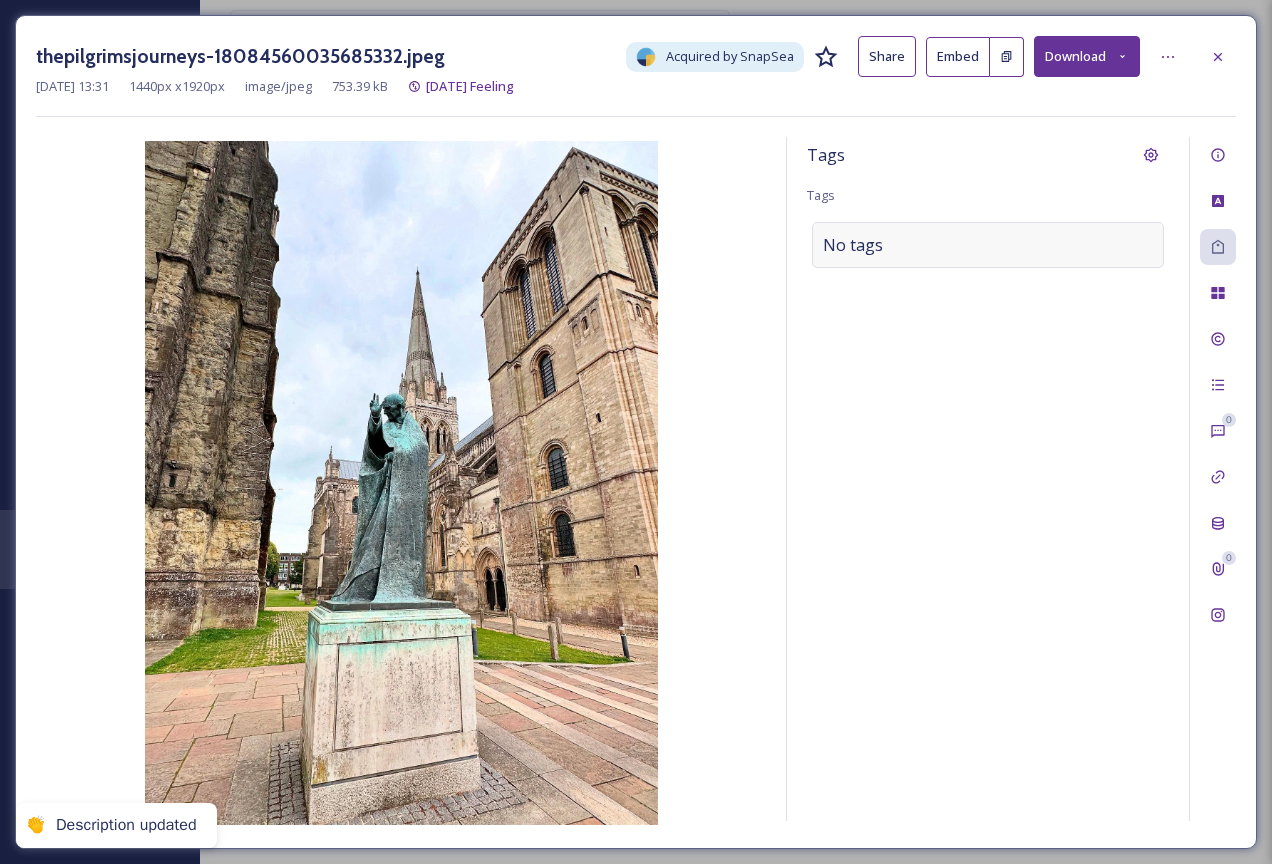 click on "No tags" at bounding box center (988, 245) 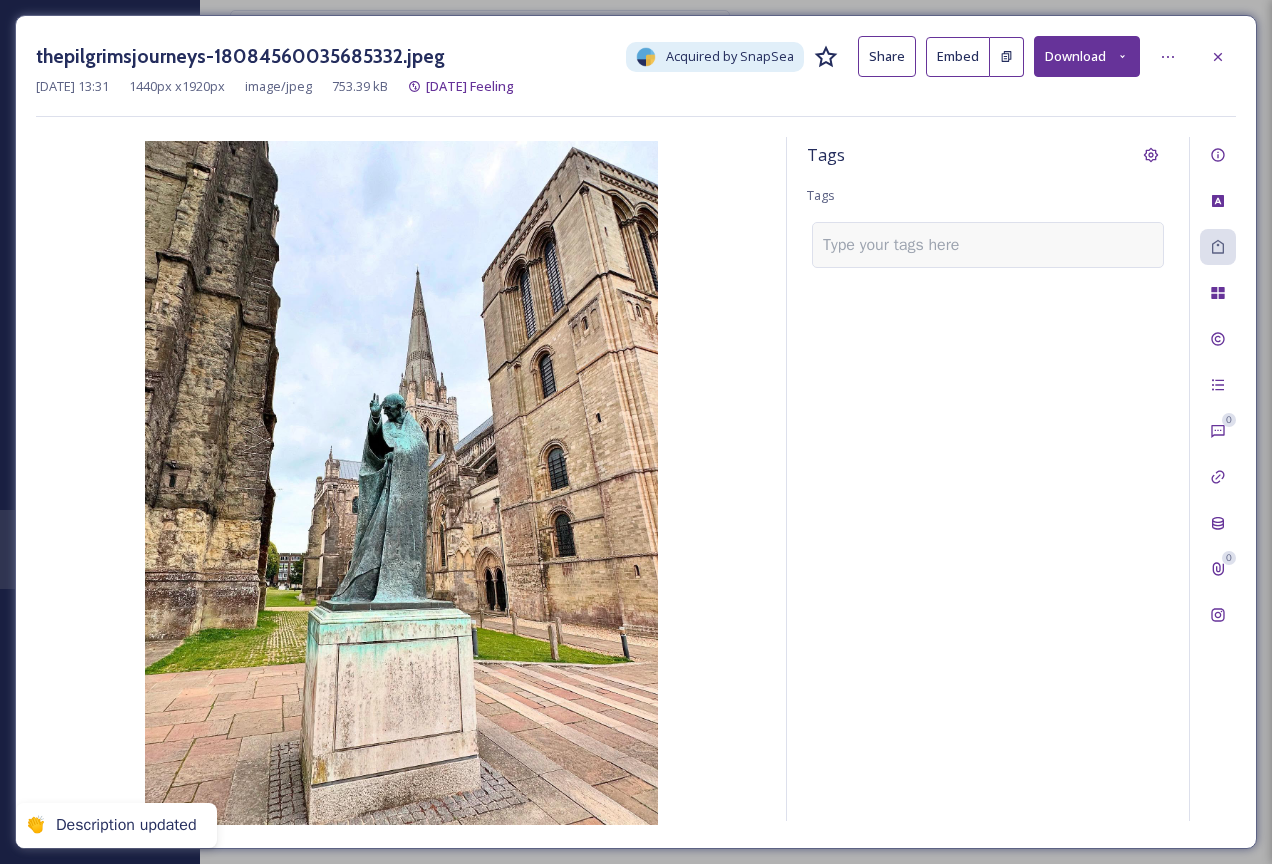 click at bounding box center [899, 245] 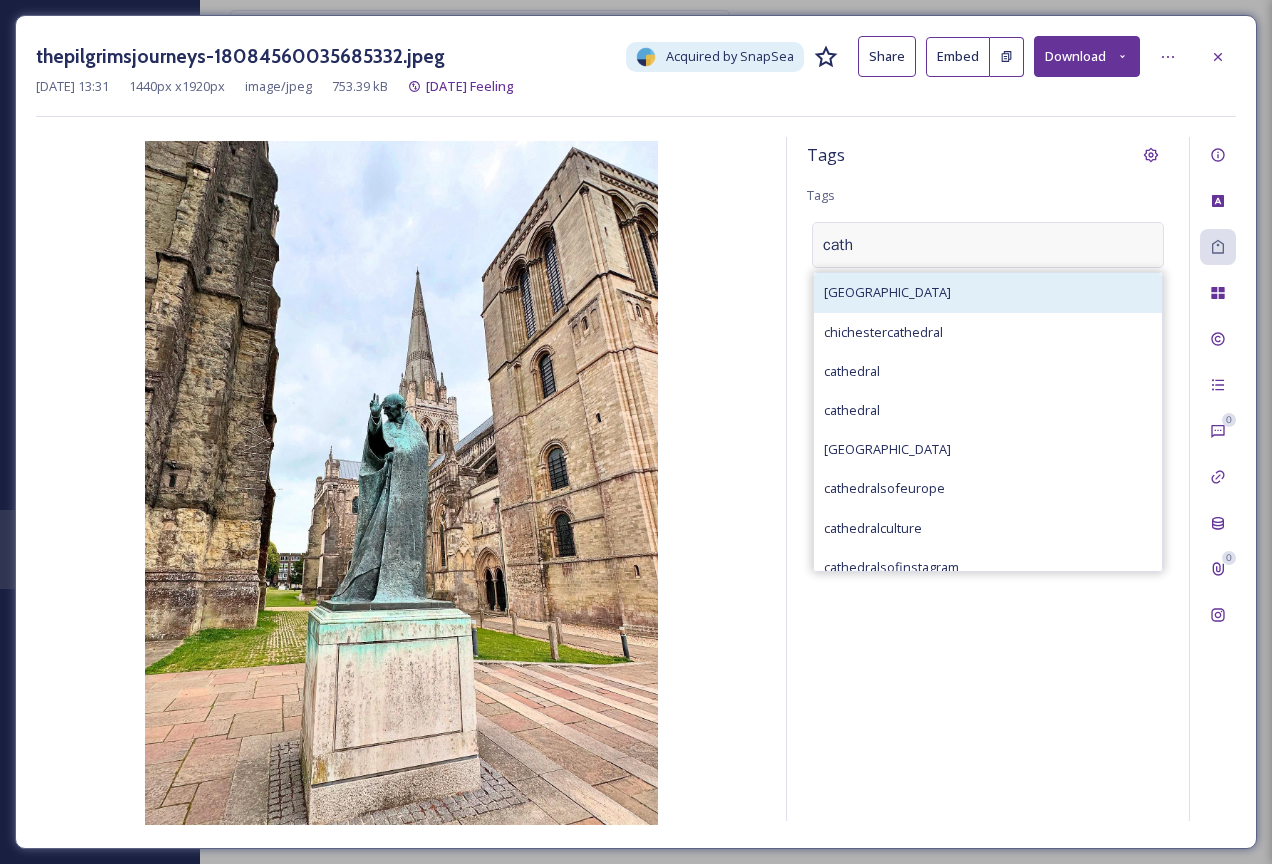 type on "cath" 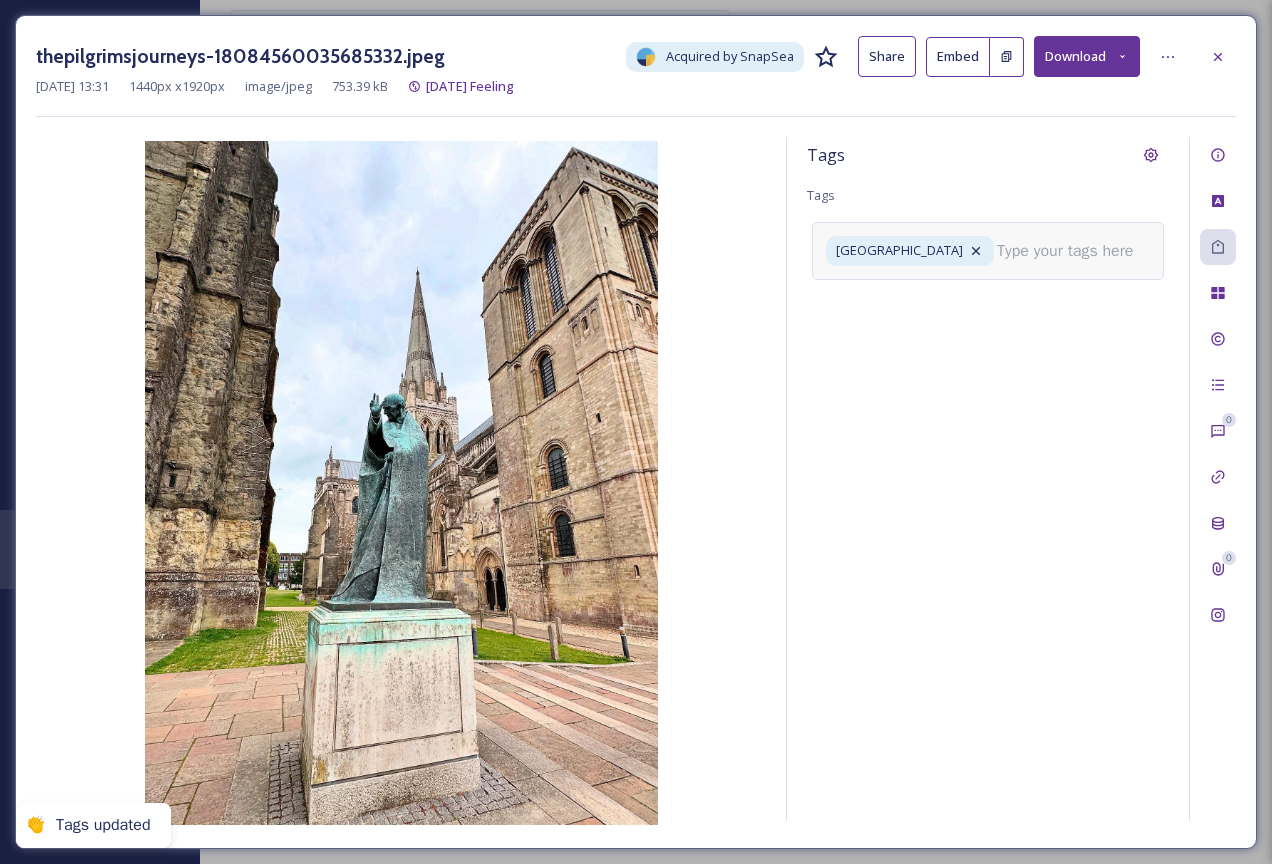 click at bounding box center (1073, 251) 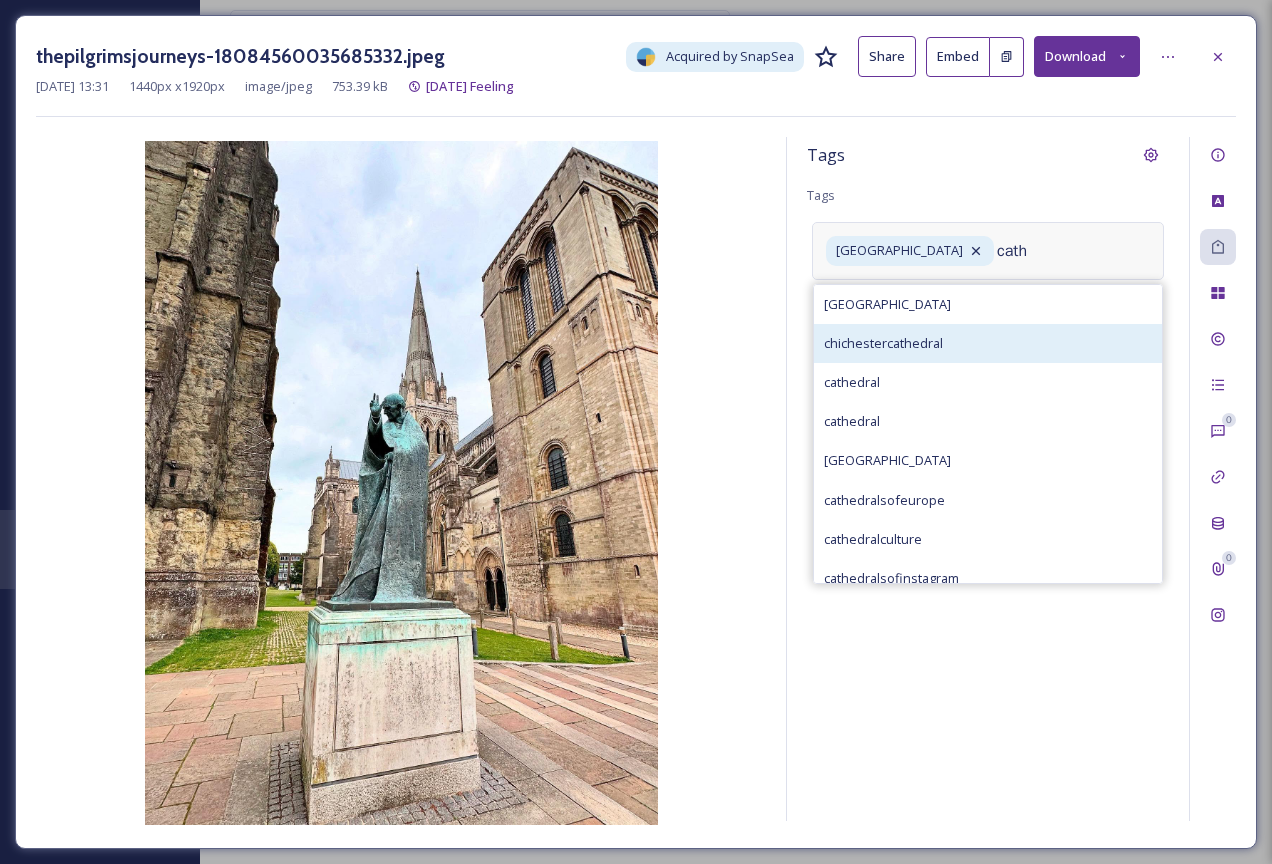type on "cath" 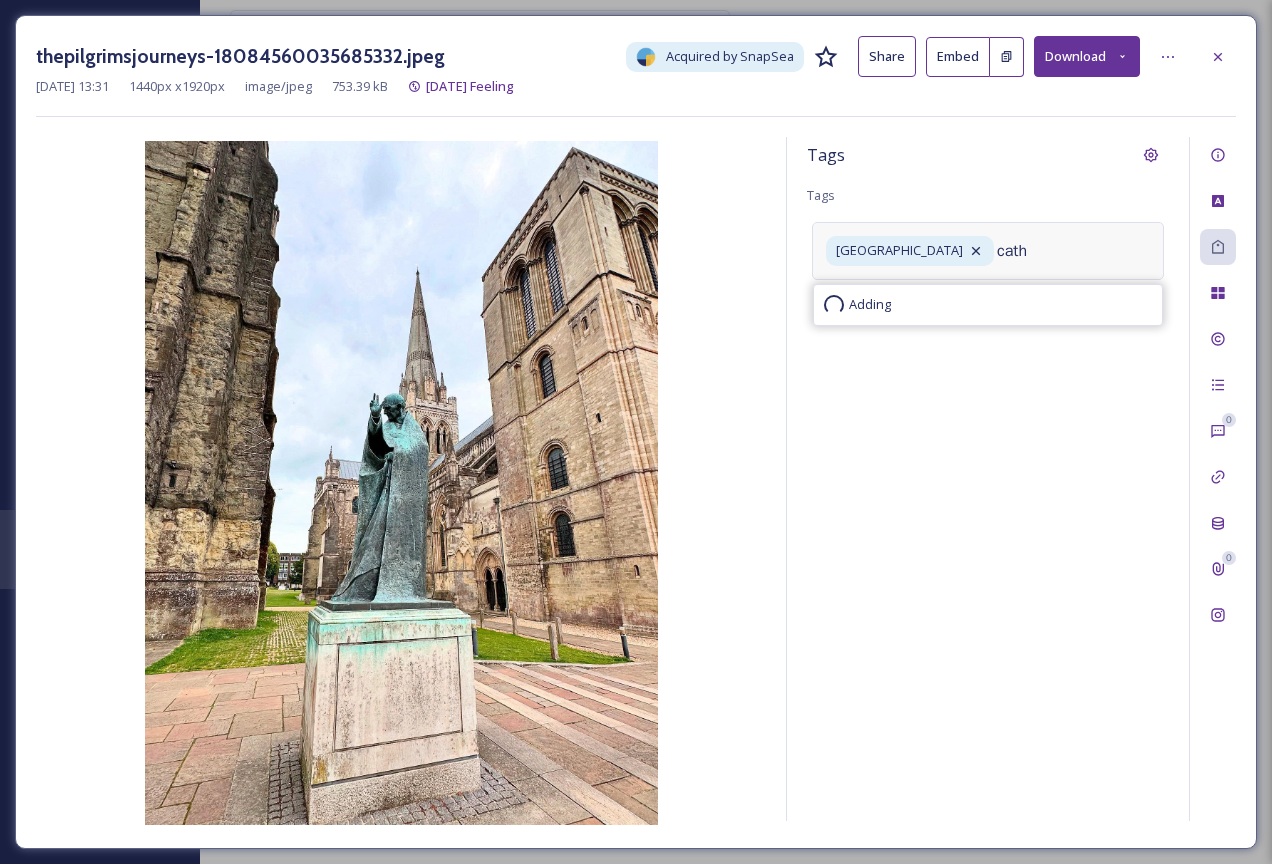 type 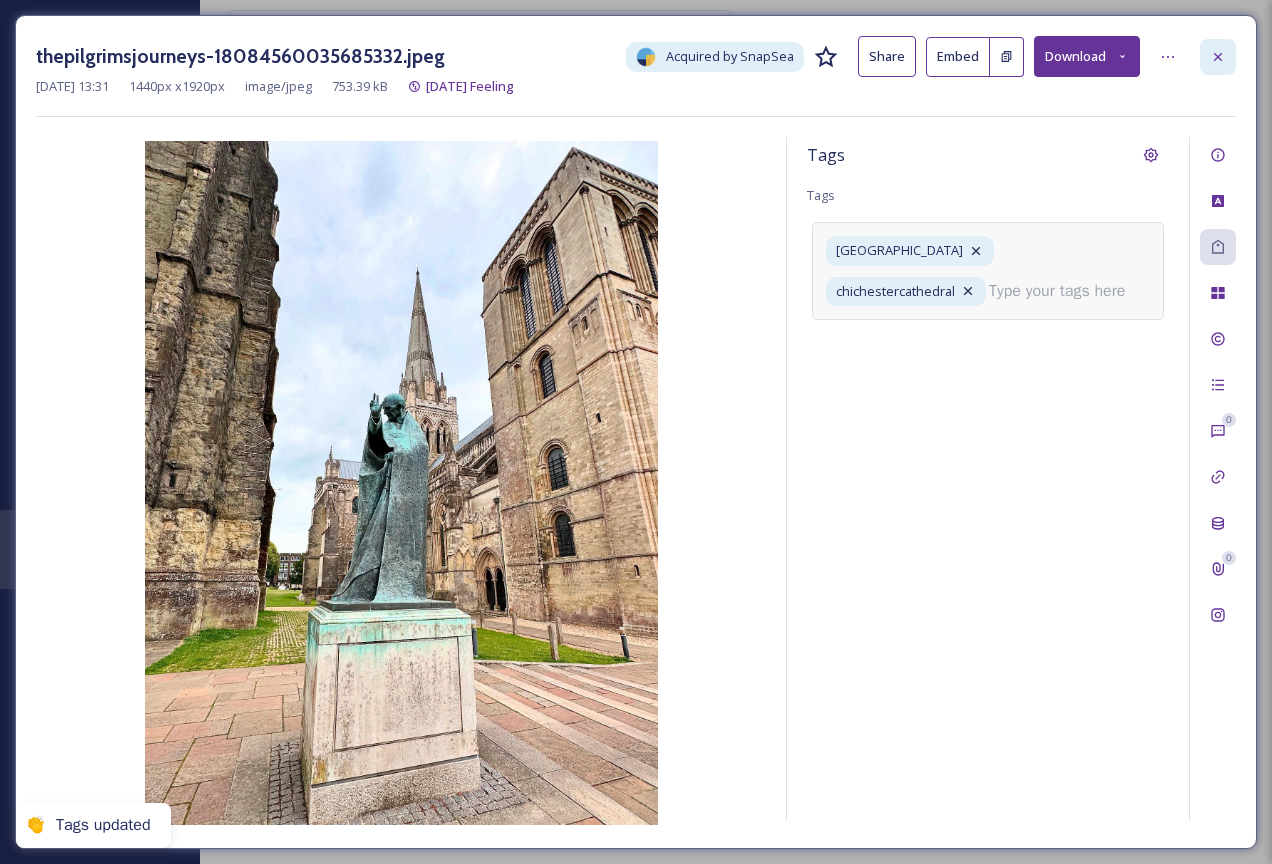 click 